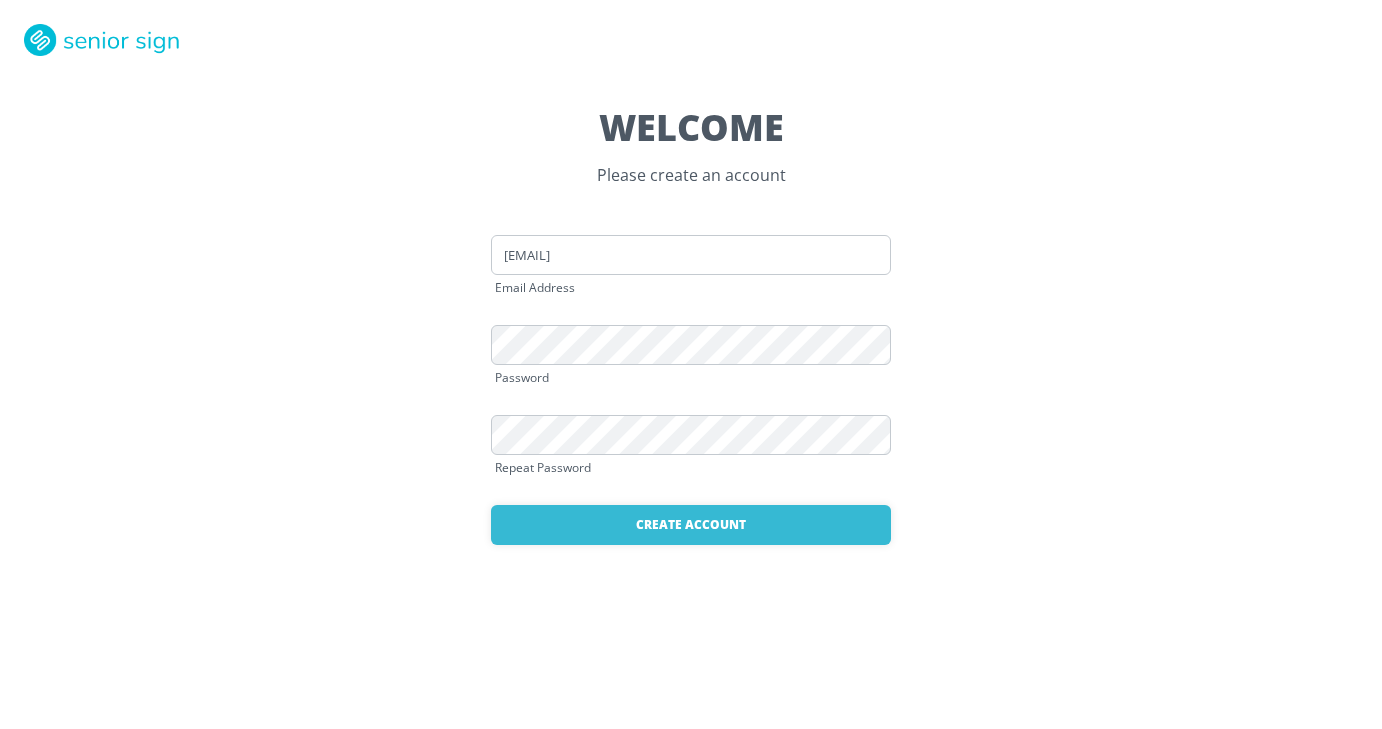 scroll, scrollTop: 0, scrollLeft: 0, axis: both 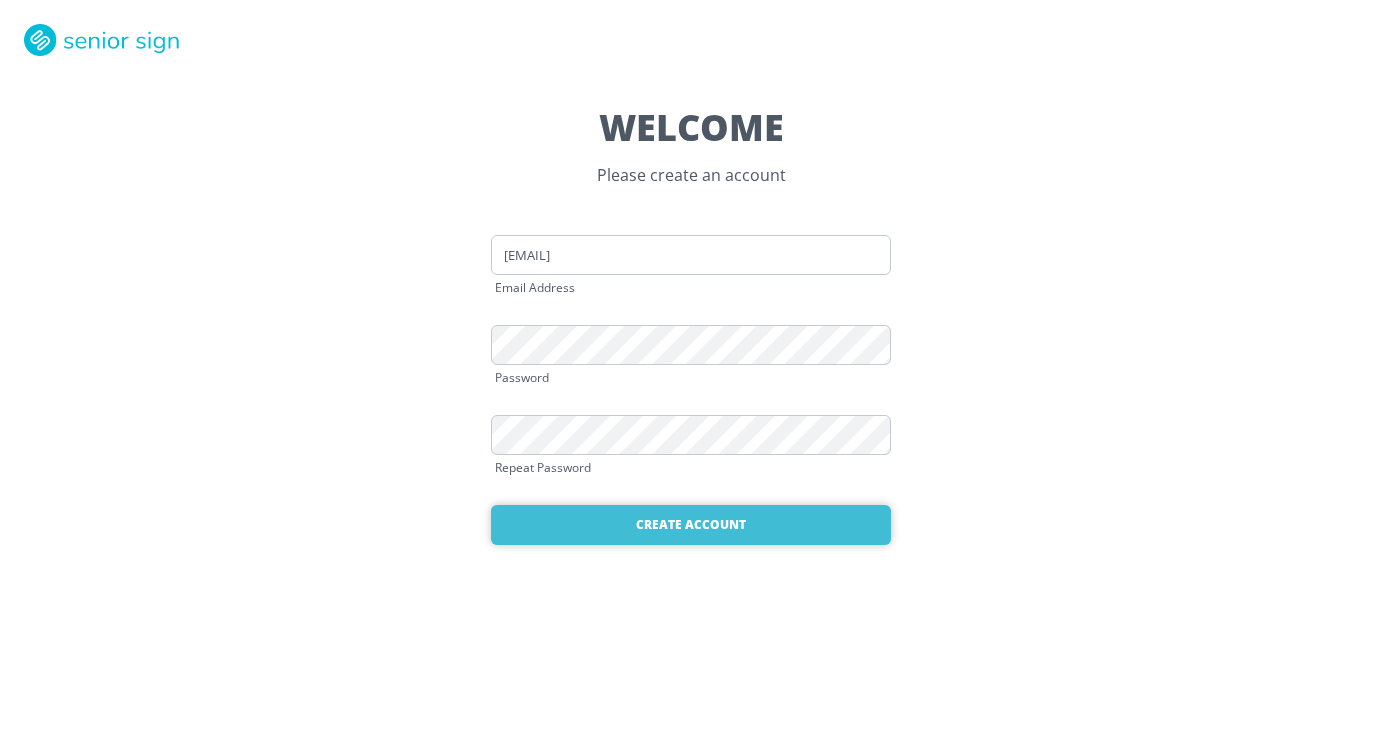 click on "Create Account" at bounding box center [691, 525] 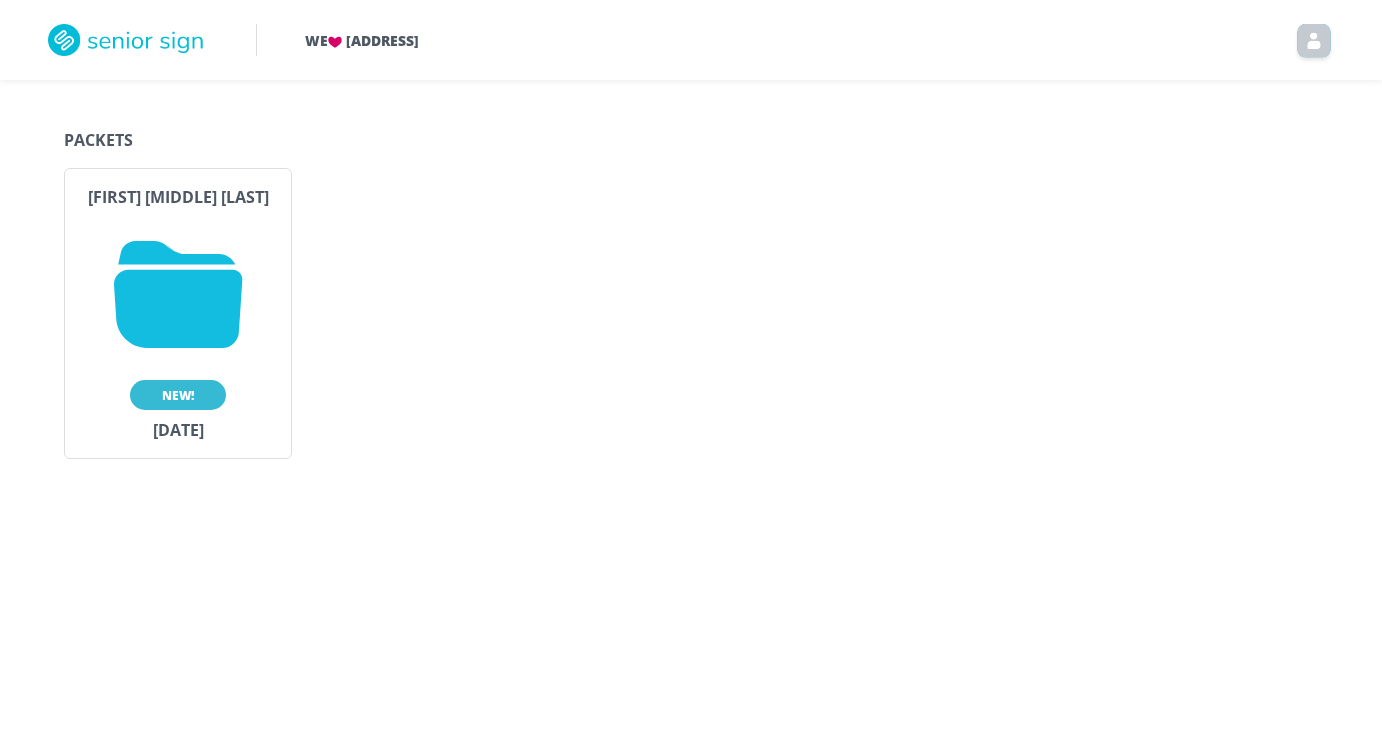 click at bounding box center (178, 294) 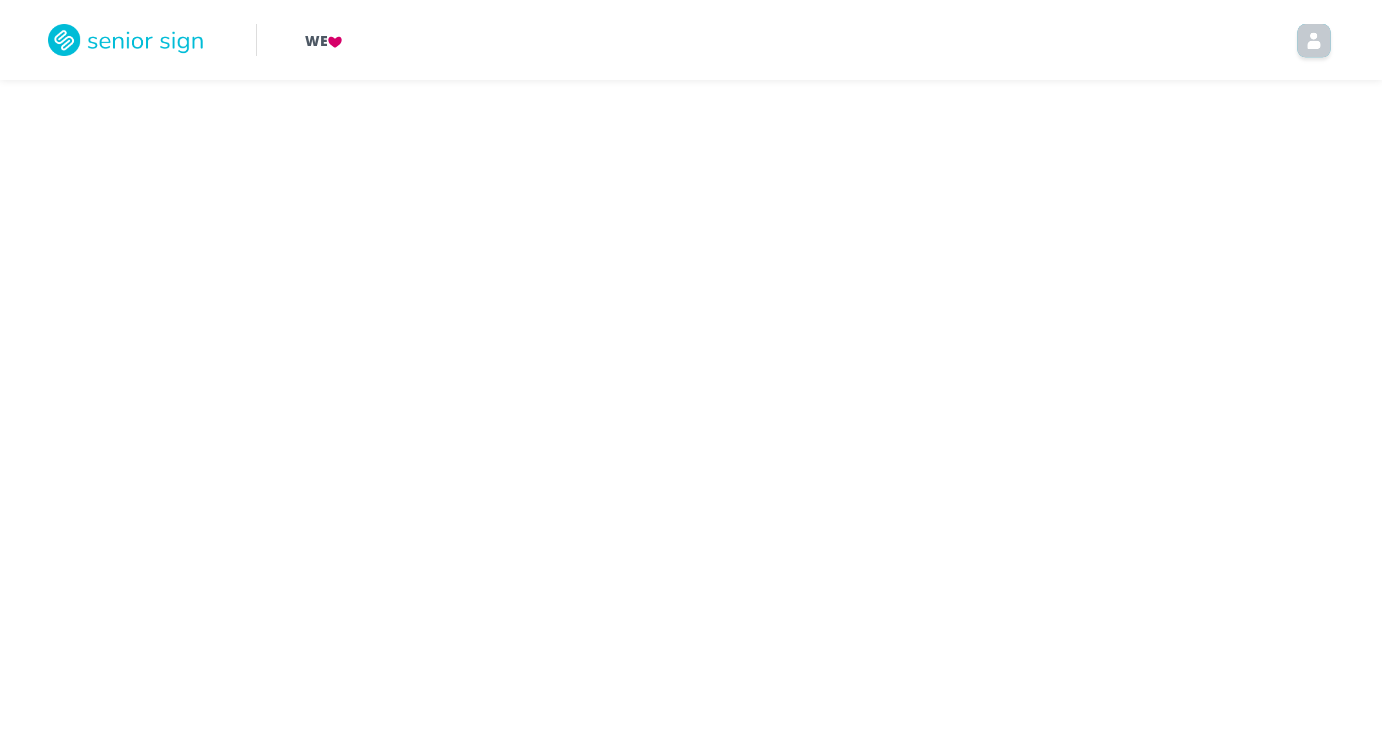 click on "We    Cancel Cancel" at bounding box center [691, 364] 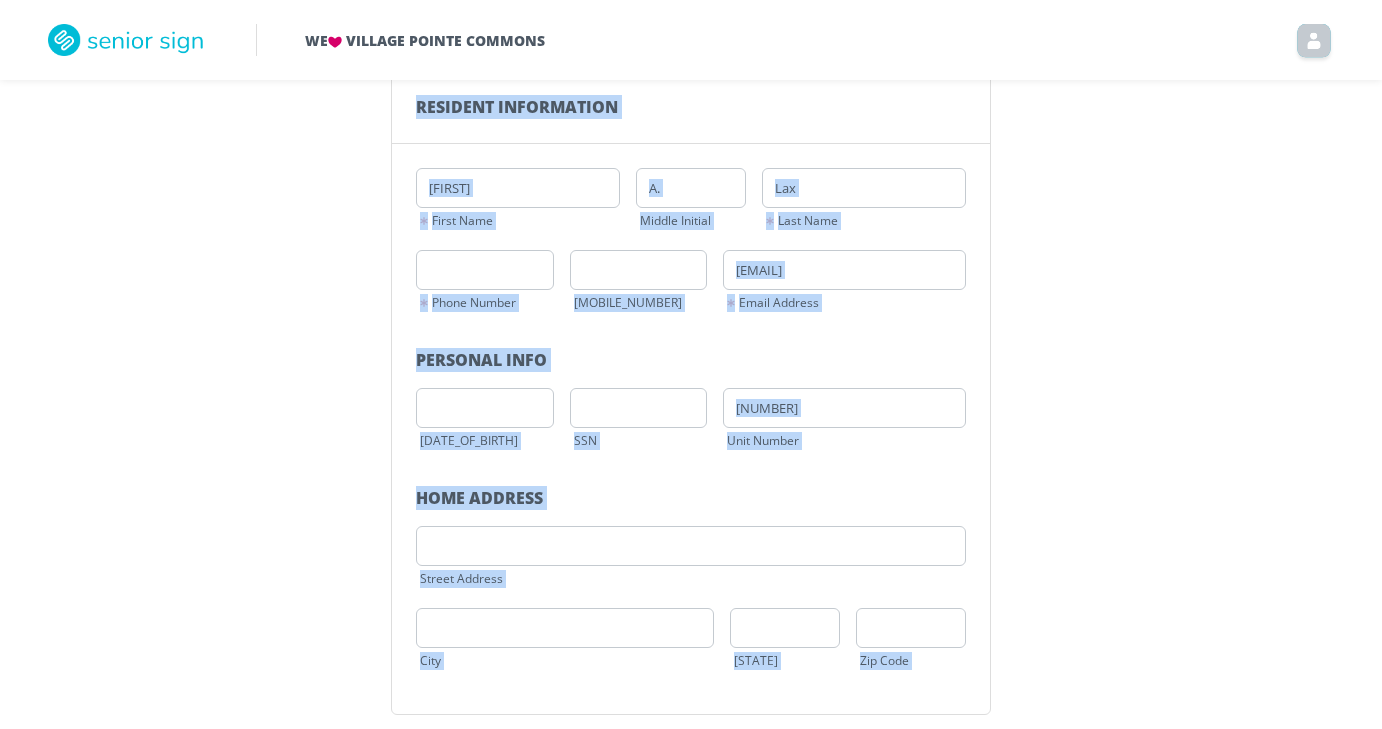 scroll, scrollTop: 171, scrollLeft: 0, axis: vertical 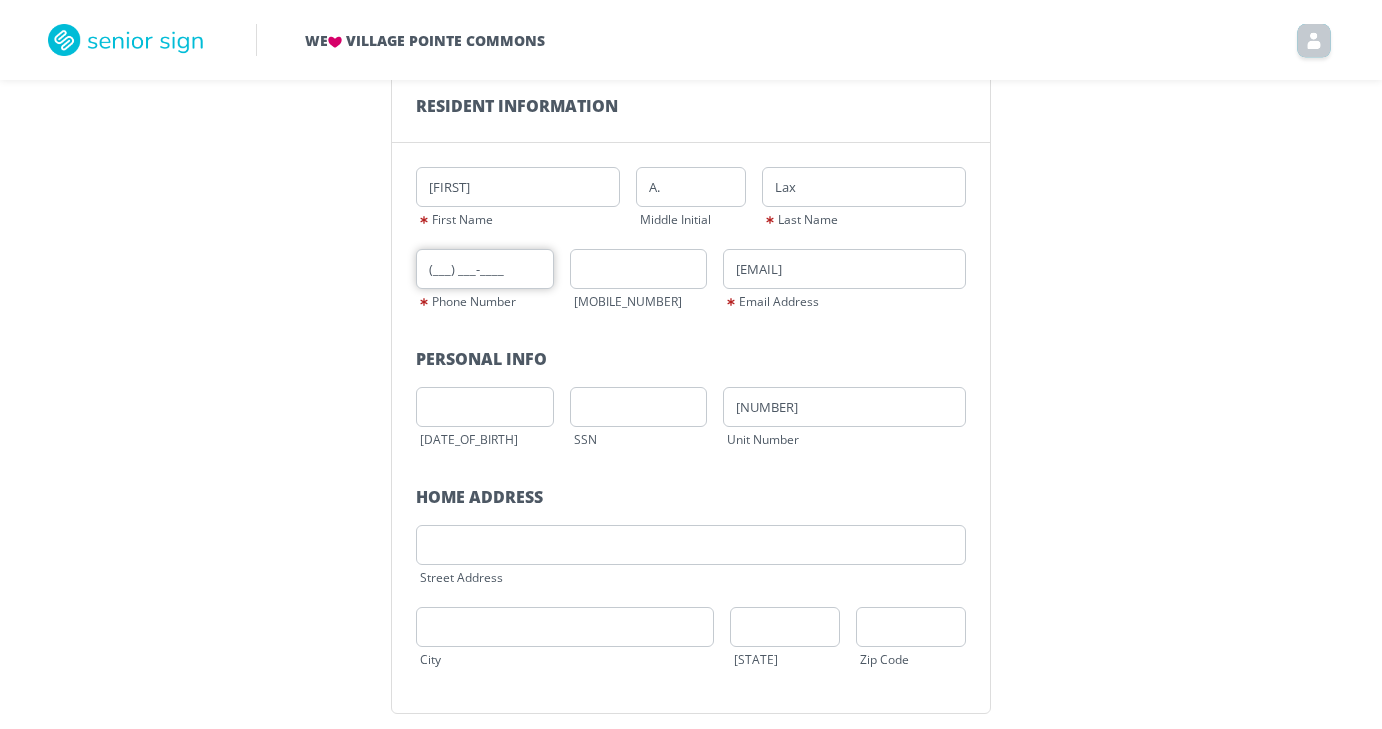 click on "(___) ___-____" at bounding box center (485, 269) 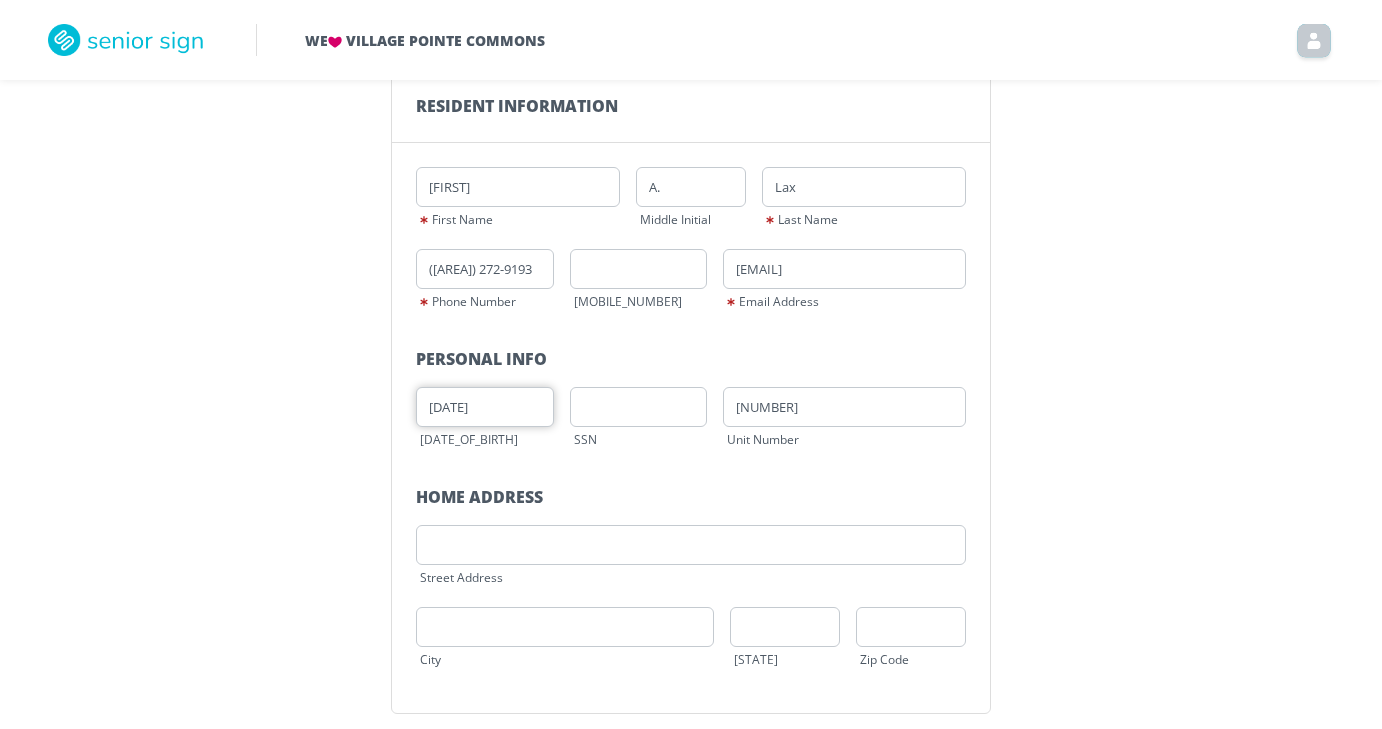 click on "[DATE]" at bounding box center (485, 407) 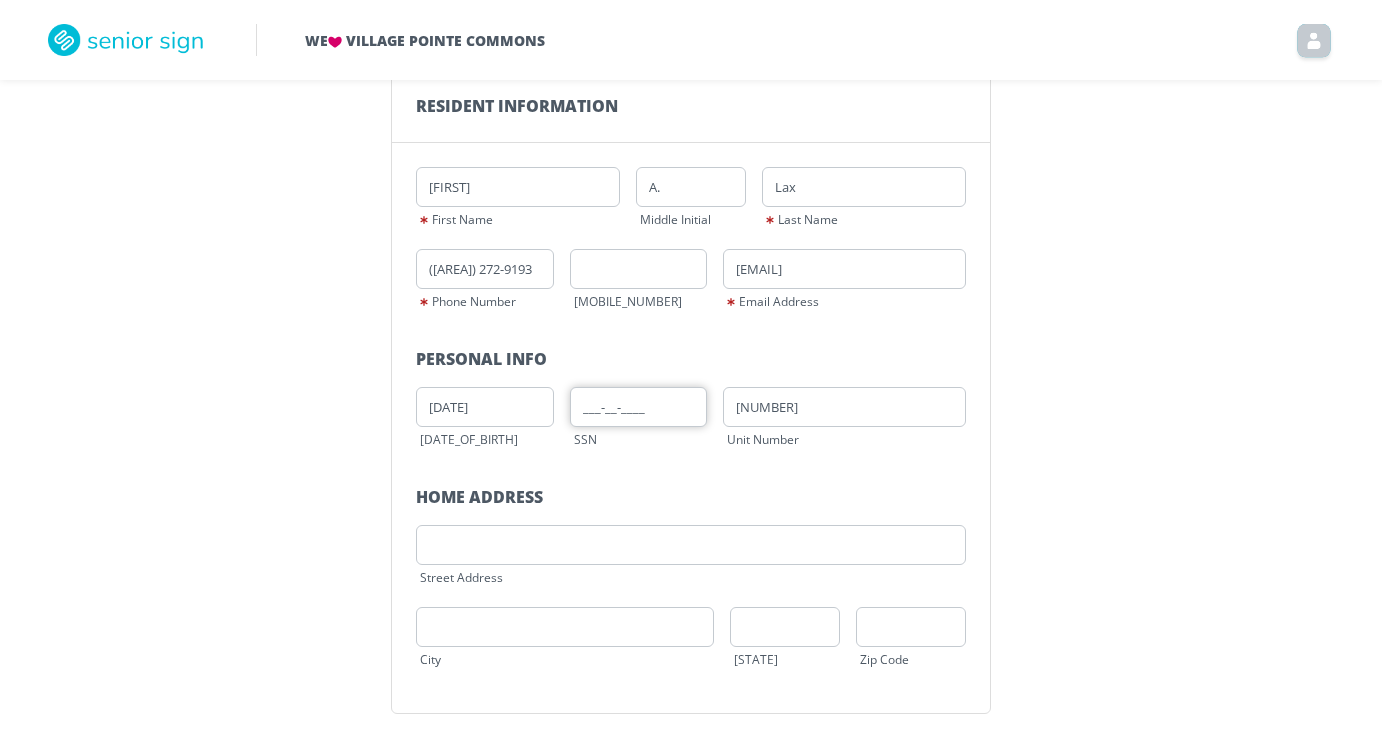 click on "___-__-____" at bounding box center (639, 407) 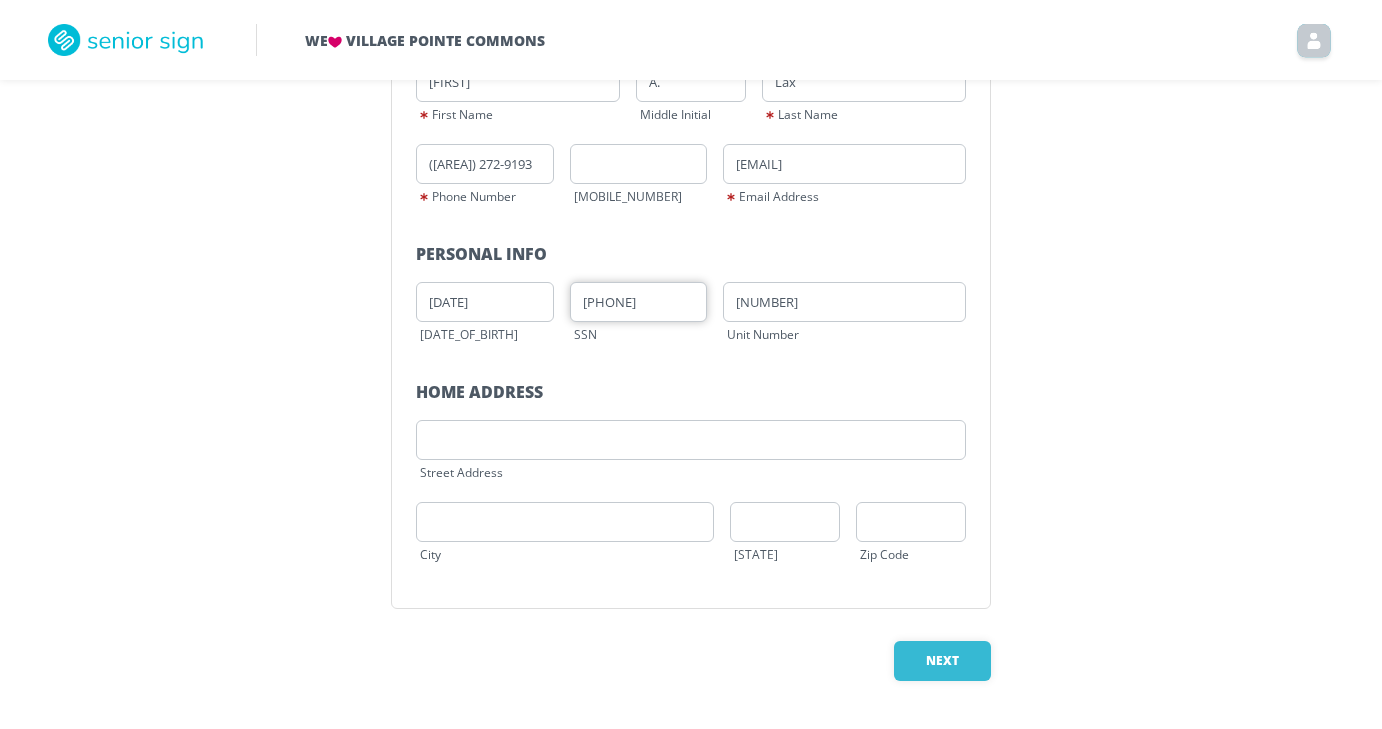 scroll, scrollTop: 276, scrollLeft: 0, axis: vertical 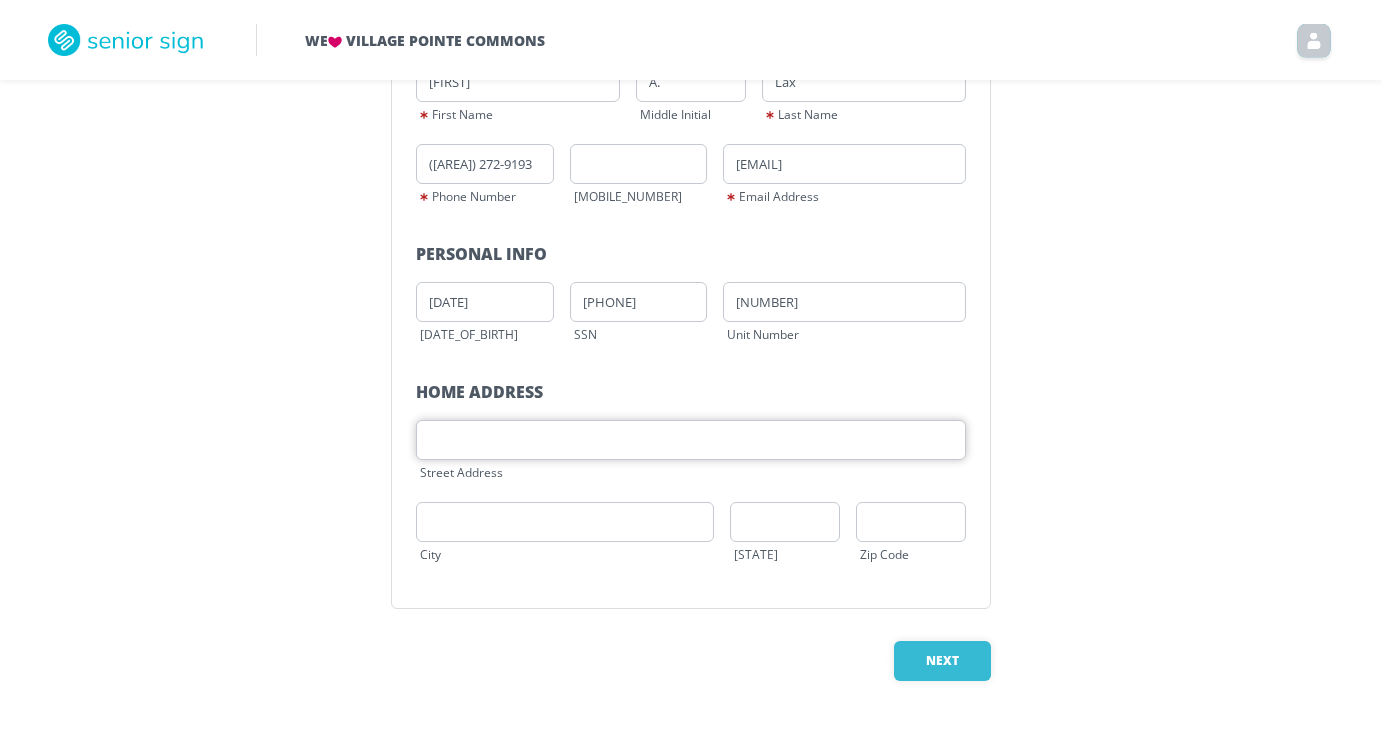 click at bounding box center [691, 440] 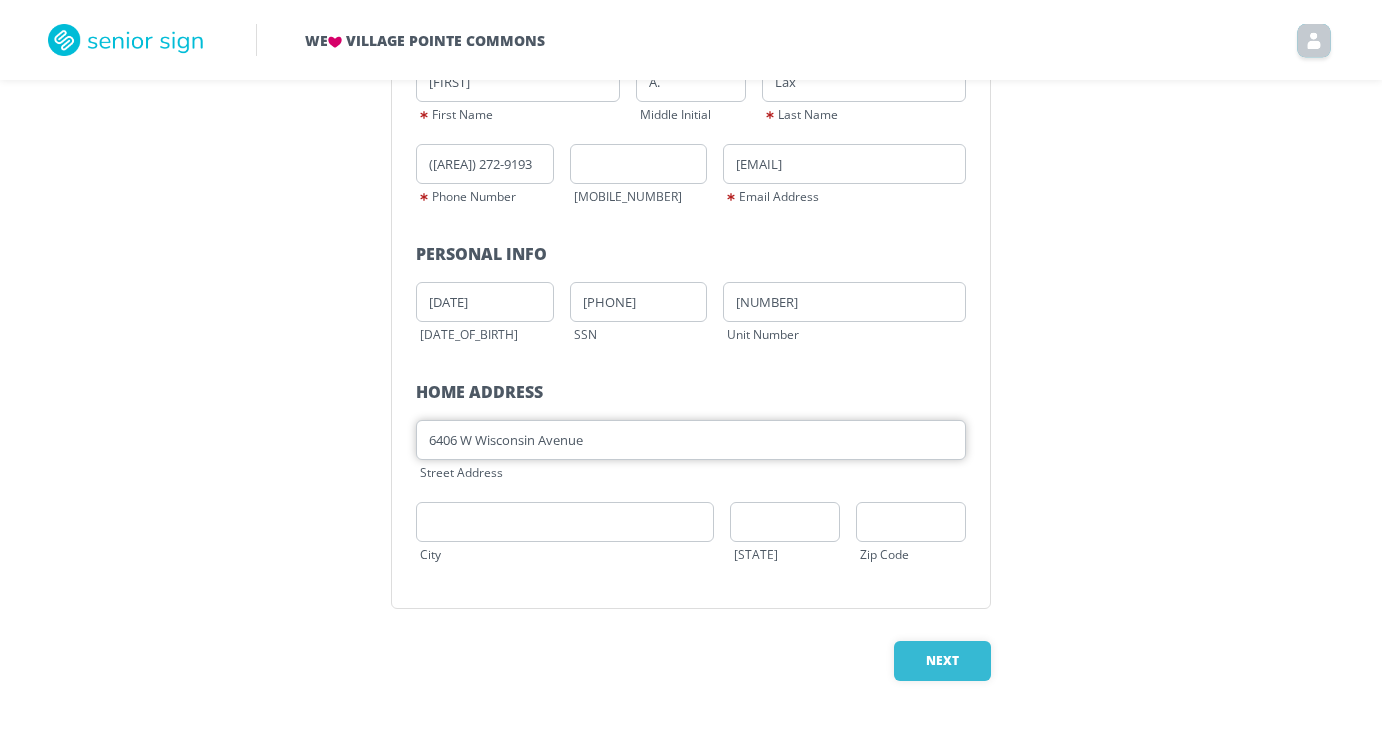 type on "6406 W Wisconsin Avenue" 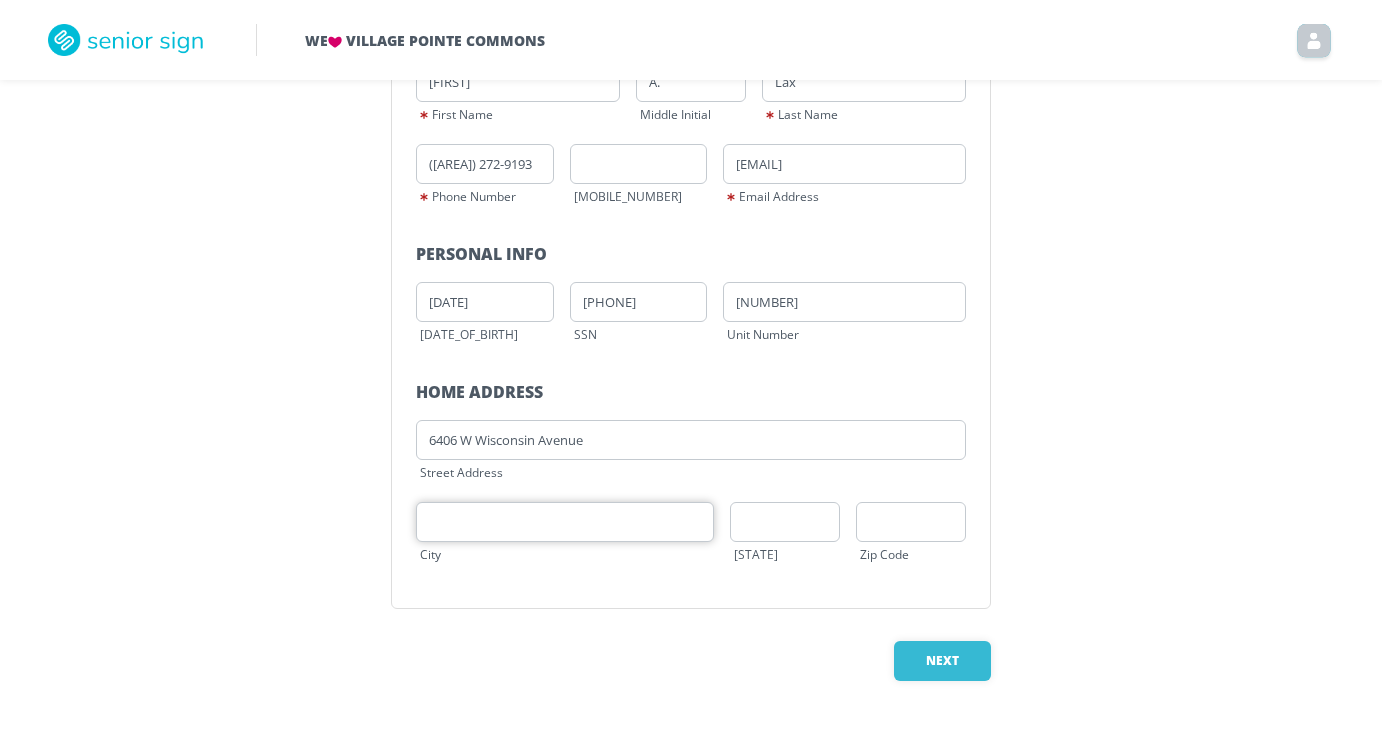 click at bounding box center (565, 522) 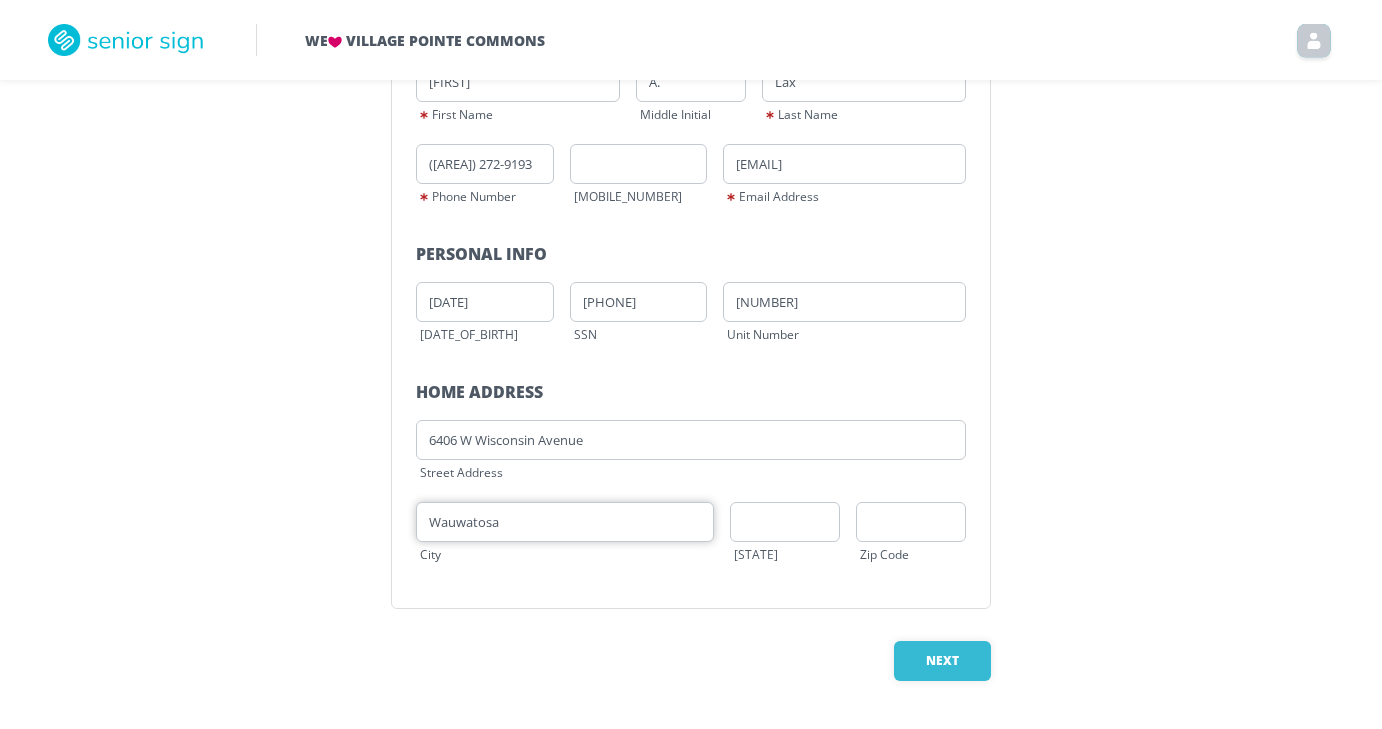 type on "Wauwatosa" 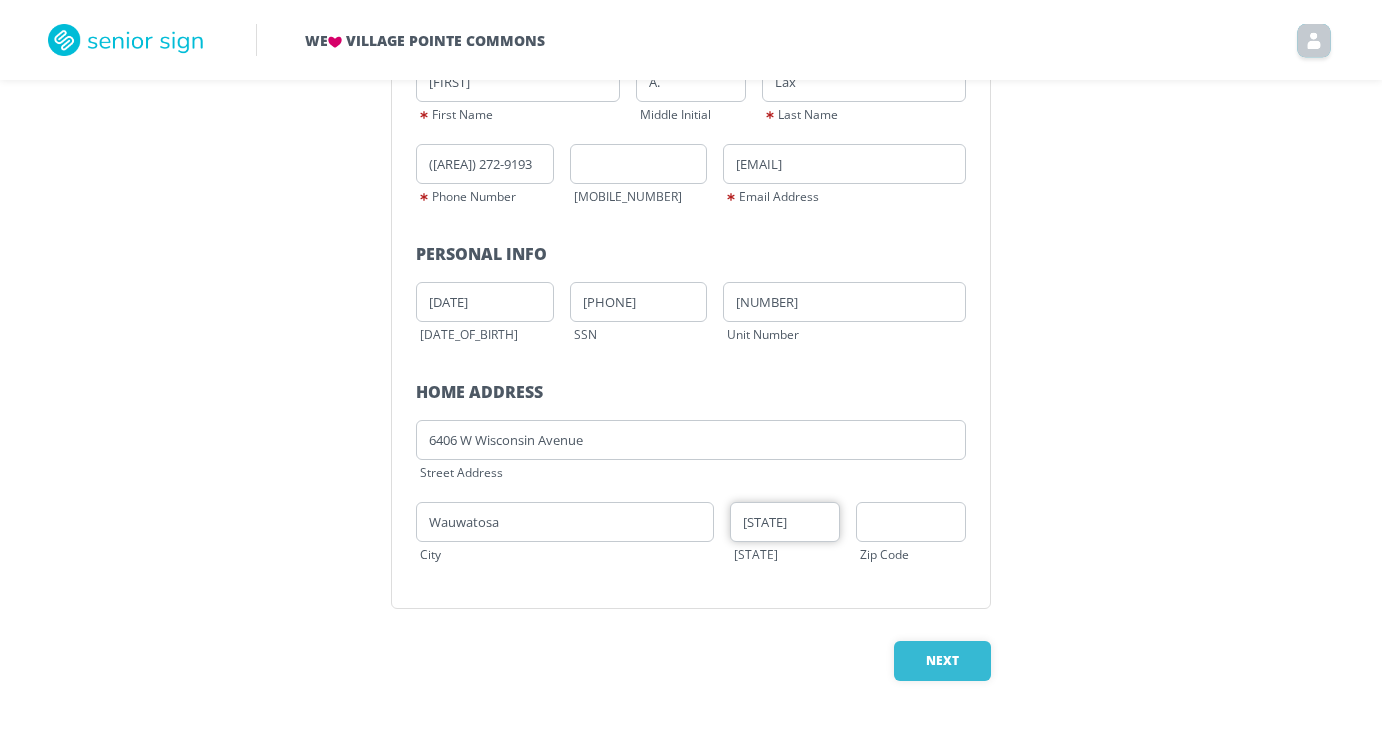 type on "[STATE]" 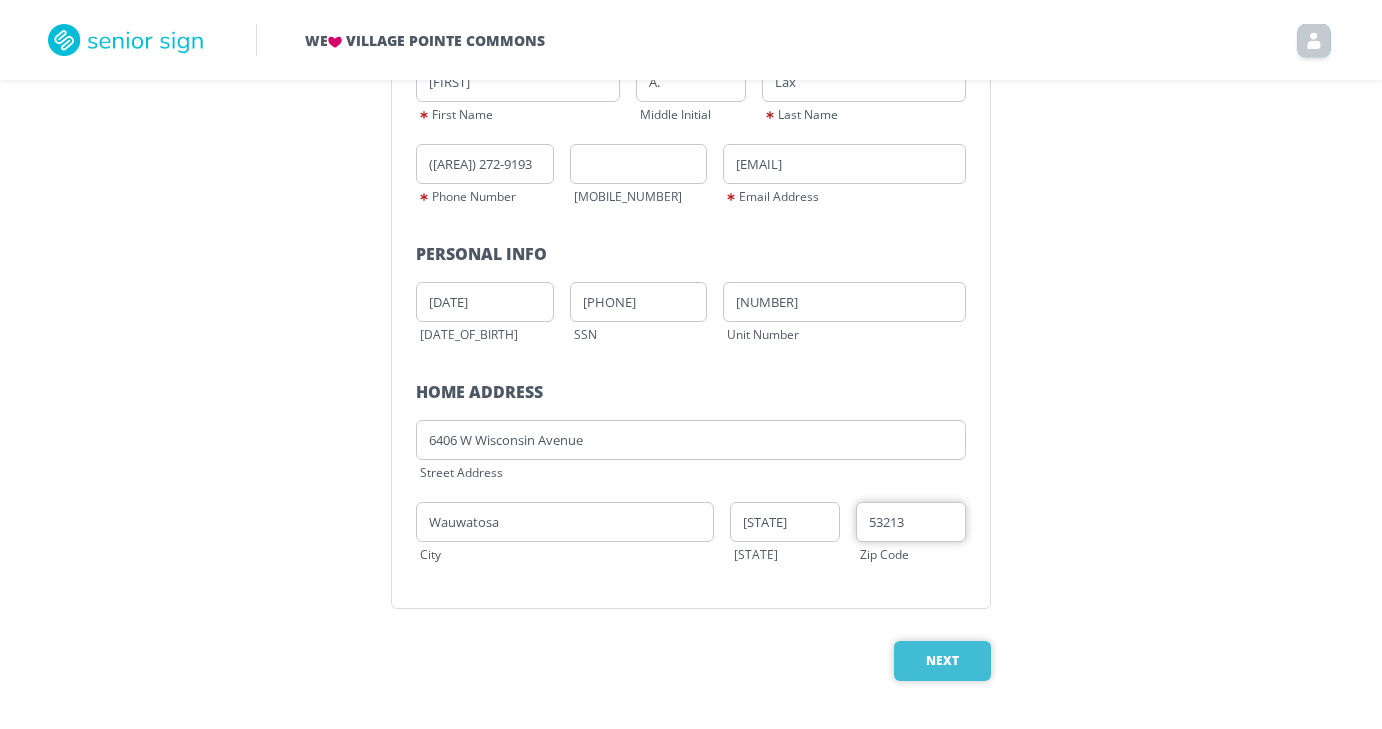 type on "53213" 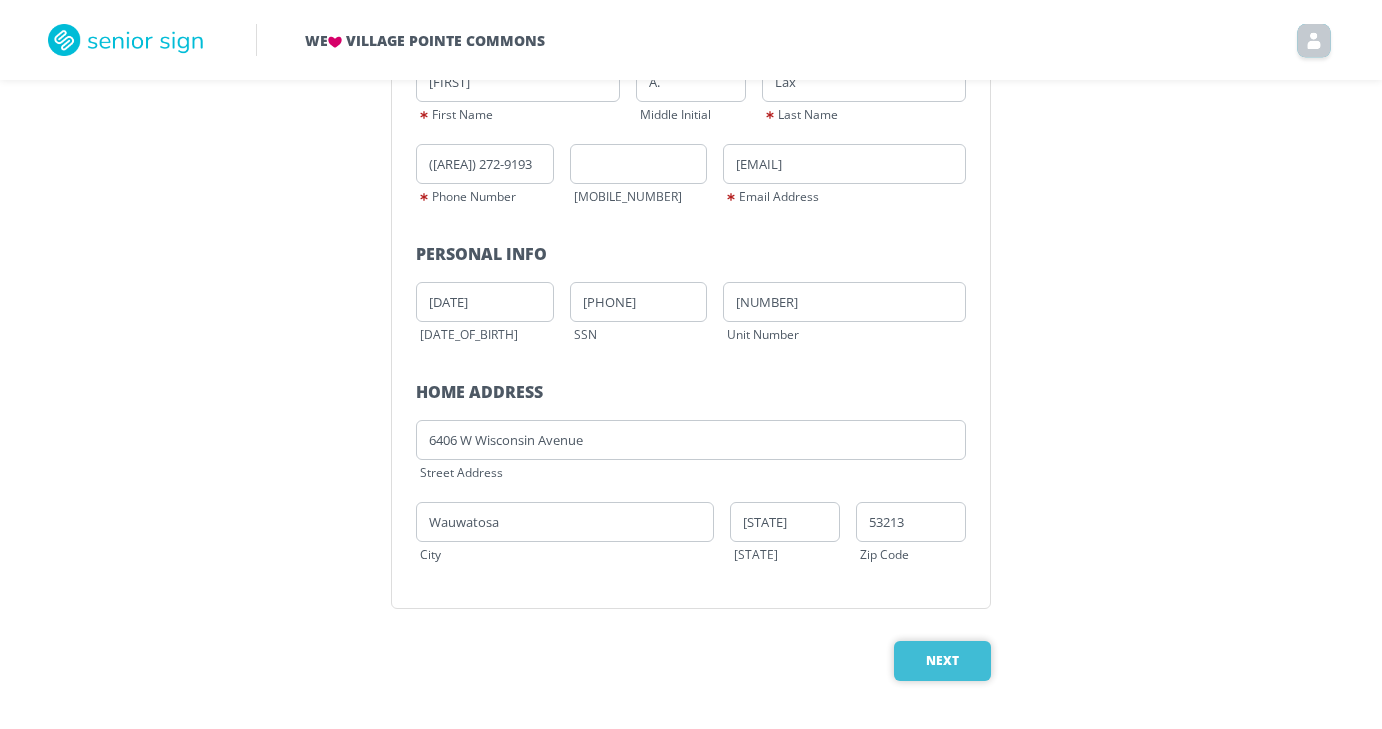 click on "Next" at bounding box center (942, 661) 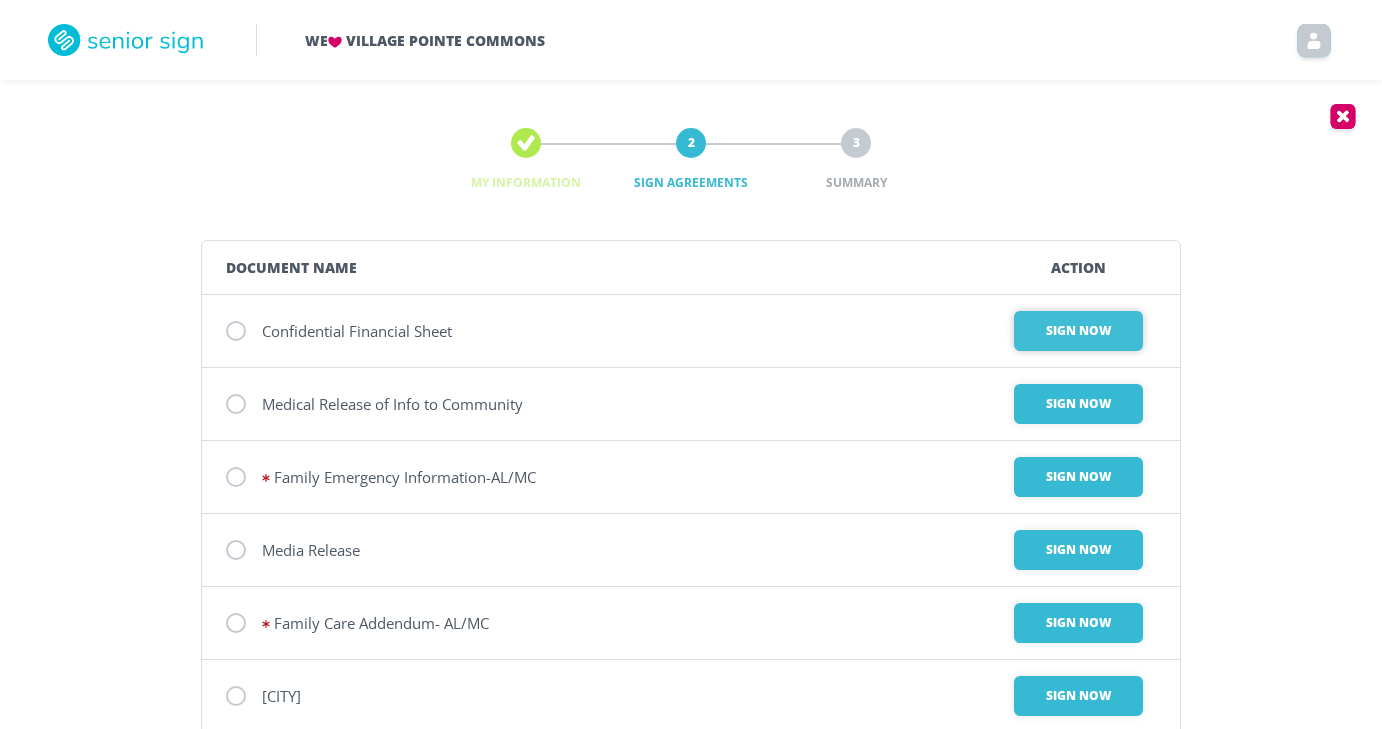 click on "Sign Now" at bounding box center [1078, 331] 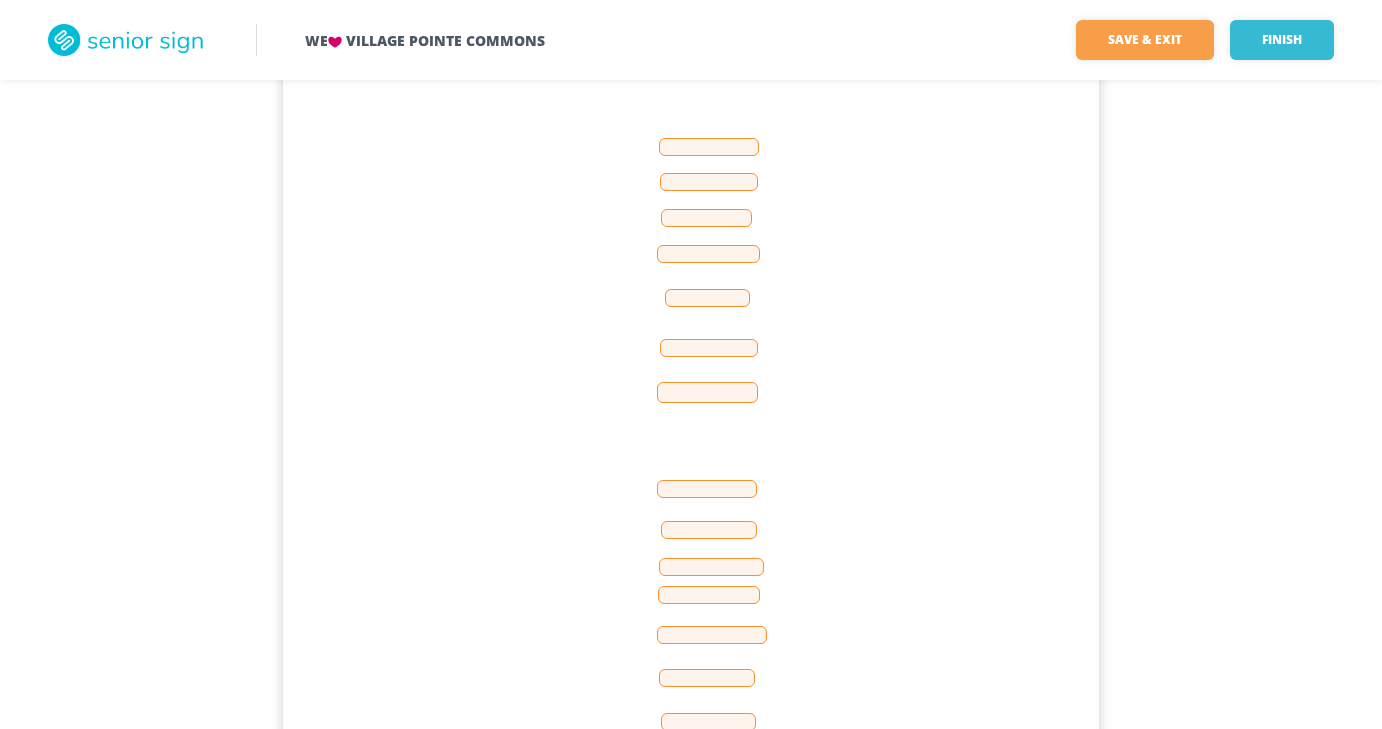 scroll, scrollTop: 351, scrollLeft: 0, axis: vertical 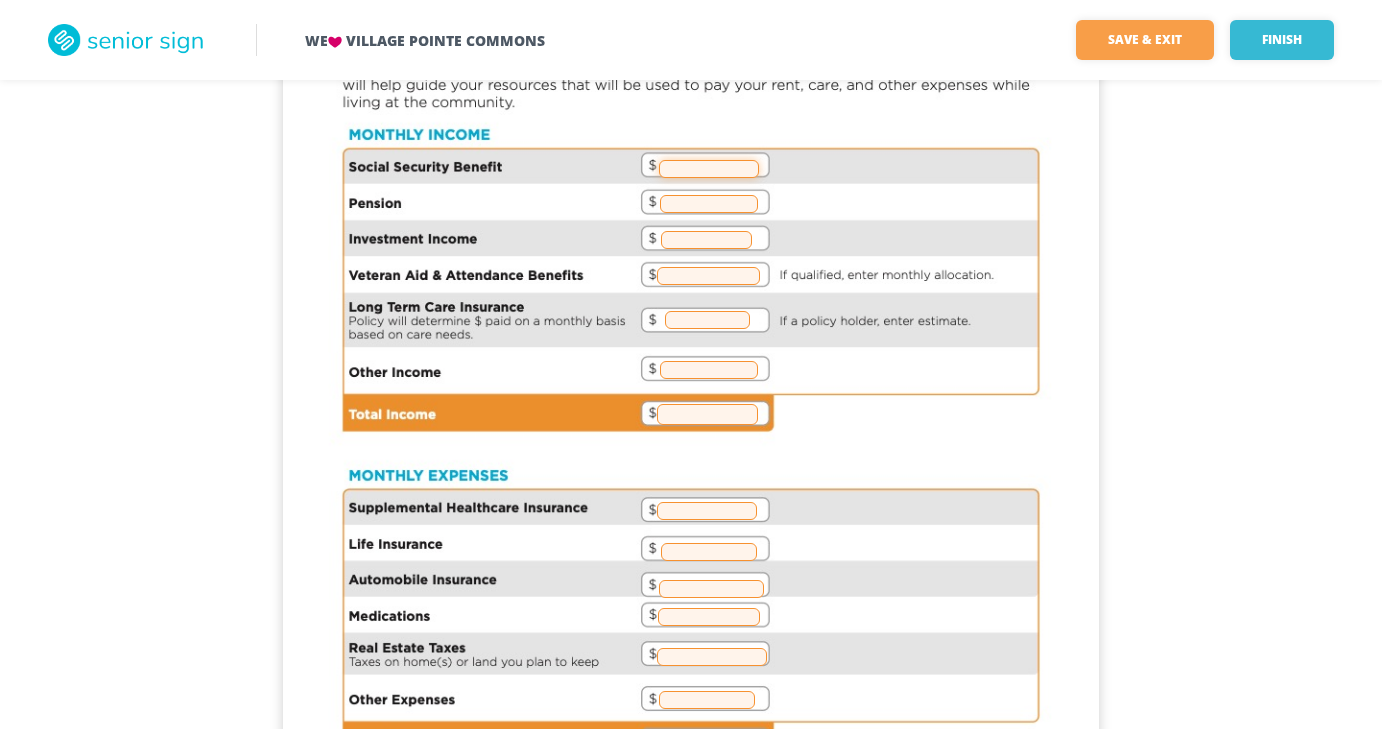 click at bounding box center (709, 169) 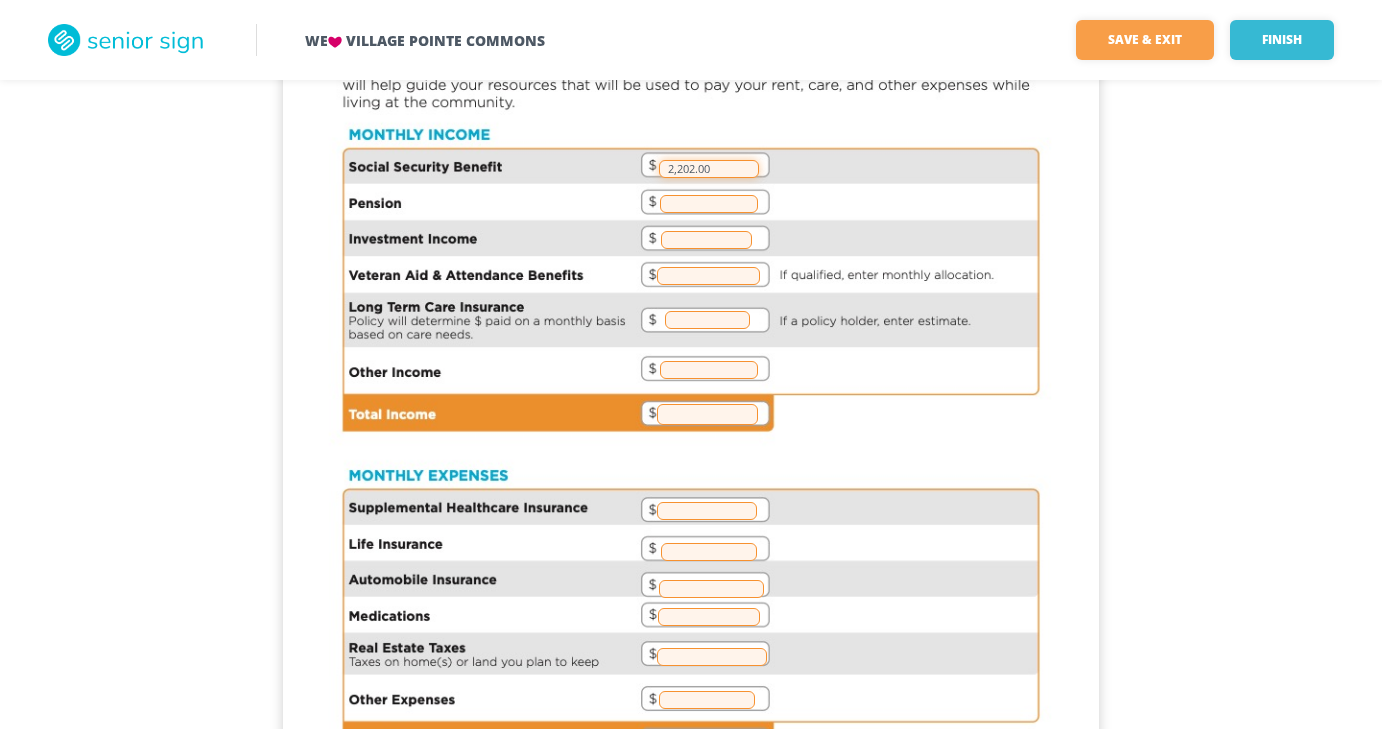 type on "2,202.00" 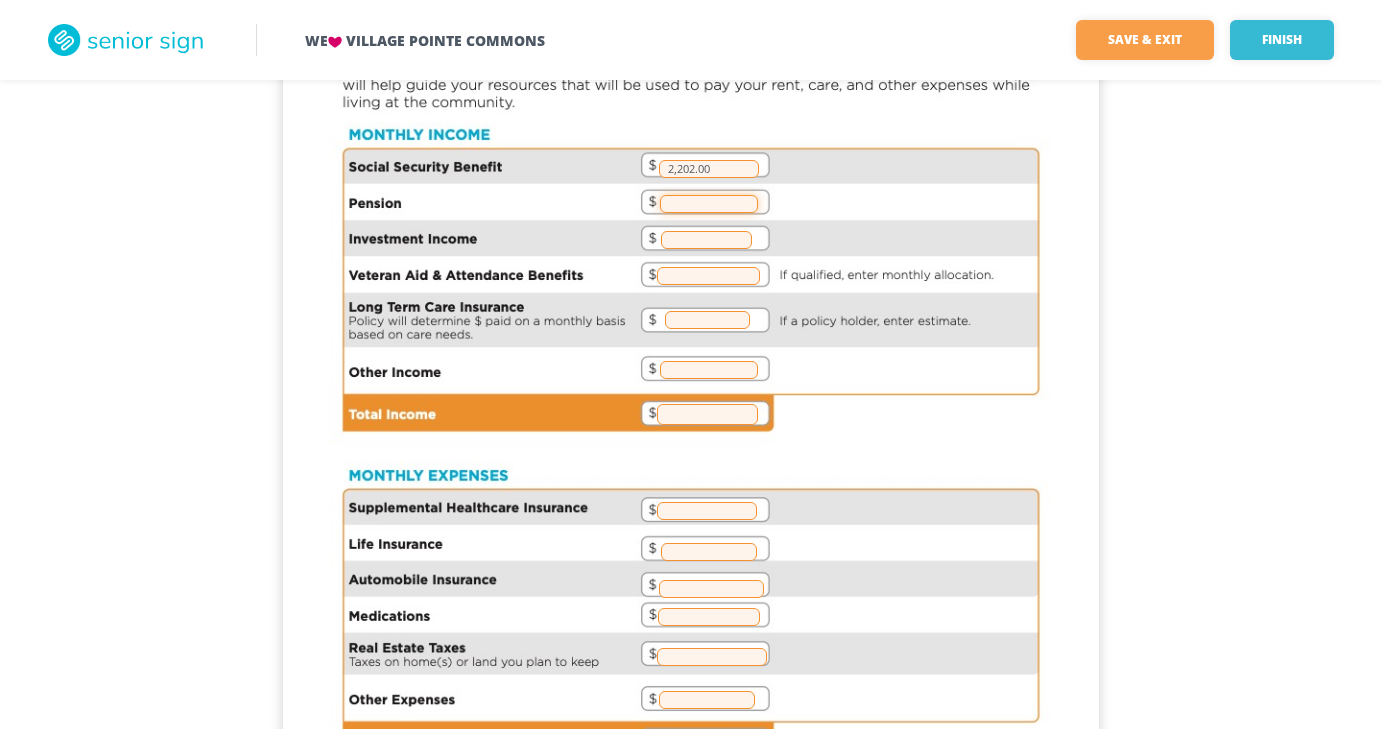 click at bounding box center [709, 204] 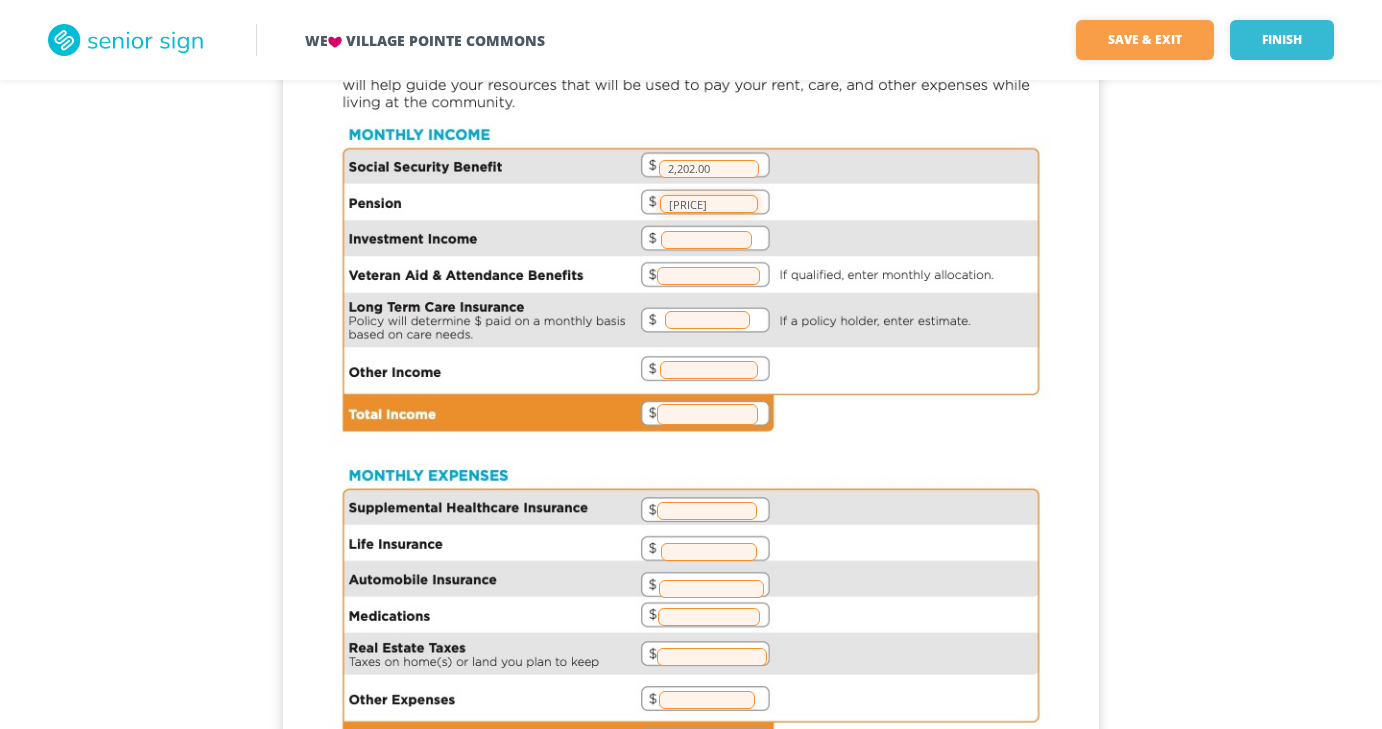 type on "[PRICE]" 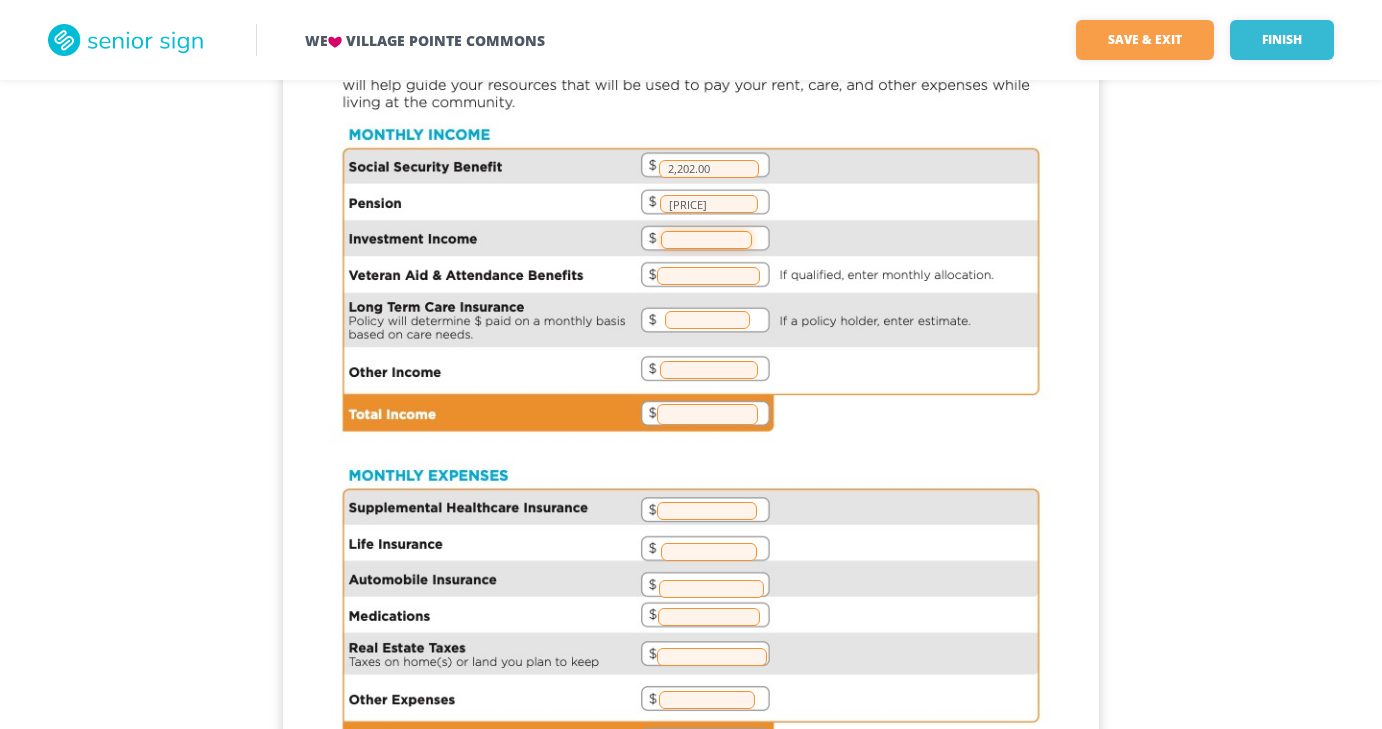 click at bounding box center [706, 240] 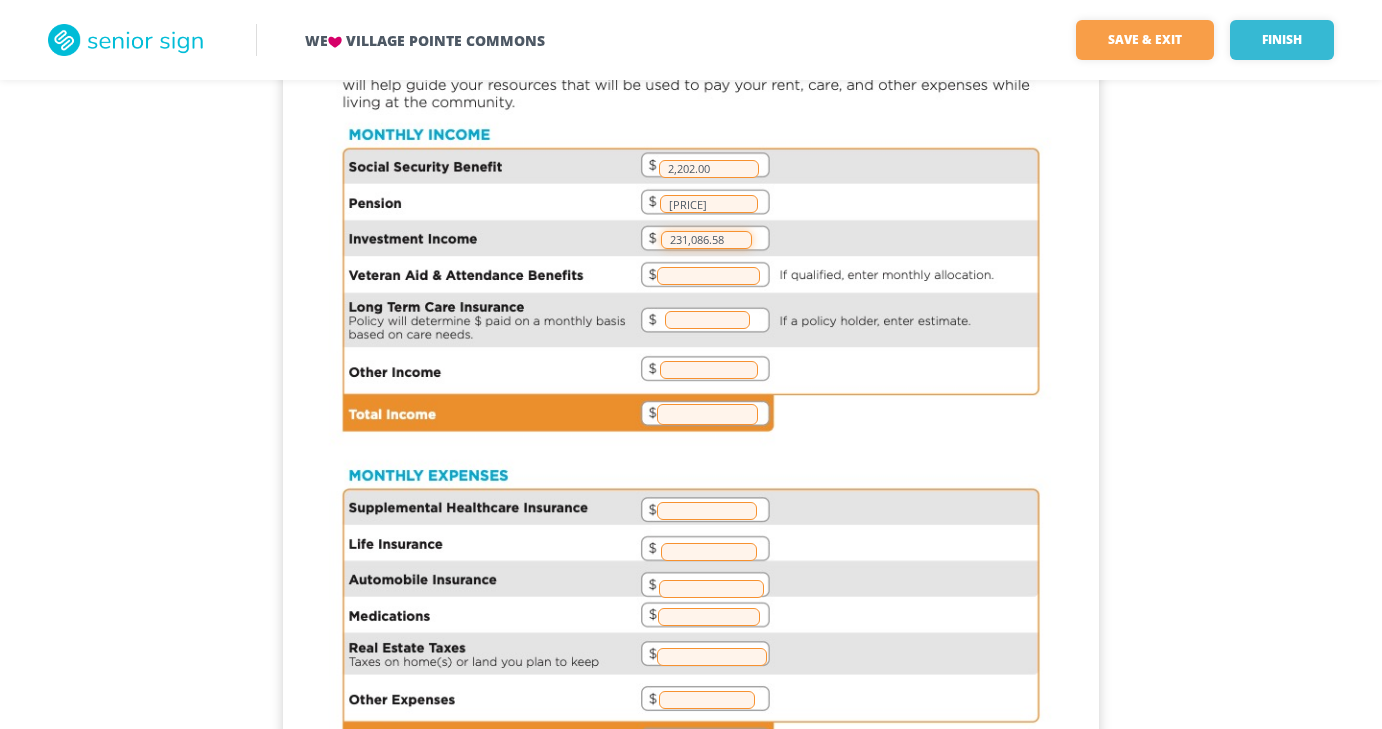 type on "231,086.58" 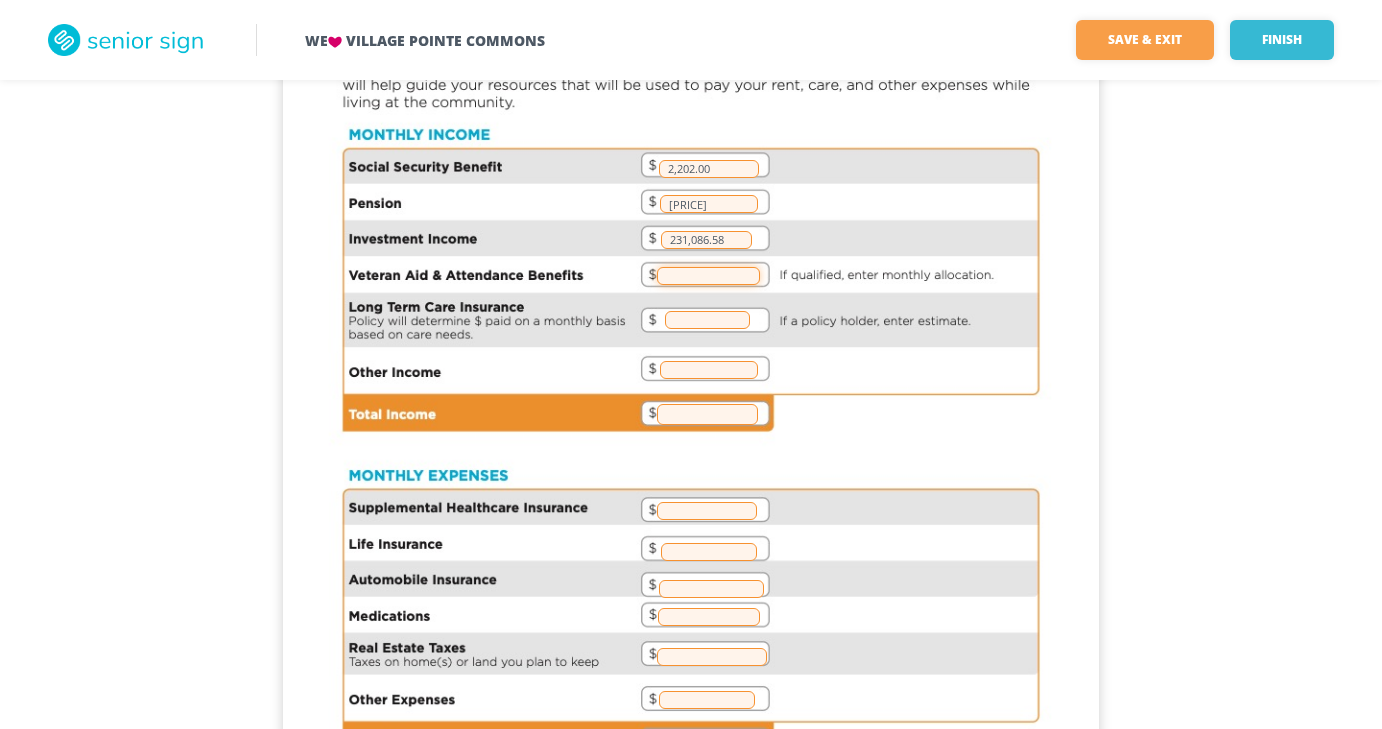 click at bounding box center (708, 276) 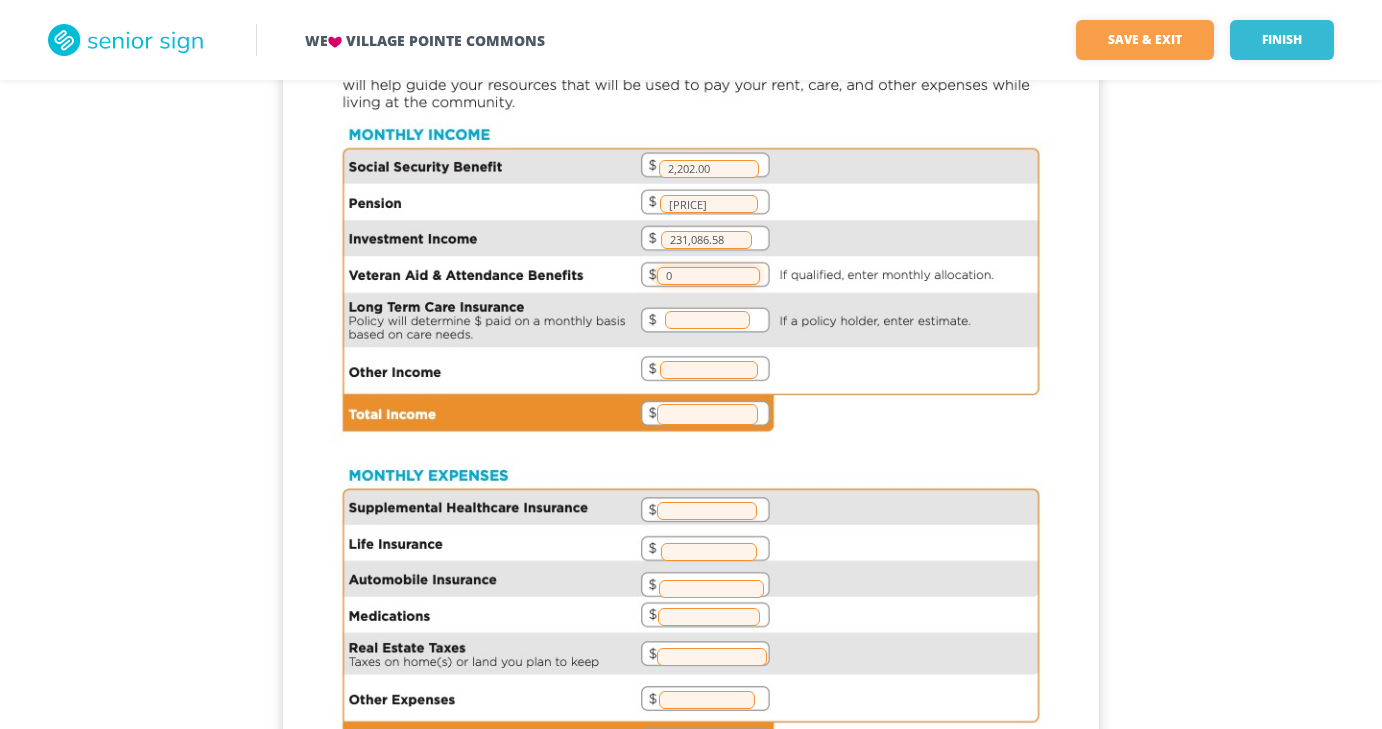 type on "0" 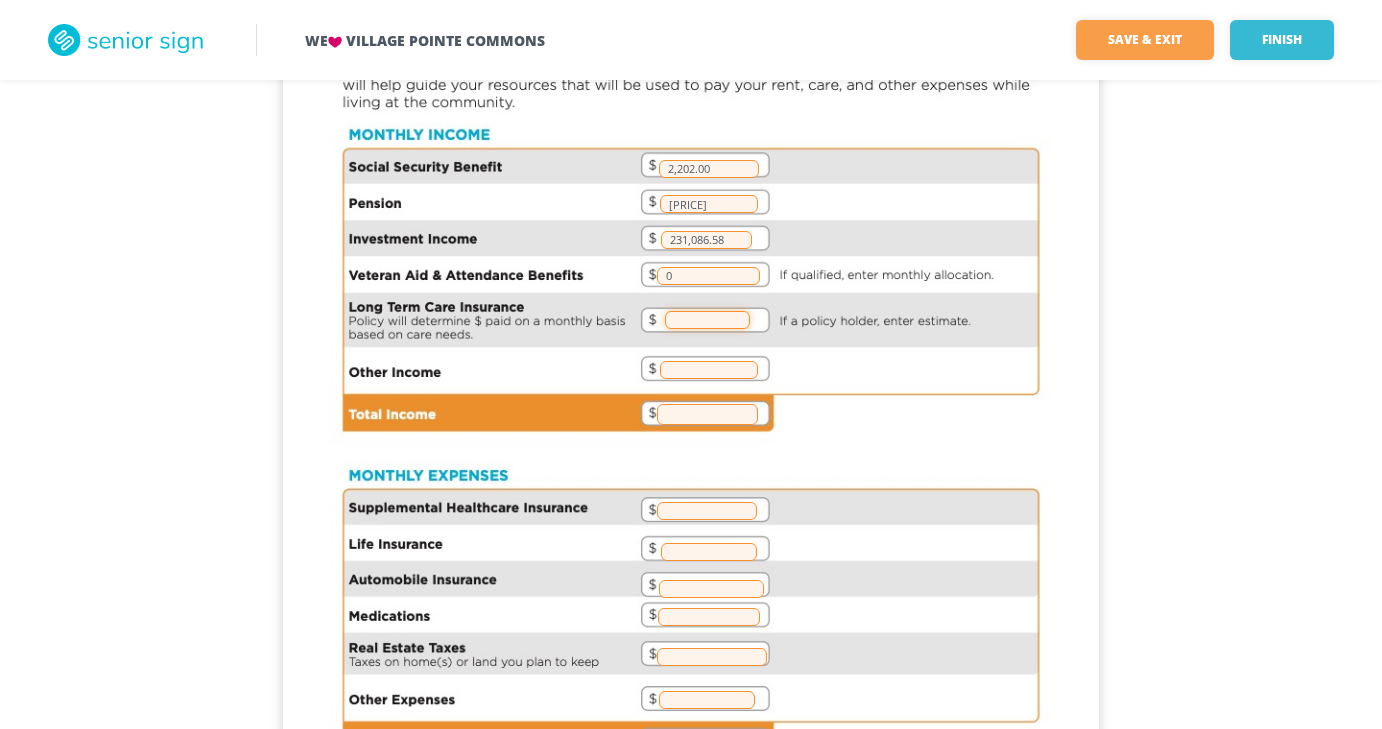 click at bounding box center [707, 320] 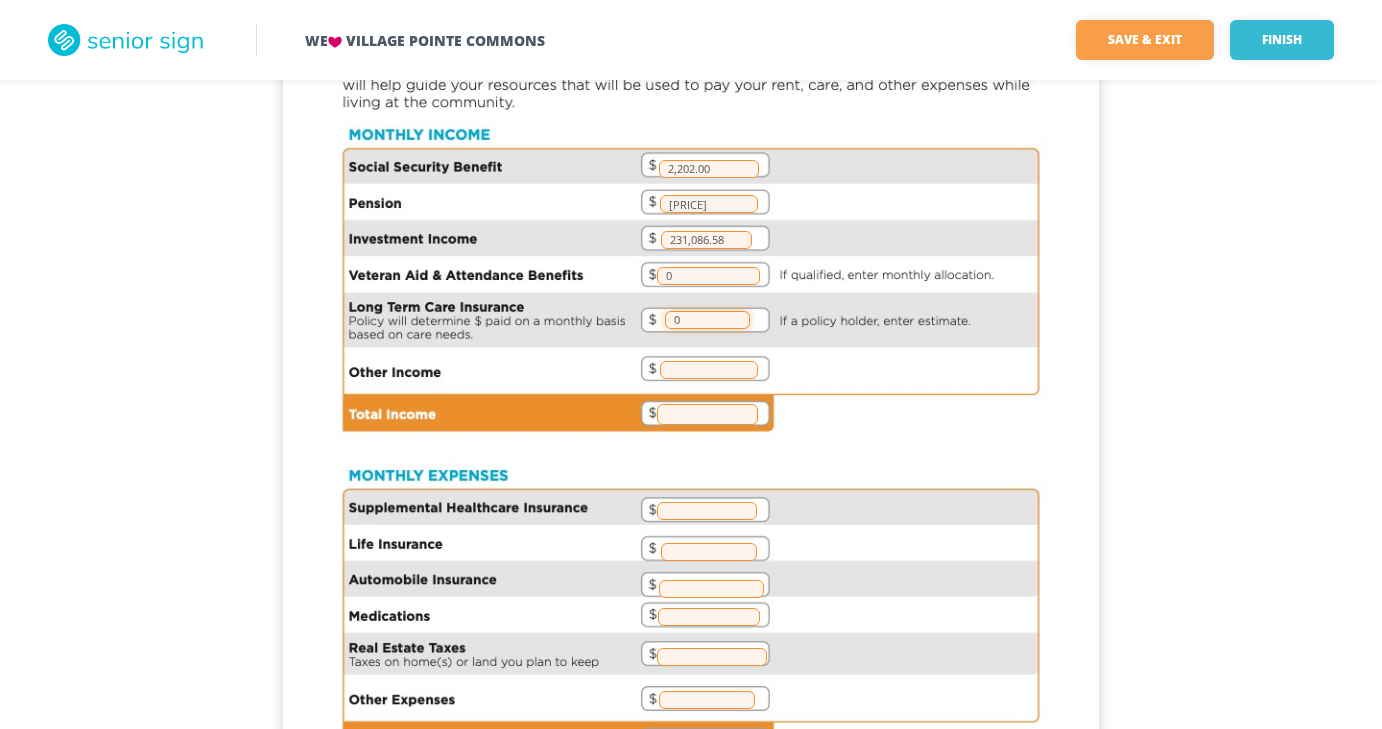 type on "0" 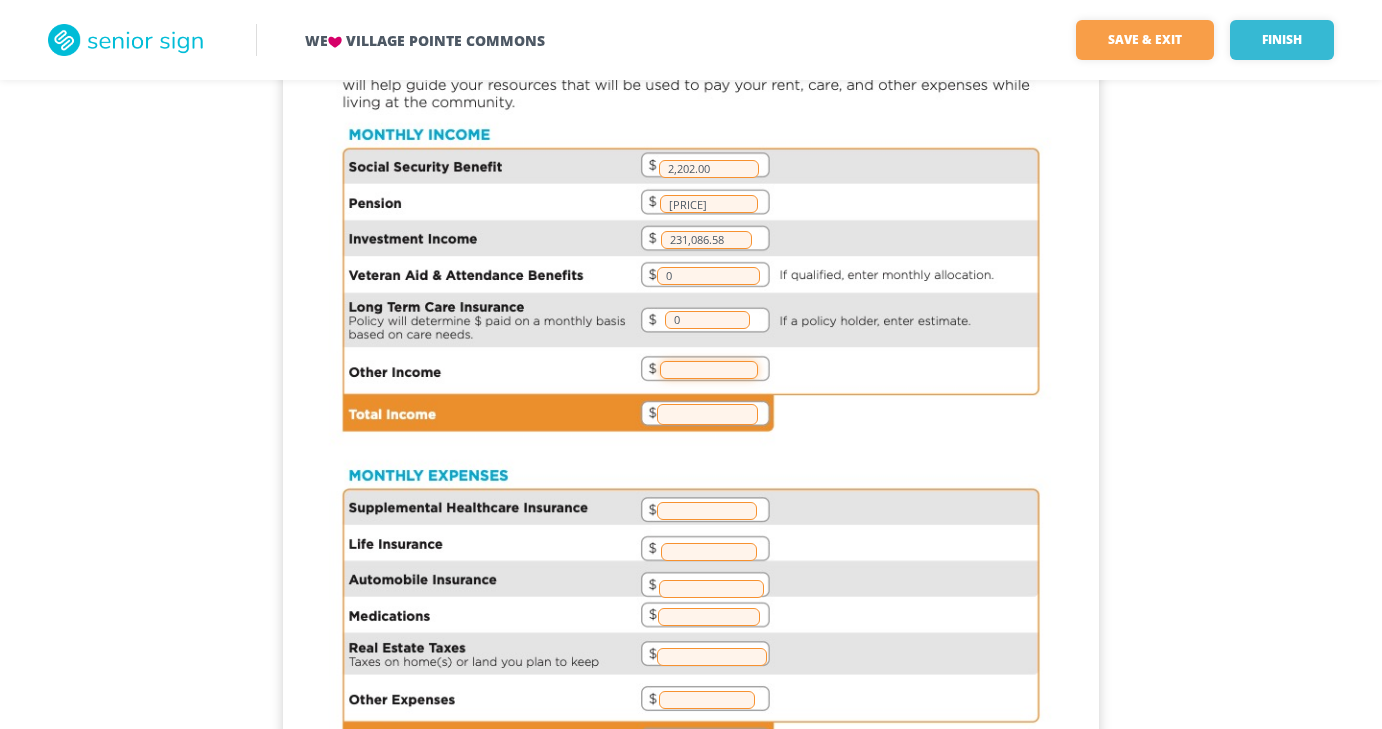 click at bounding box center (709, 370) 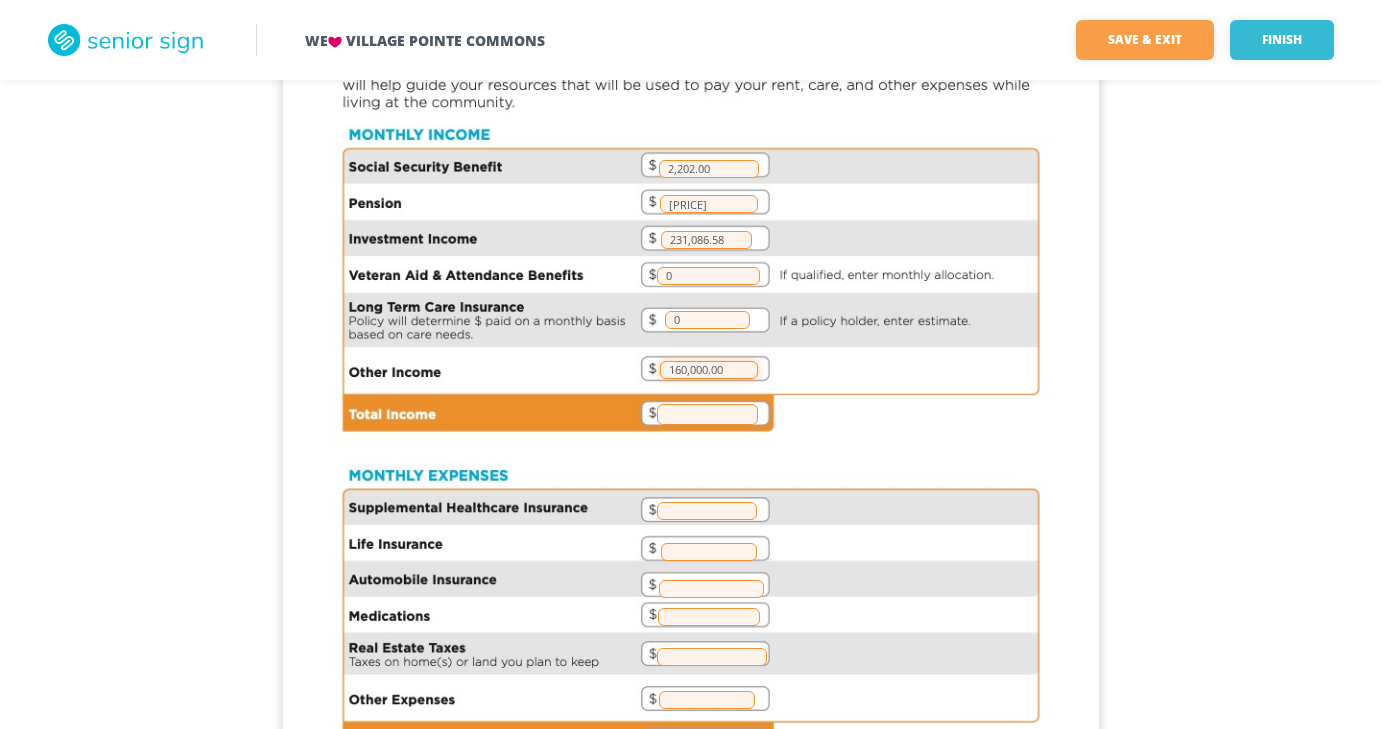 type on "160,000.00" 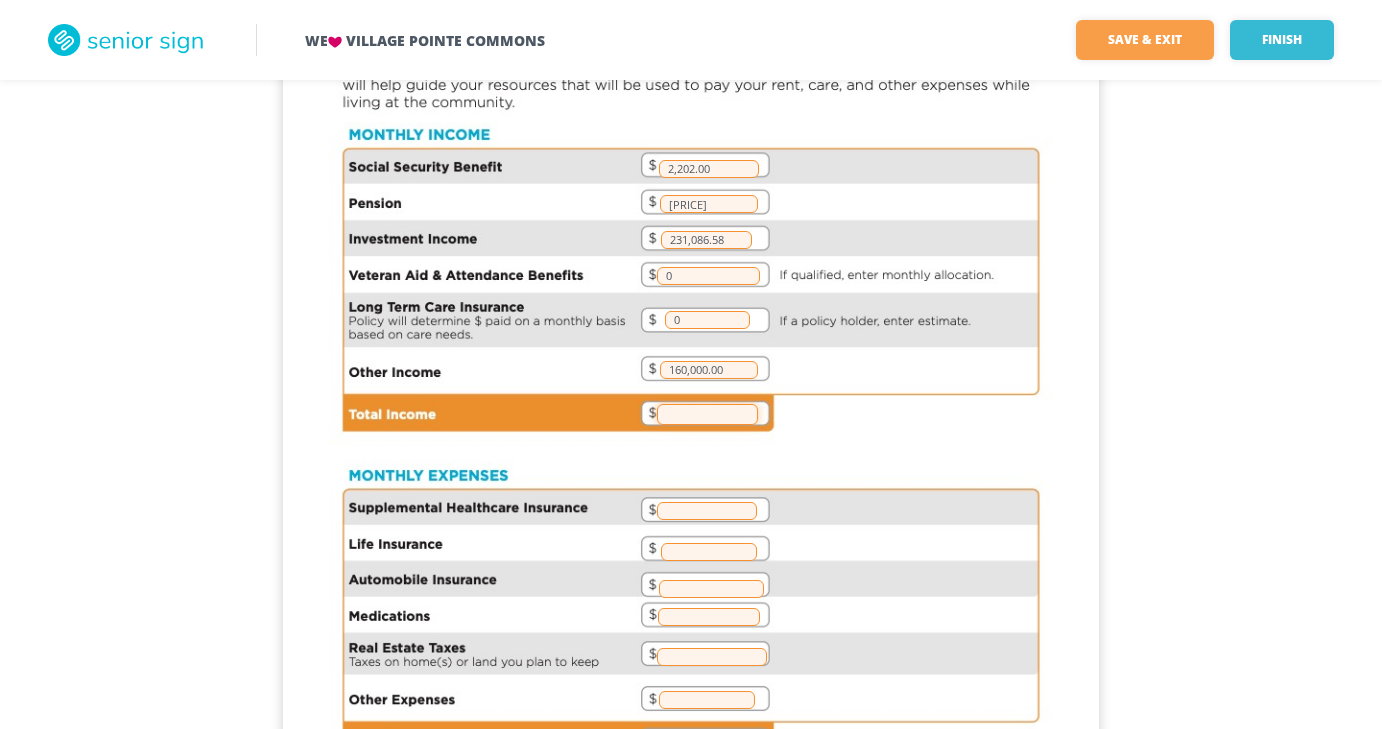 click at bounding box center [707, 414] 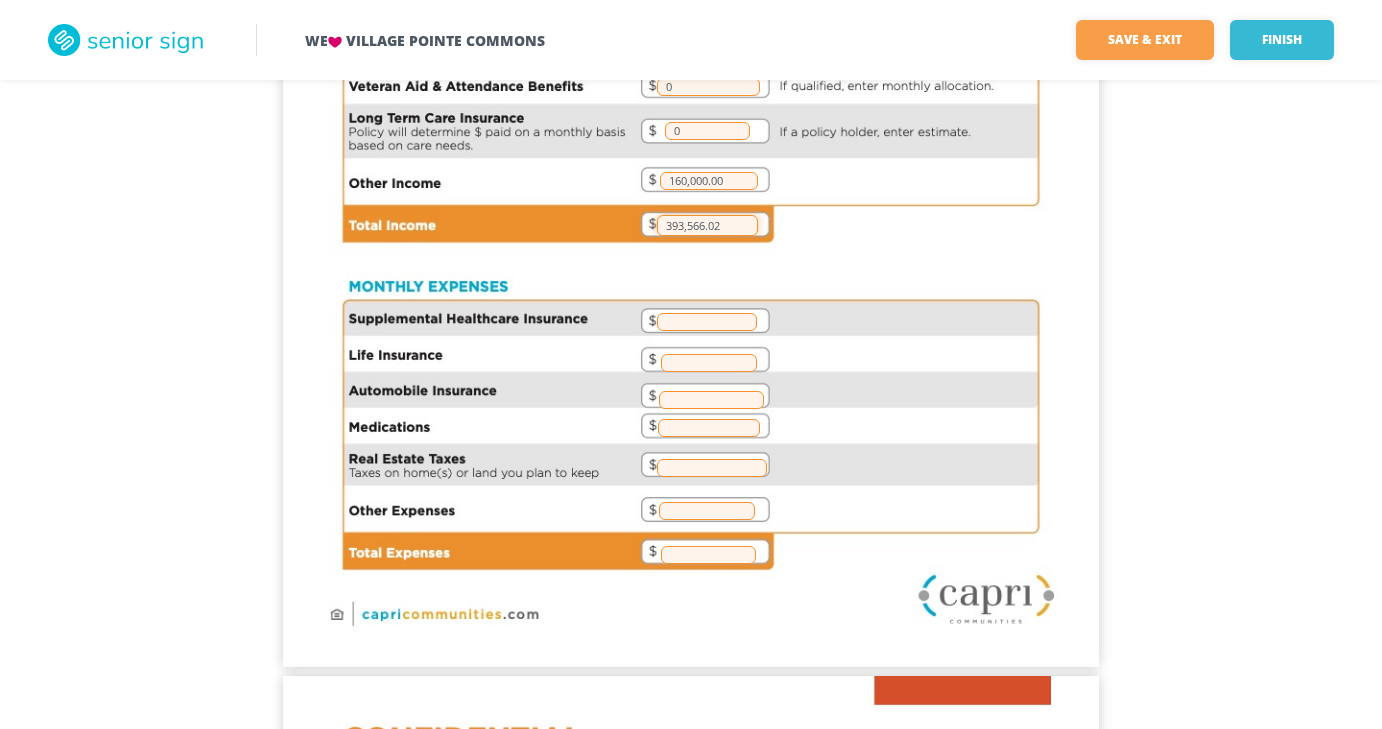 scroll, scrollTop: 559, scrollLeft: 0, axis: vertical 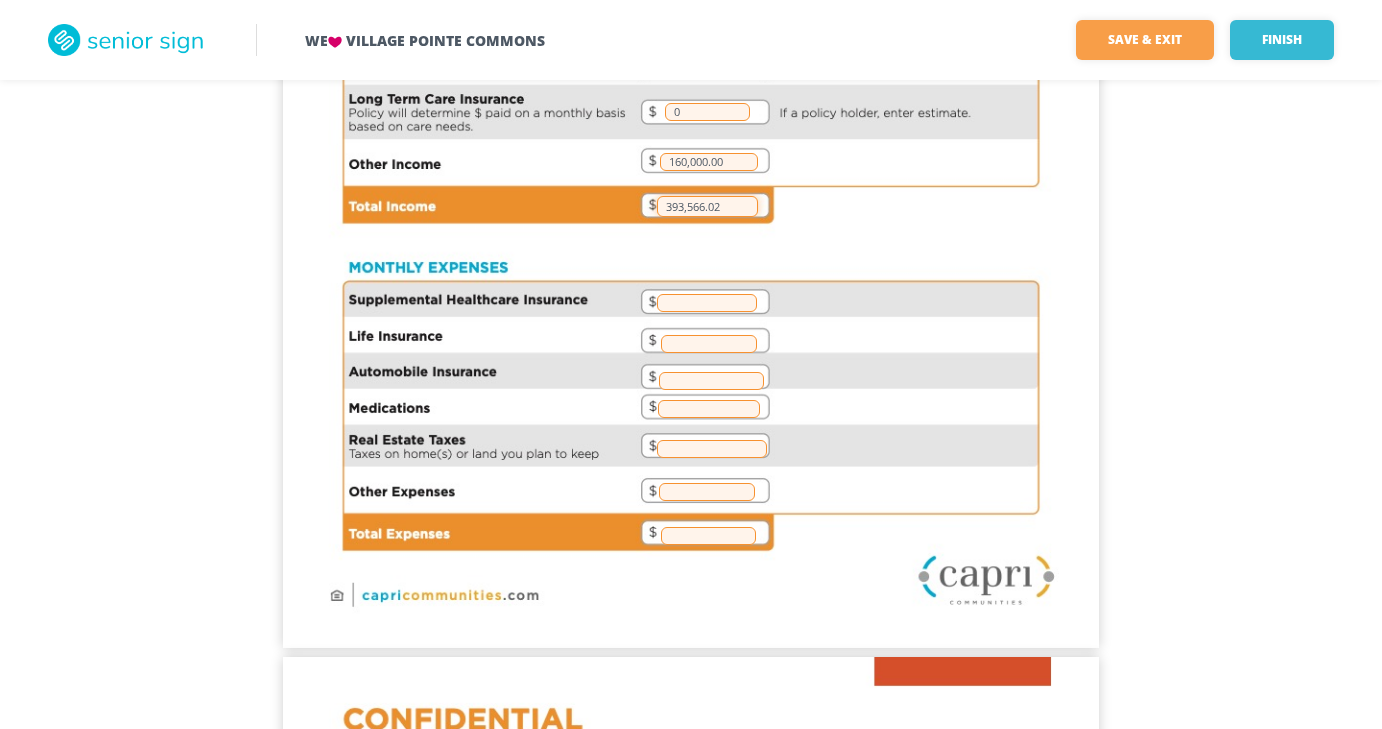 type on "393,566.02" 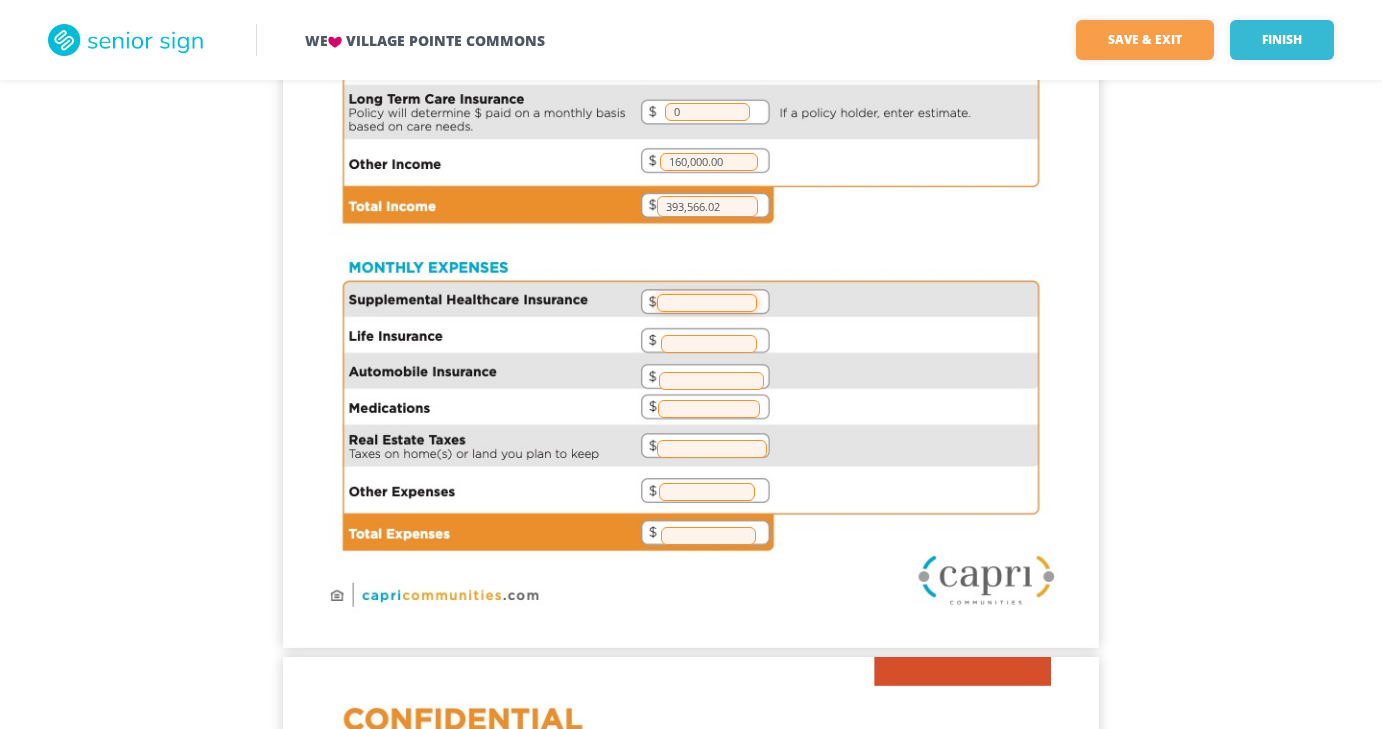 click at bounding box center [707, 303] 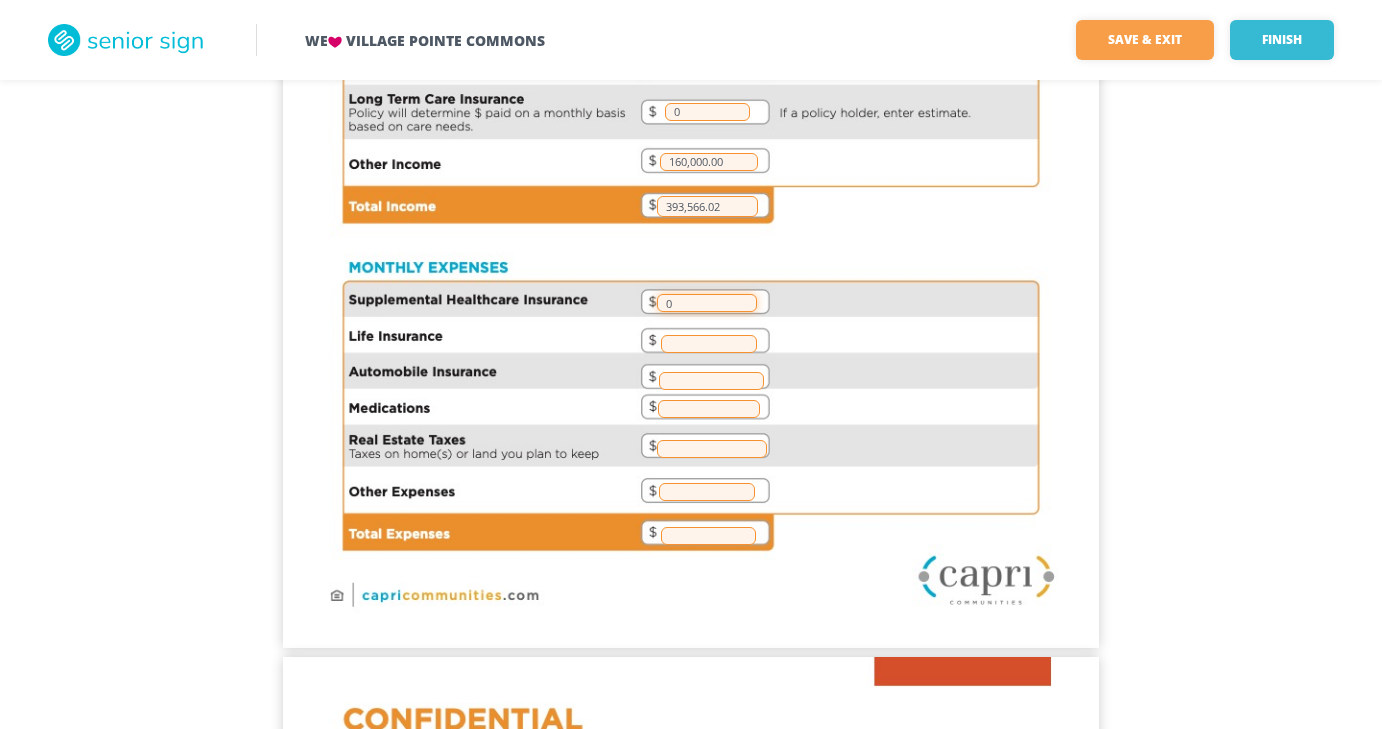 type on "0" 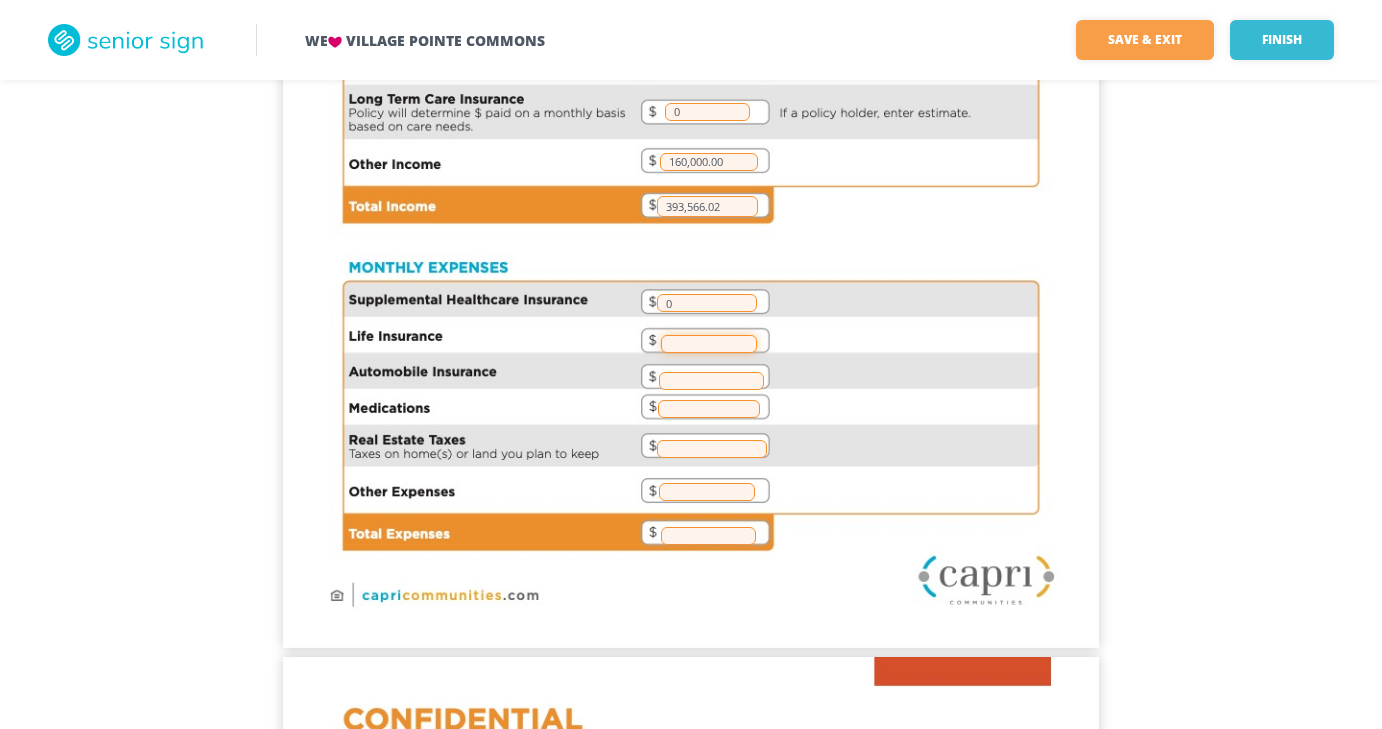 click at bounding box center (709, 344) 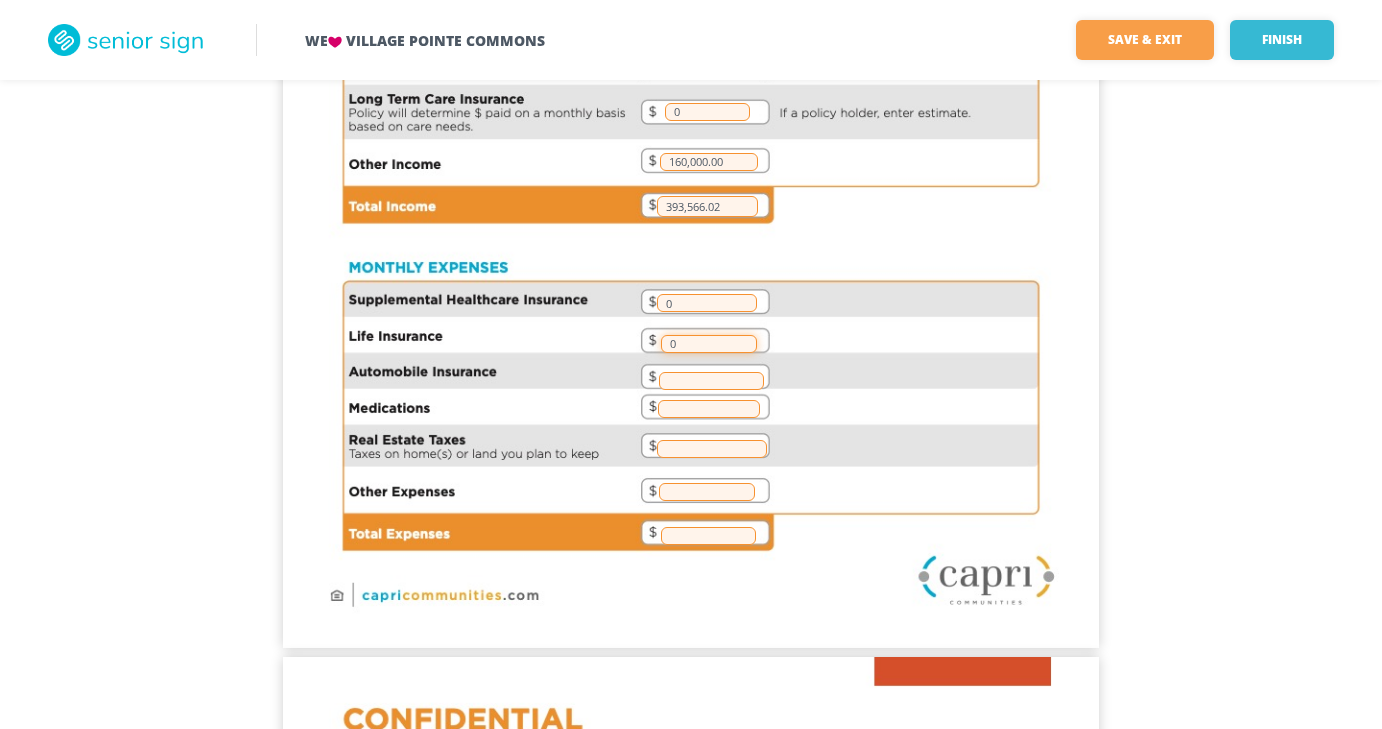 type on "0" 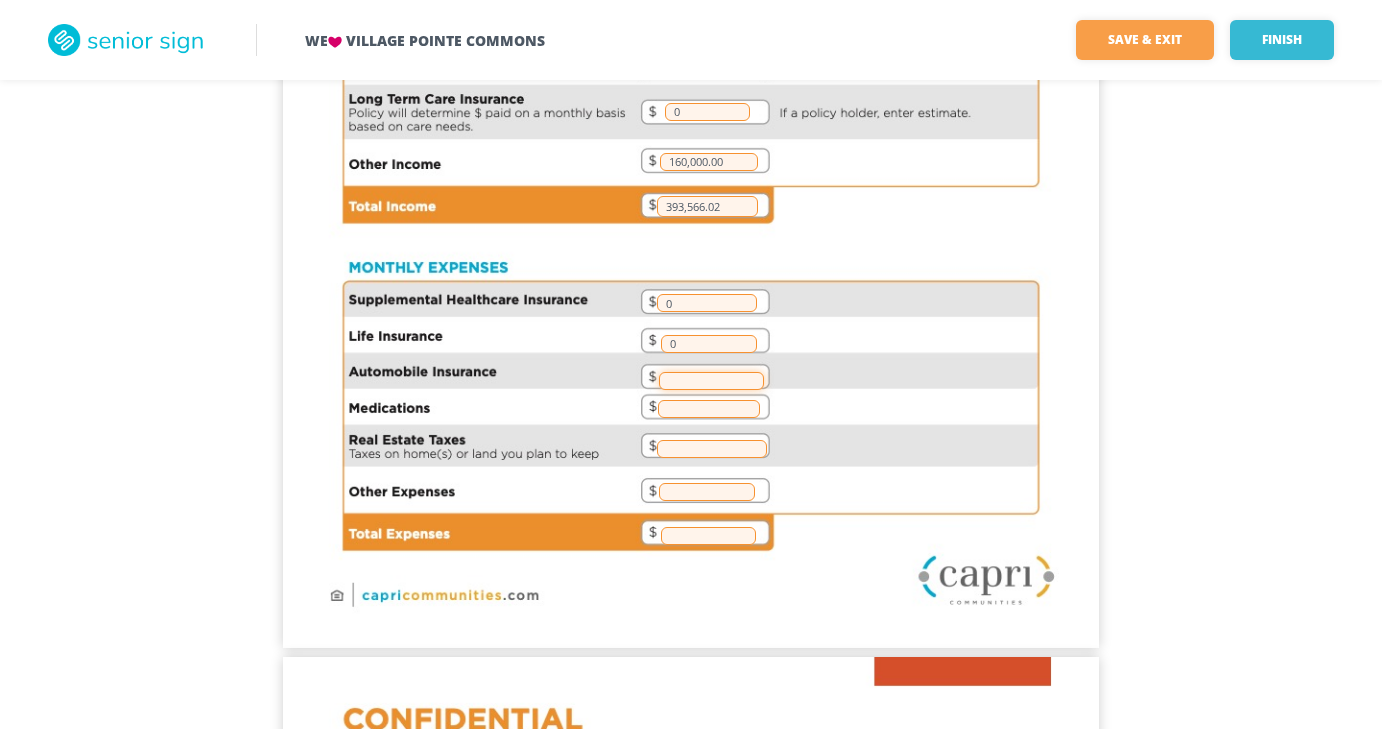click at bounding box center [711, 381] 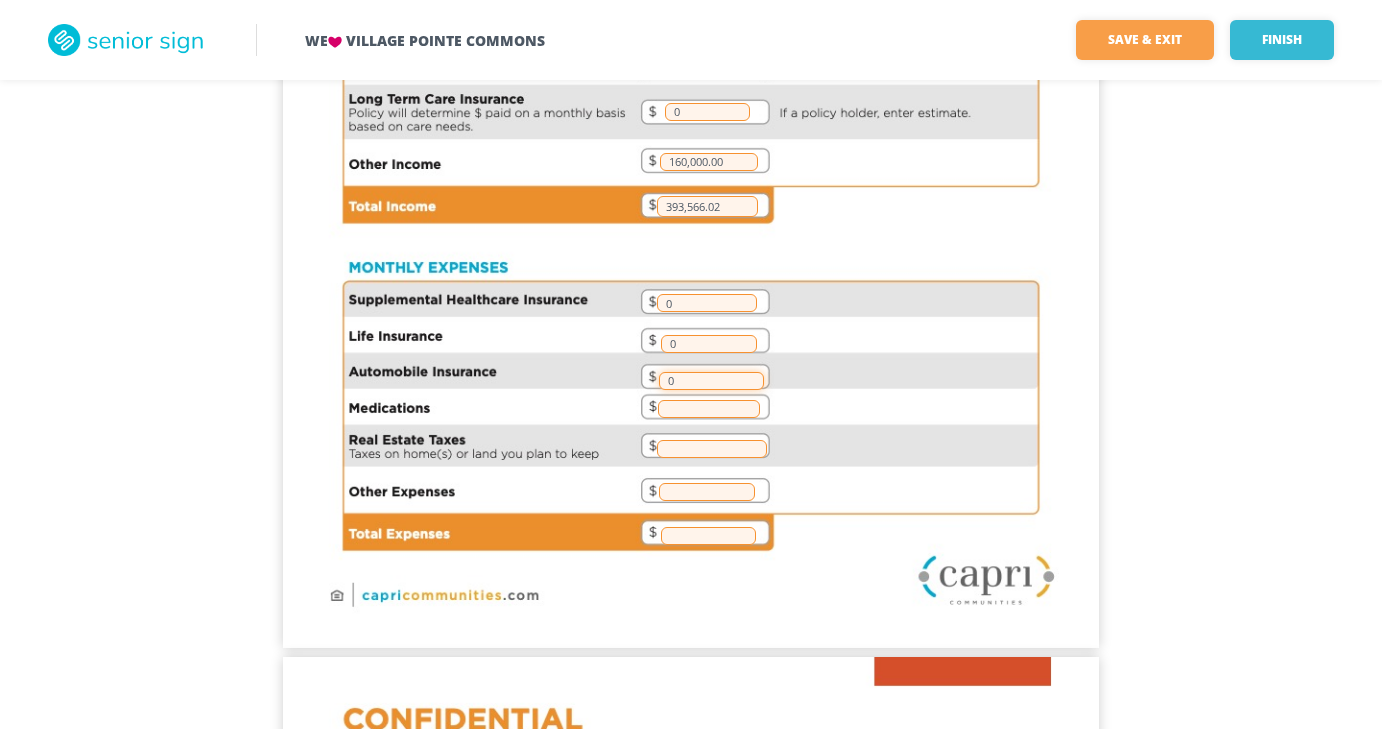 type on "0" 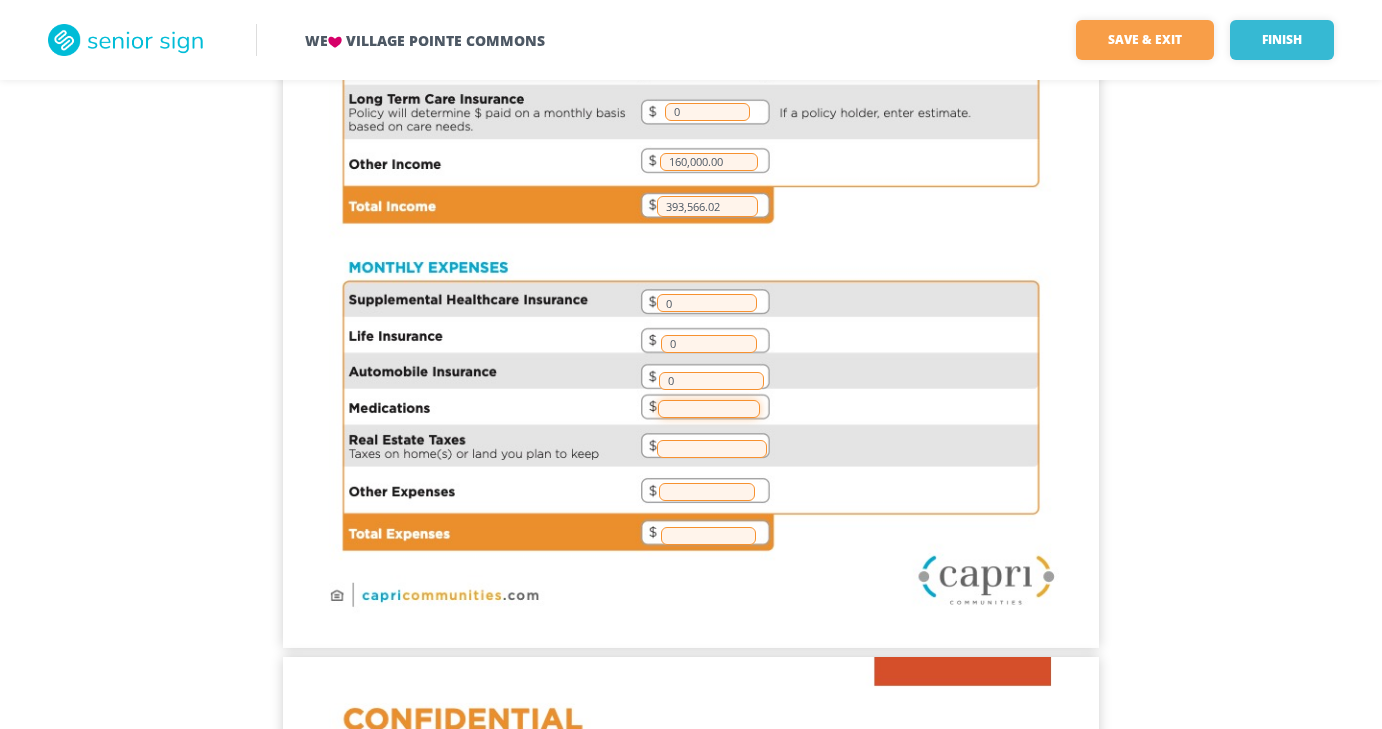 click at bounding box center (709, 409) 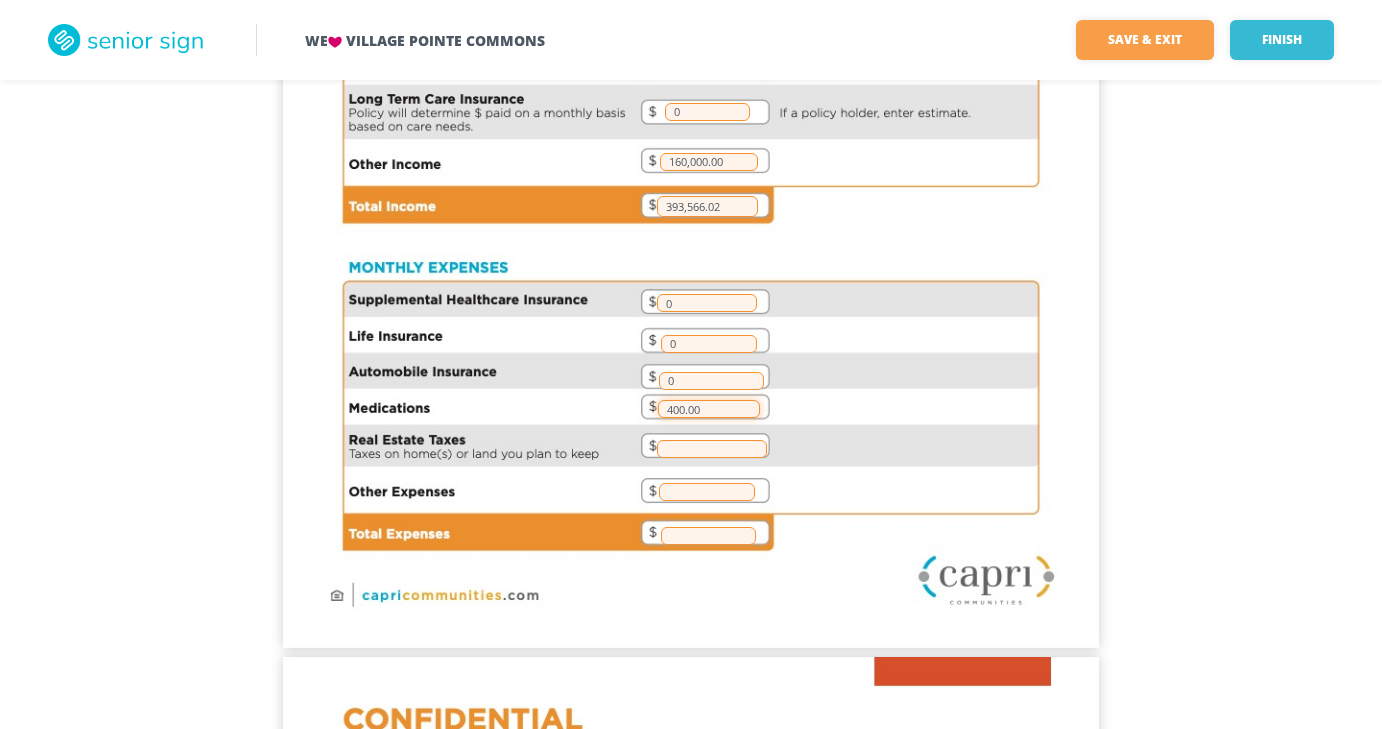 type on "400.00" 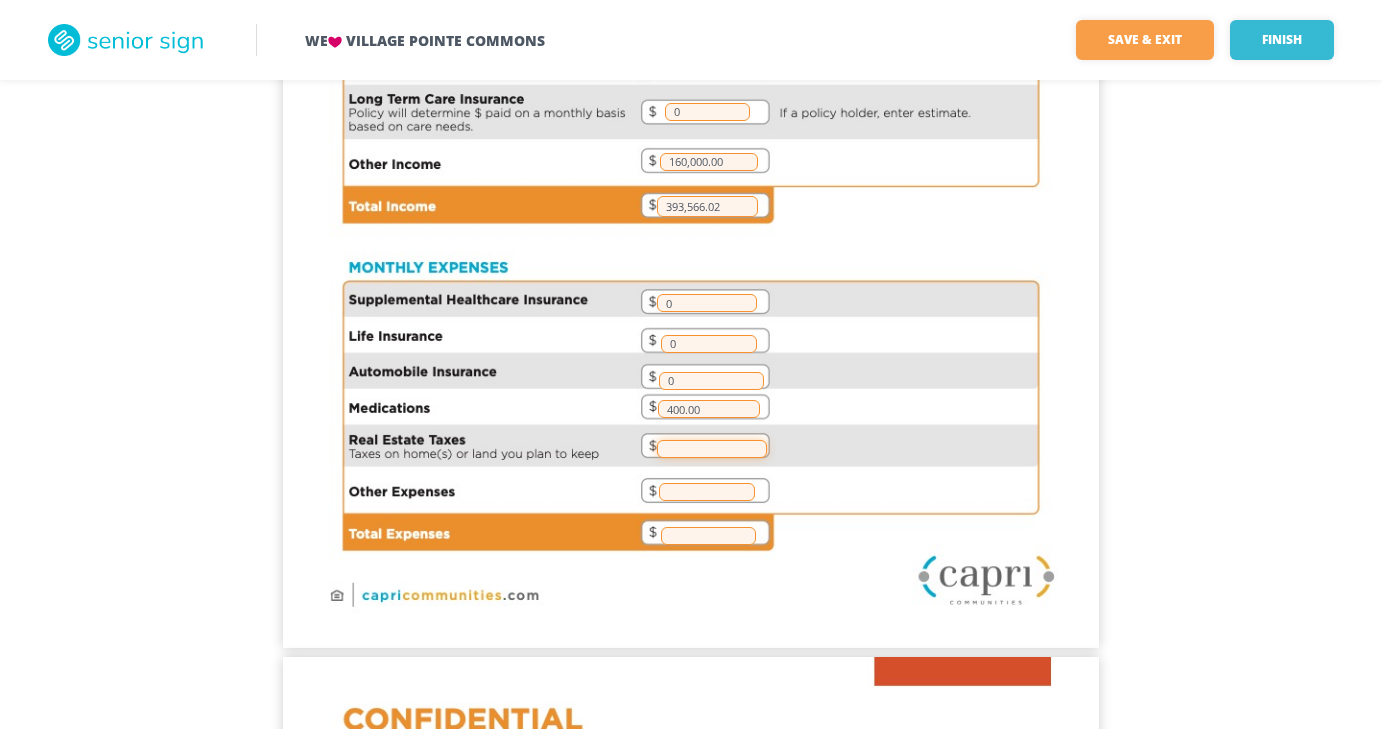 click at bounding box center [712, 449] 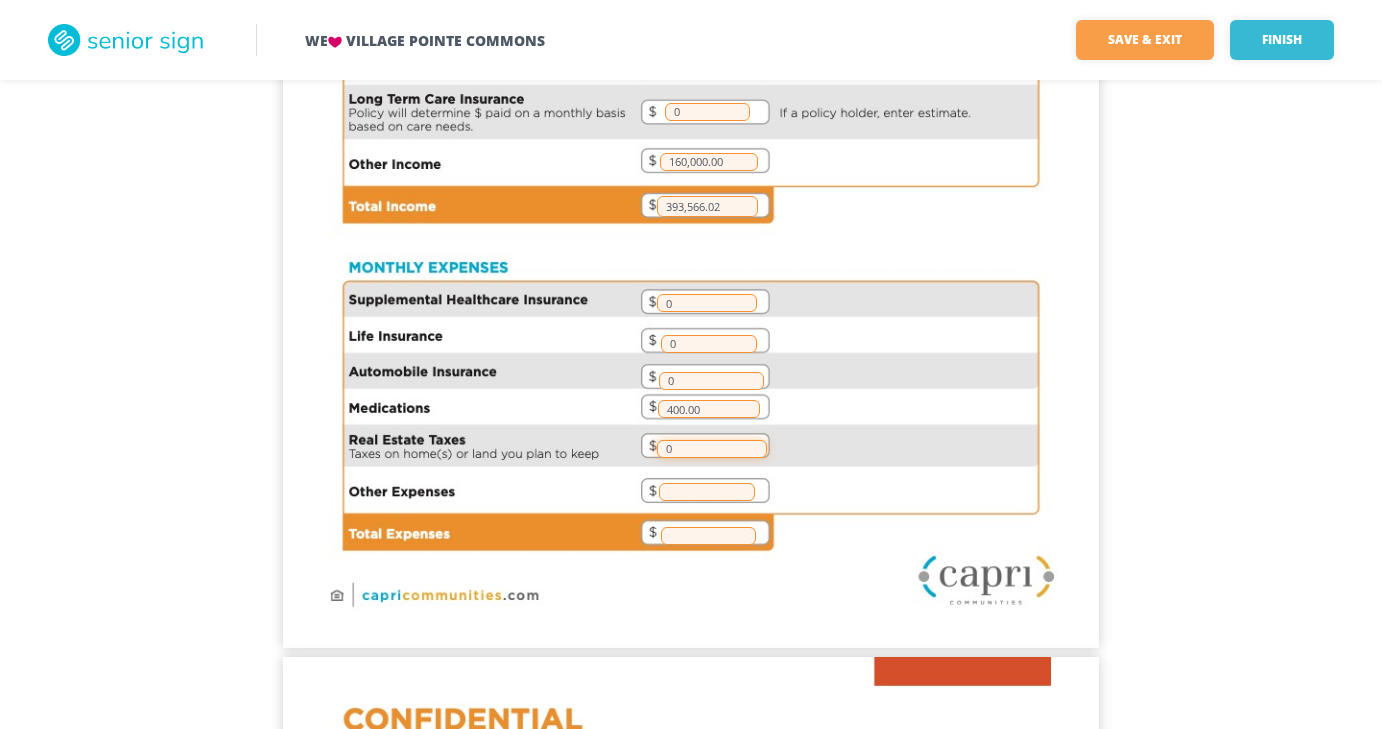 type on "0" 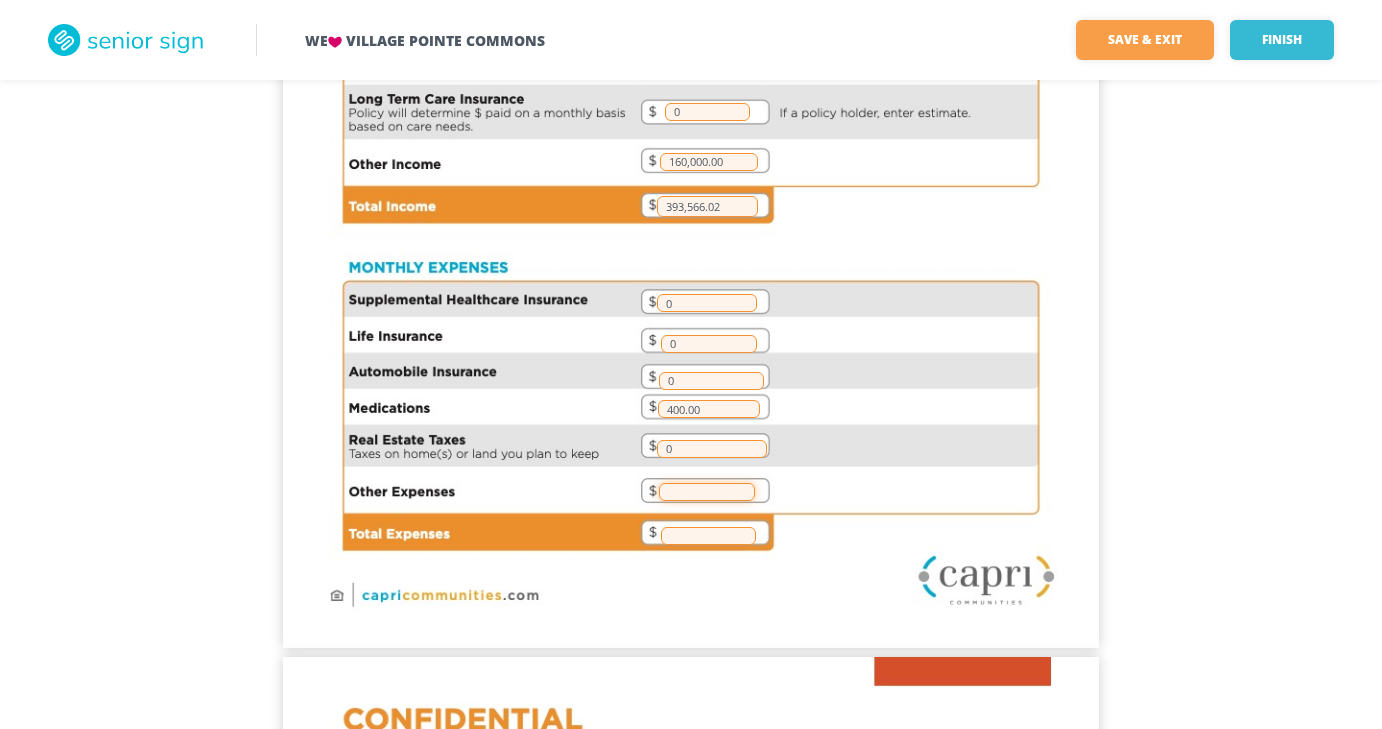 click at bounding box center [707, 492] 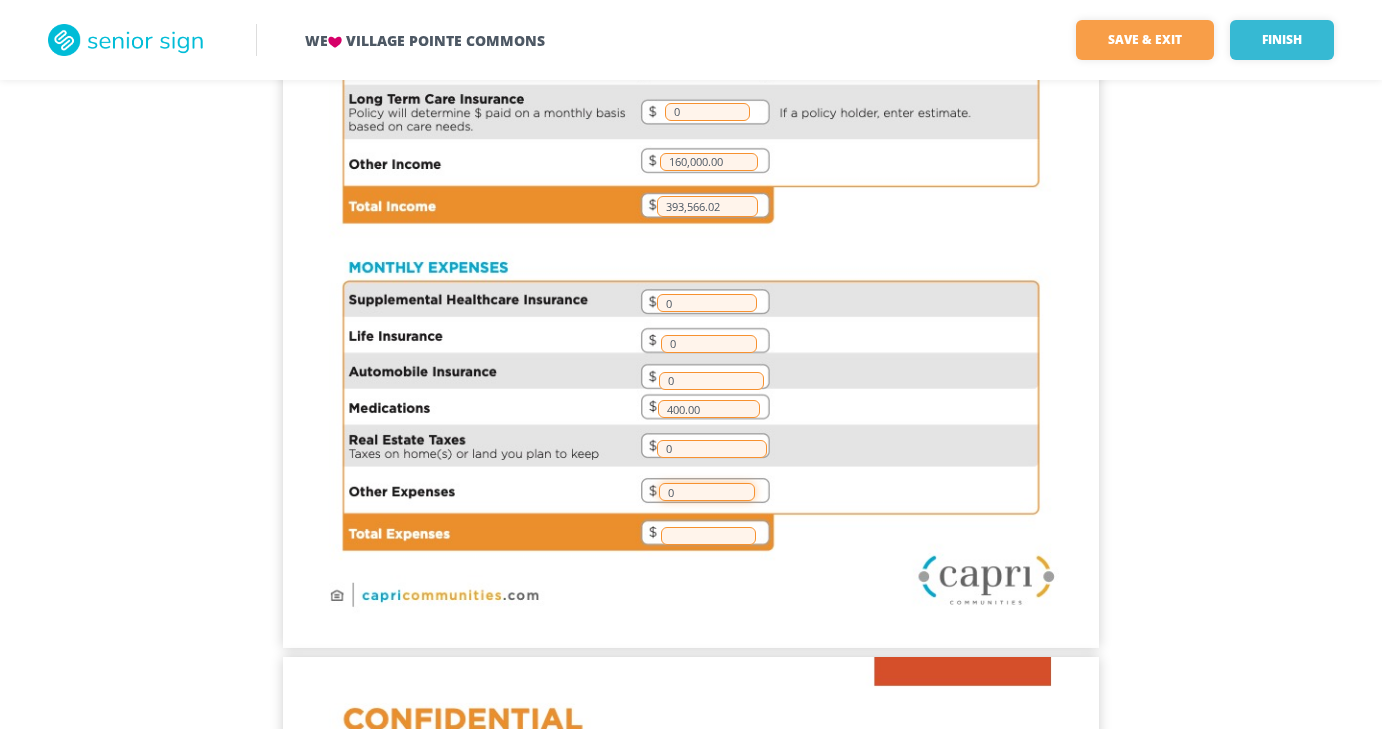 type on "0" 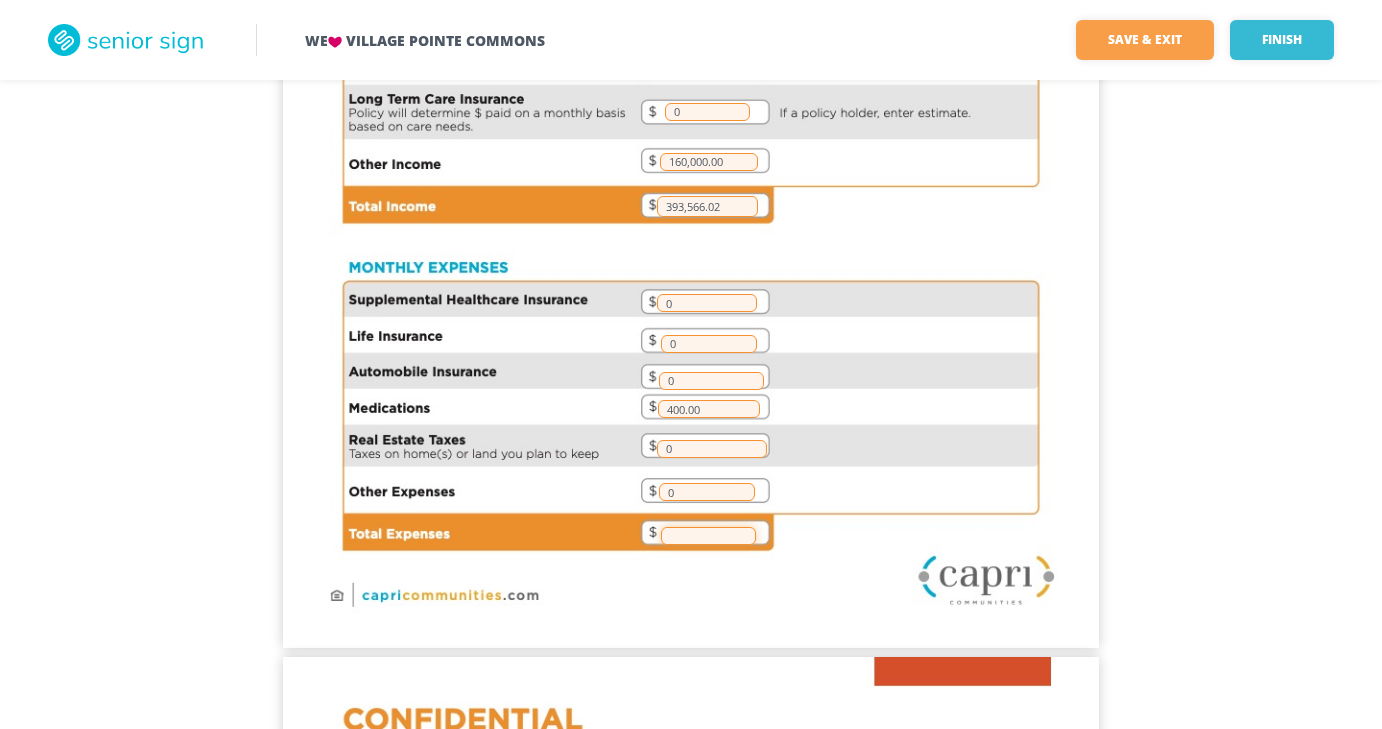 click at bounding box center [708, 536] 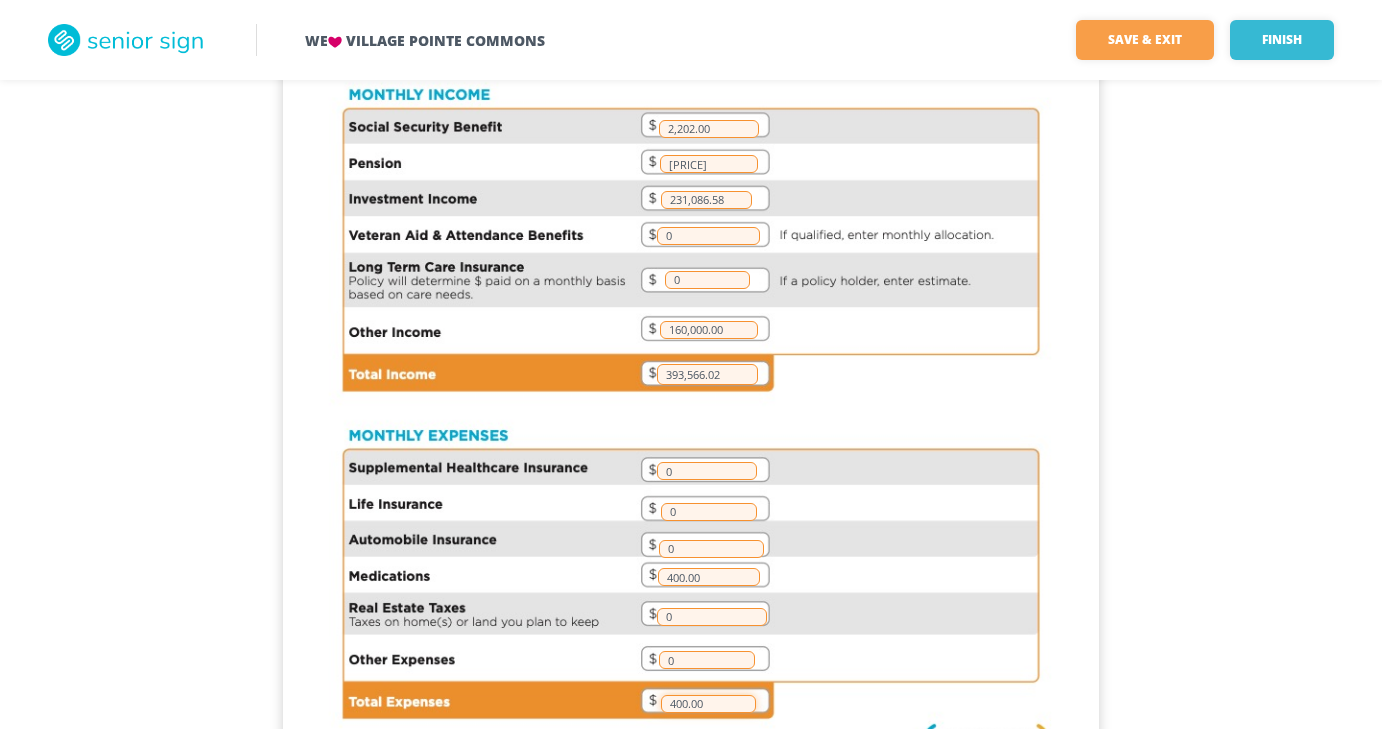 scroll, scrollTop: 386, scrollLeft: 0, axis: vertical 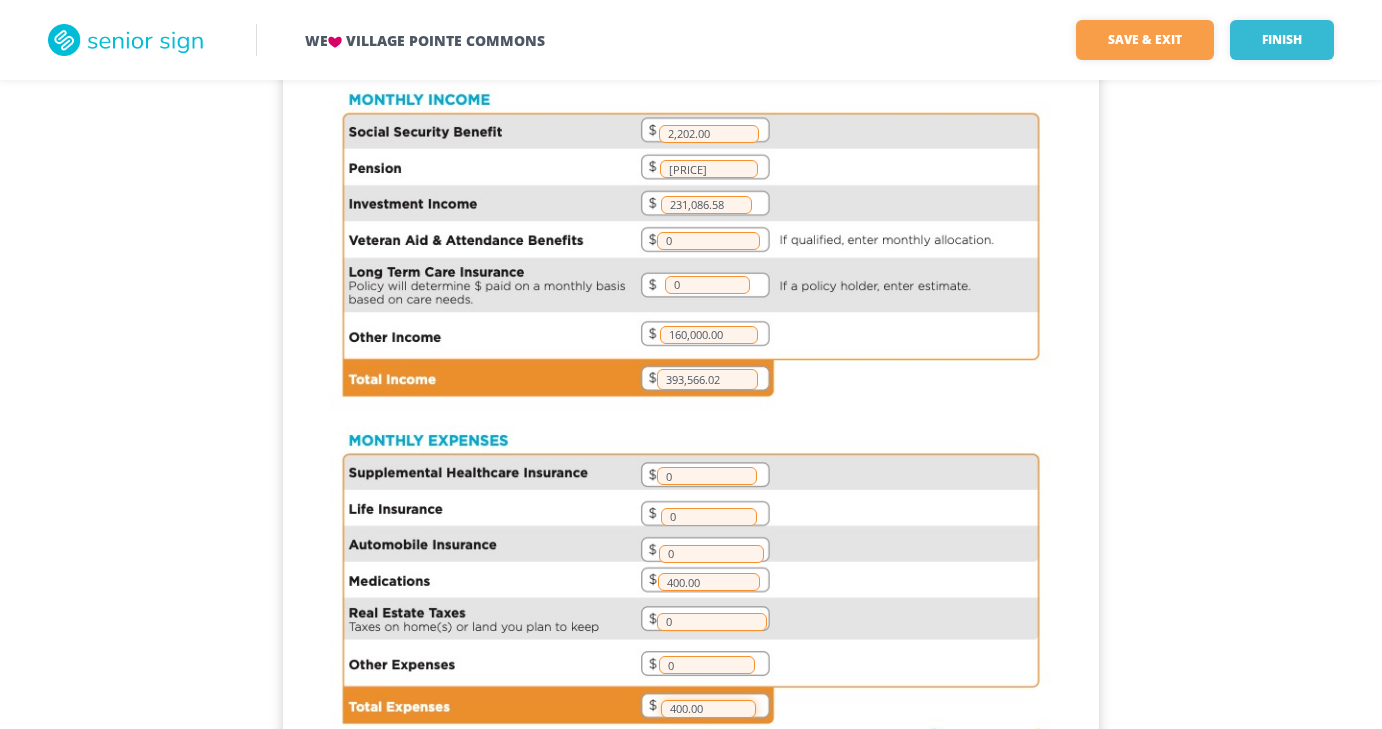 type on "400.00" 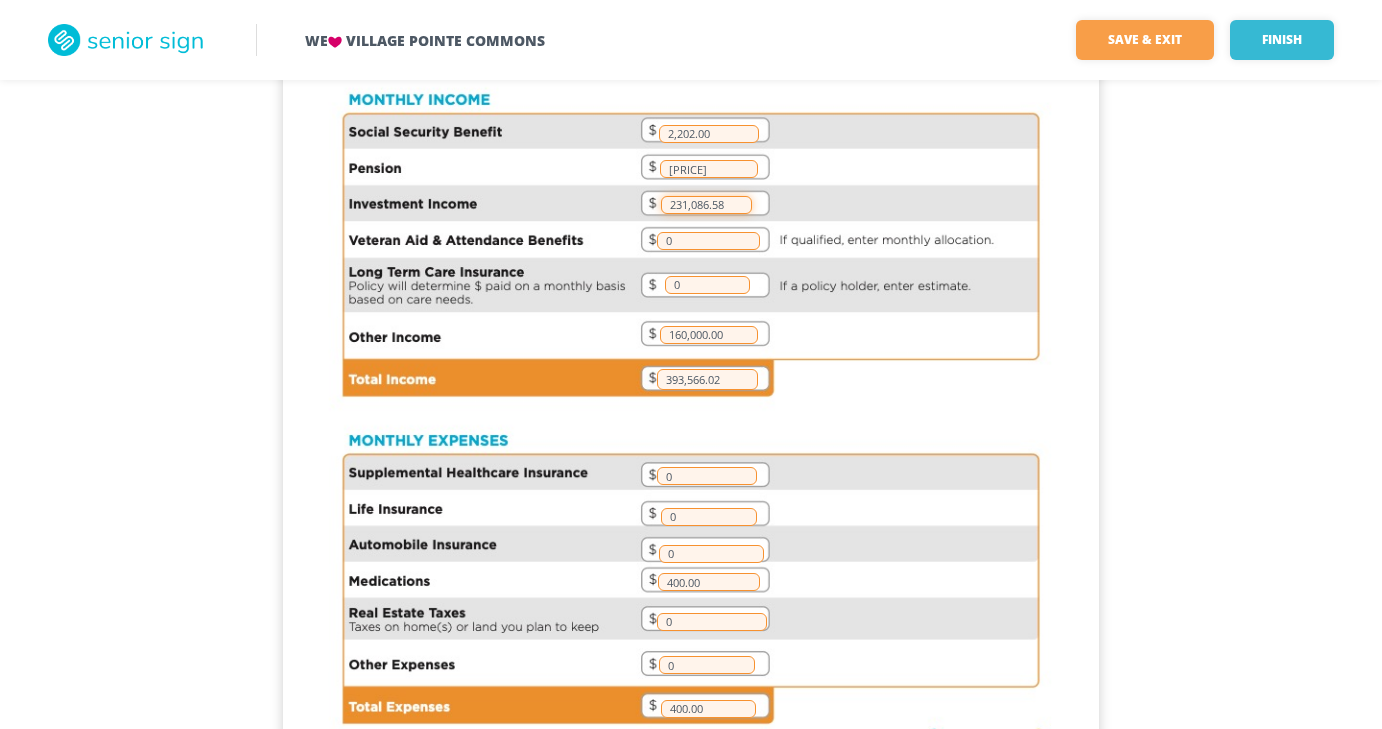 click on "231,086.58" at bounding box center (706, 205) 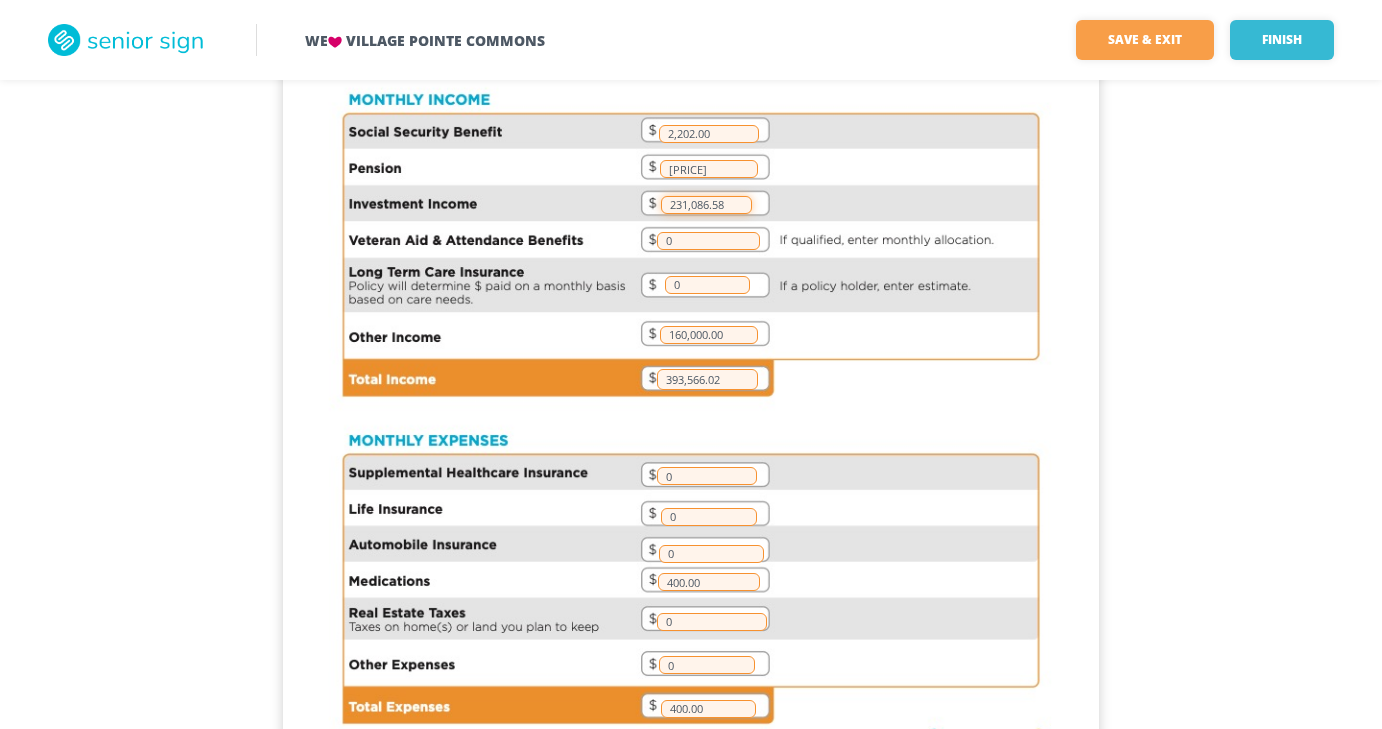 drag, startPoint x: 739, startPoint y: 188, endPoint x: 613, endPoint y: 185, distance: 126.035706 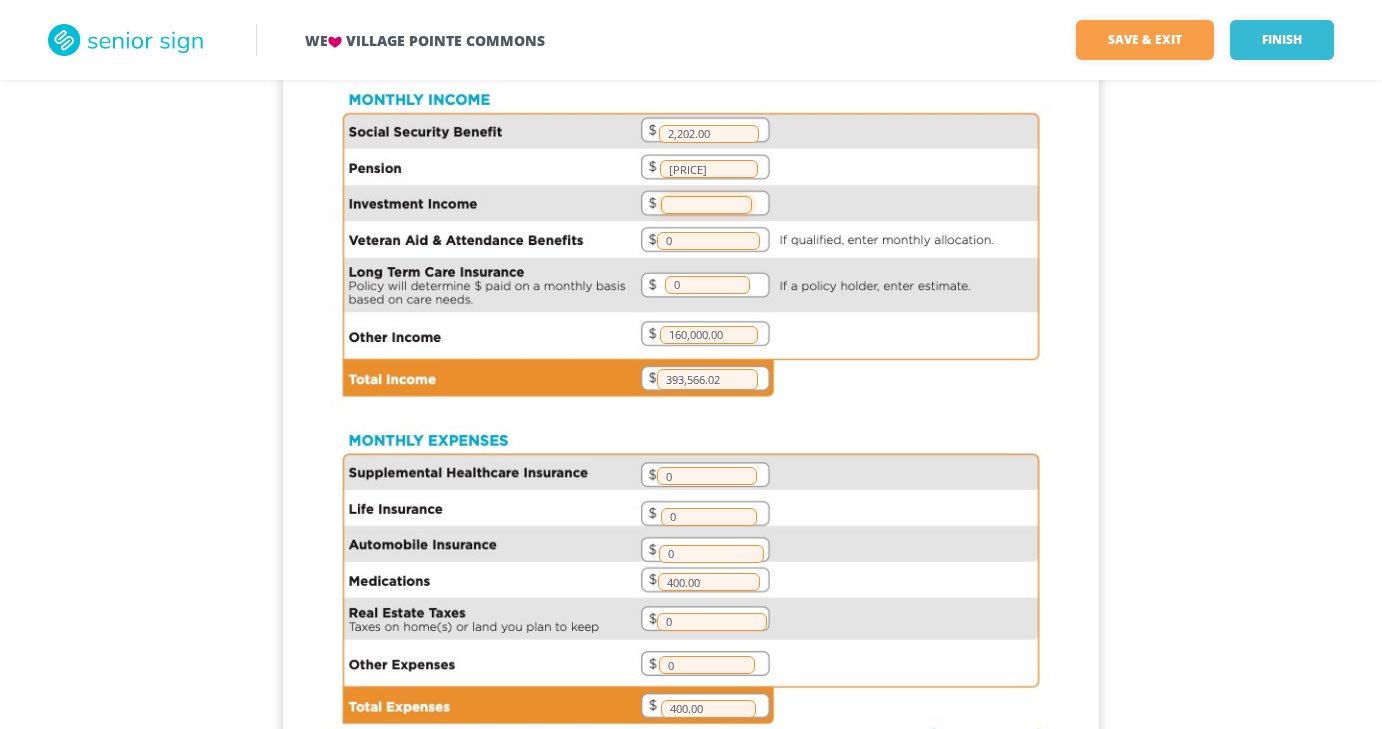type 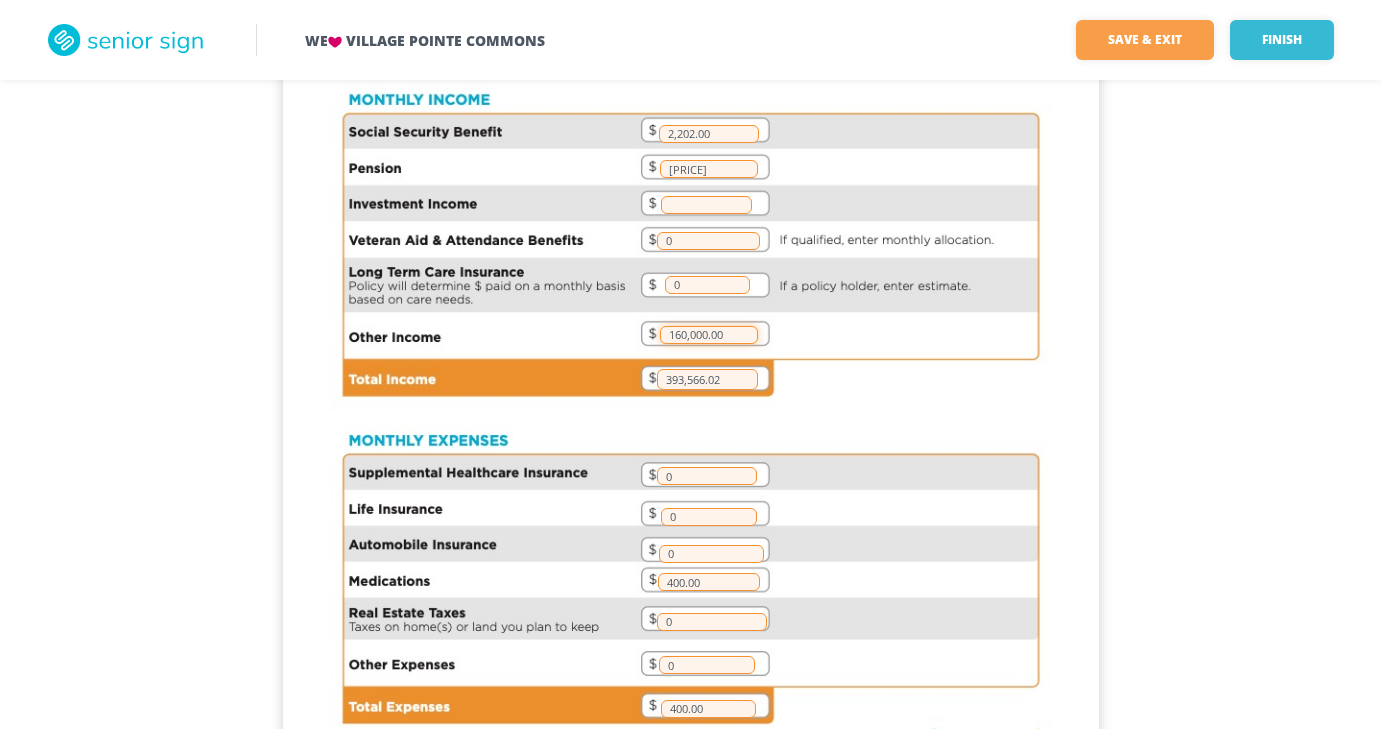 click on "160,000.00" at bounding box center [709, 335] 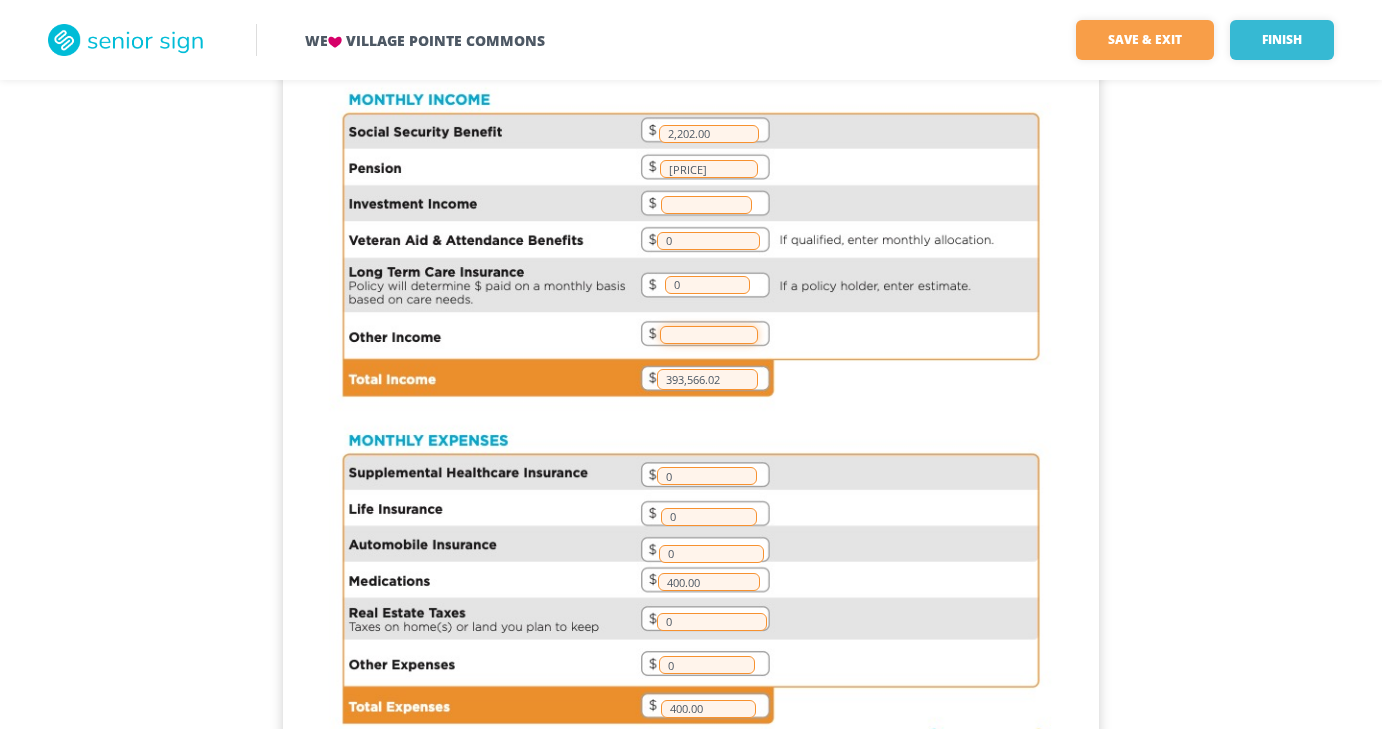 type 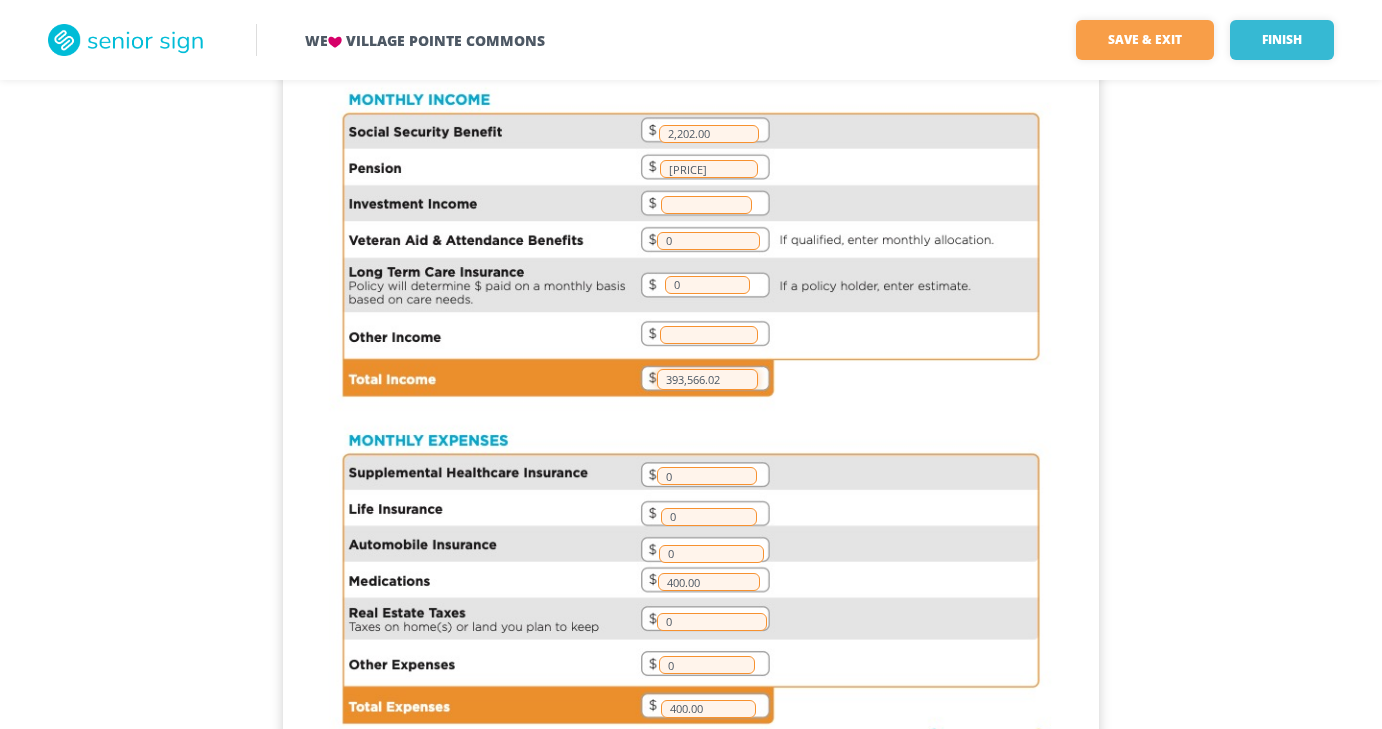click on "393,566.02" at bounding box center (707, 379) 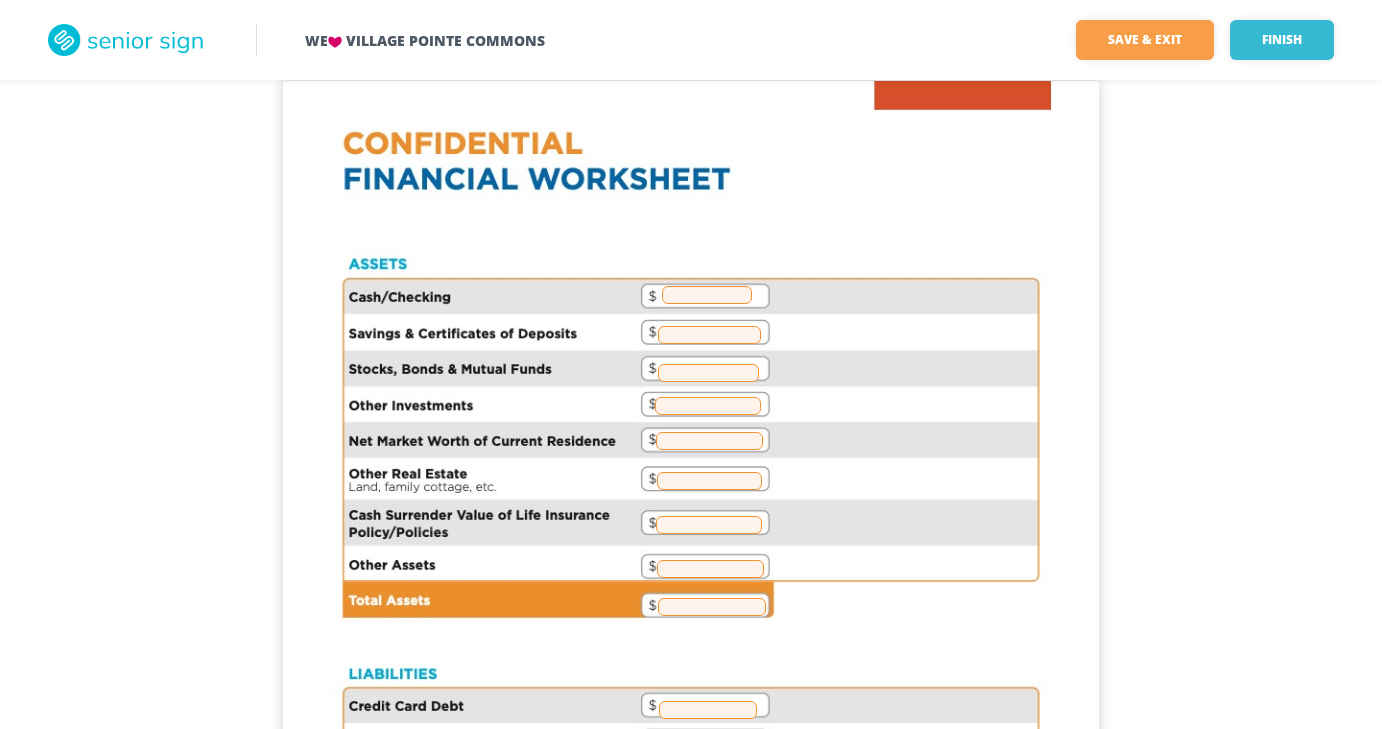 scroll, scrollTop: 1176, scrollLeft: 0, axis: vertical 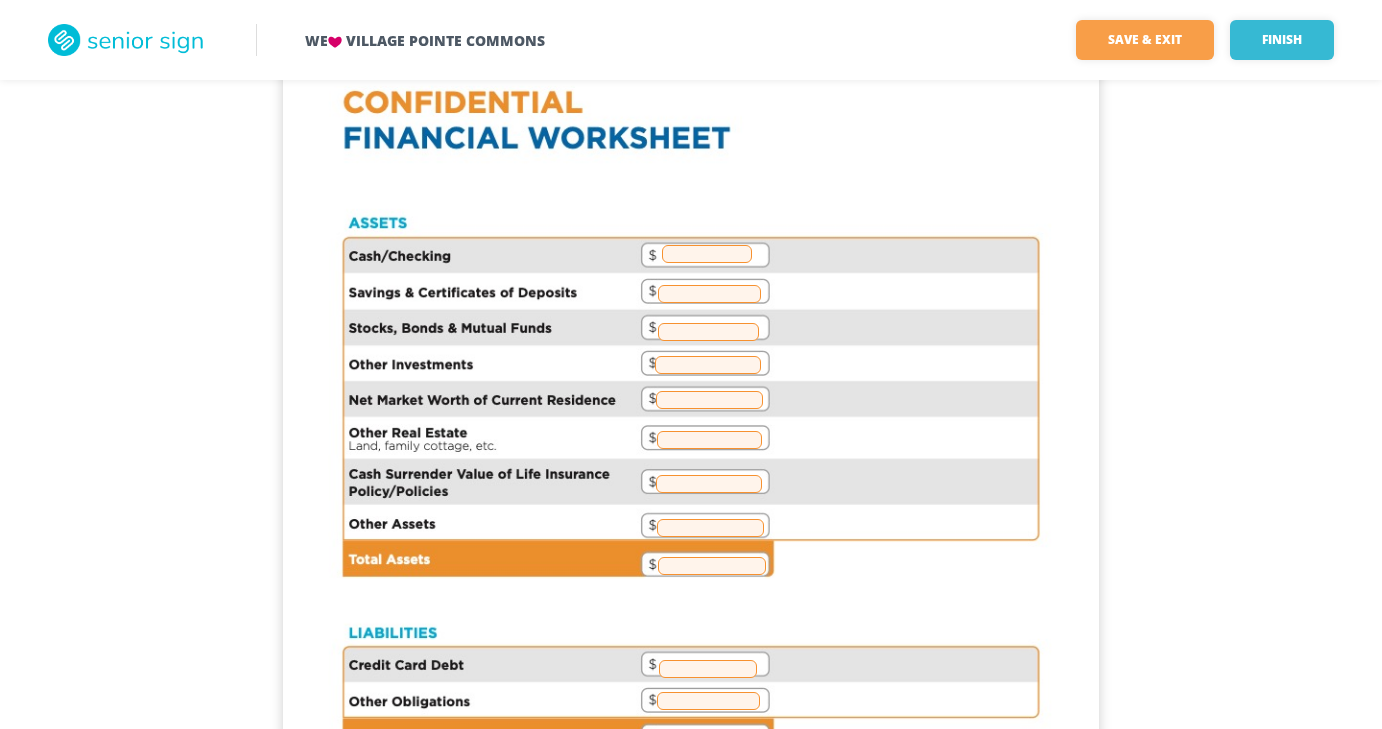 type on "2479.44" 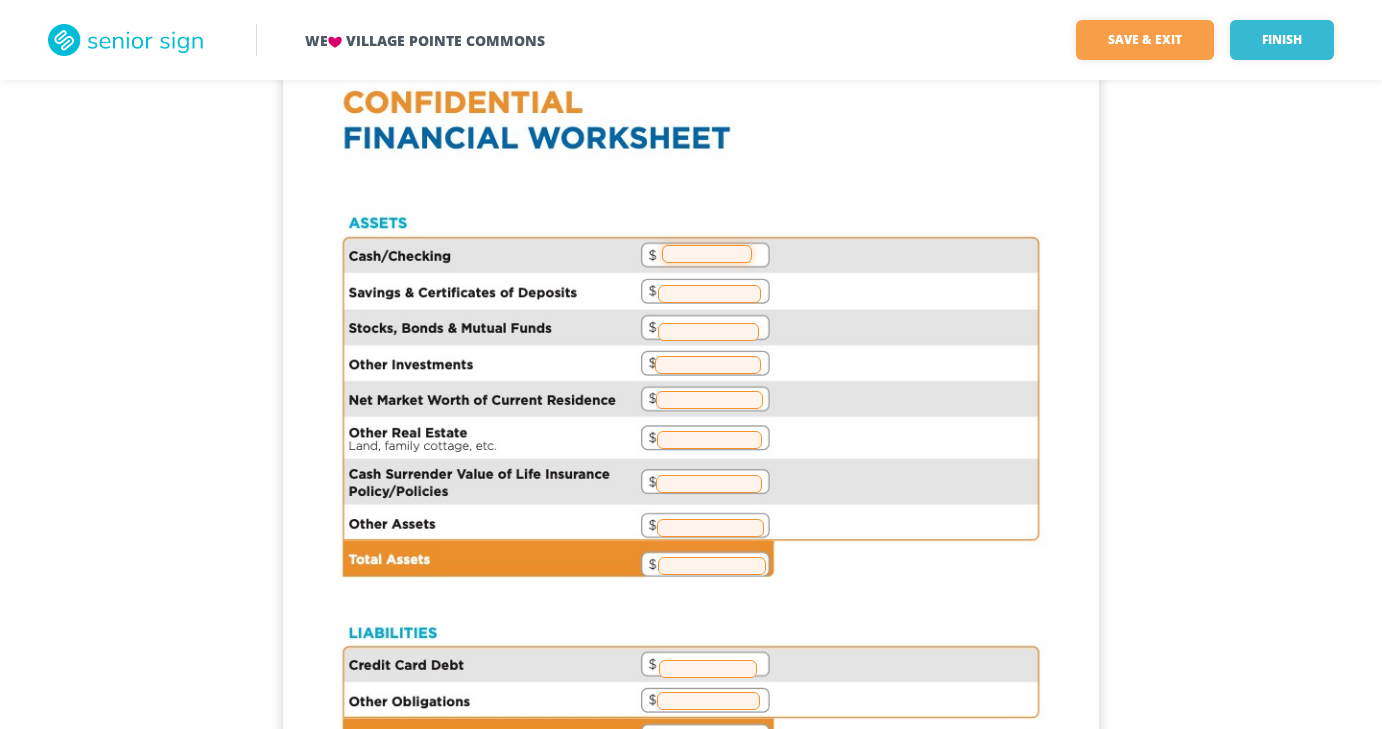 click at bounding box center (707, 254) 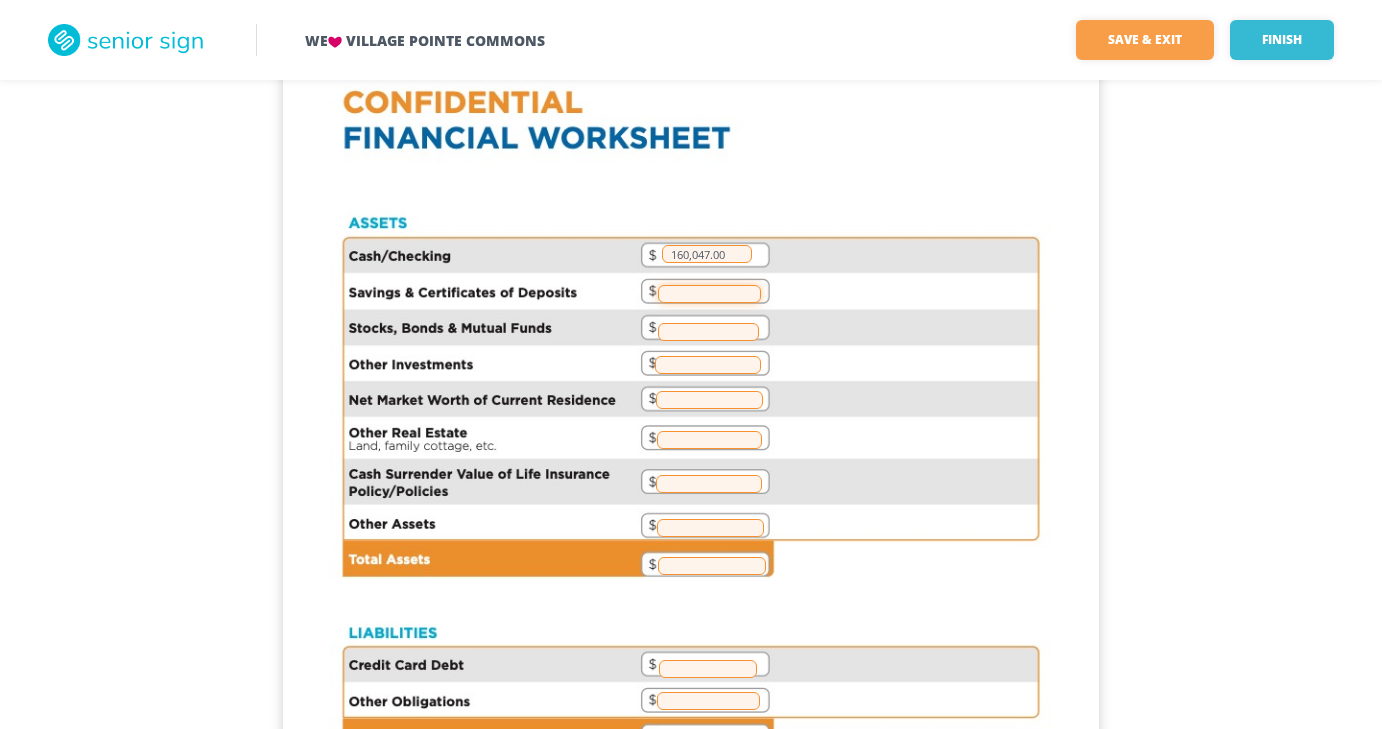 click at bounding box center (709, 294) 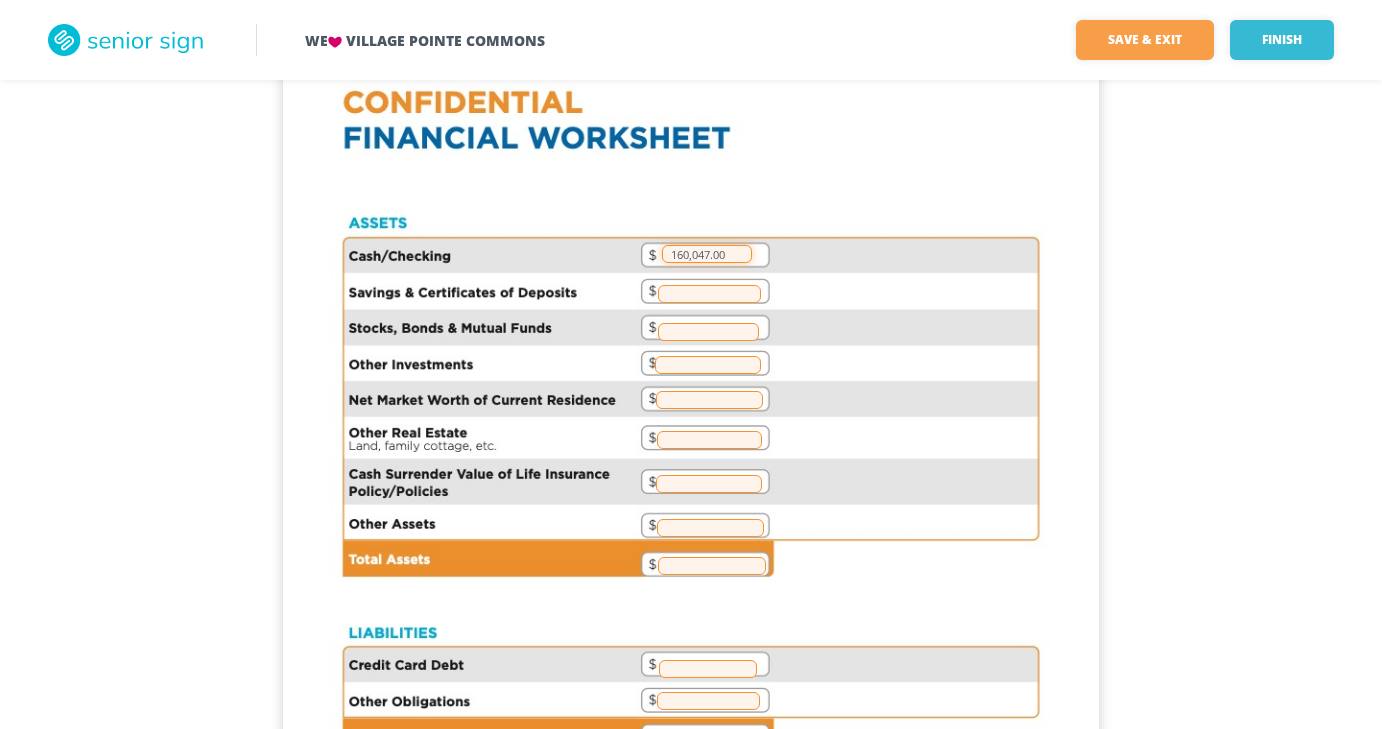click on "160,047.00" at bounding box center [707, 254] 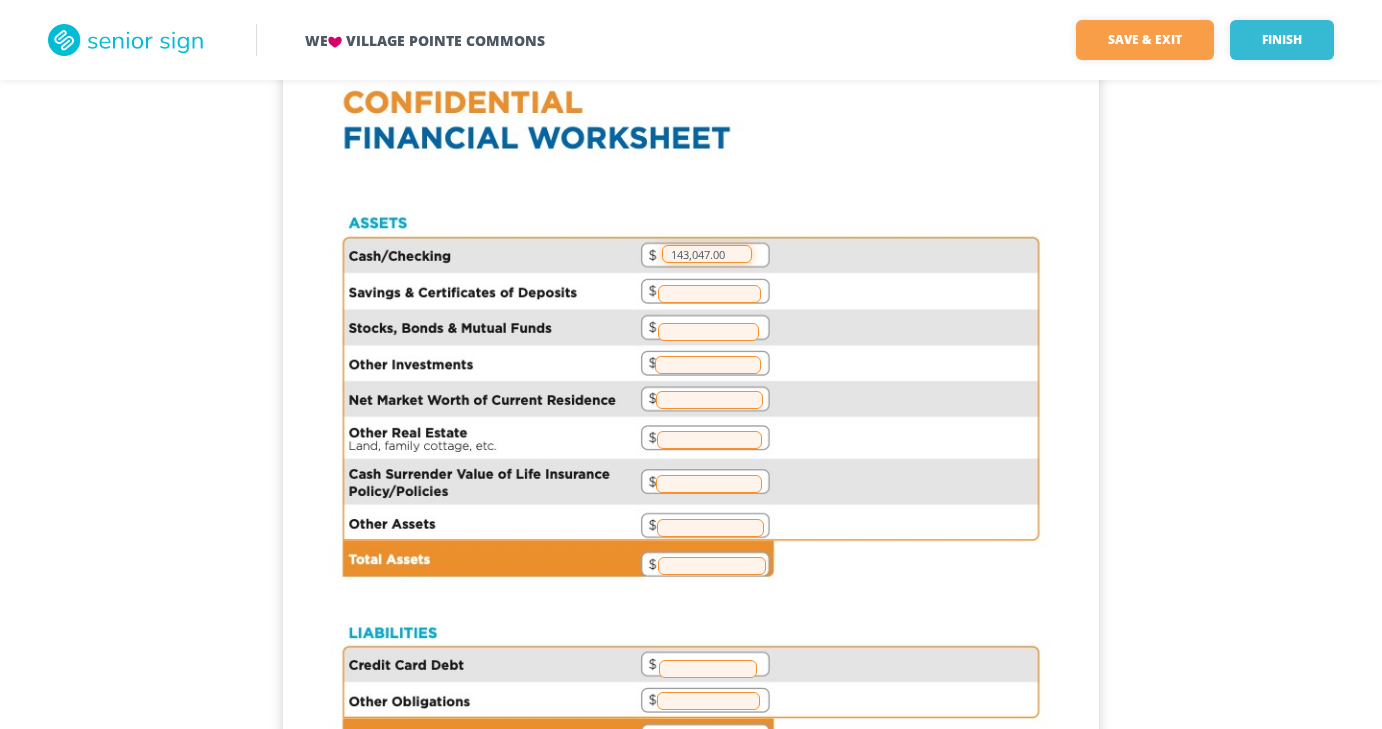 type on "143,047.00" 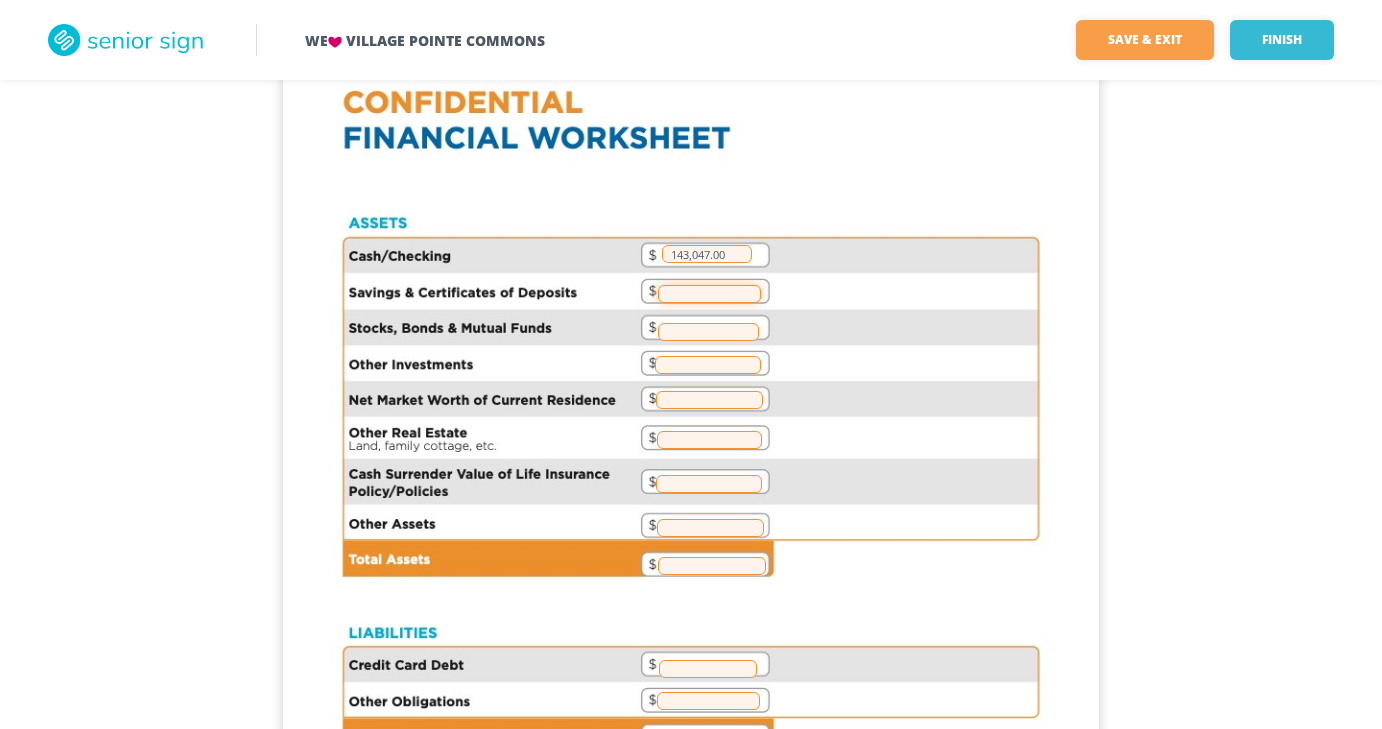 click at bounding box center [709, 294] 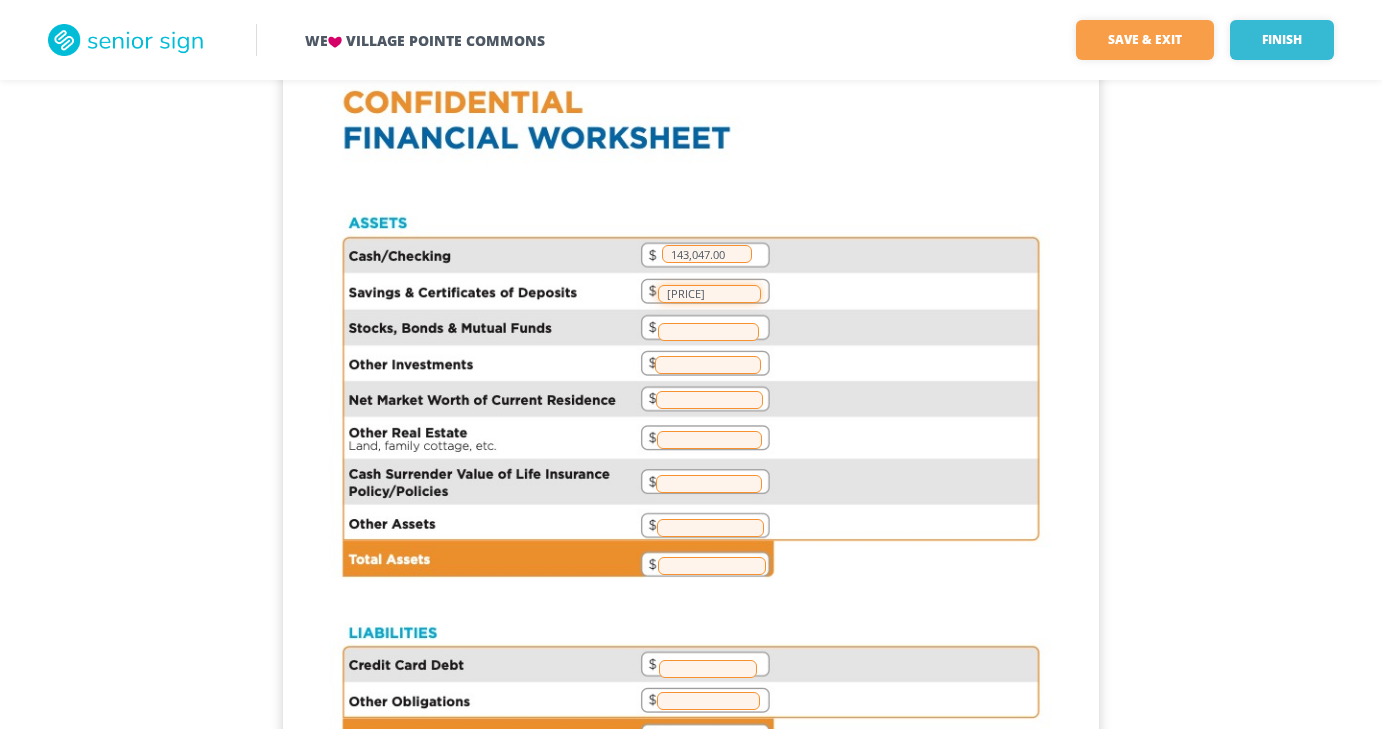 type on "[PRICE]" 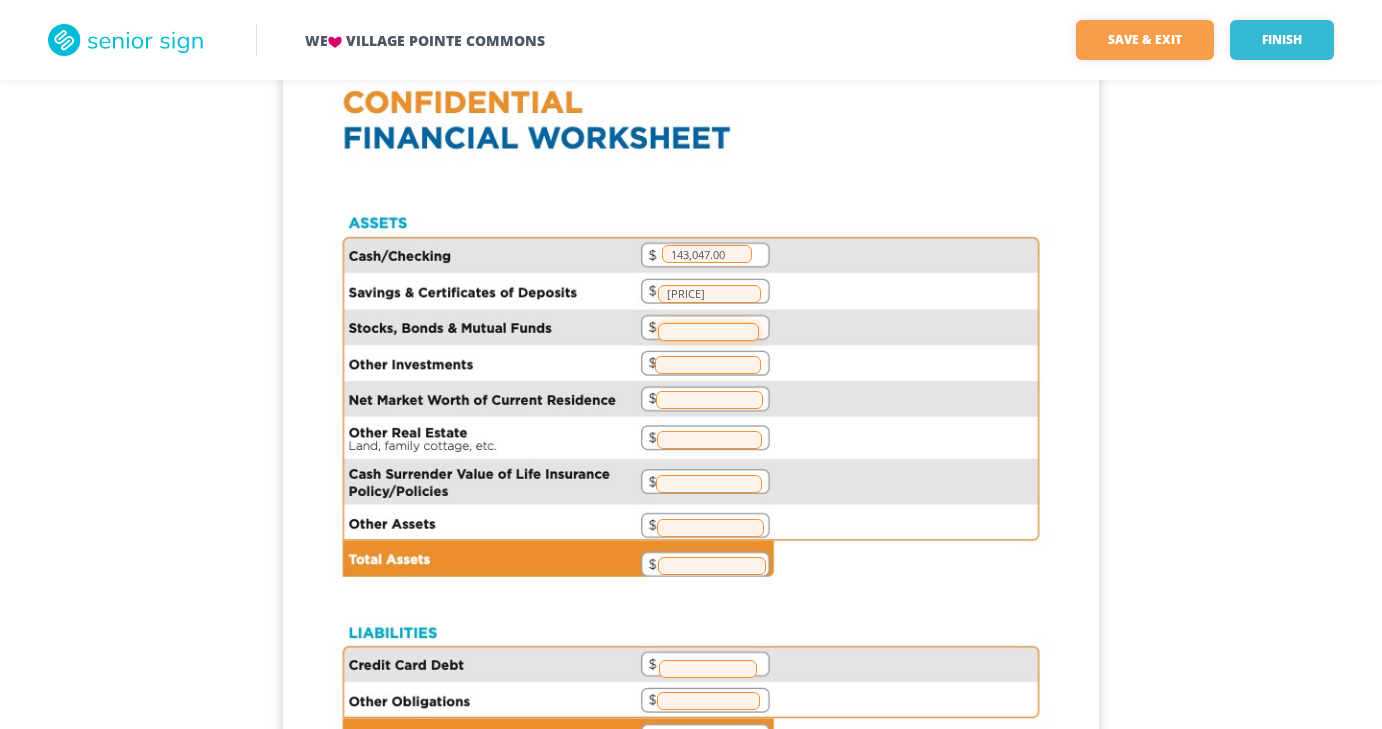 click at bounding box center [708, 332] 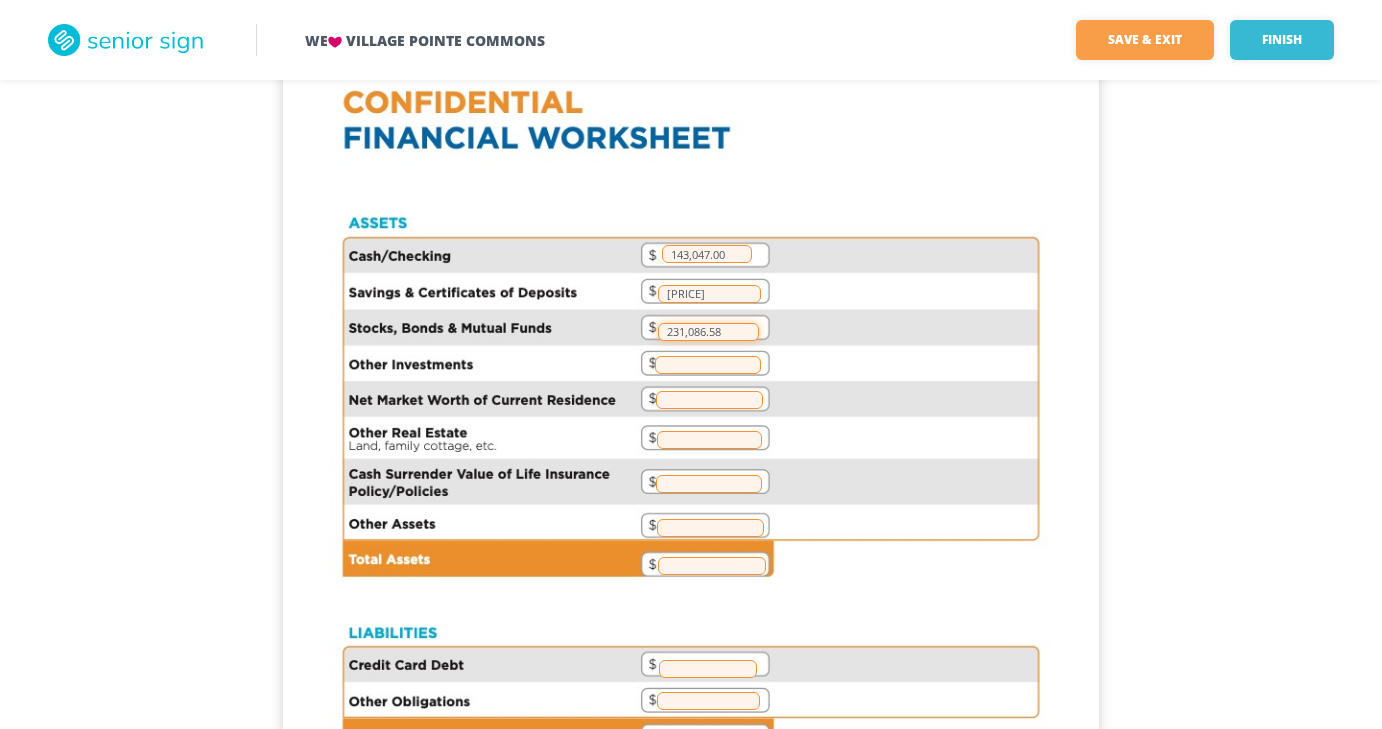 type on "231,086.58" 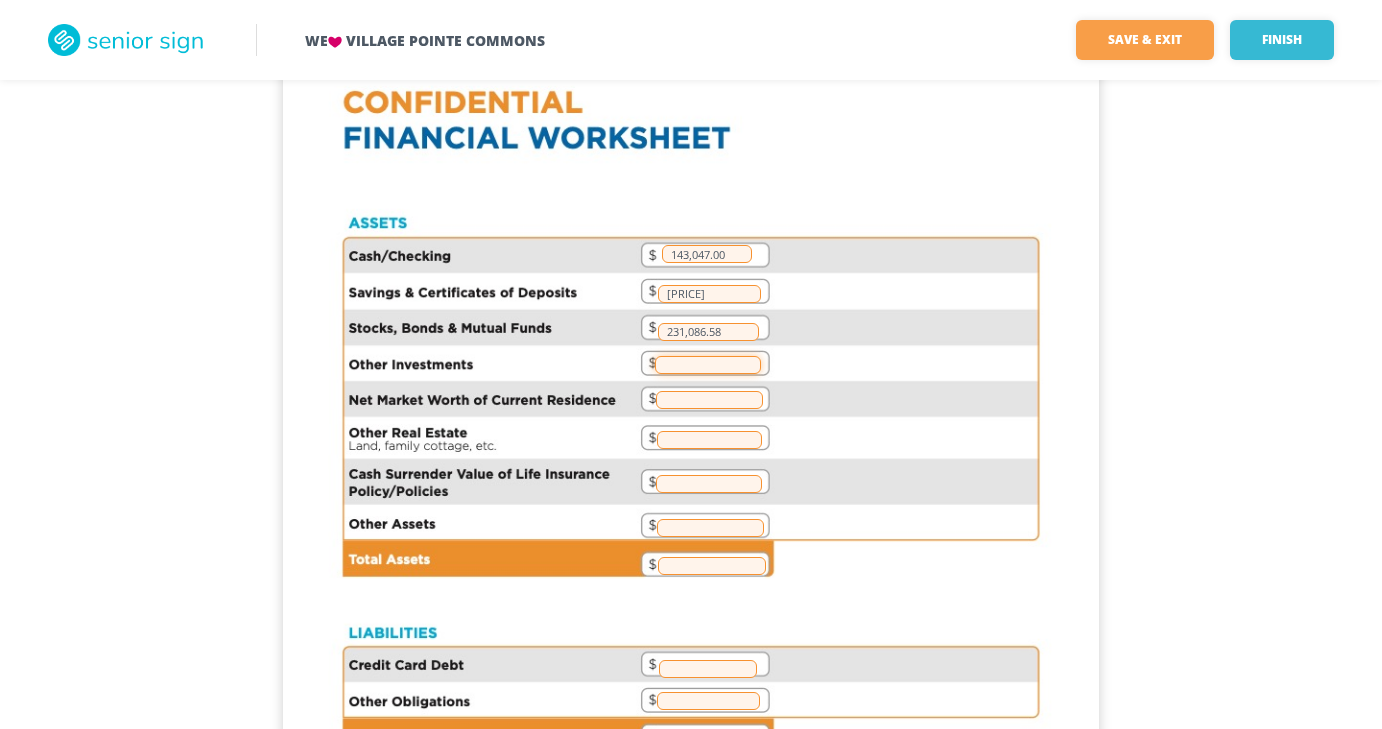 click at bounding box center [708, 365] 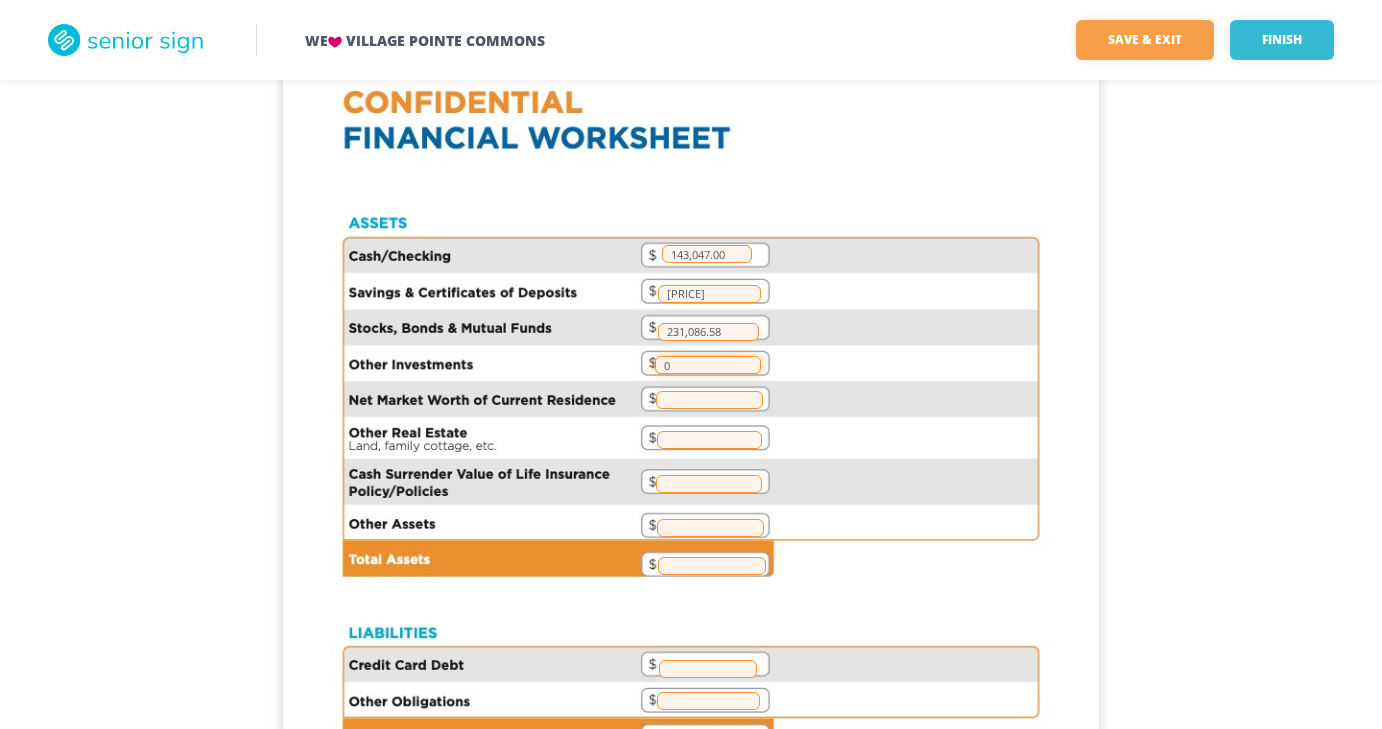 type on "0" 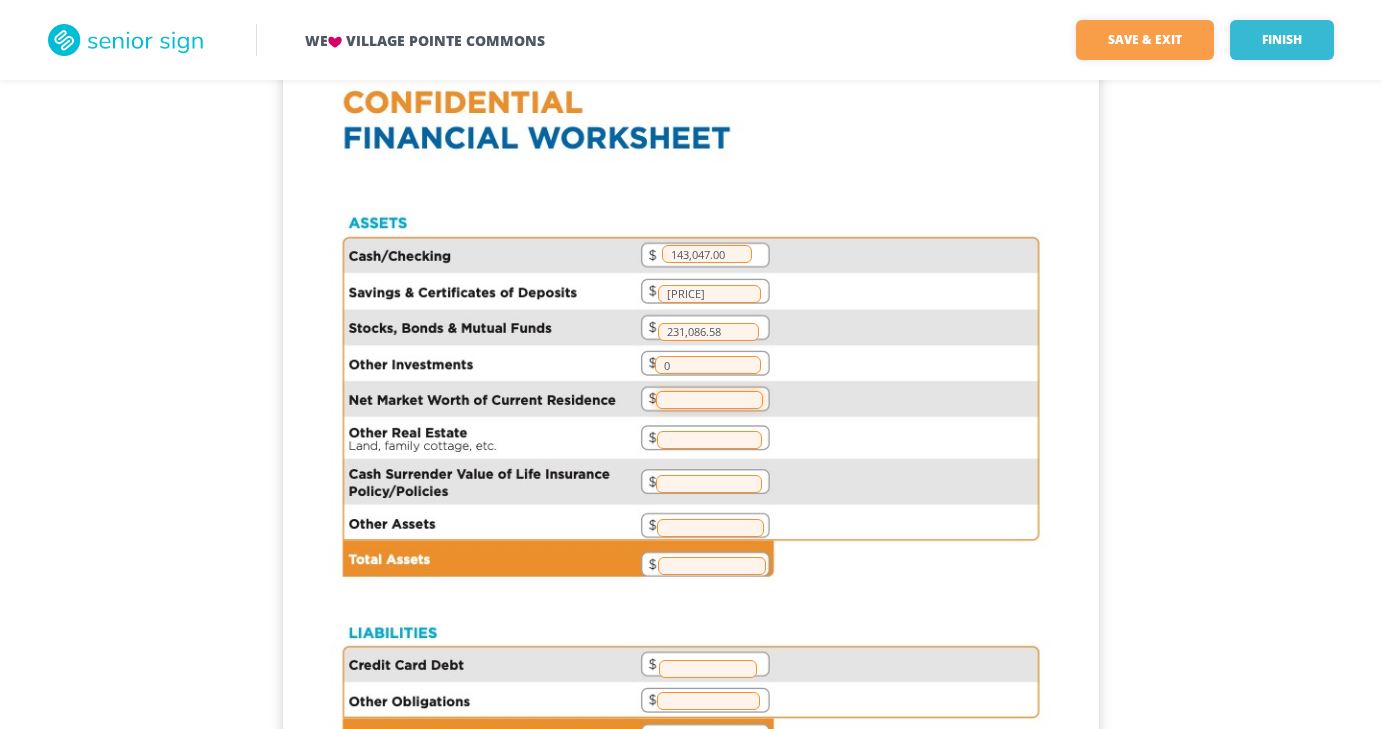 click at bounding box center [709, 400] 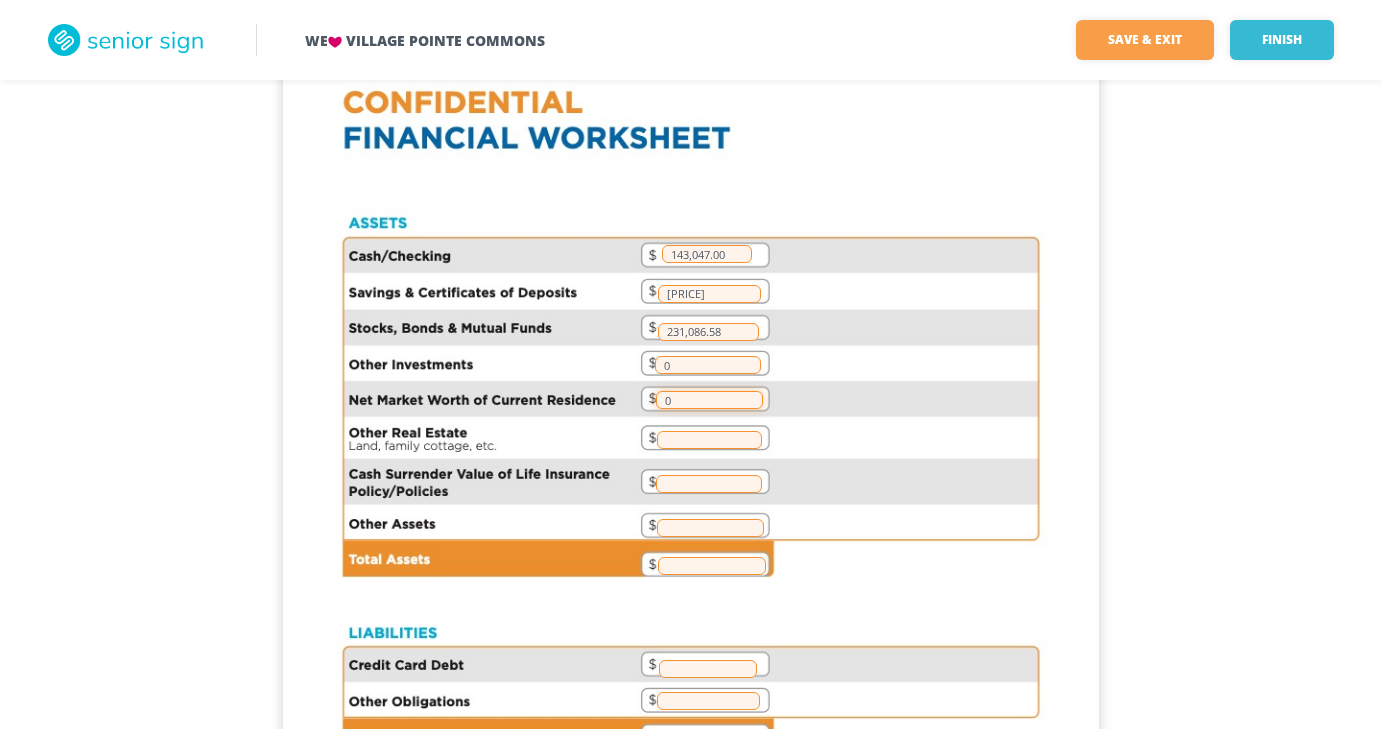 type on "0" 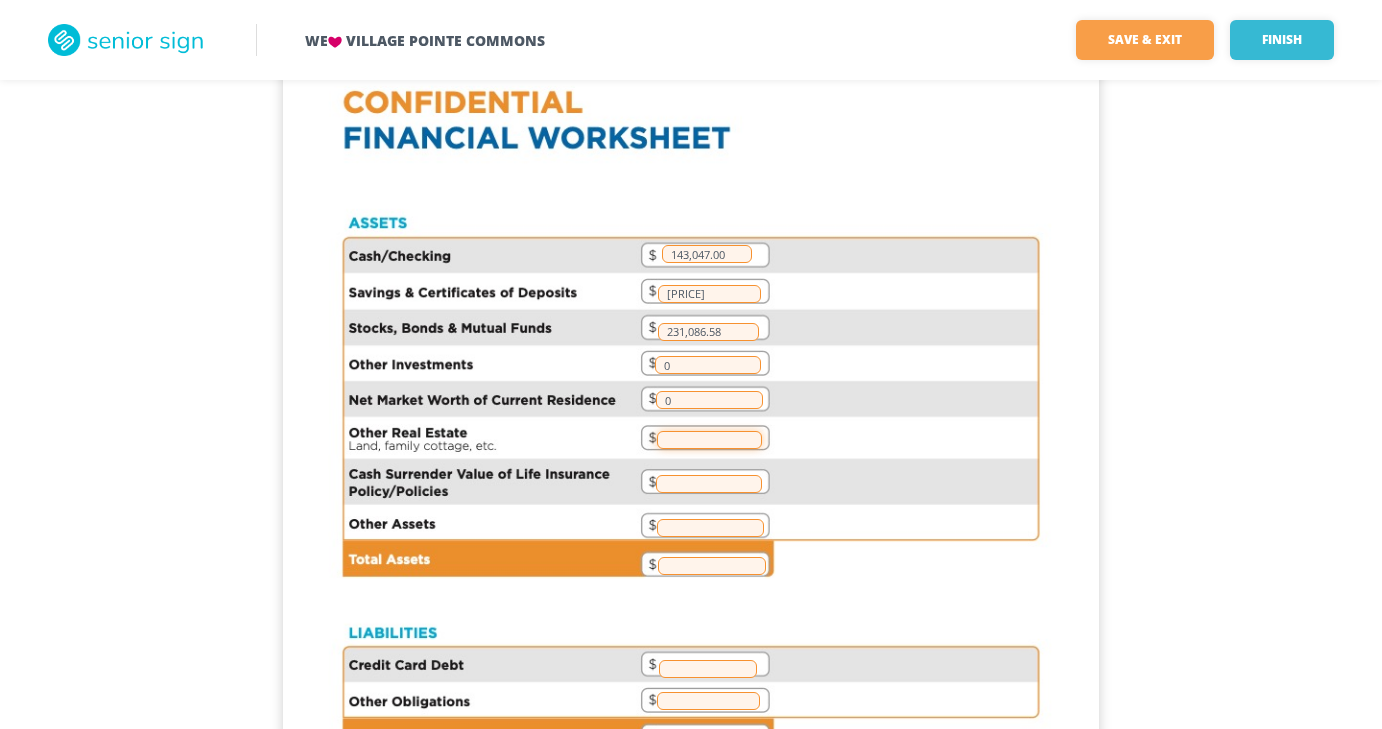 click at bounding box center [709, 440] 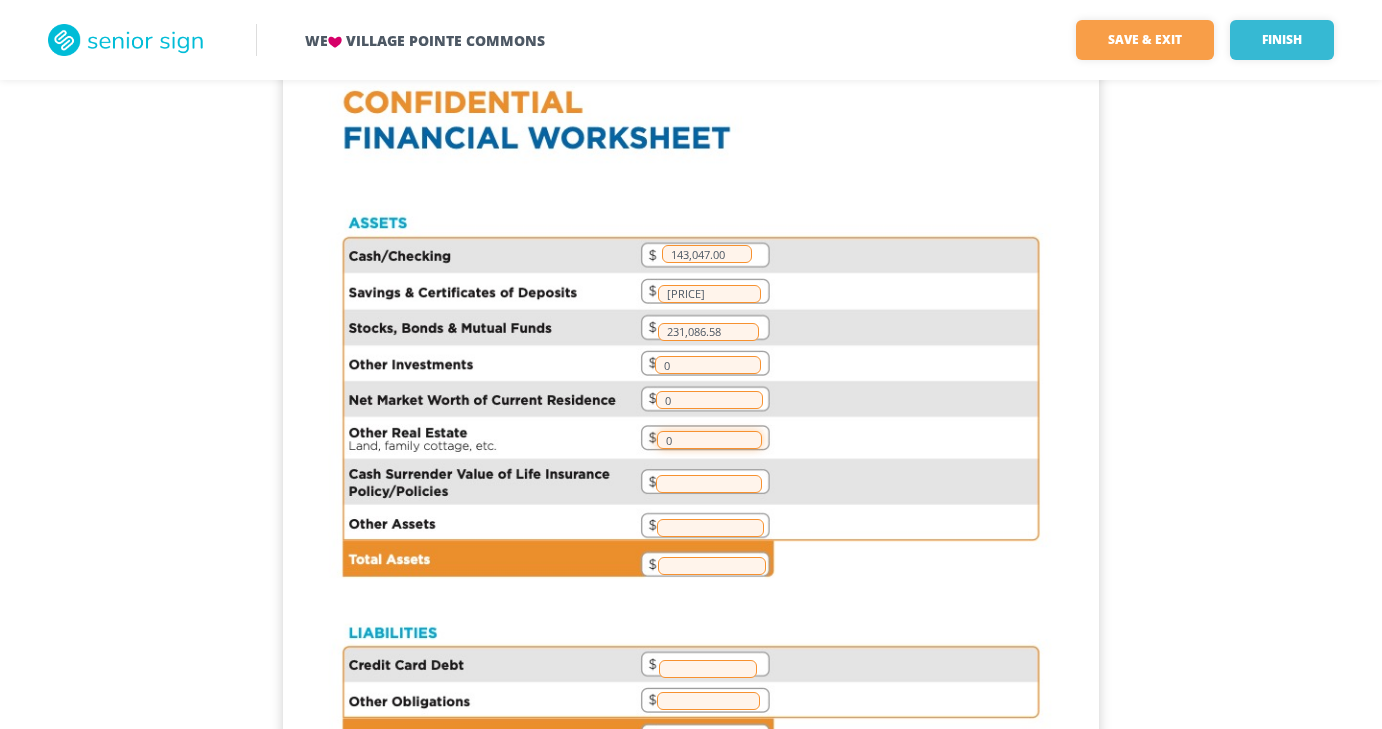 type on "0" 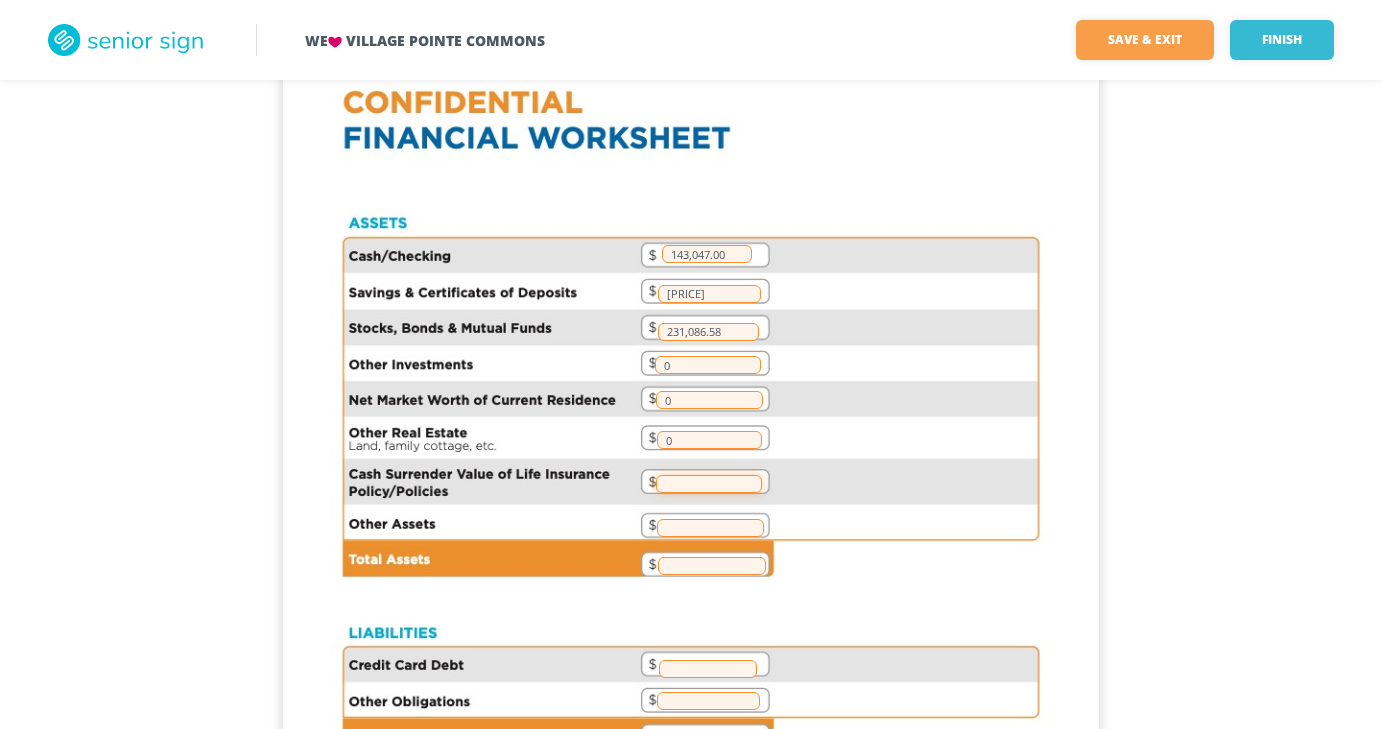 click at bounding box center [709, 484] 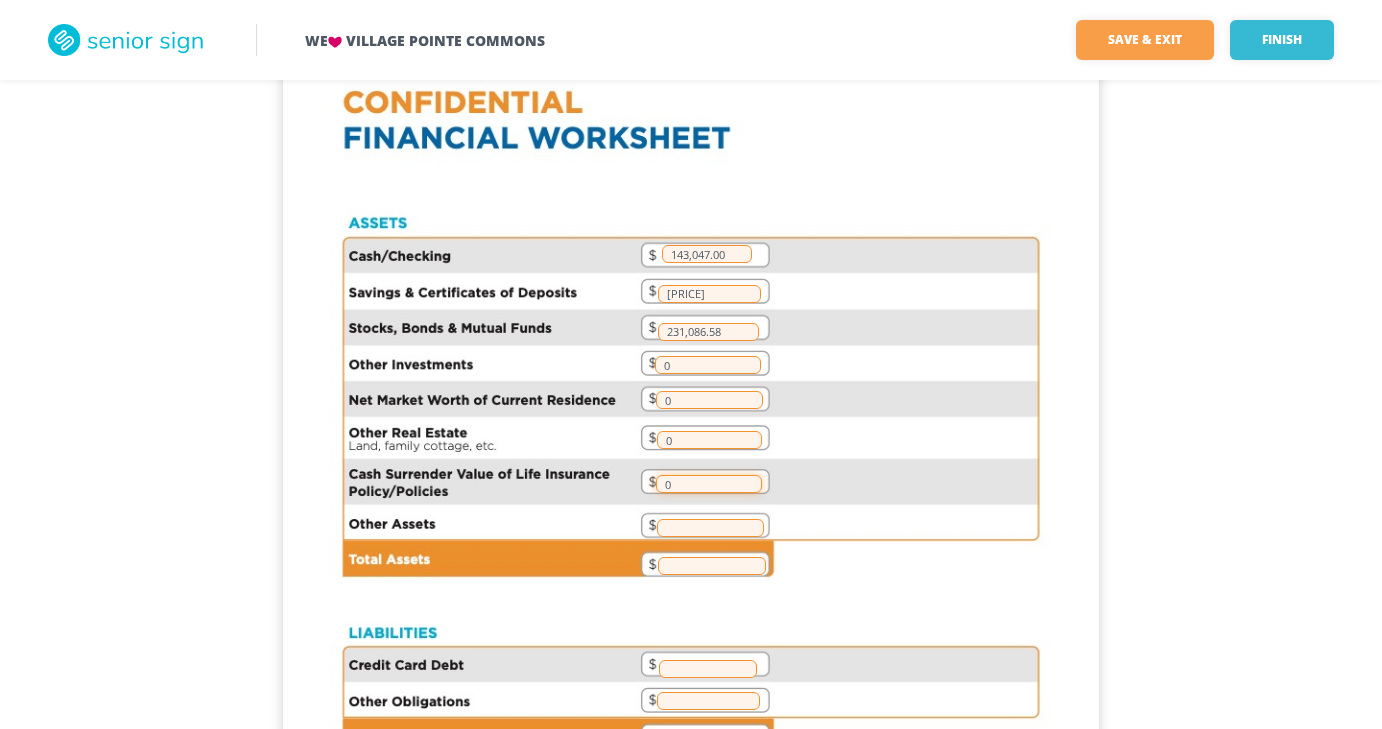 type on "0" 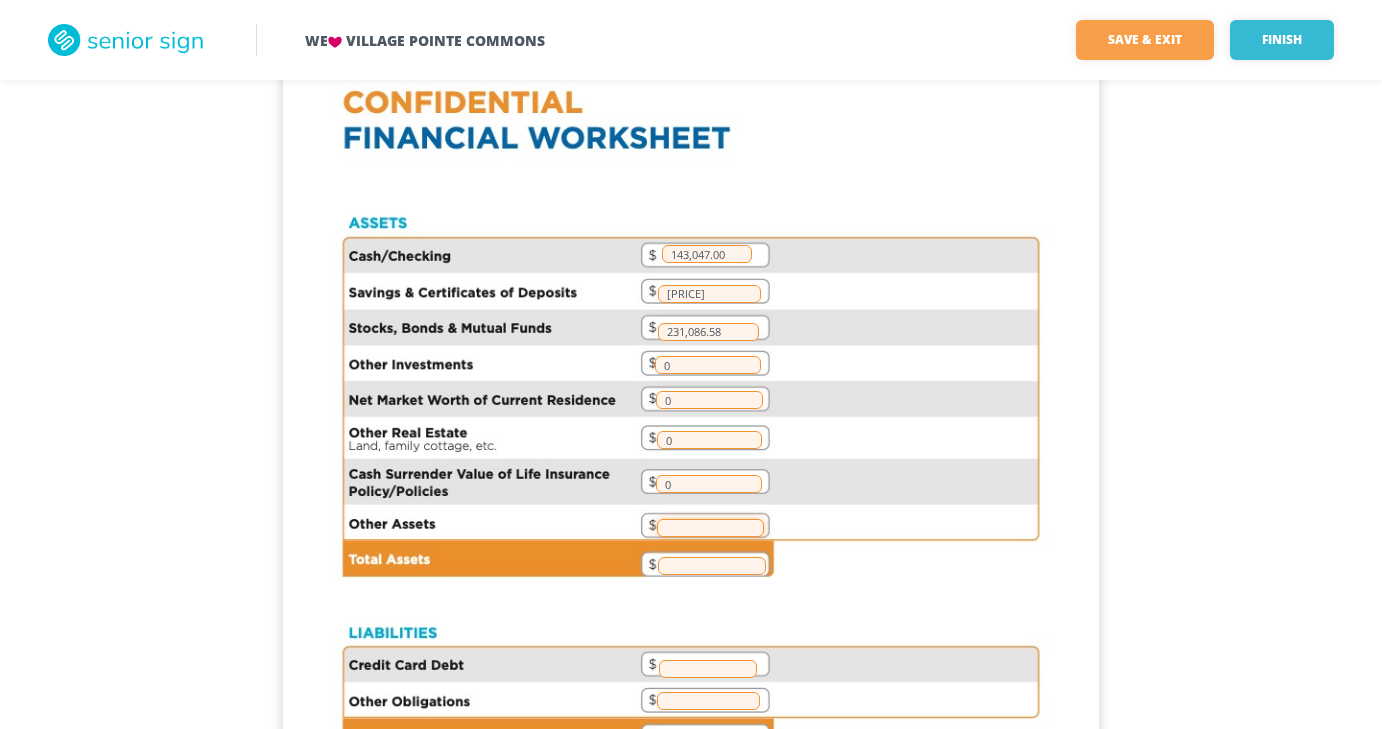 click at bounding box center [710, 528] 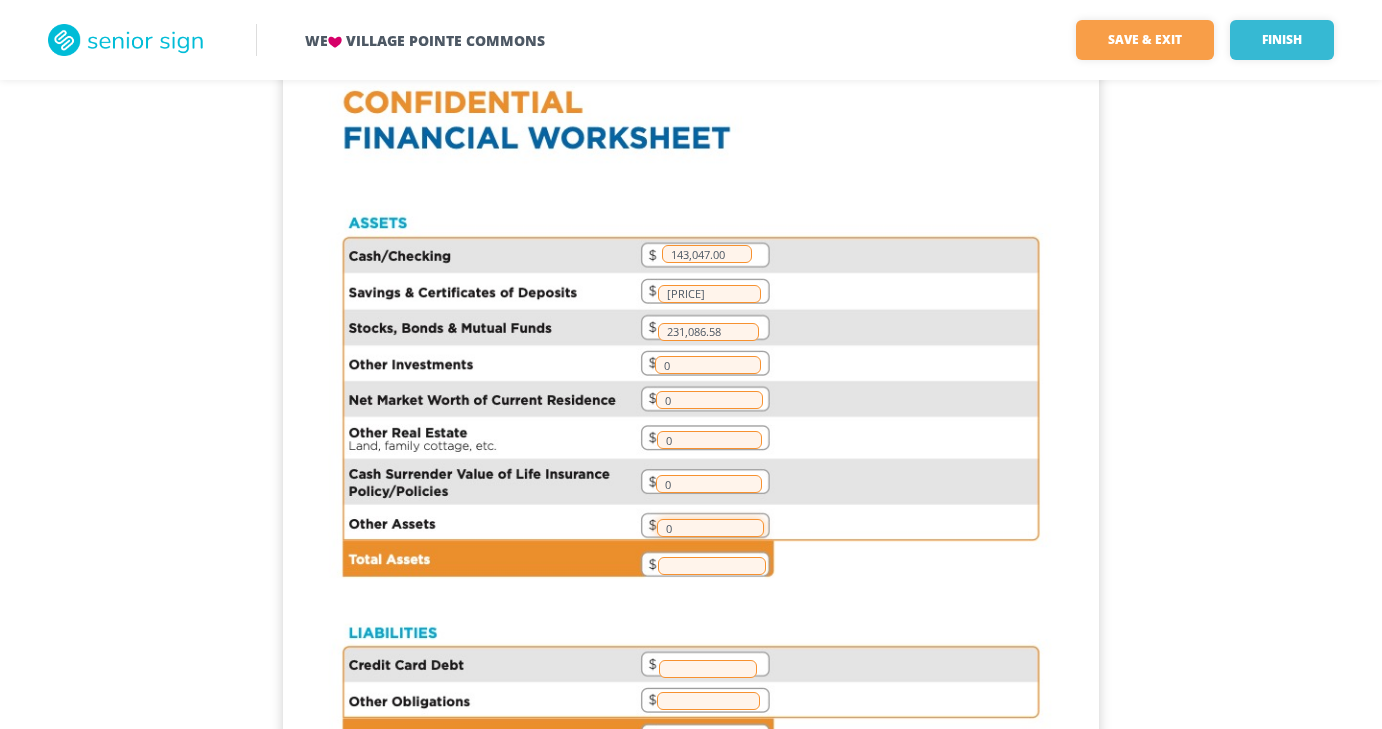 type on "0" 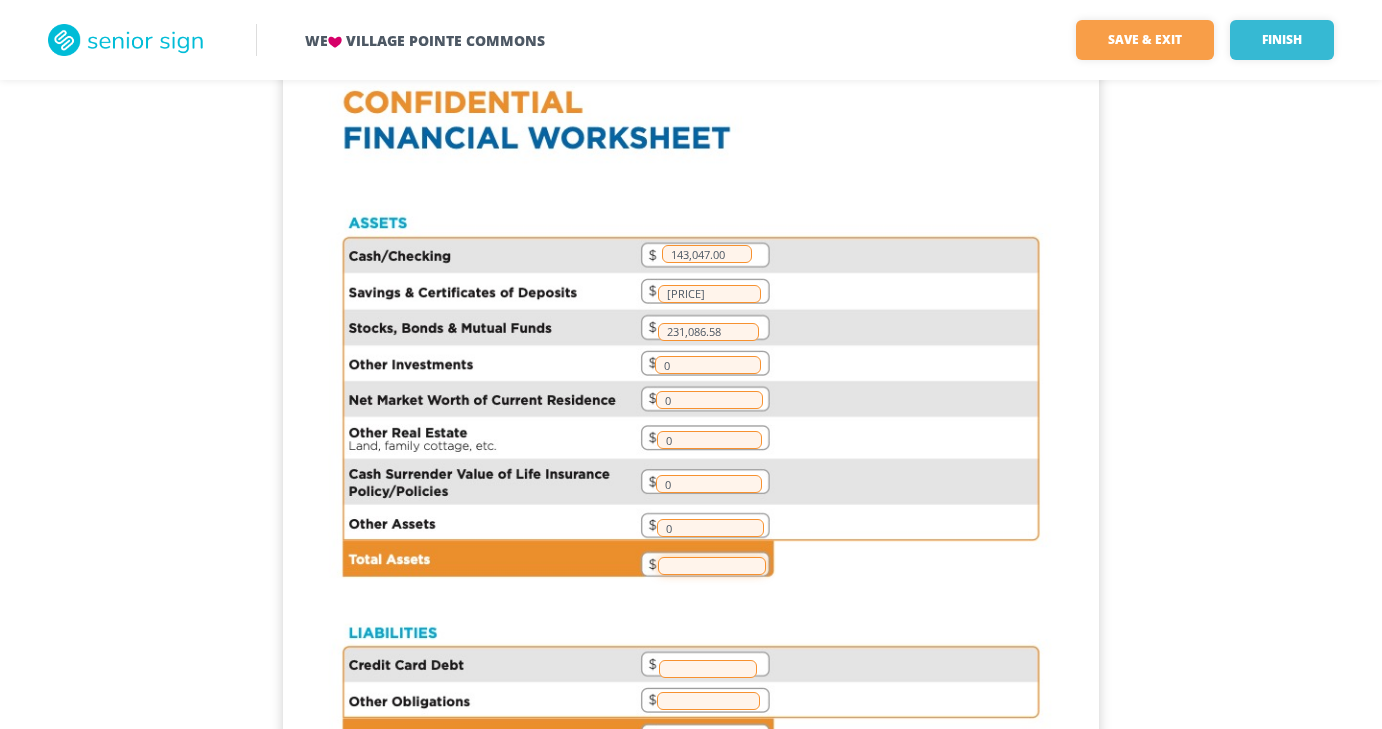 click at bounding box center [712, 566] 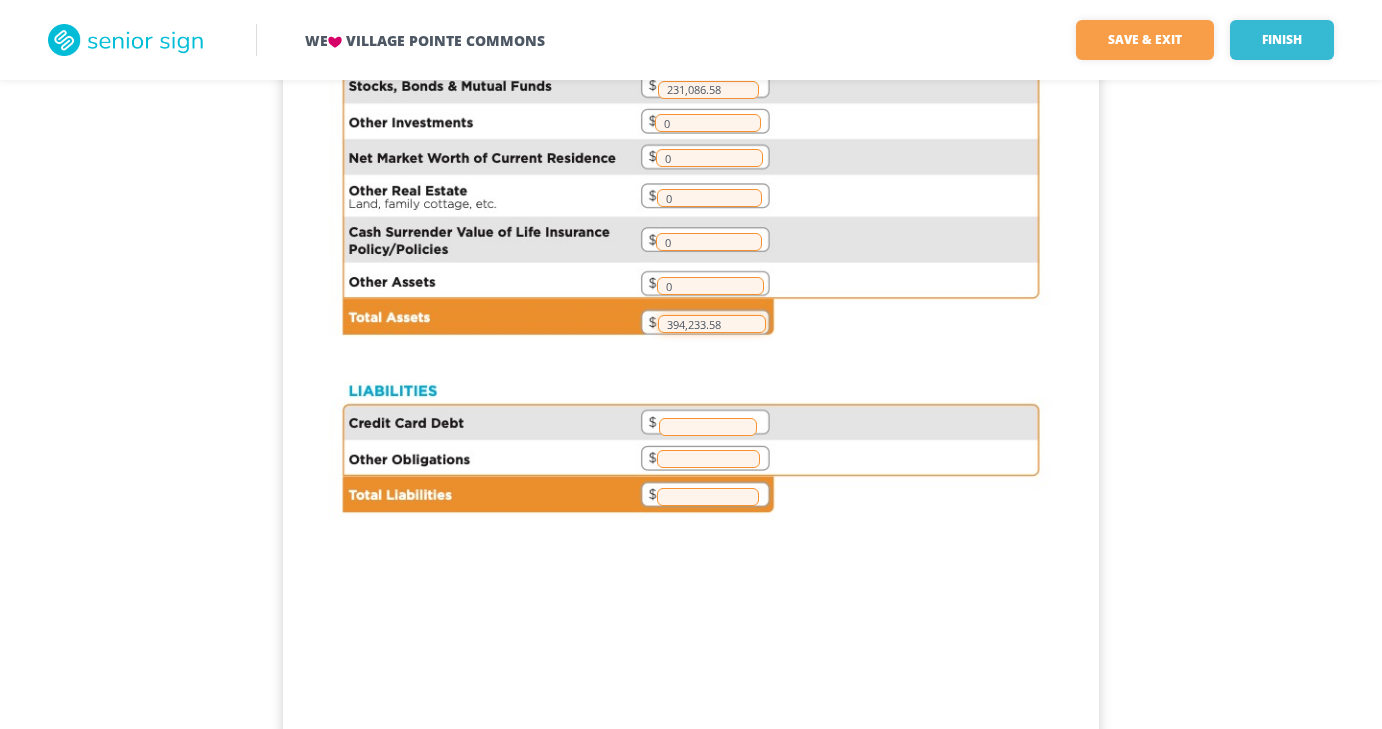 scroll, scrollTop: 1445, scrollLeft: 0, axis: vertical 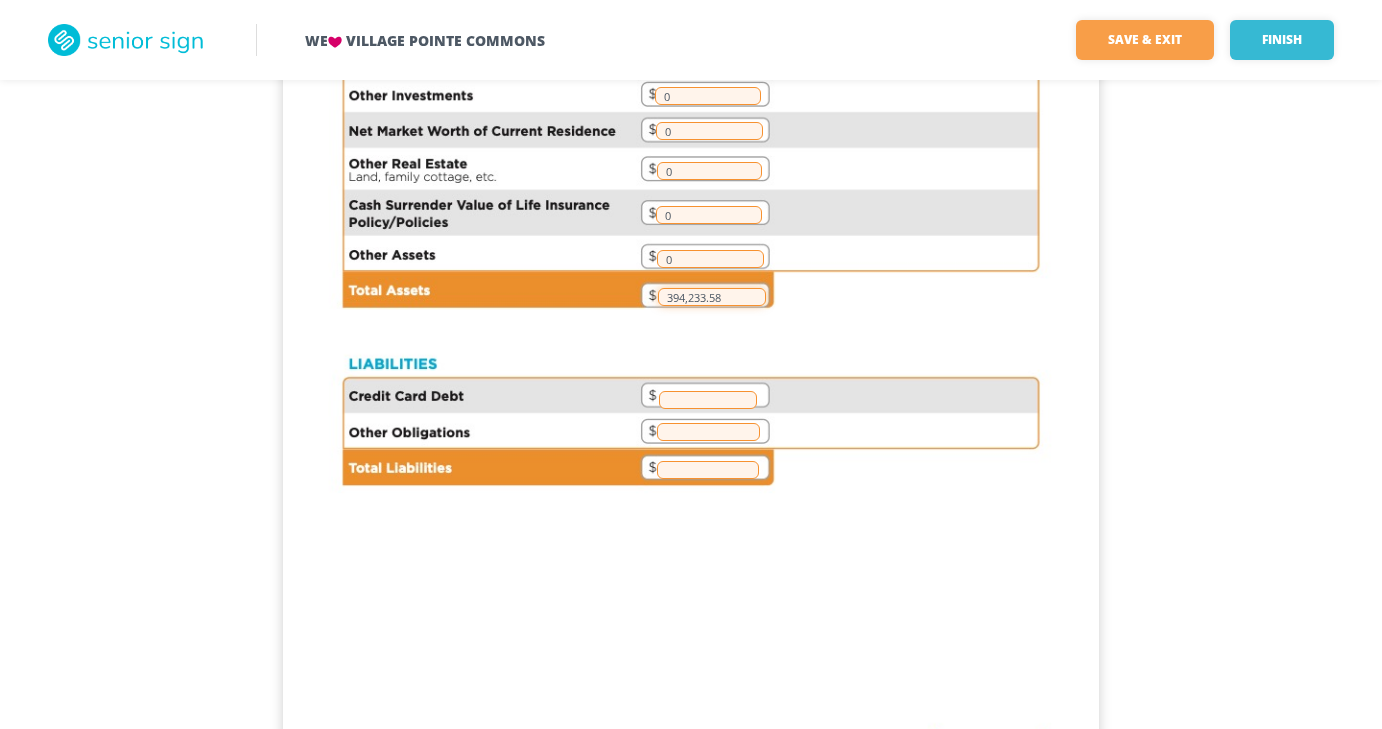 type on "394,233.58" 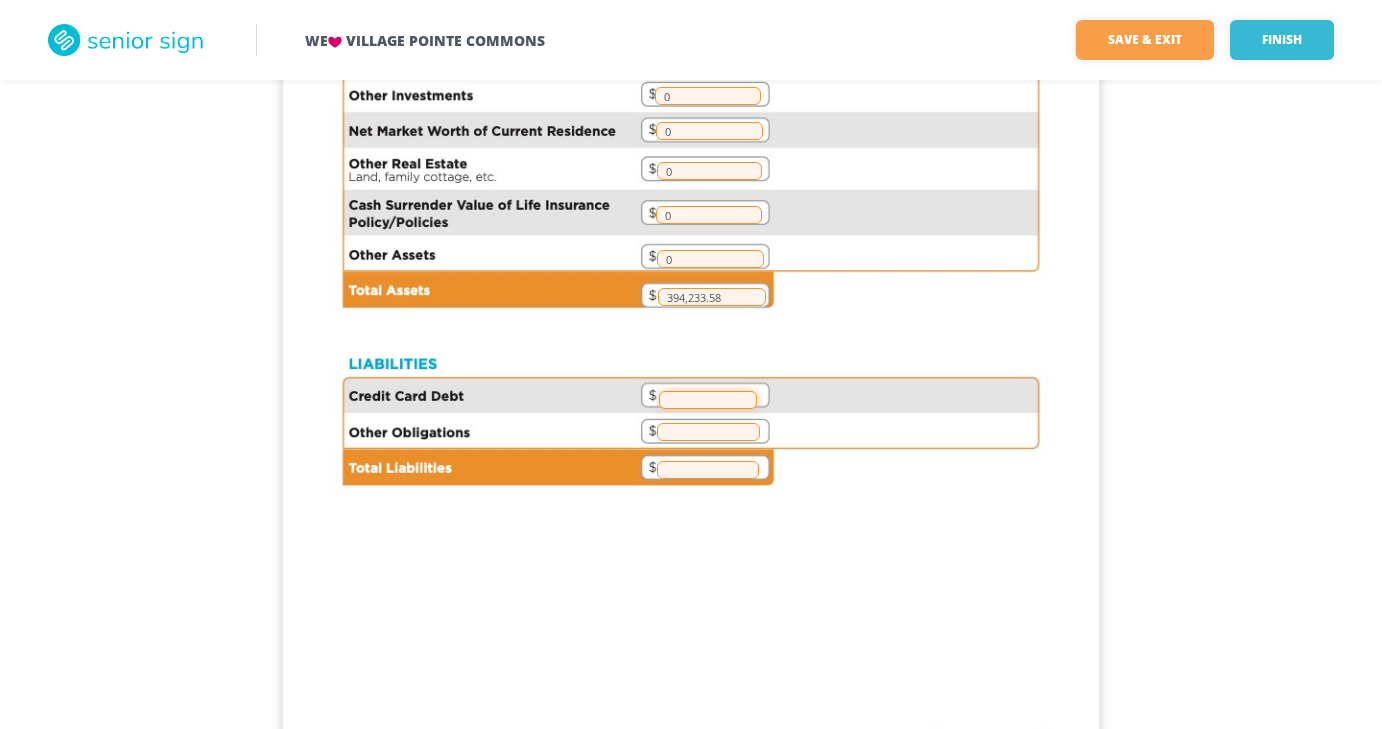 click at bounding box center (708, 400) 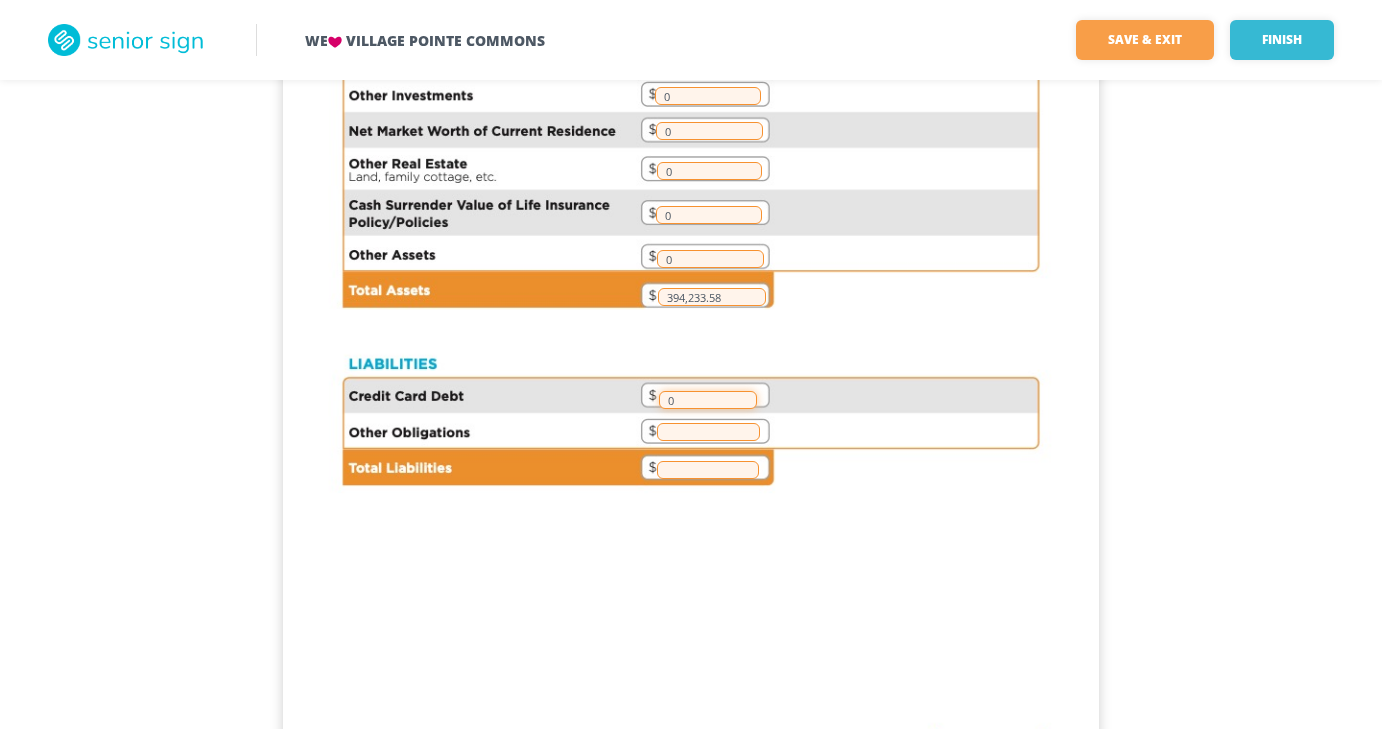 type on "0" 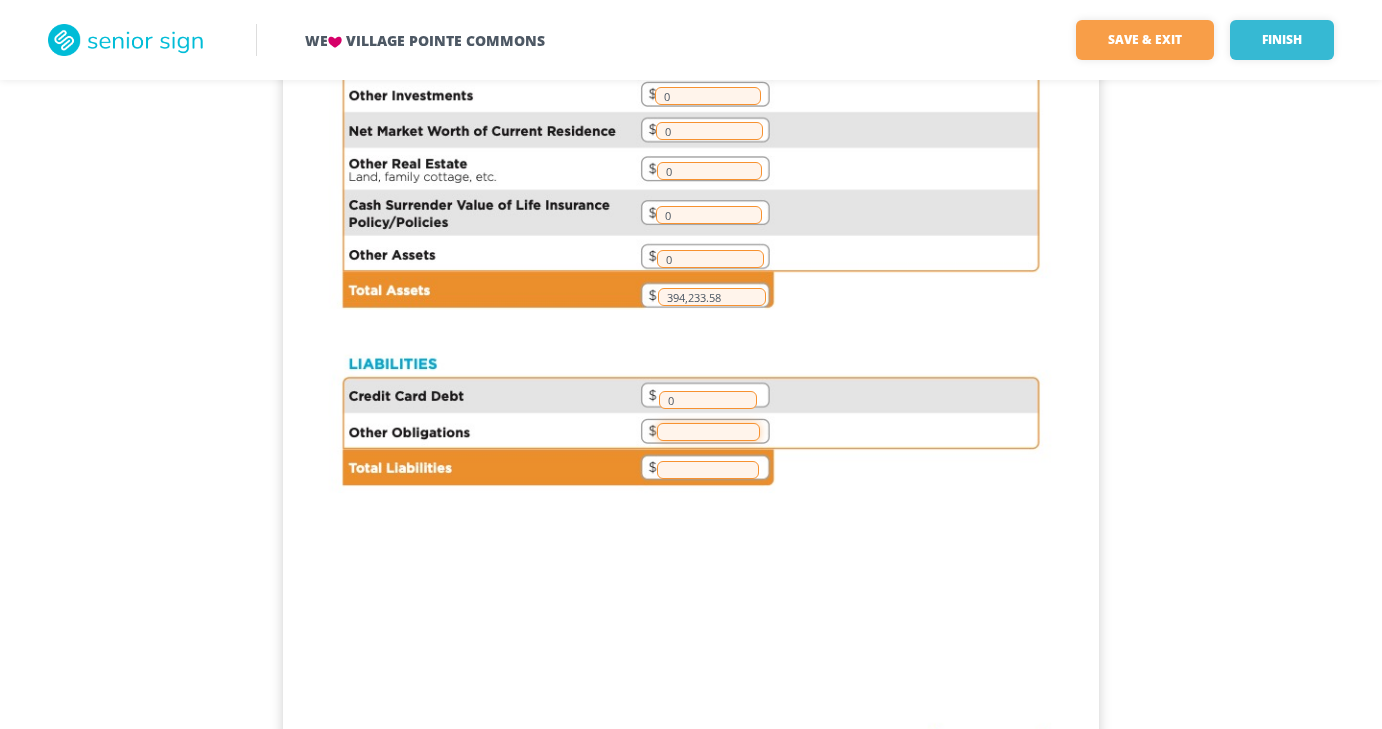 click at bounding box center [708, 432] 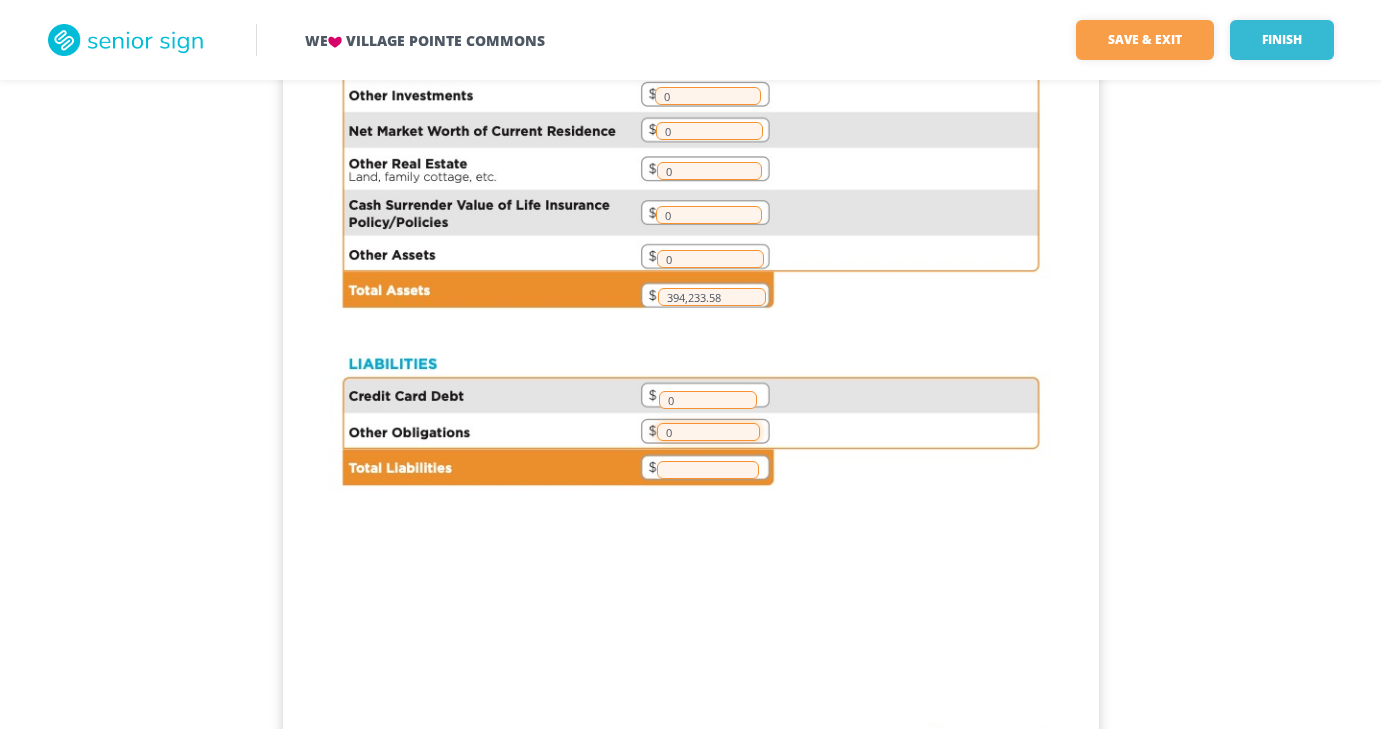 type on "0" 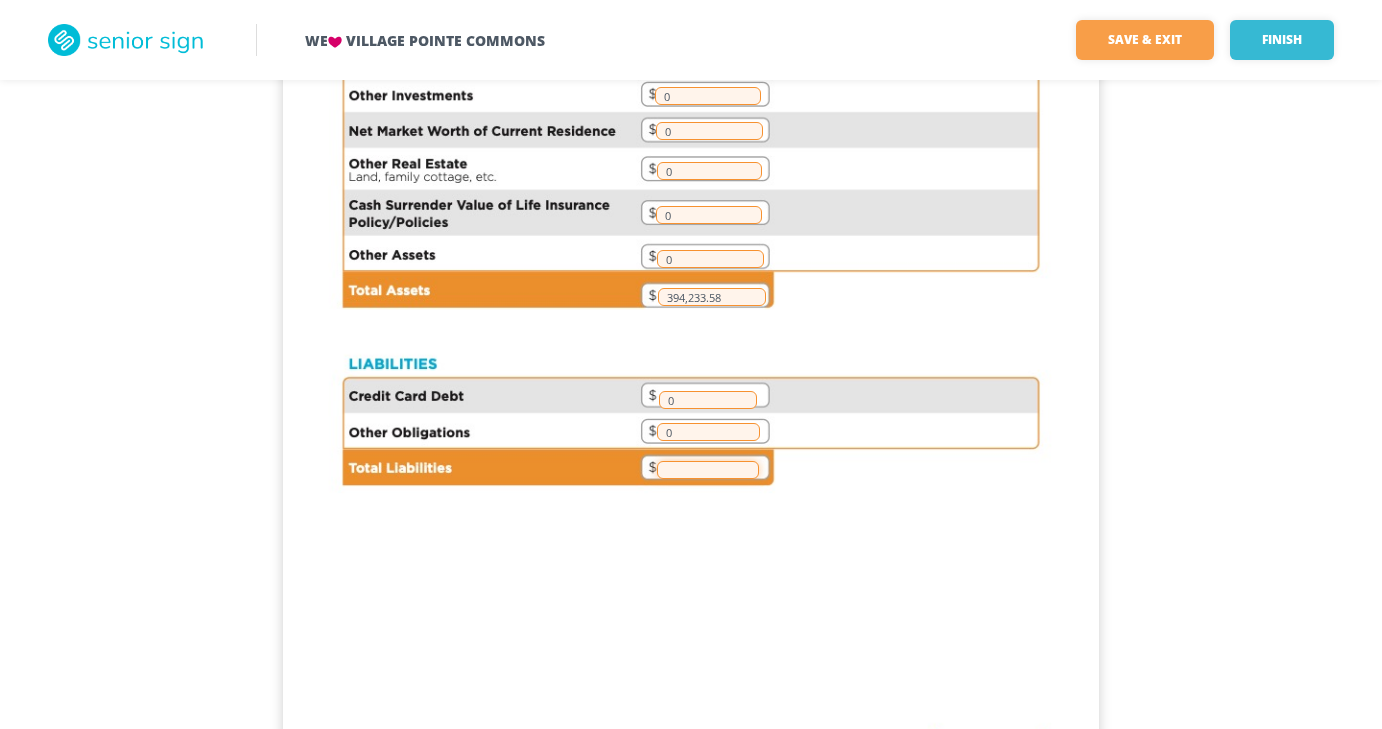 click at bounding box center (708, 470) 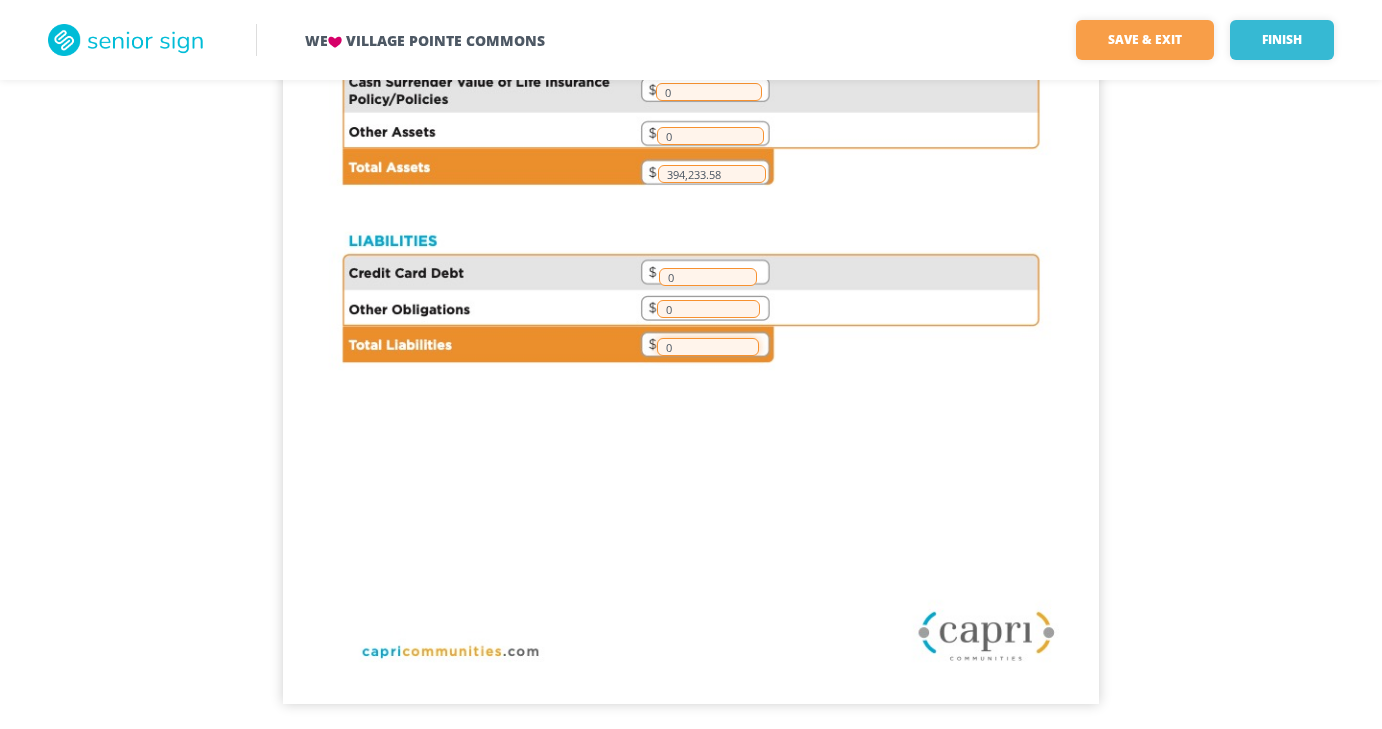 scroll, scrollTop: 1567, scrollLeft: 0, axis: vertical 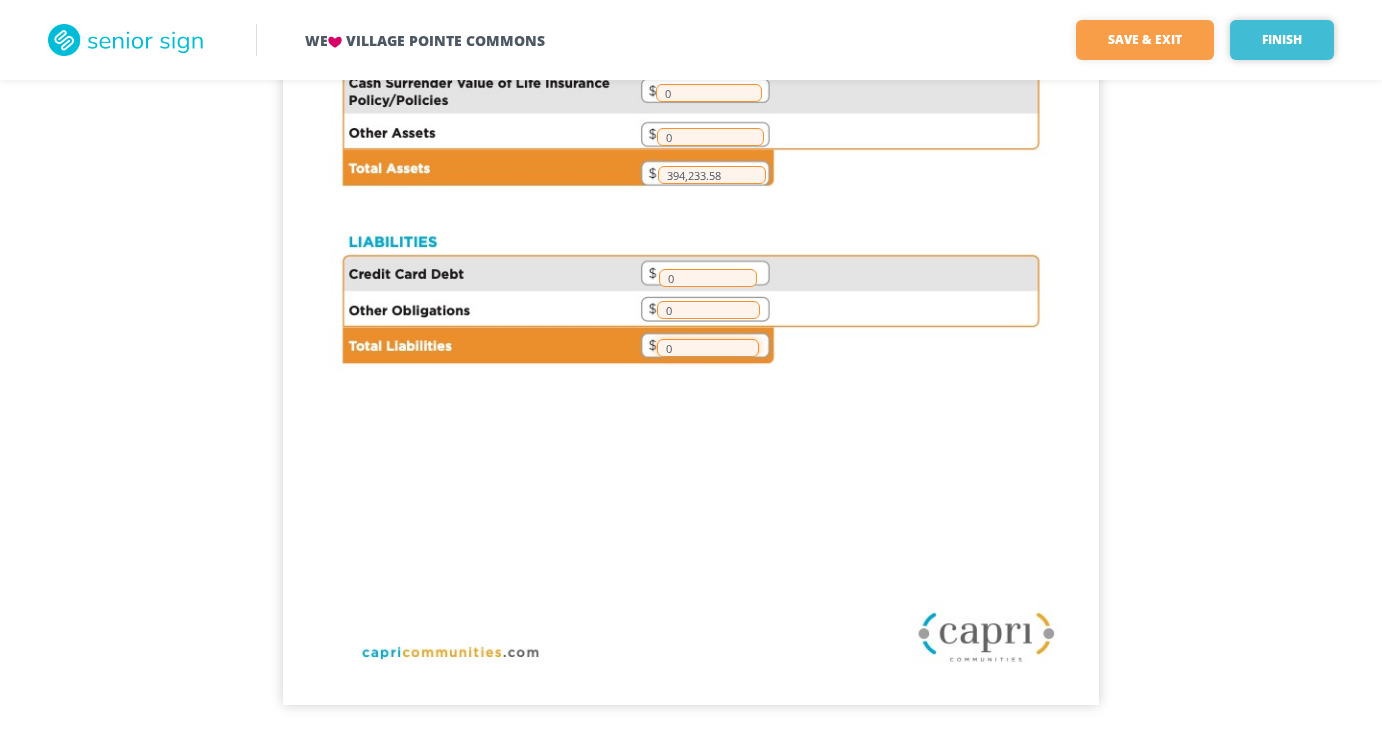 type on "0" 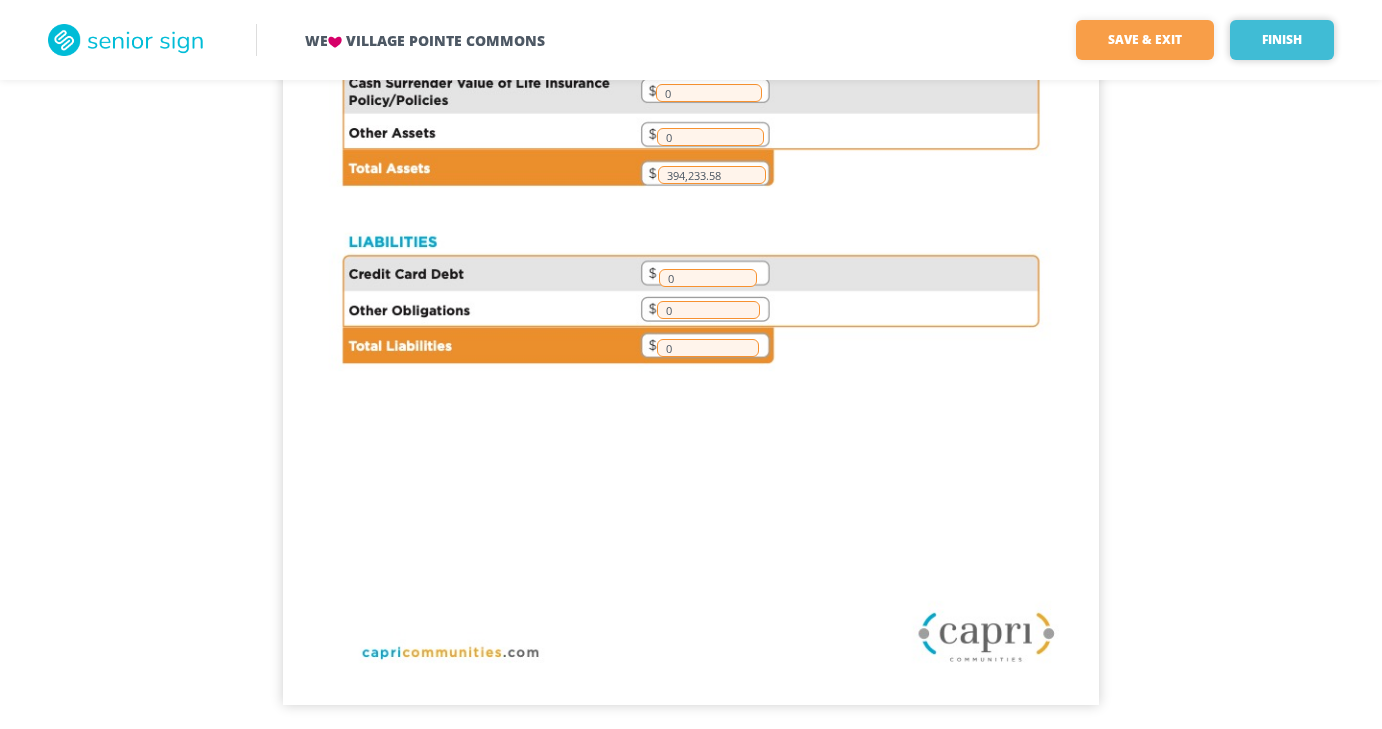 click on "Finish" at bounding box center (1282, 40) 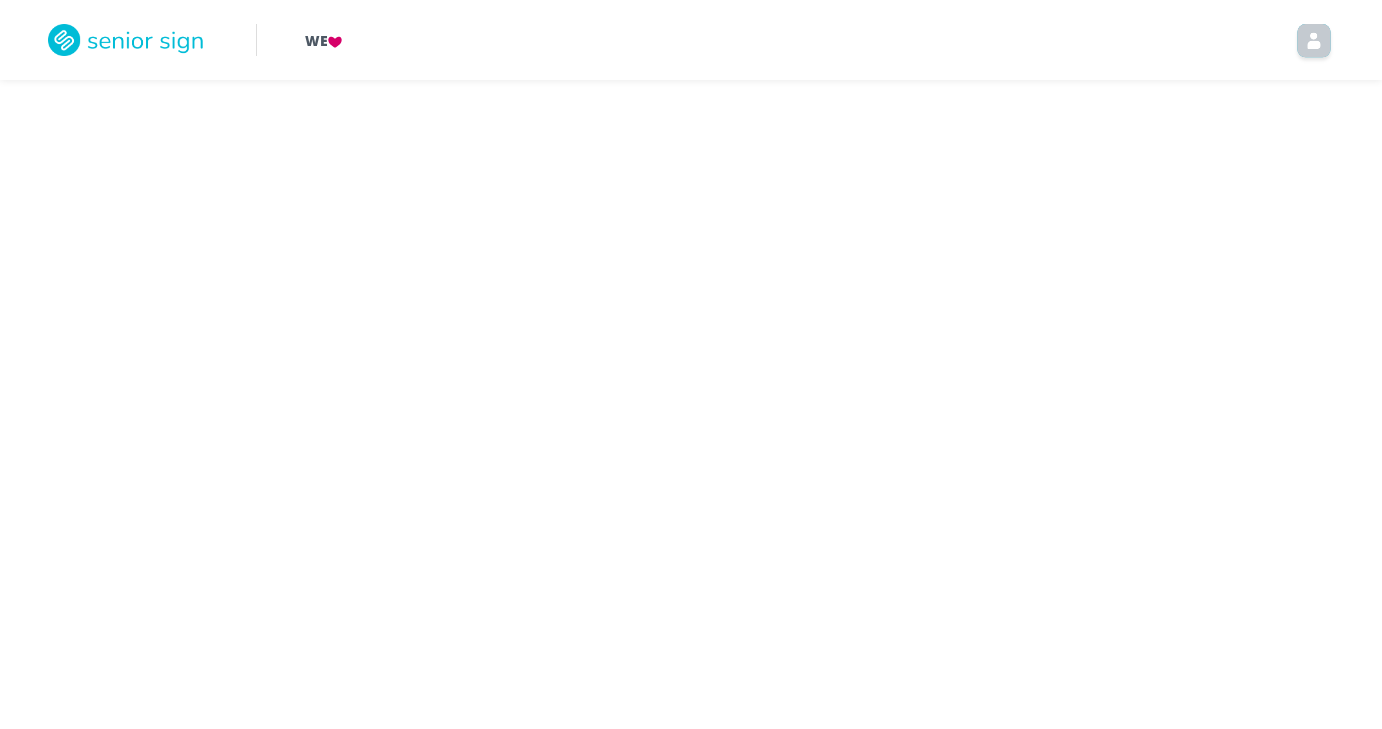 scroll, scrollTop: 0, scrollLeft: 0, axis: both 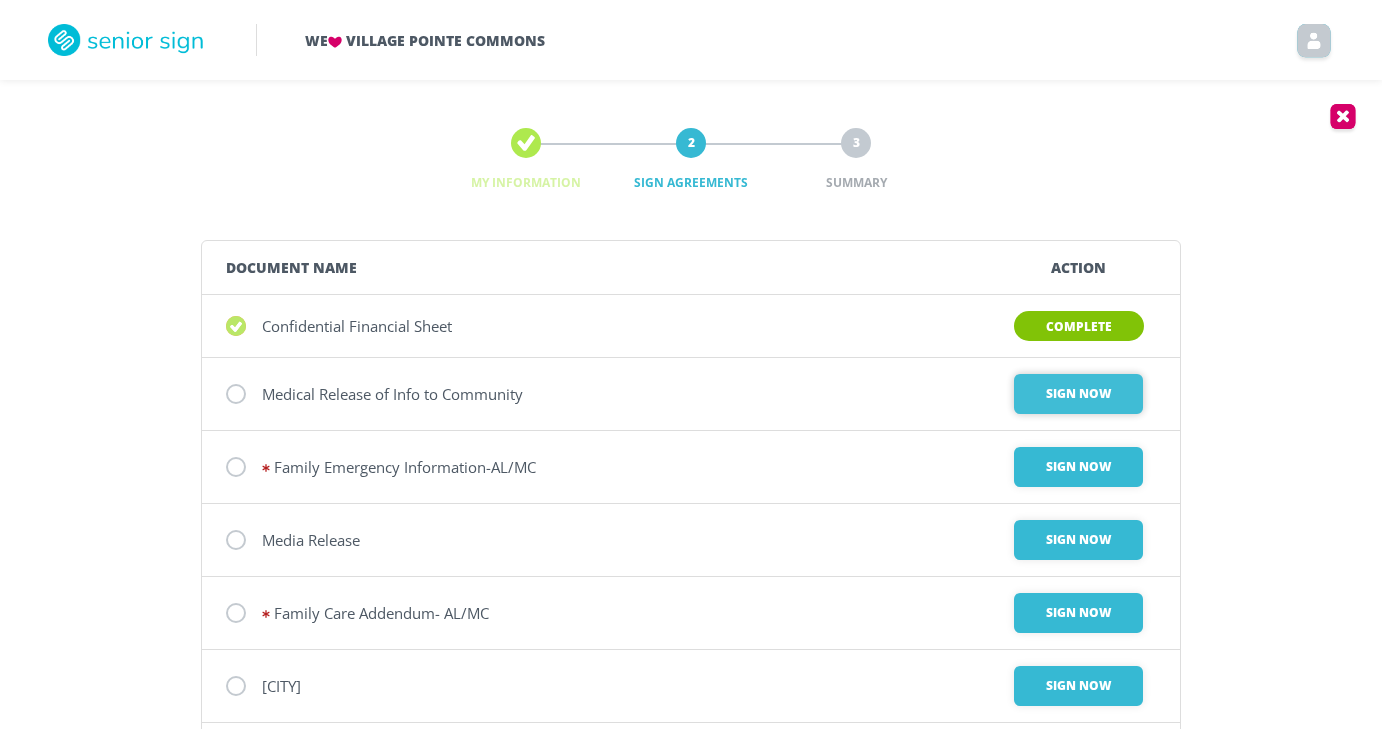 click on "Sign Now" at bounding box center [1078, 394] 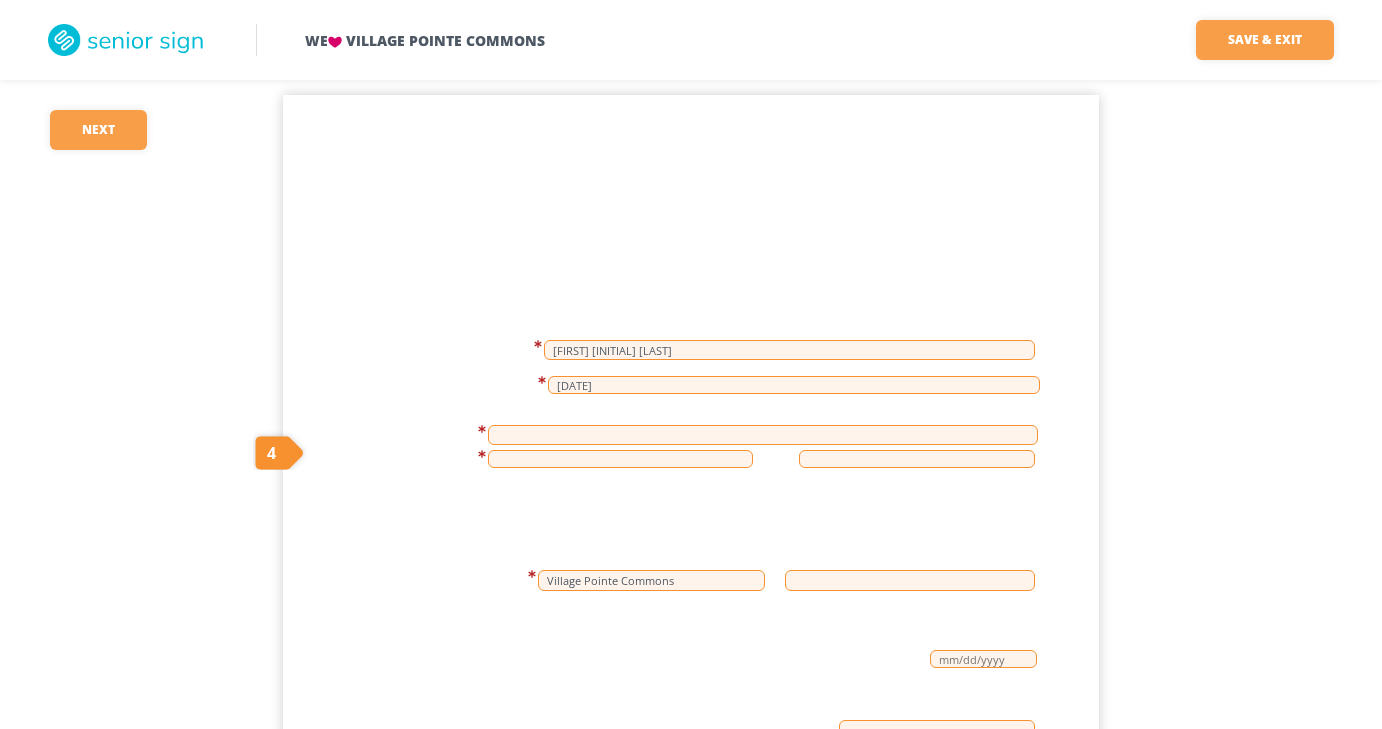 scroll, scrollTop: 60, scrollLeft: 0, axis: vertical 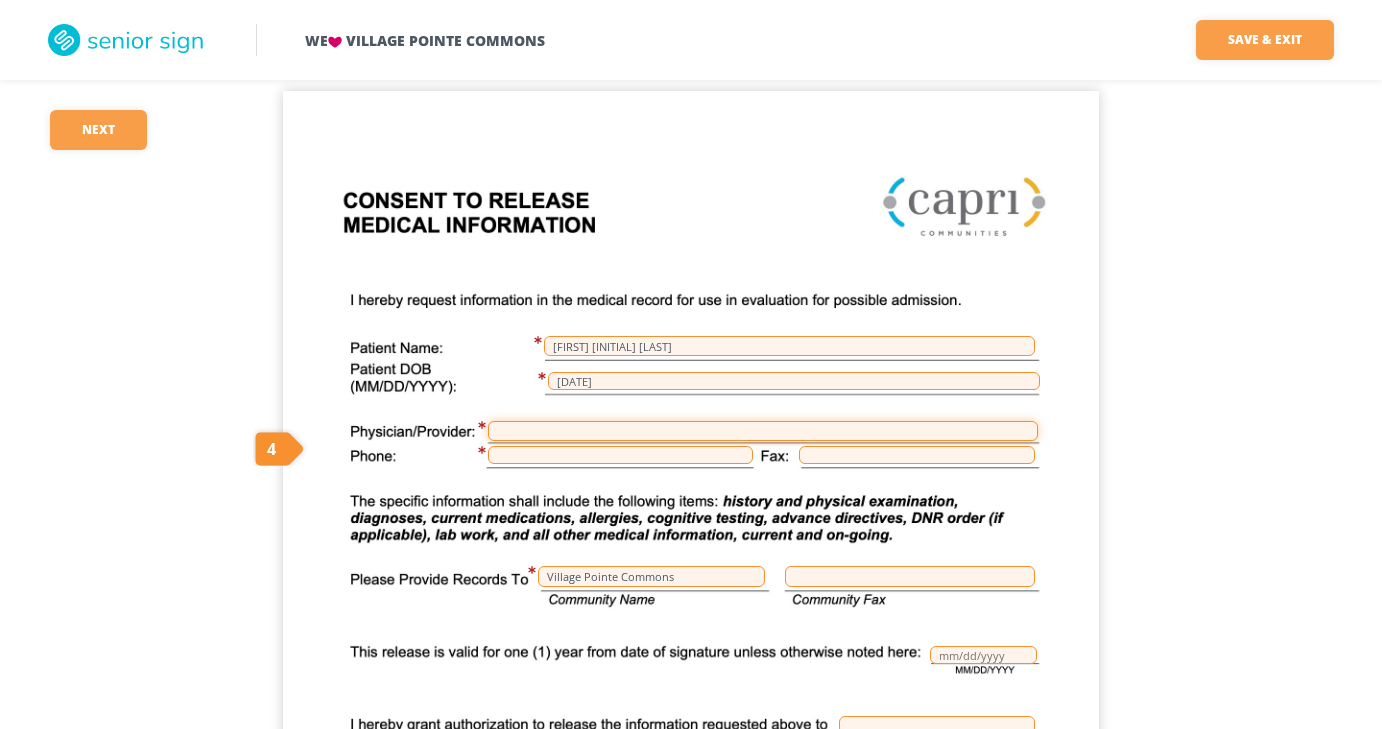 click at bounding box center [763, 431] 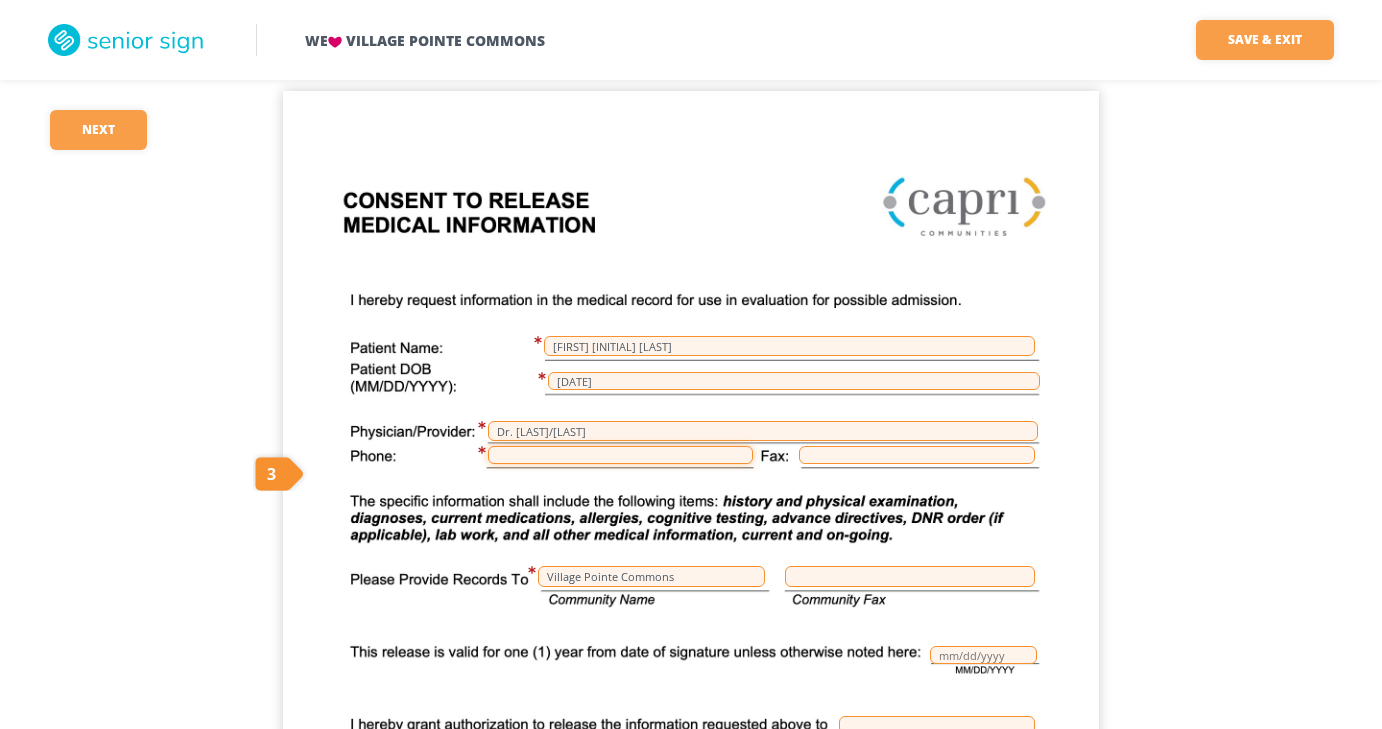 click at bounding box center (620, 455) 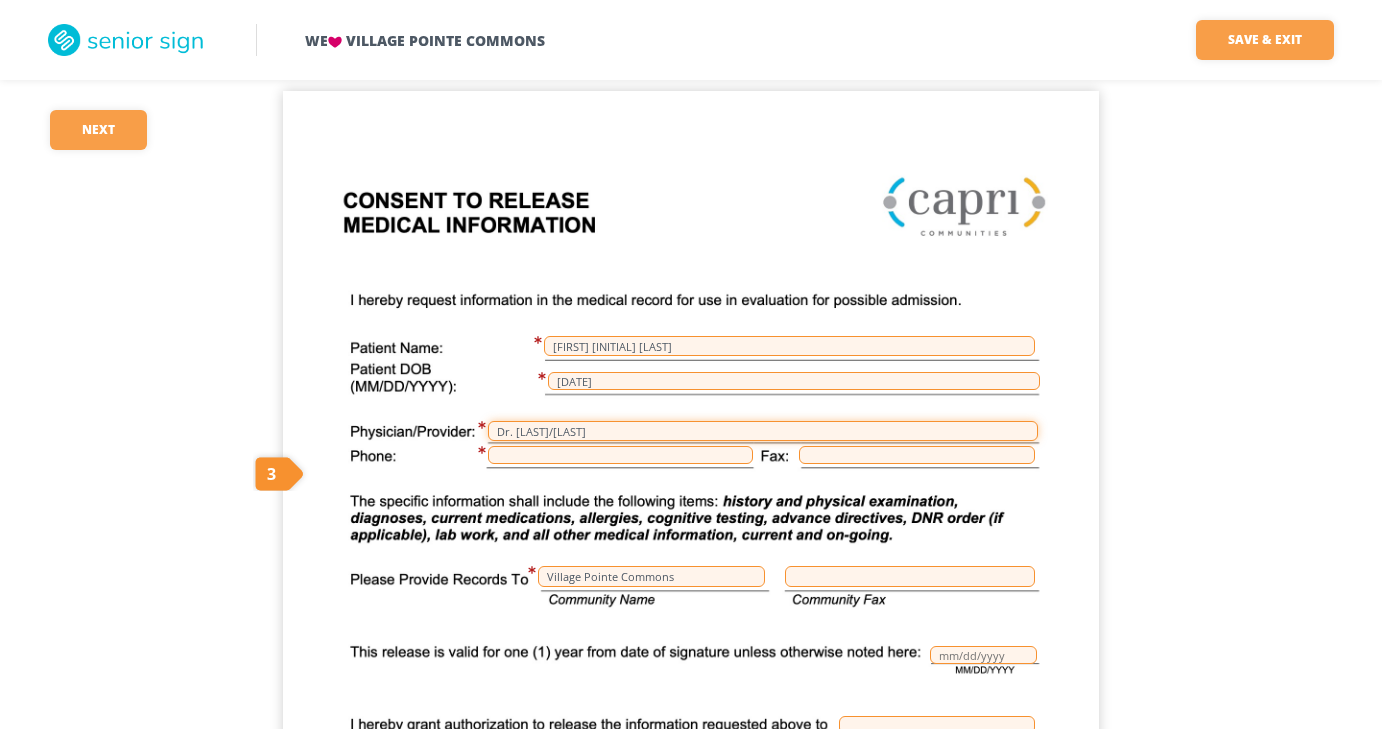 click on "Dr. [LAST]/[LAST]" at bounding box center [763, 431] 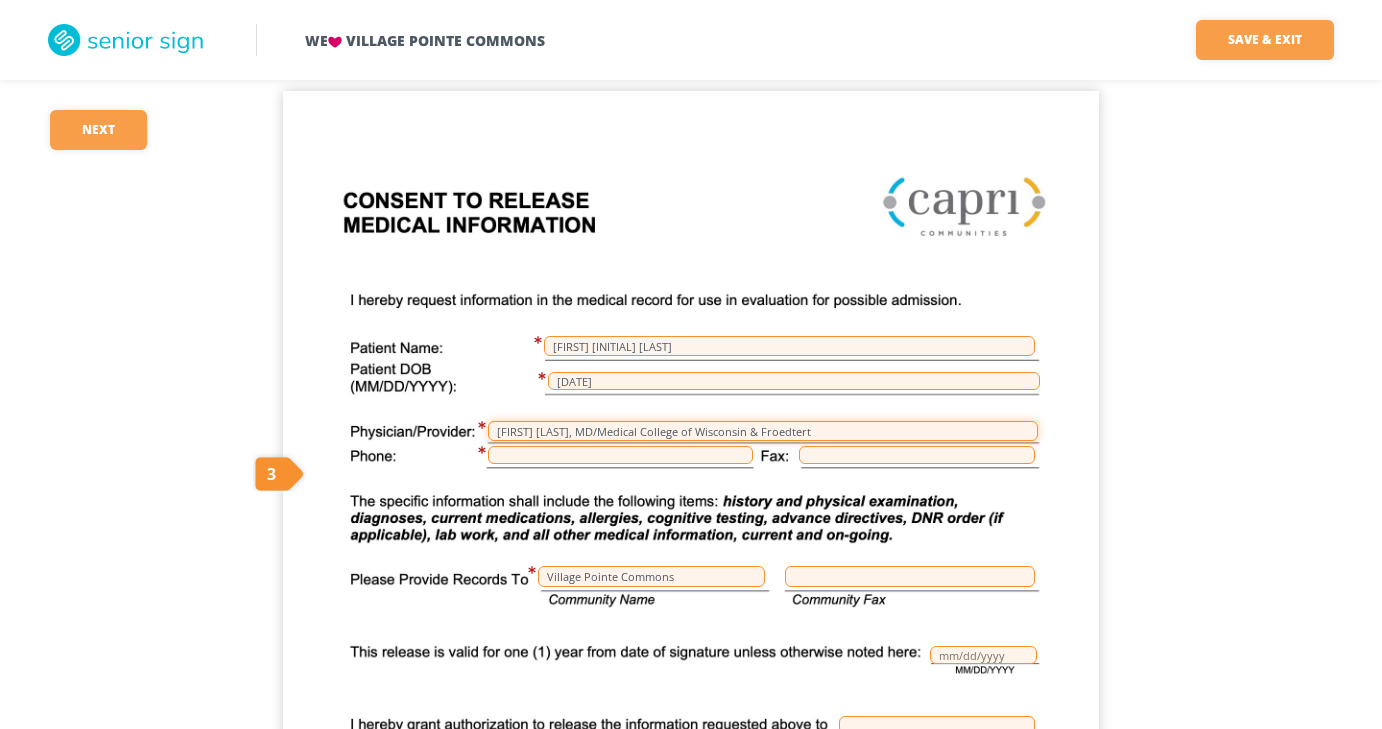 type on "[FIRST] [LAST], MD/Medical College of Wisconsin & Froedtert" 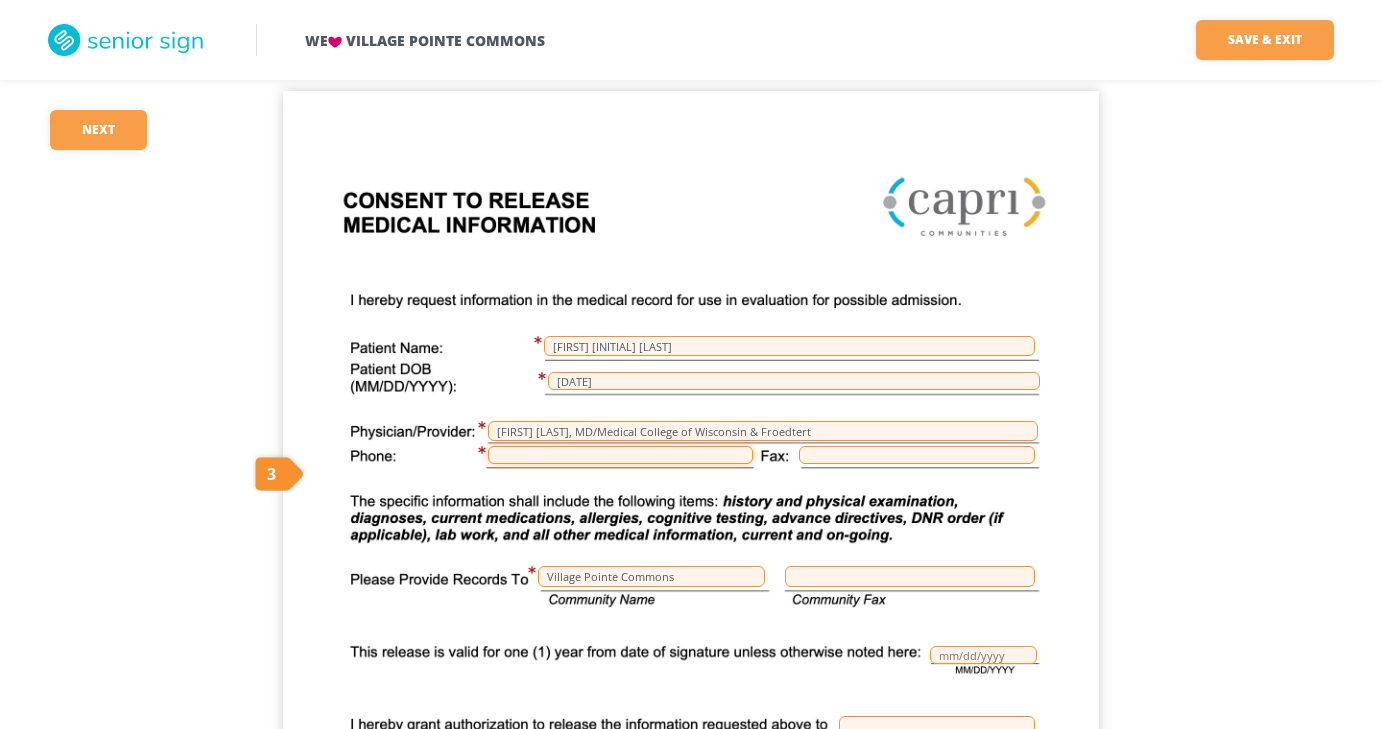 click at bounding box center [620, 455] 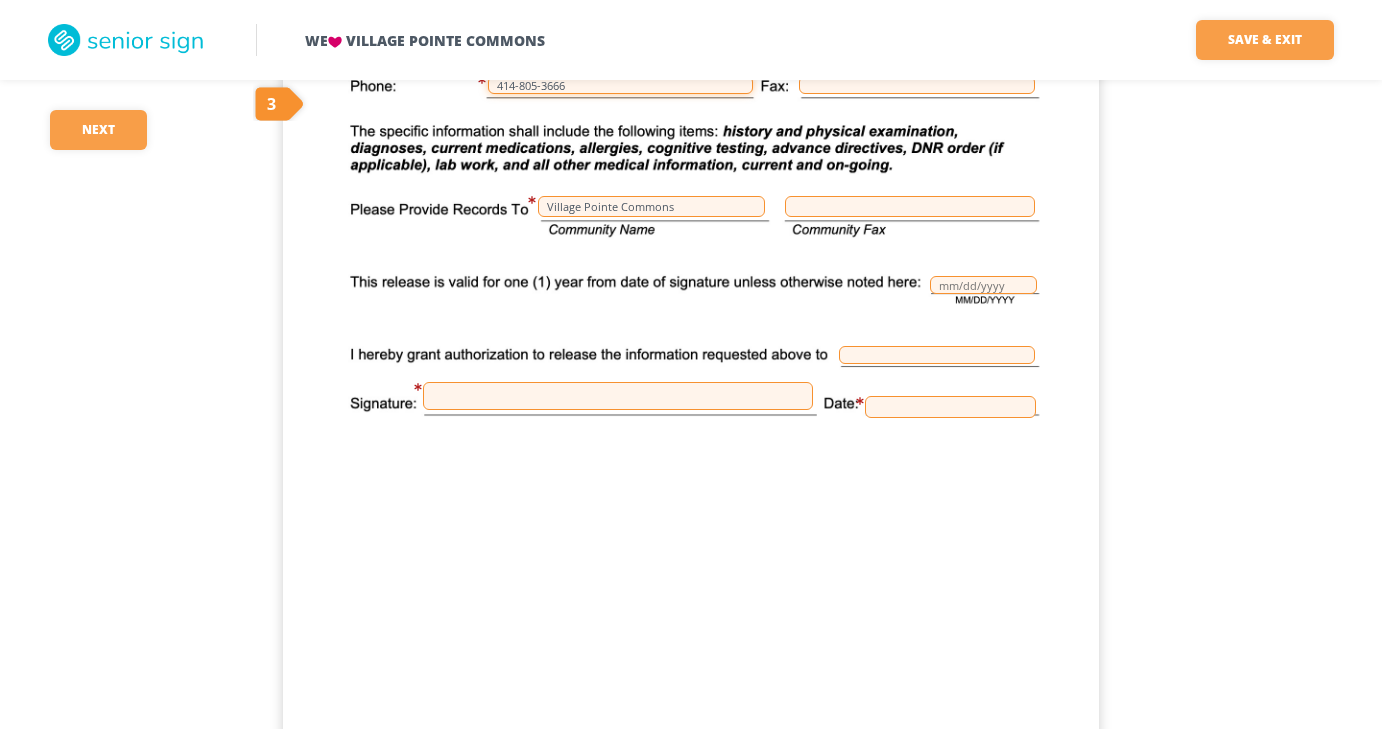 scroll, scrollTop: 435, scrollLeft: 0, axis: vertical 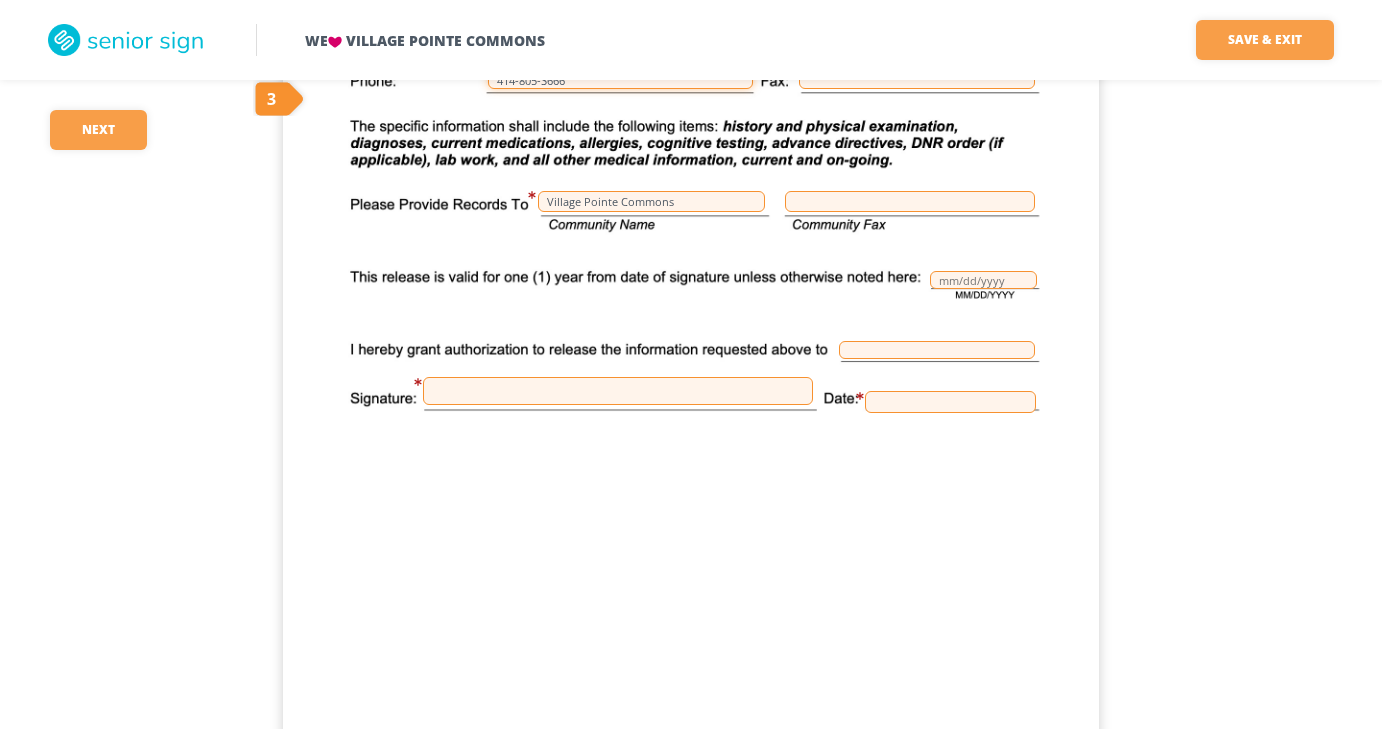 type on "414-805-3666" 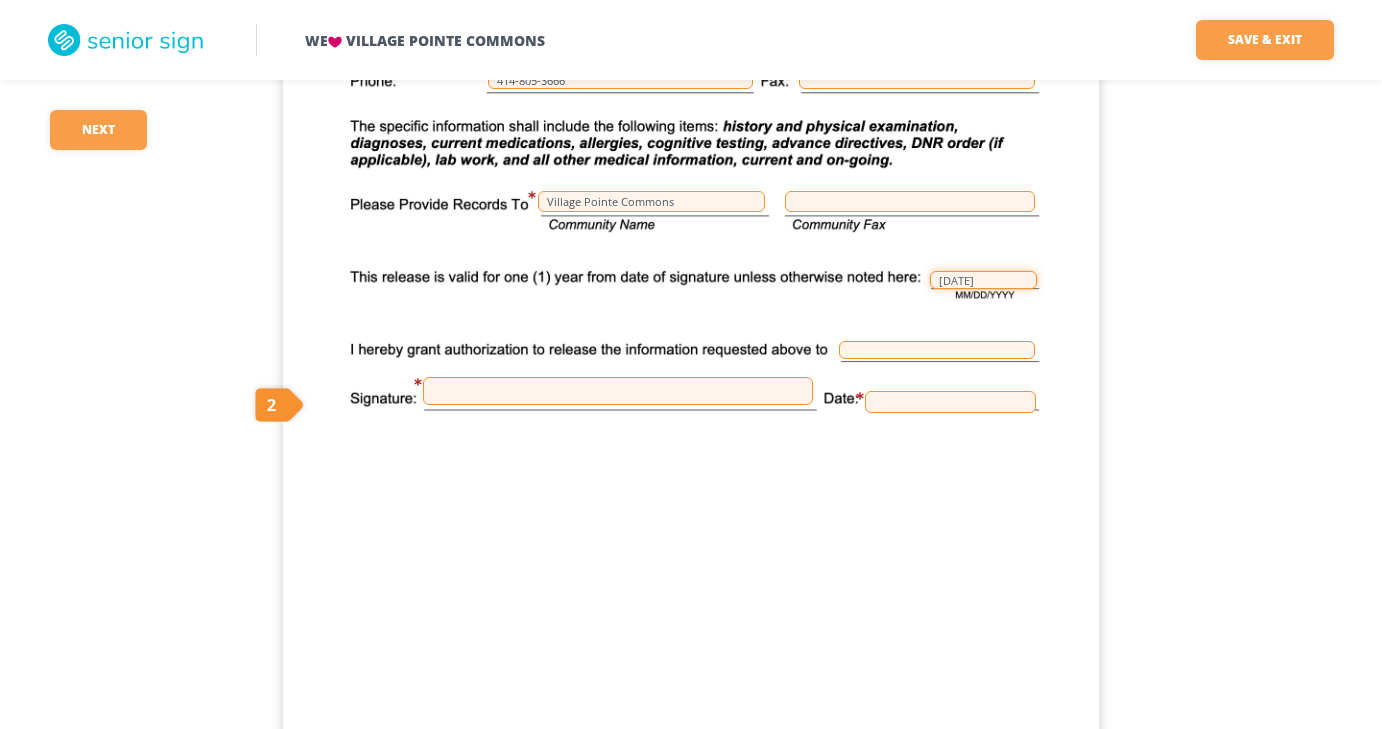 click on "[DATE]" at bounding box center (983, 280) 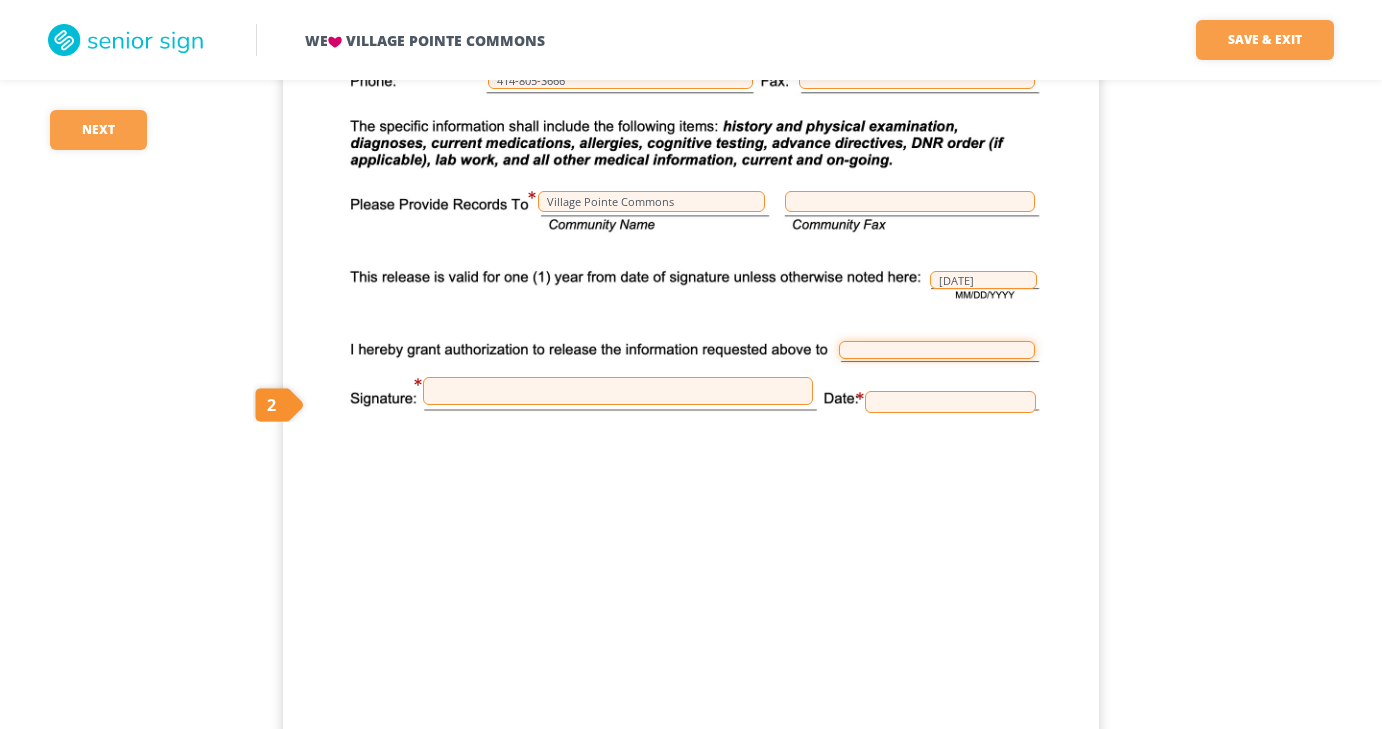 click at bounding box center (937, 350) 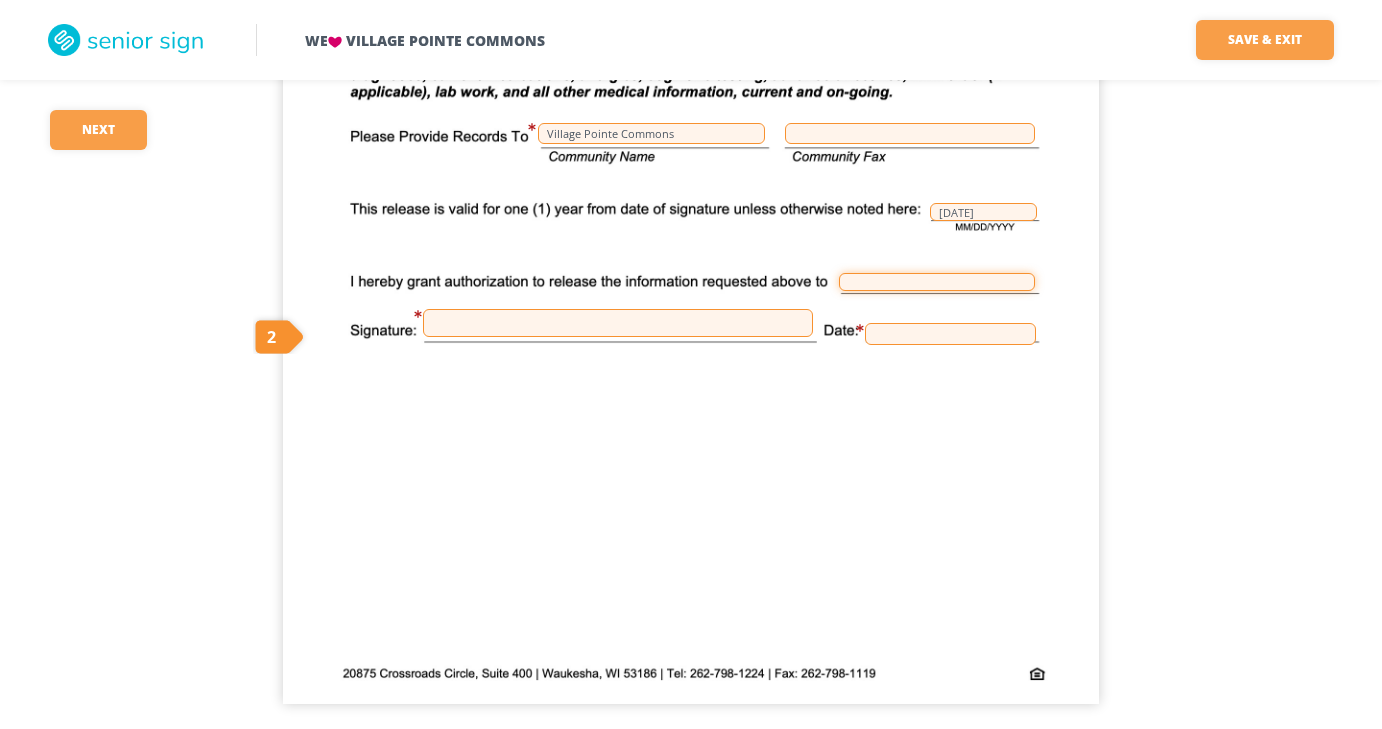 scroll, scrollTop: 502, scrollLeft: 0, axis: vertical 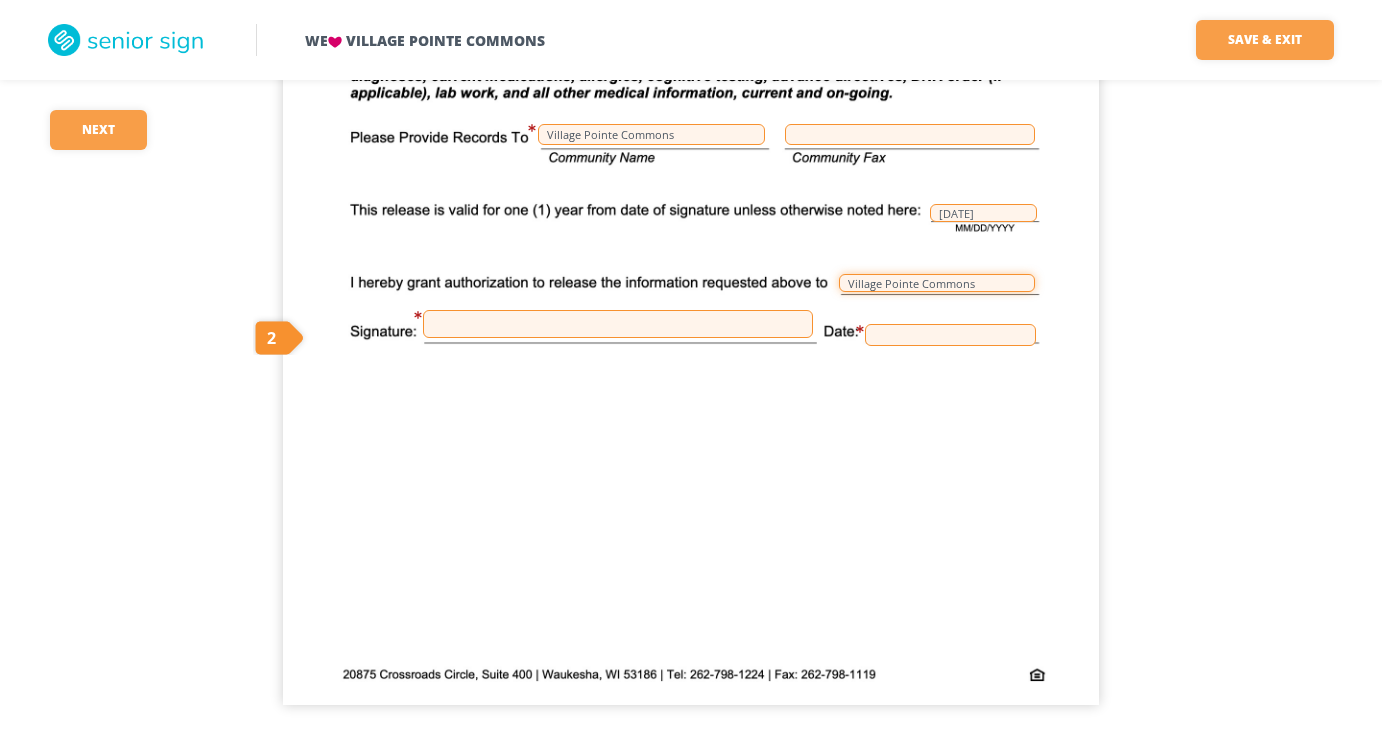 type on "Village Pointe Commons" 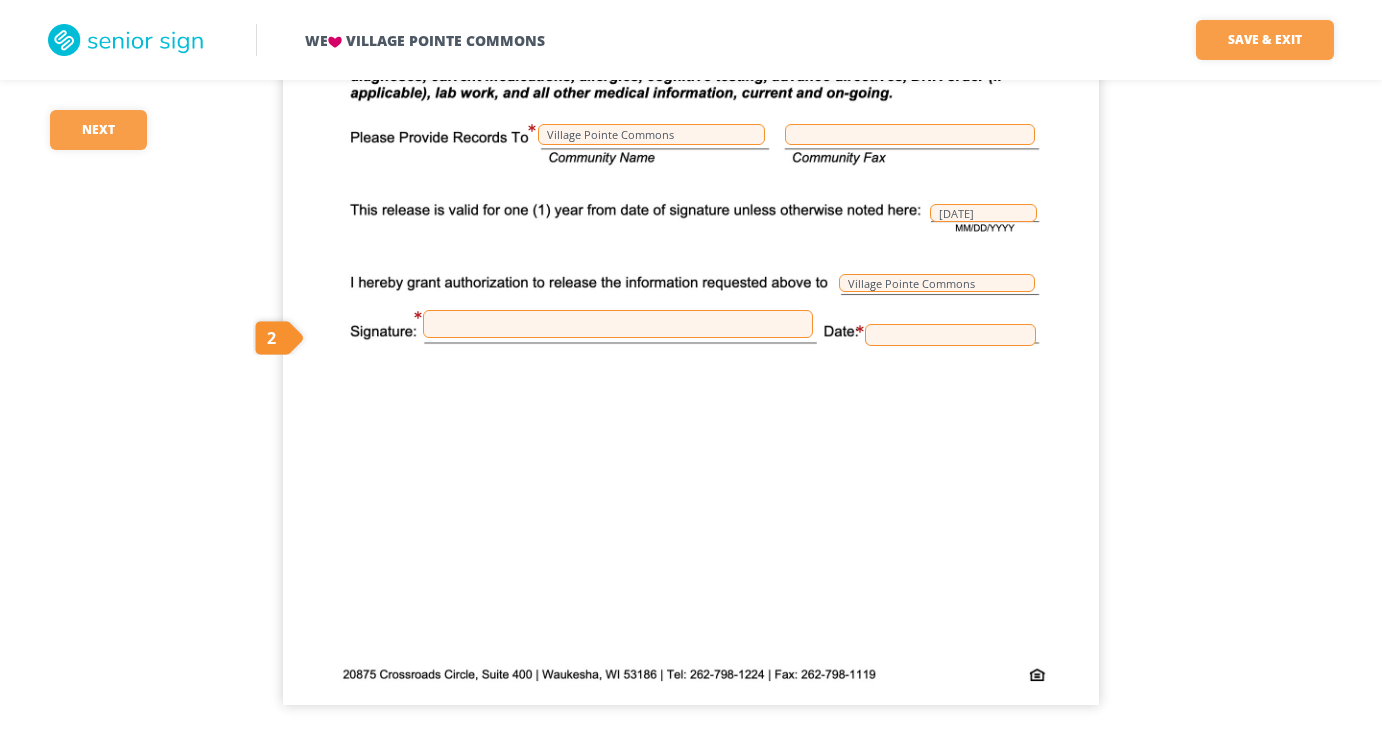 click at bounding box center (618, 324) 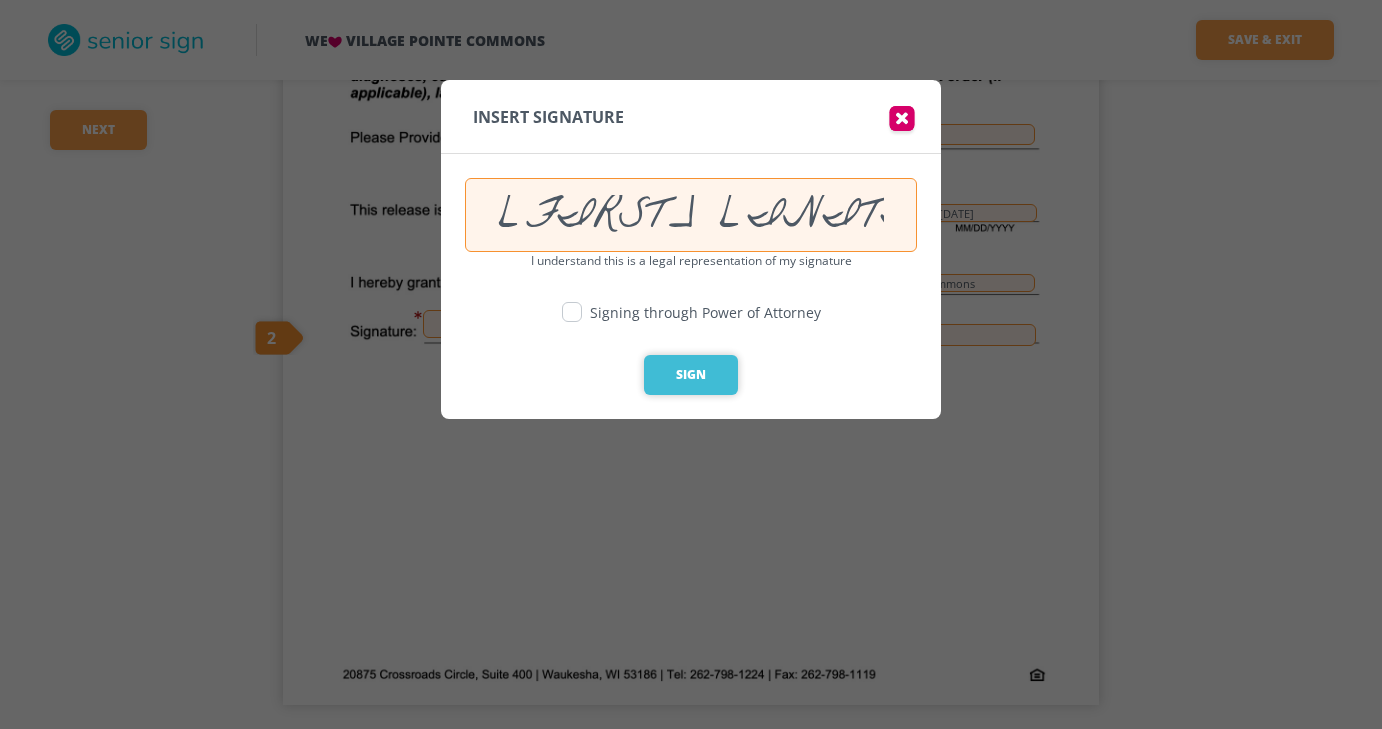 click on "Sign" at bounding box center (691, 375) 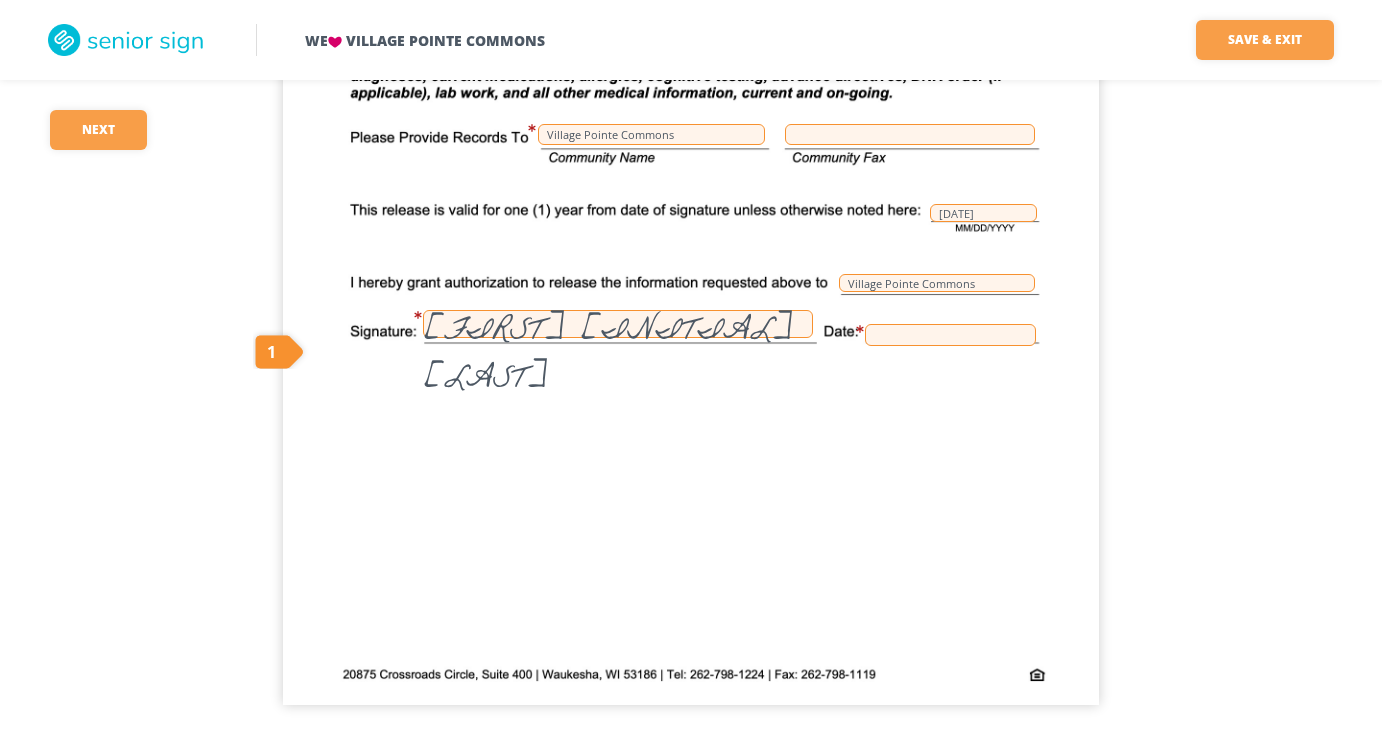click at bounding box center [950, 335] 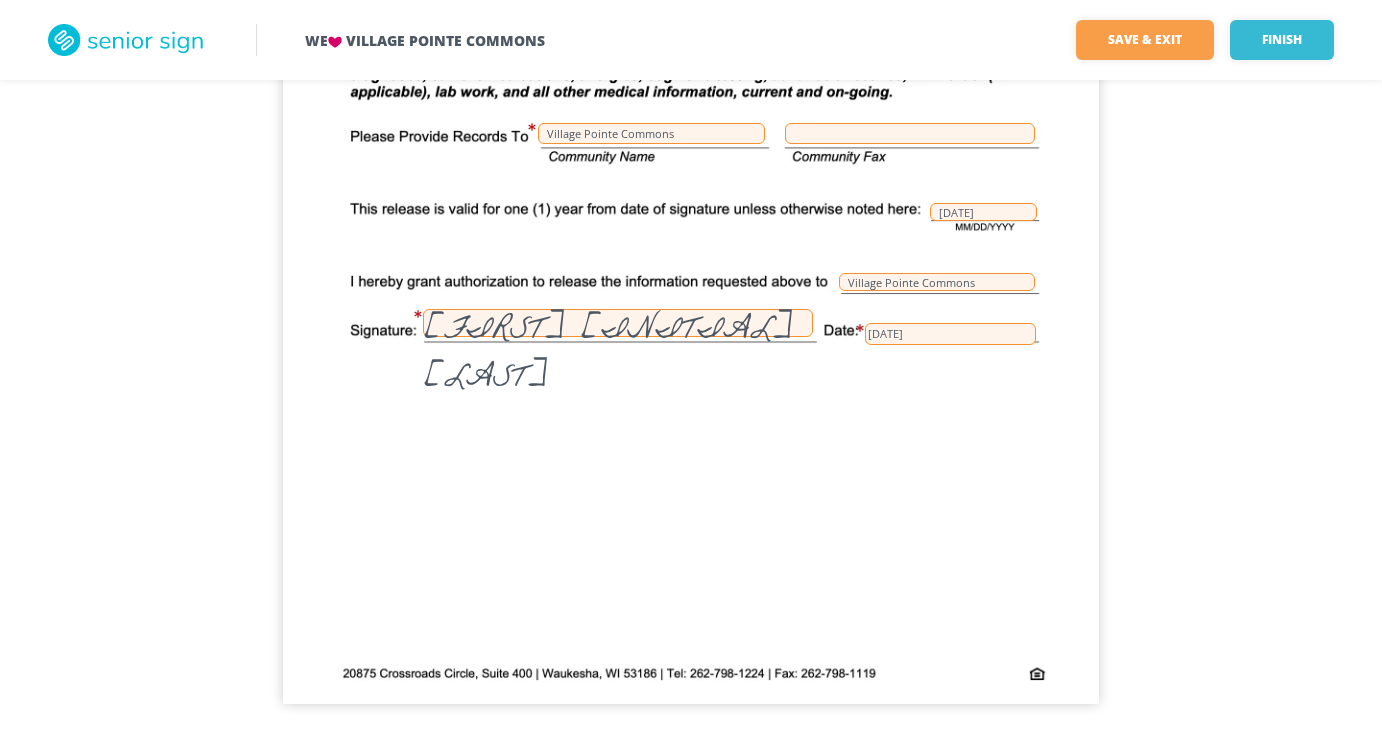 scroll, scrollTop: 502, scrollLeft: 0, axis: vertical 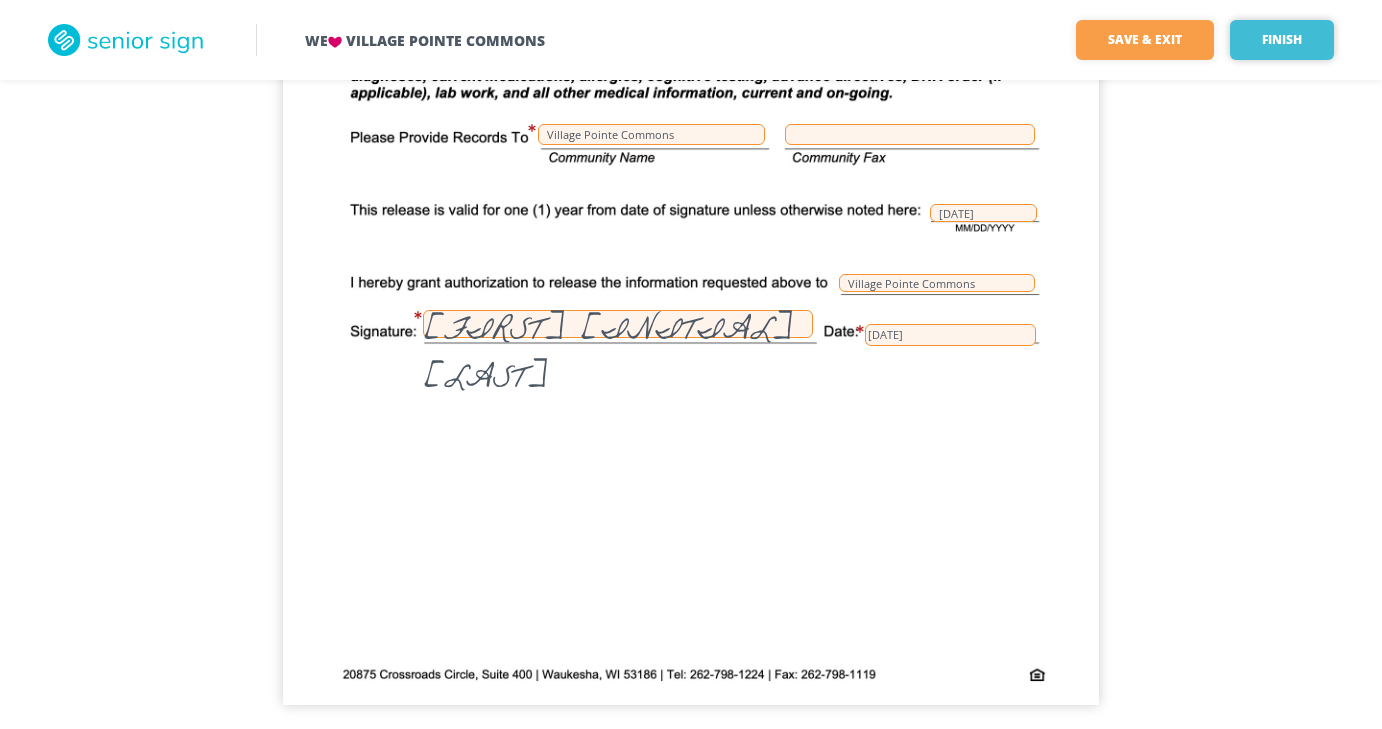 click on "Finish" at bounding box center (1282, 40) 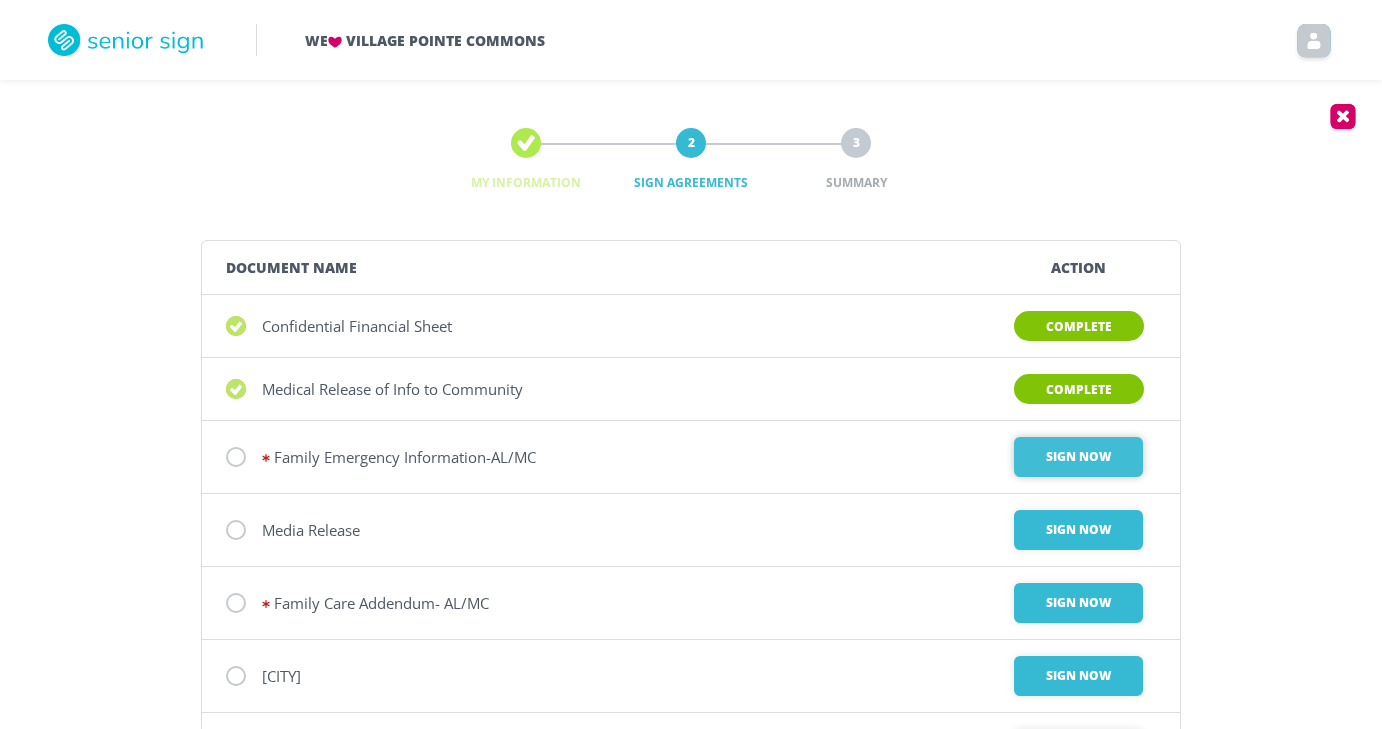 click on "Sign Now" at bounding box center [1078, 457] 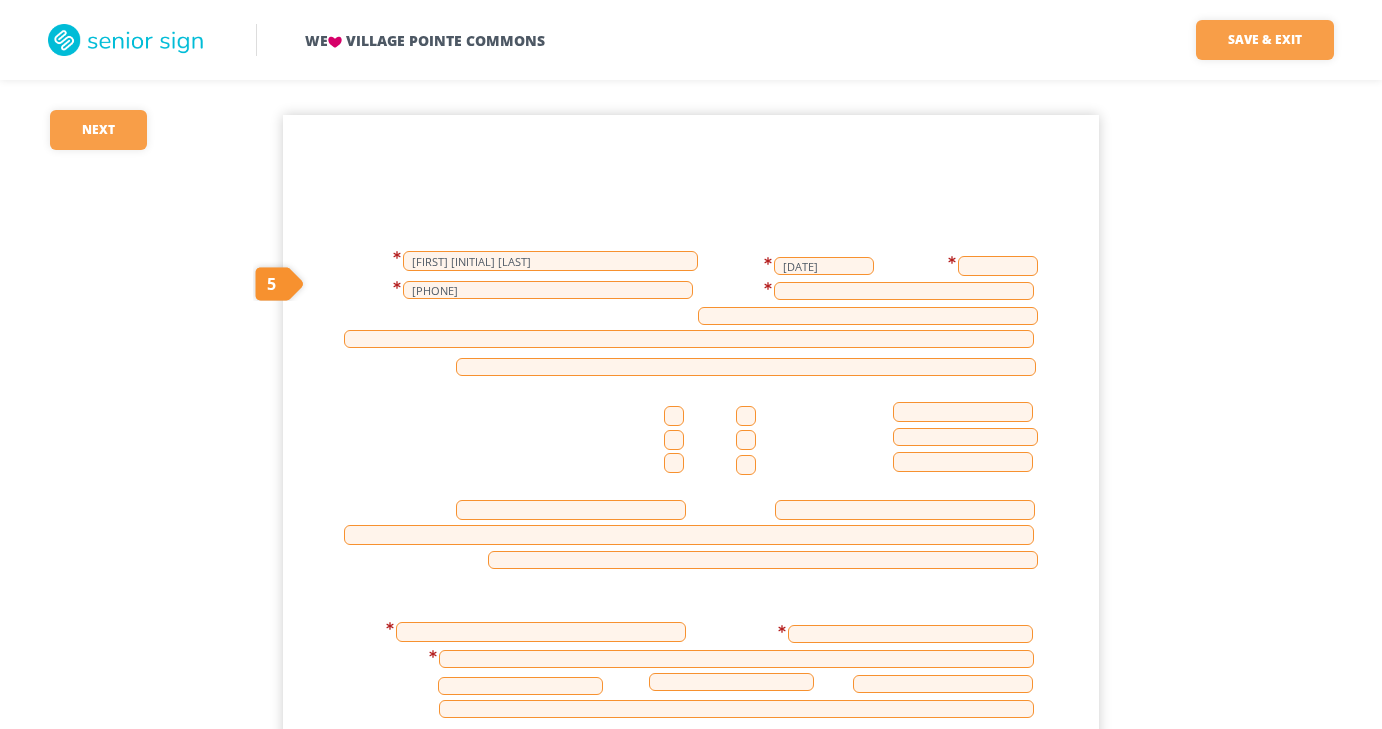 scroll, scrollTop: 39, scrollLeft: 0, axis: vertical 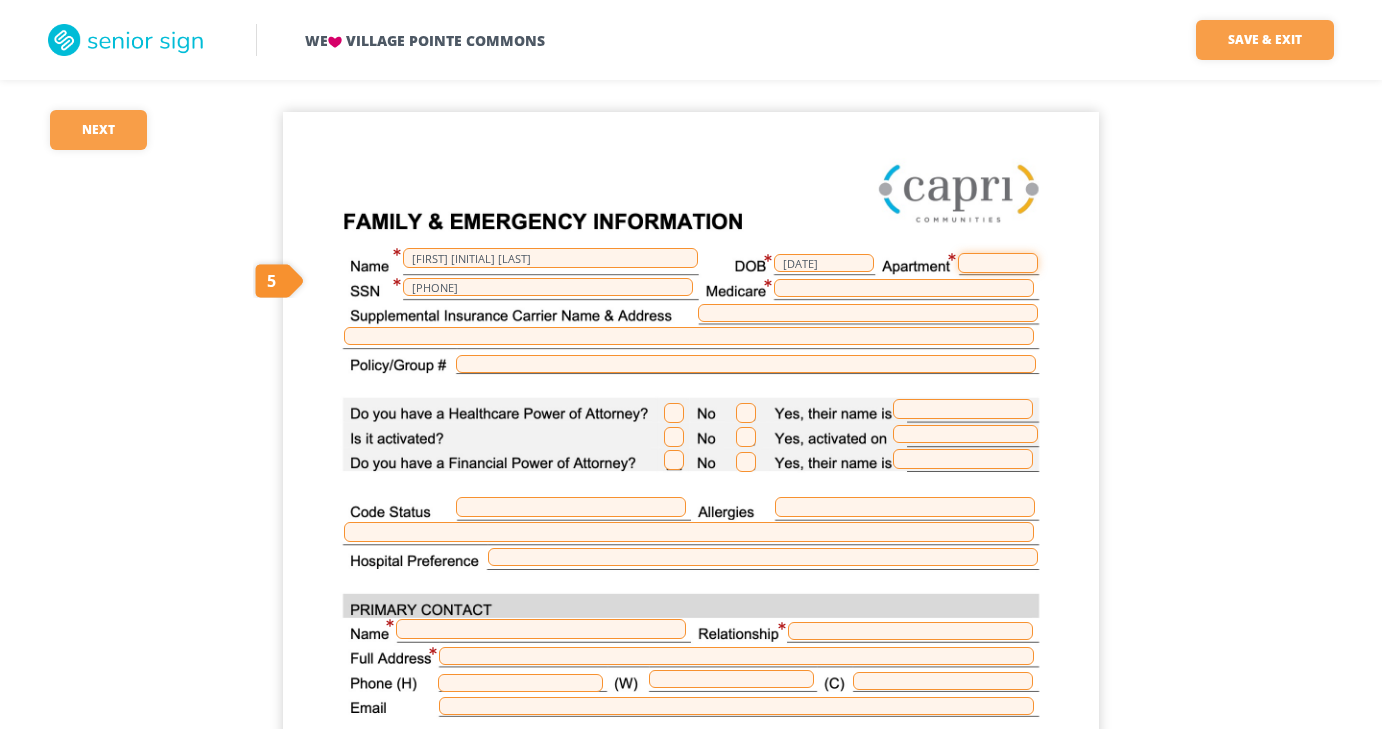 click at bounding box center [998, 263] 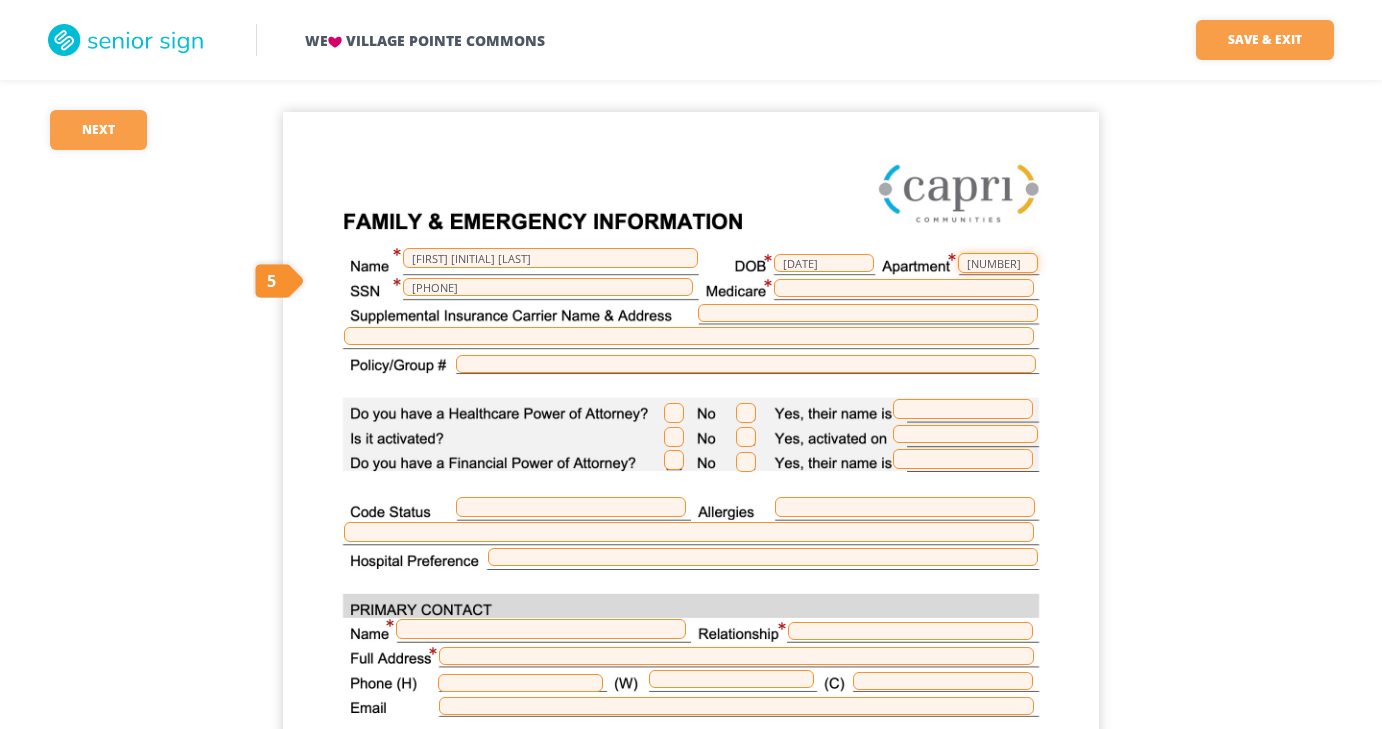 type on "[NUMBER]" 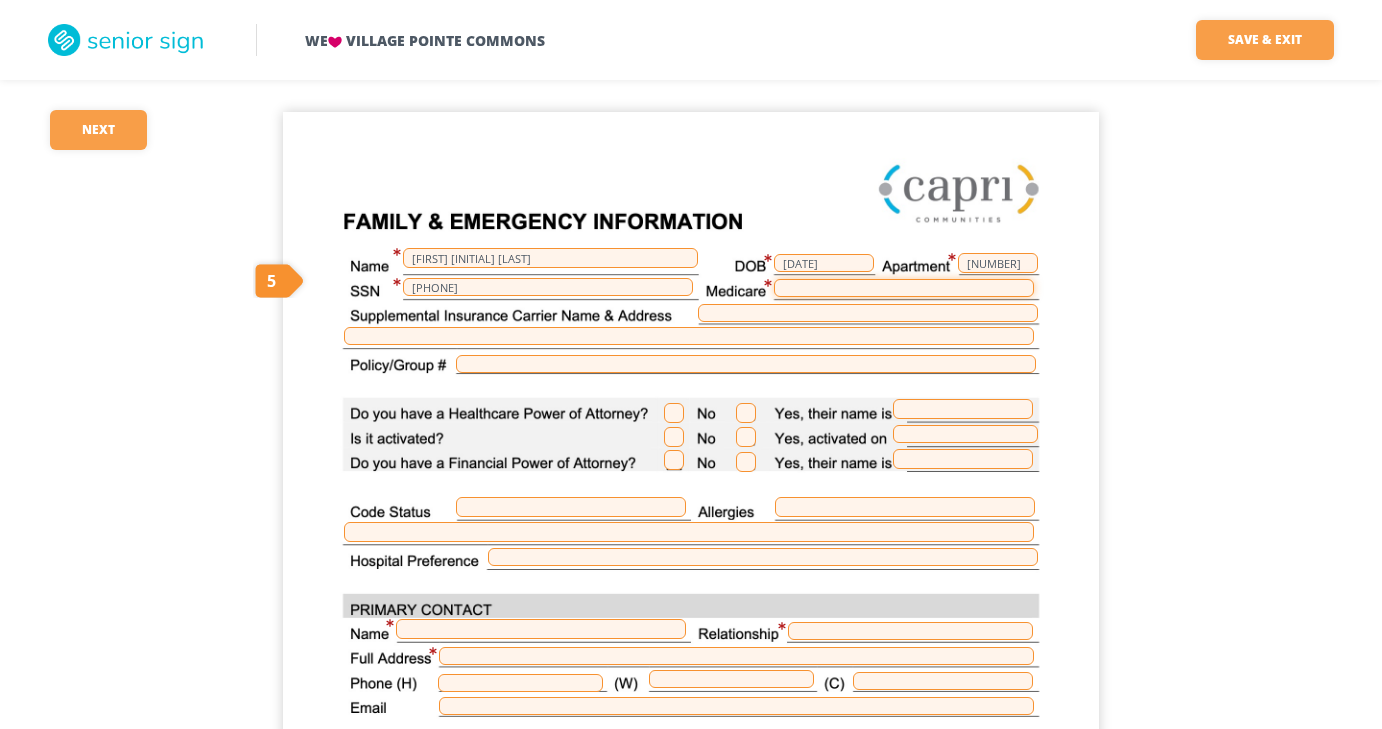 click at bounding box center [904, 288] 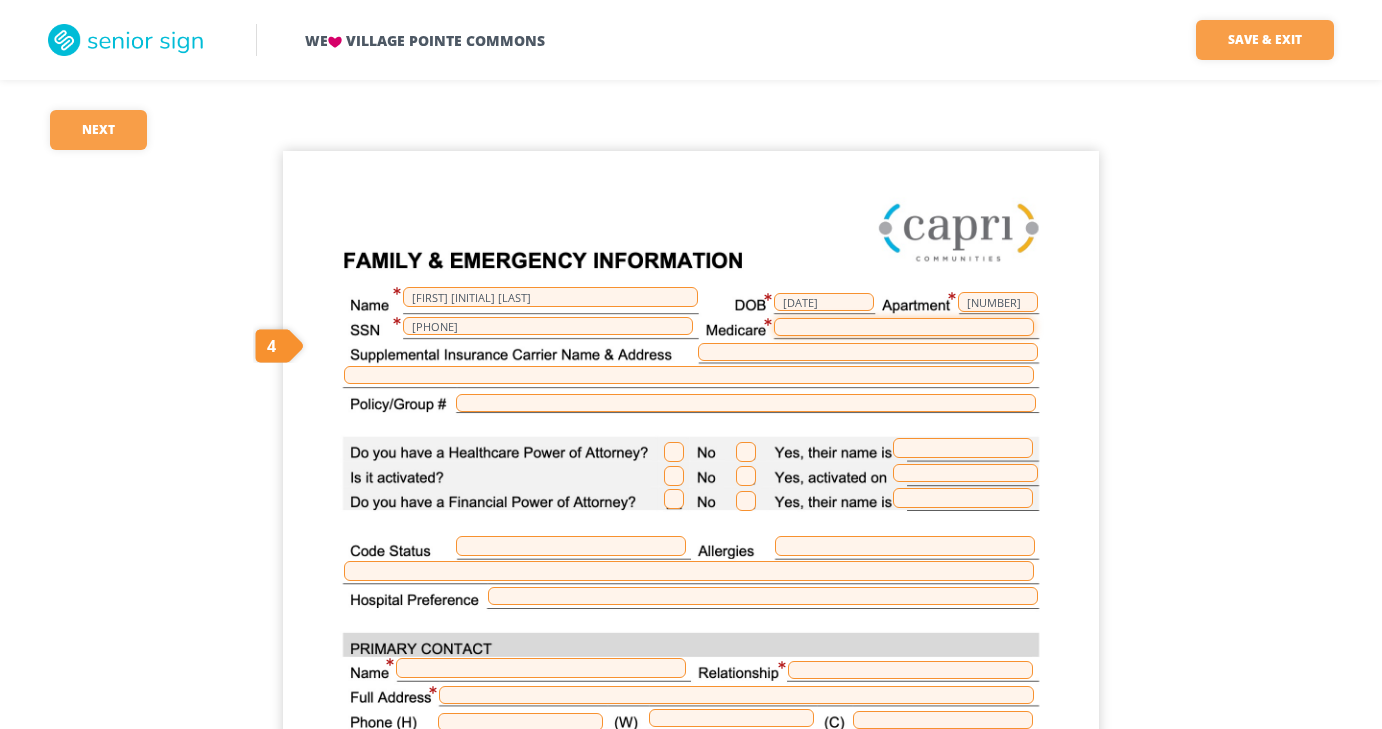 scroll, scrollTop: 0, scrollLeft: 0, axis: both 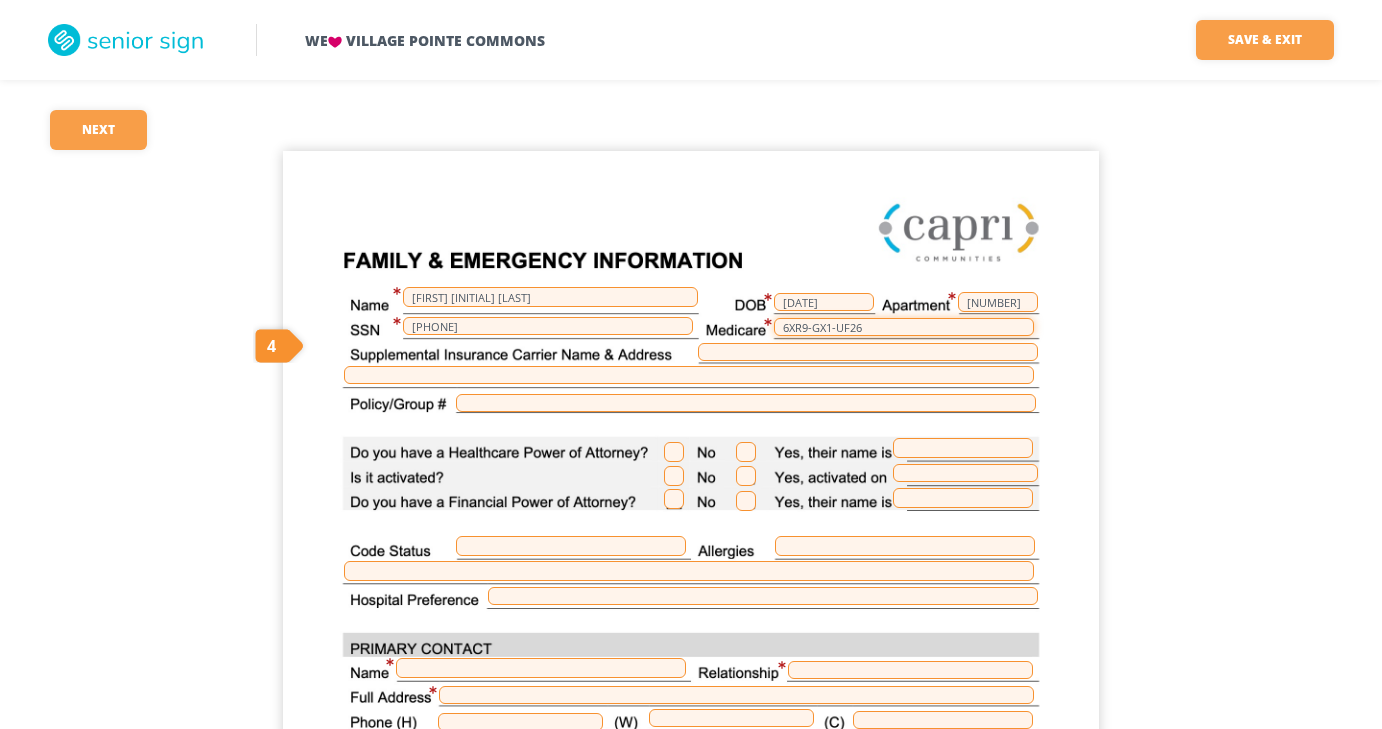 type on "6XR9-GX1-UF26" 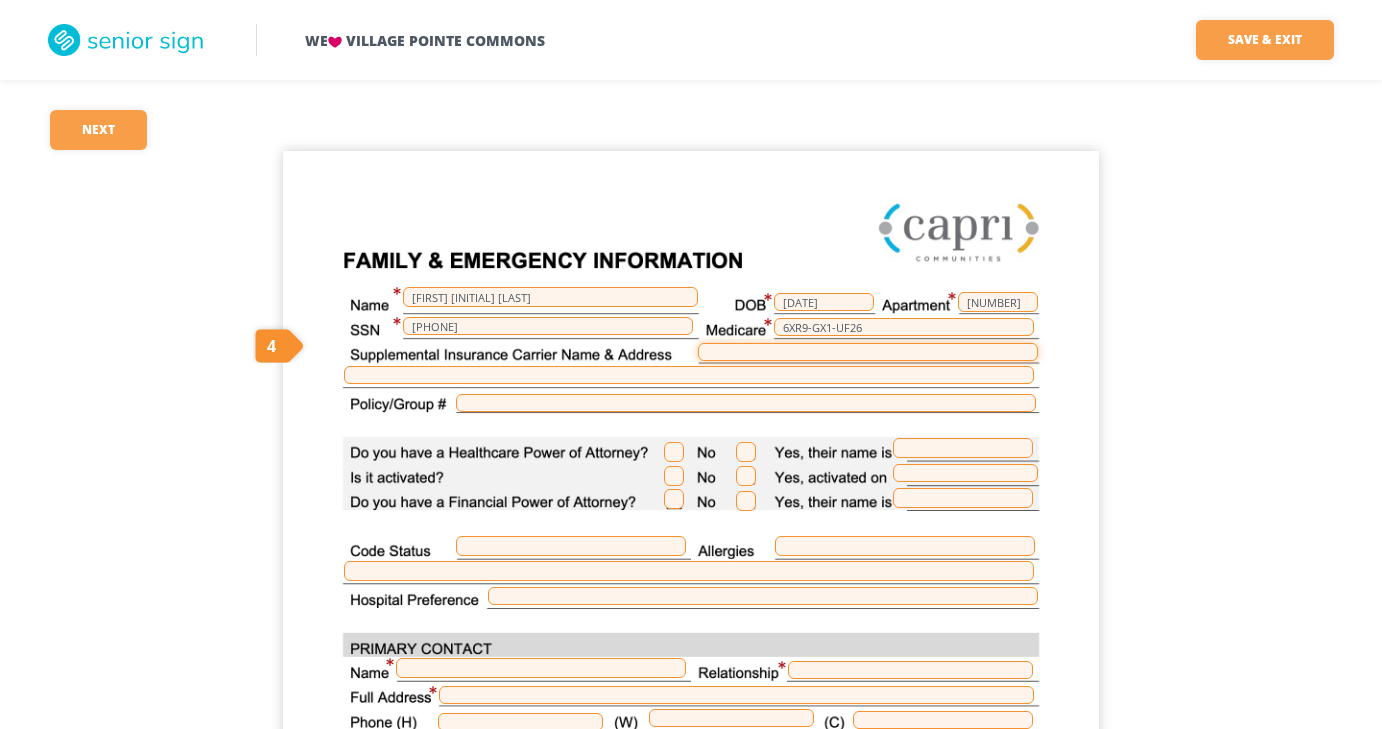 click at bounding box center (868, 352) 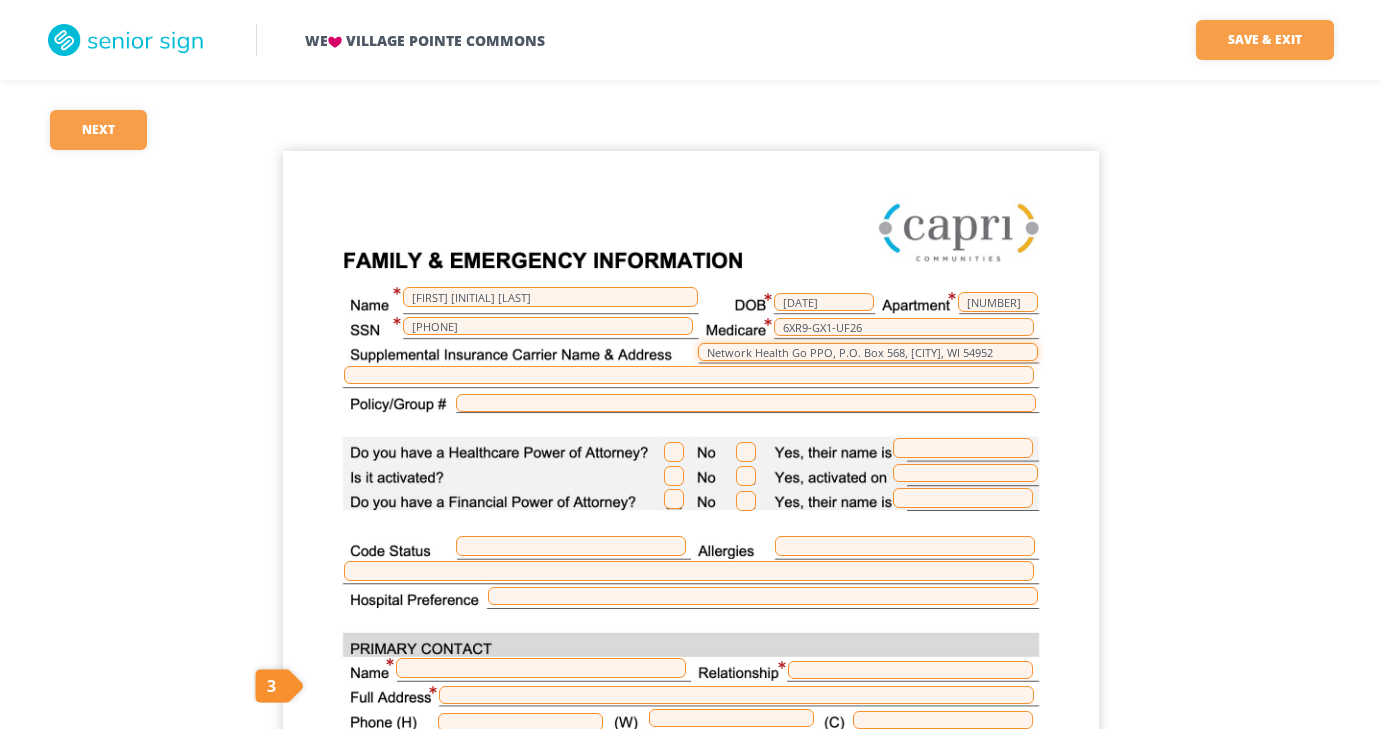 type on "Network Health Go PPO, P.O. Box 568, [CITY], WI 54952" 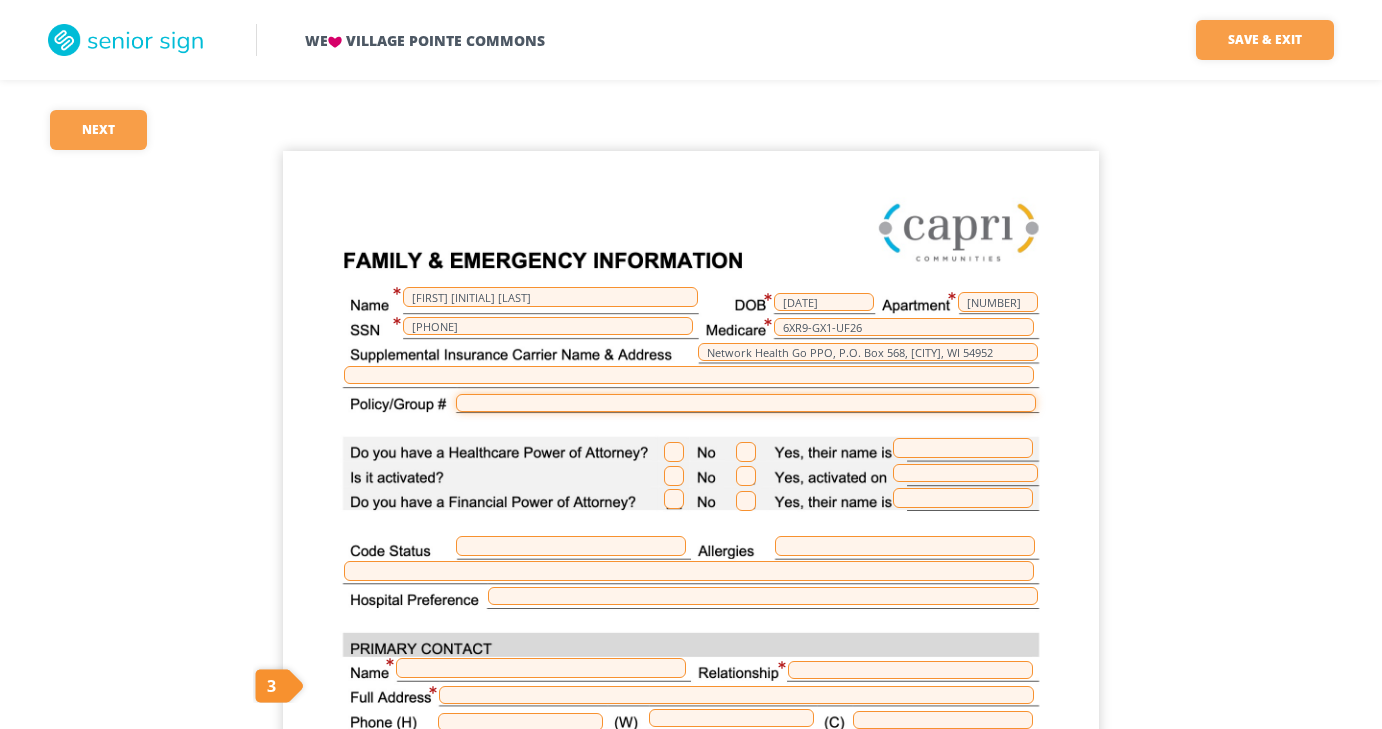 click at bounding box center [746, 403] 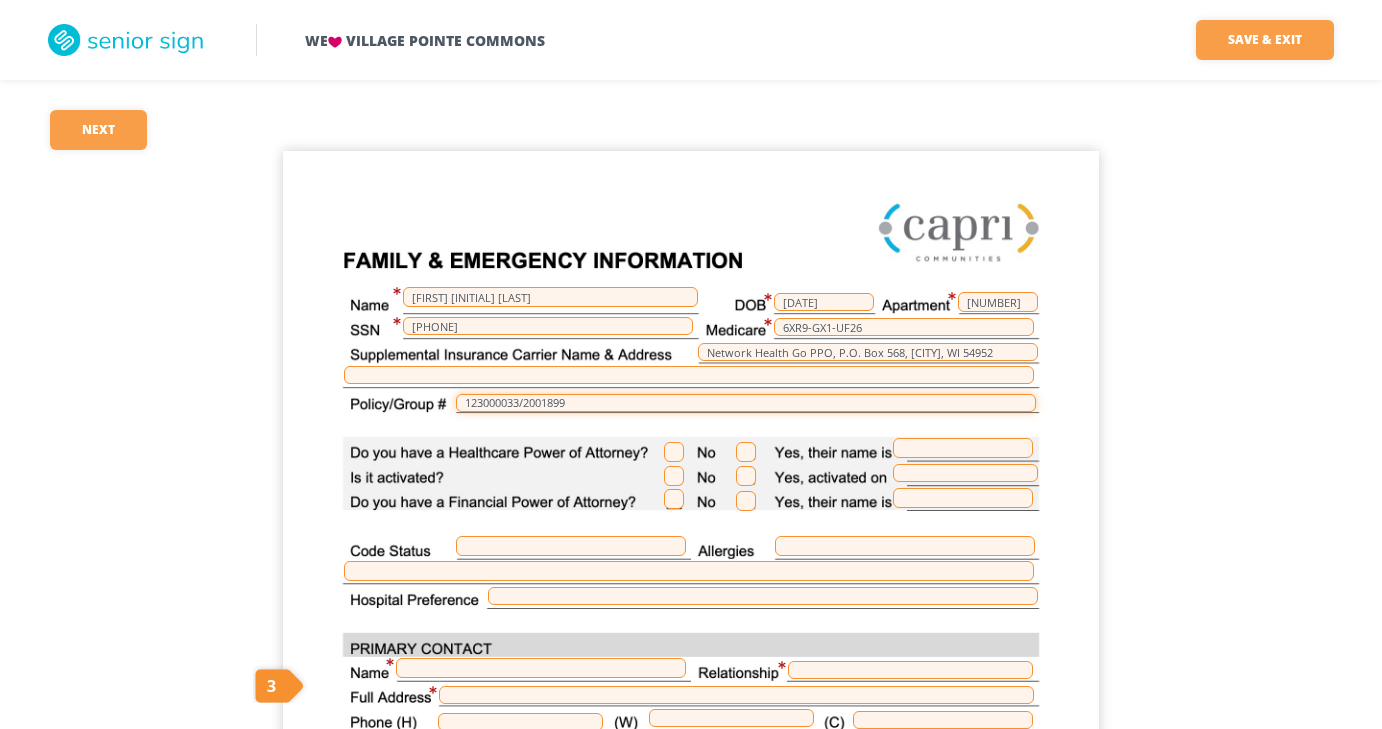 type on "123000033/2001899" 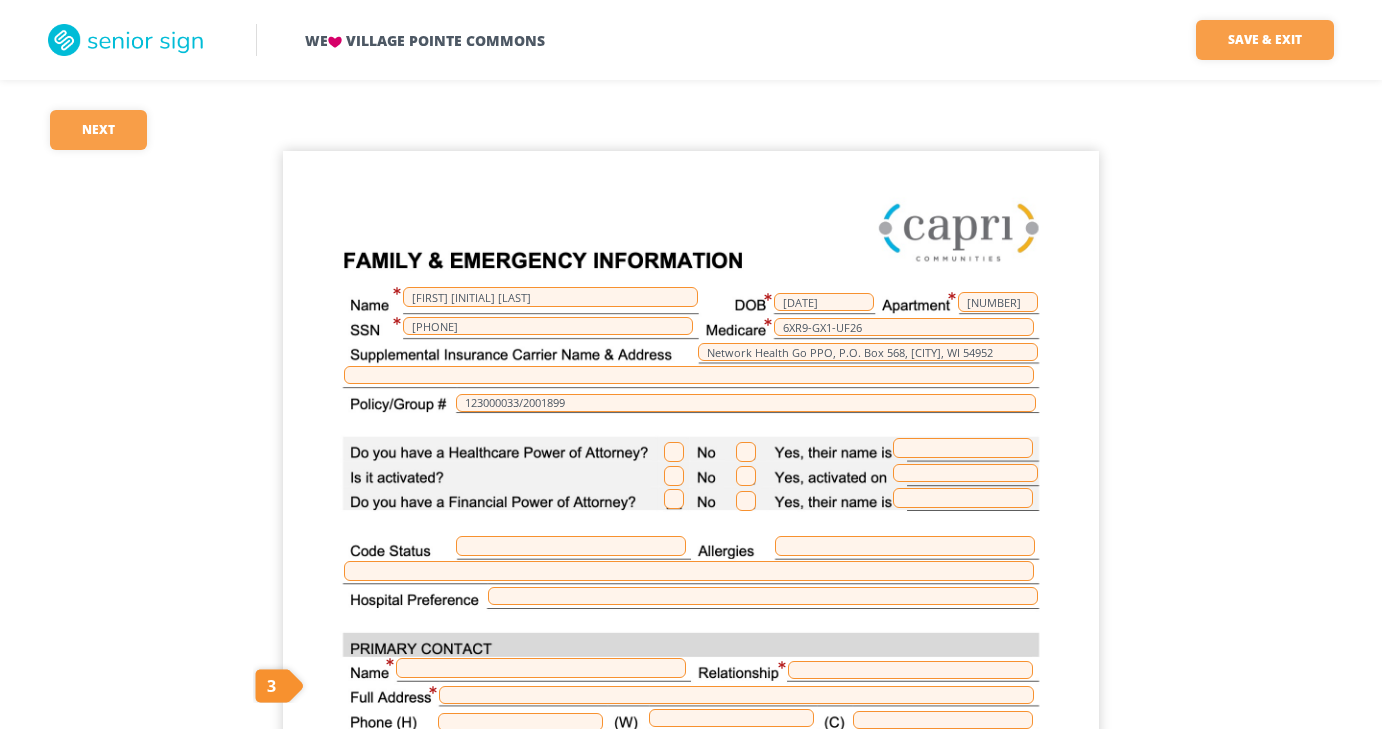 click at bounding box center [746, 452] 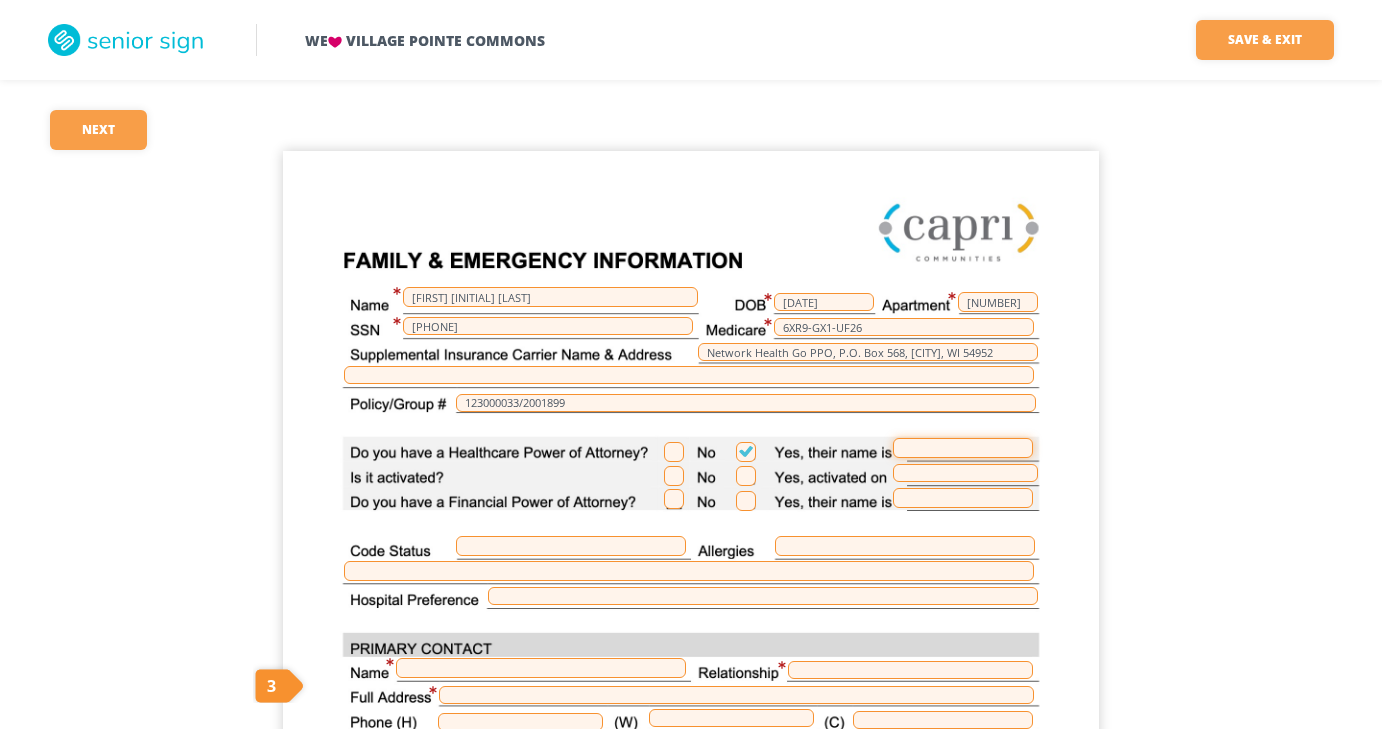 click at bounding box center [963, 448] 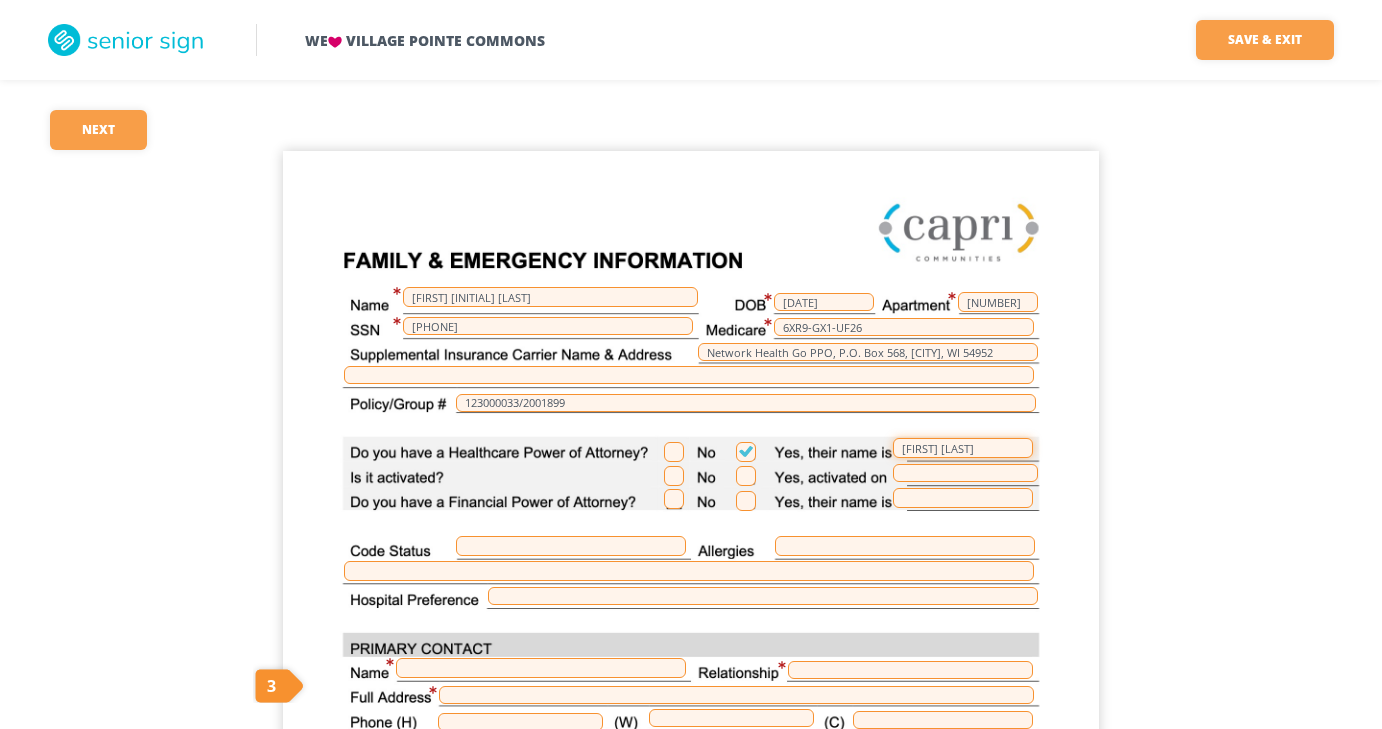 type on "[FIRST] [LAST]" 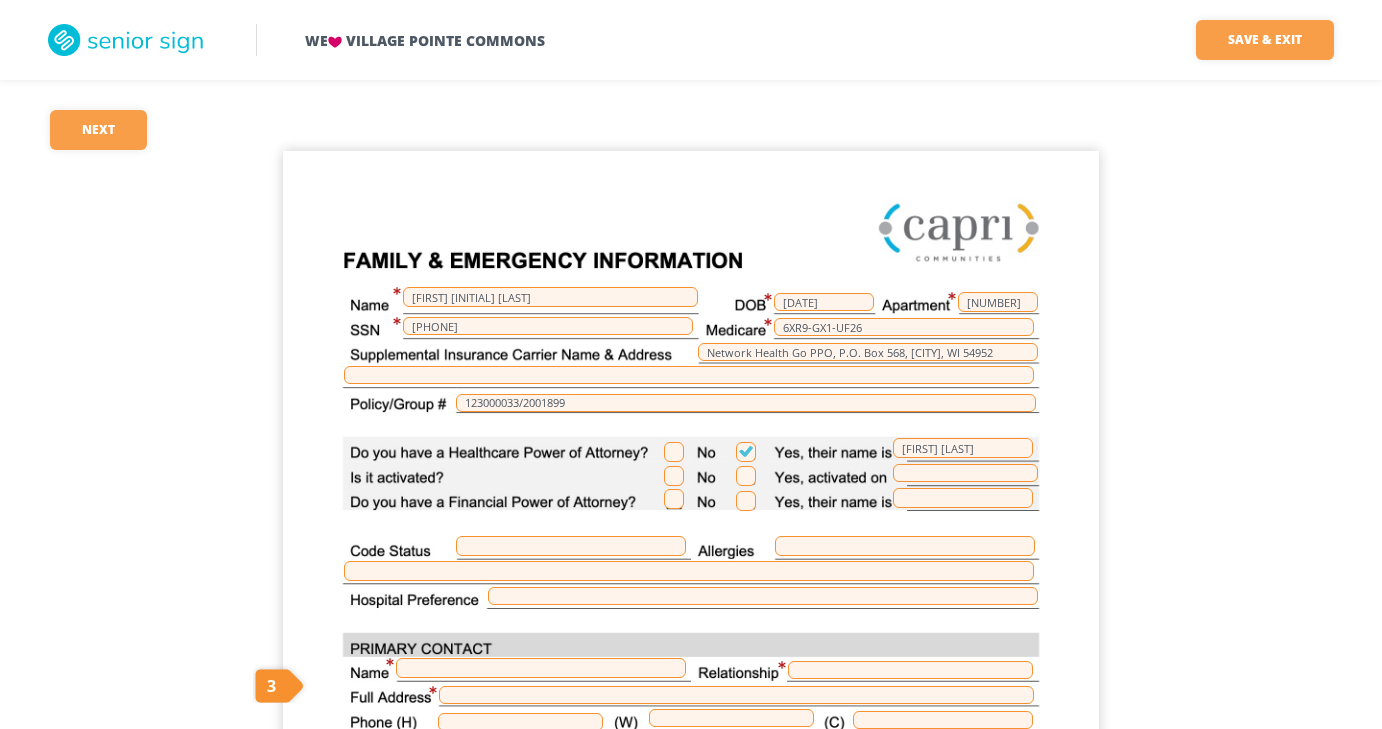 click at bounding box center (674, 476) 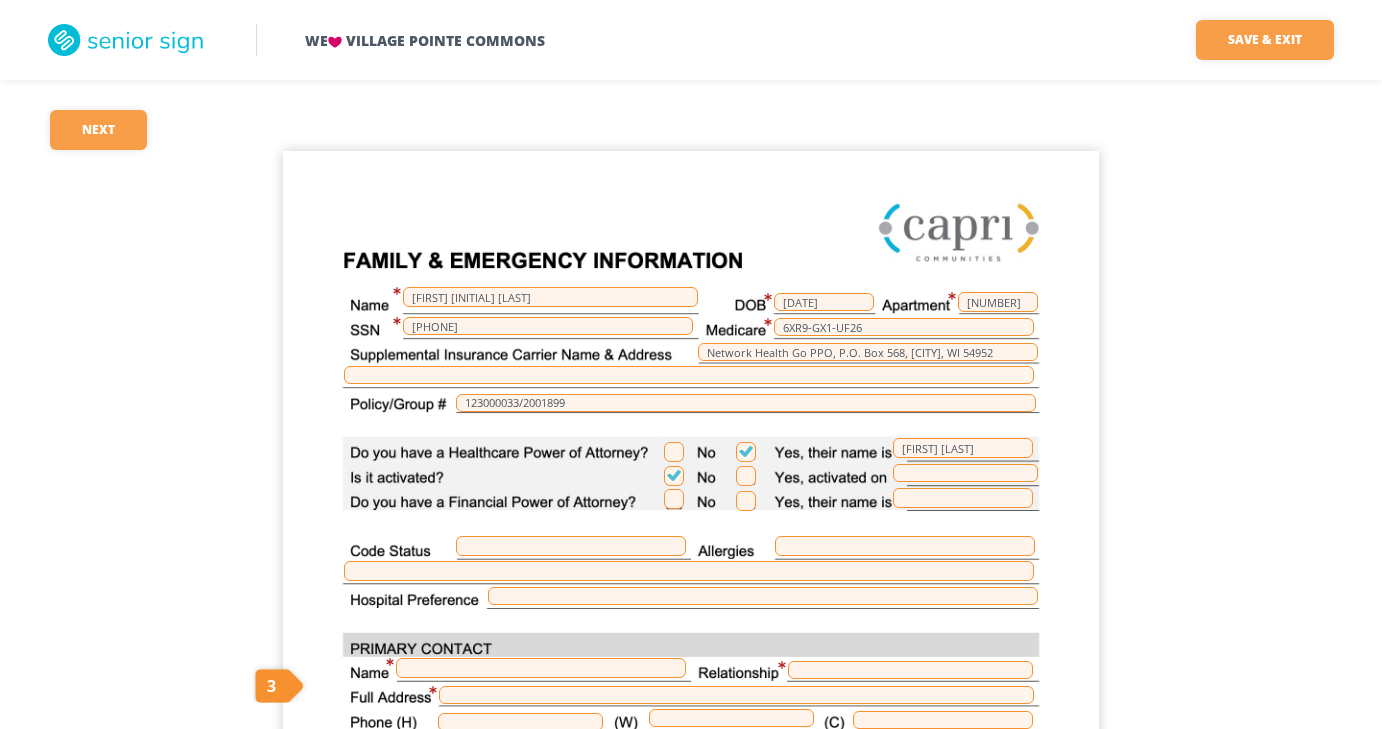 click at bounding box center (746, 501) 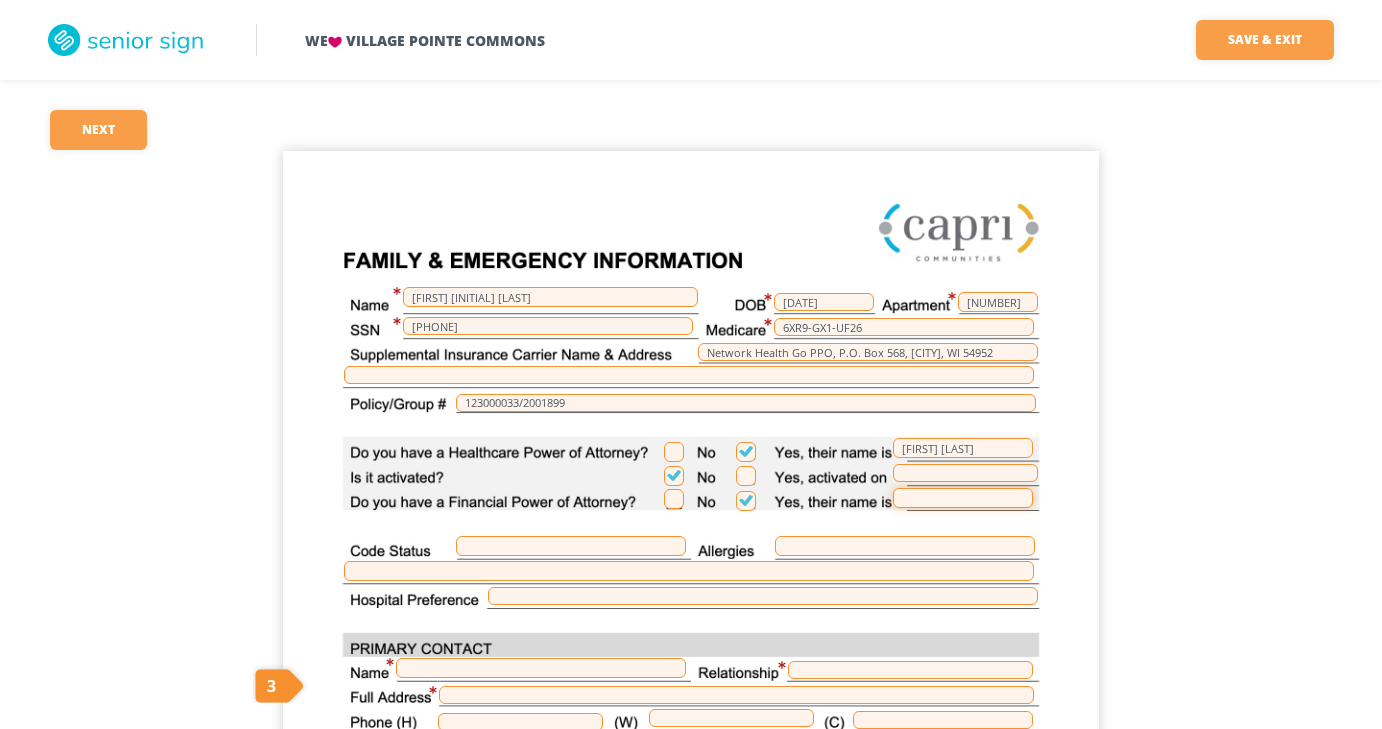 click at bounding box center [963, 498] 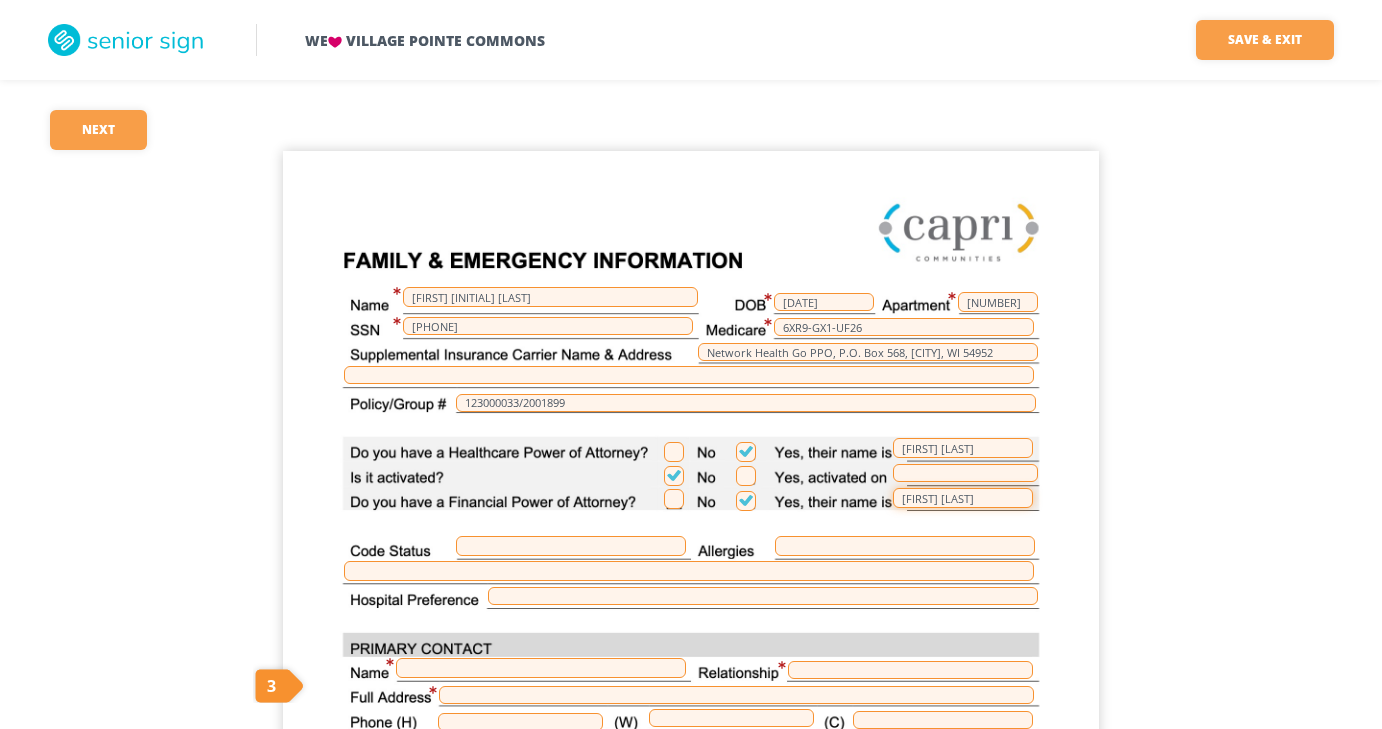 type on "[FIRST] [LAST]" 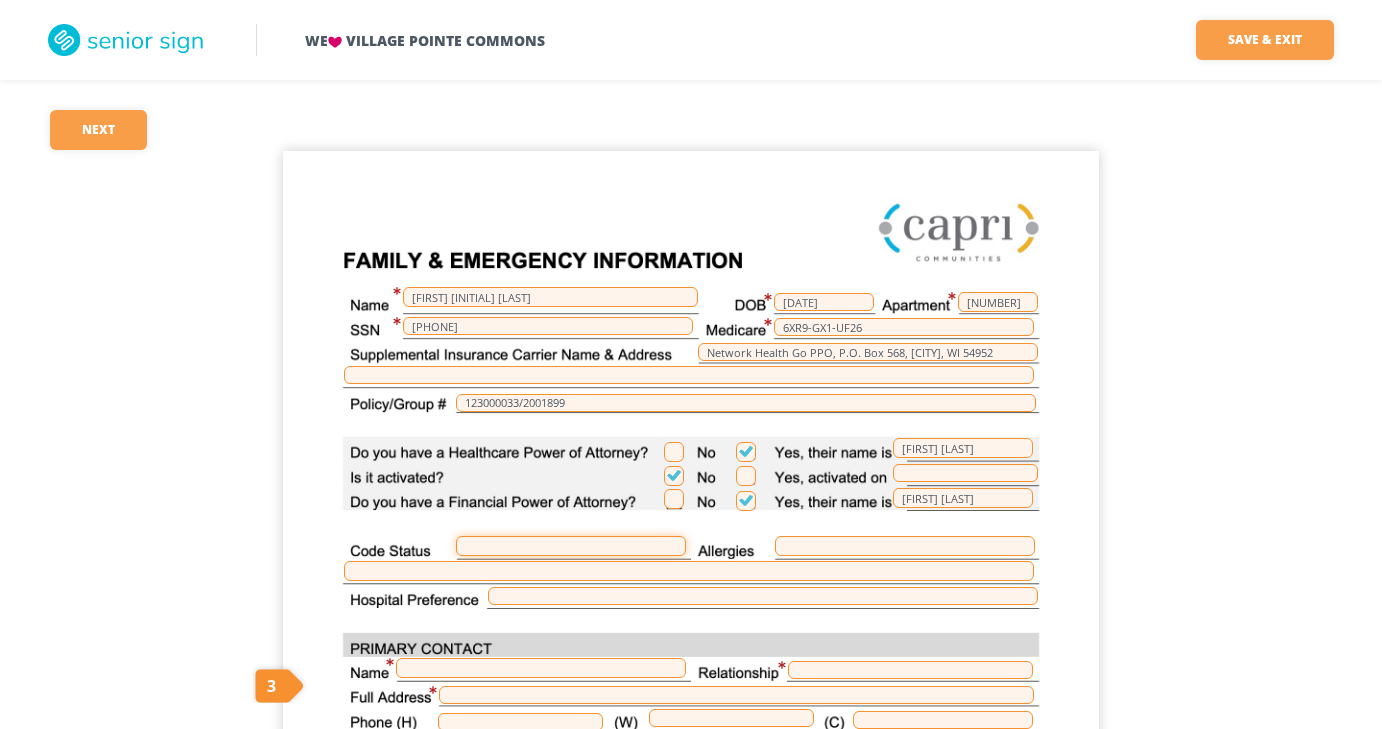 click at bounding box center [571, 546] 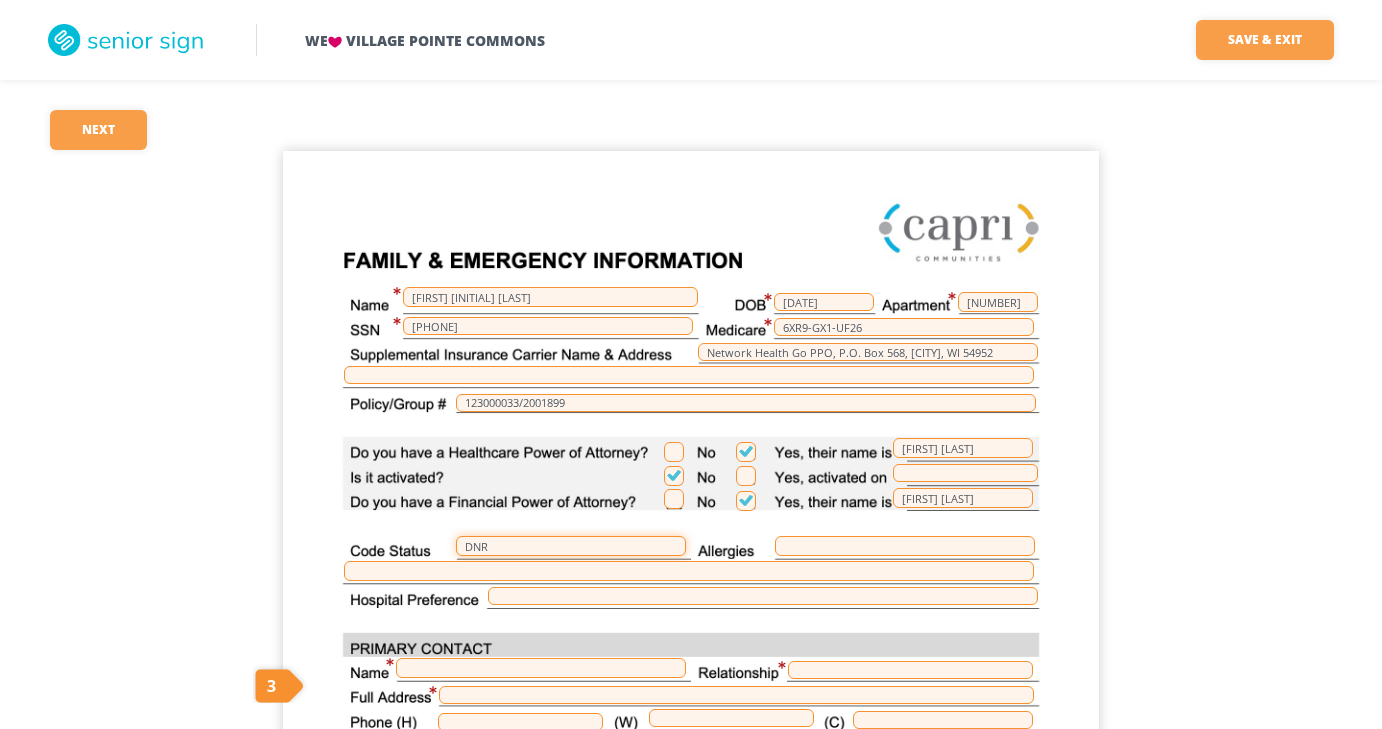 type on "DNR" 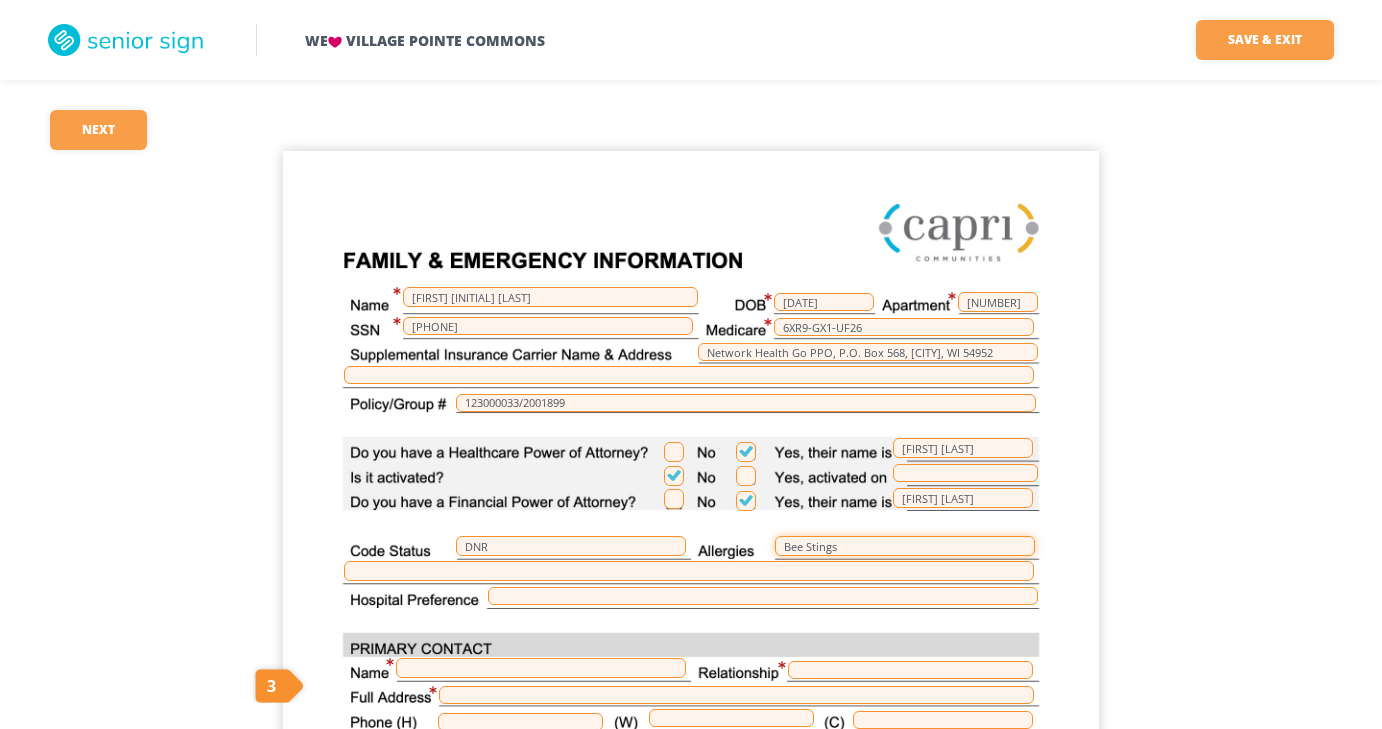 type on "Bee Stings" 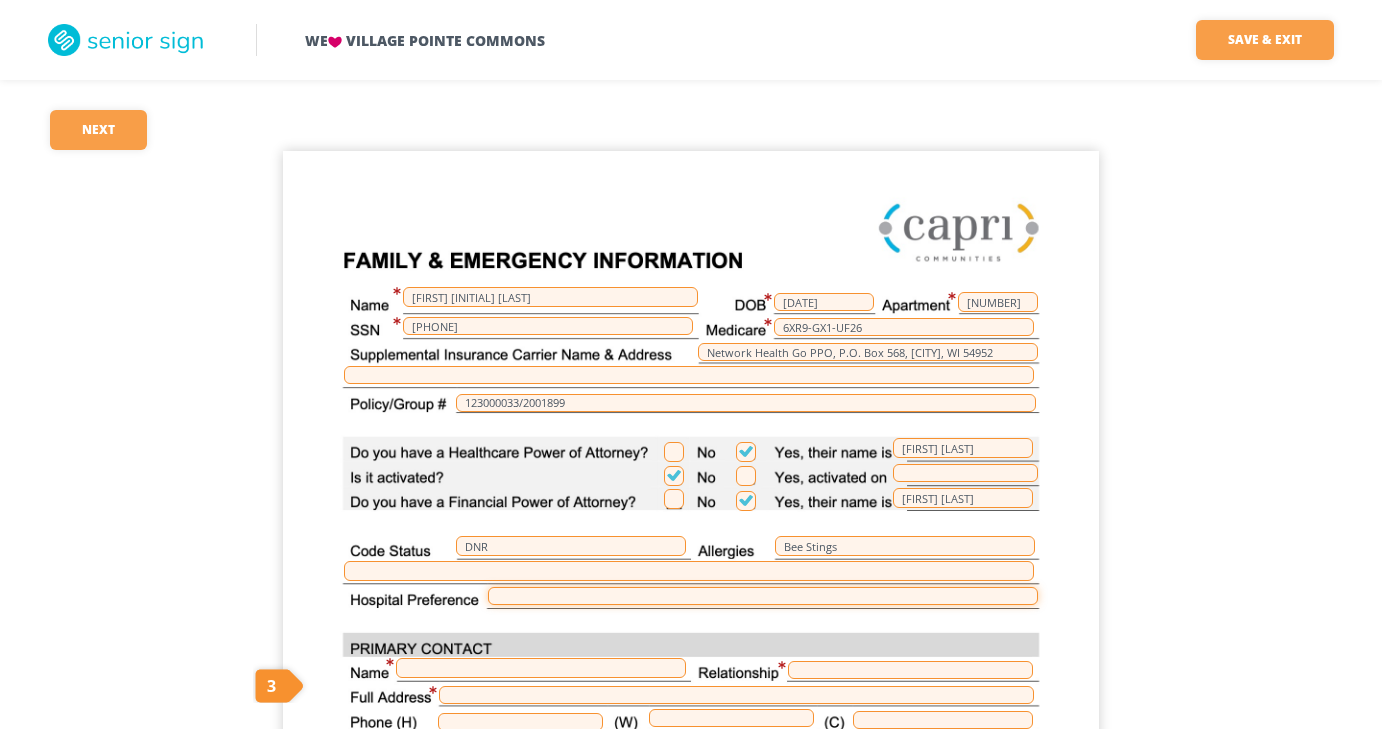 click at bounding box center [763, 596] 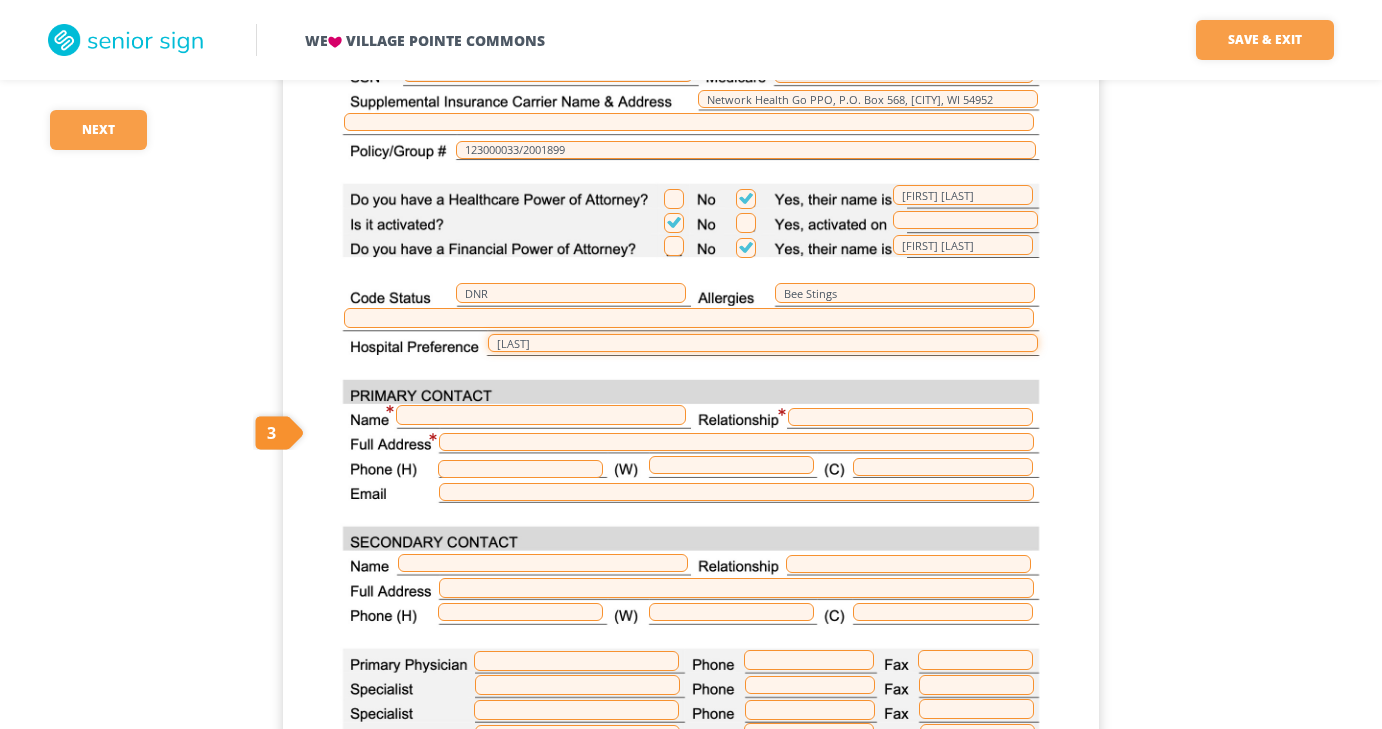 scroll, scrollTop: 255, scrollLeft: 0, axis: vertical 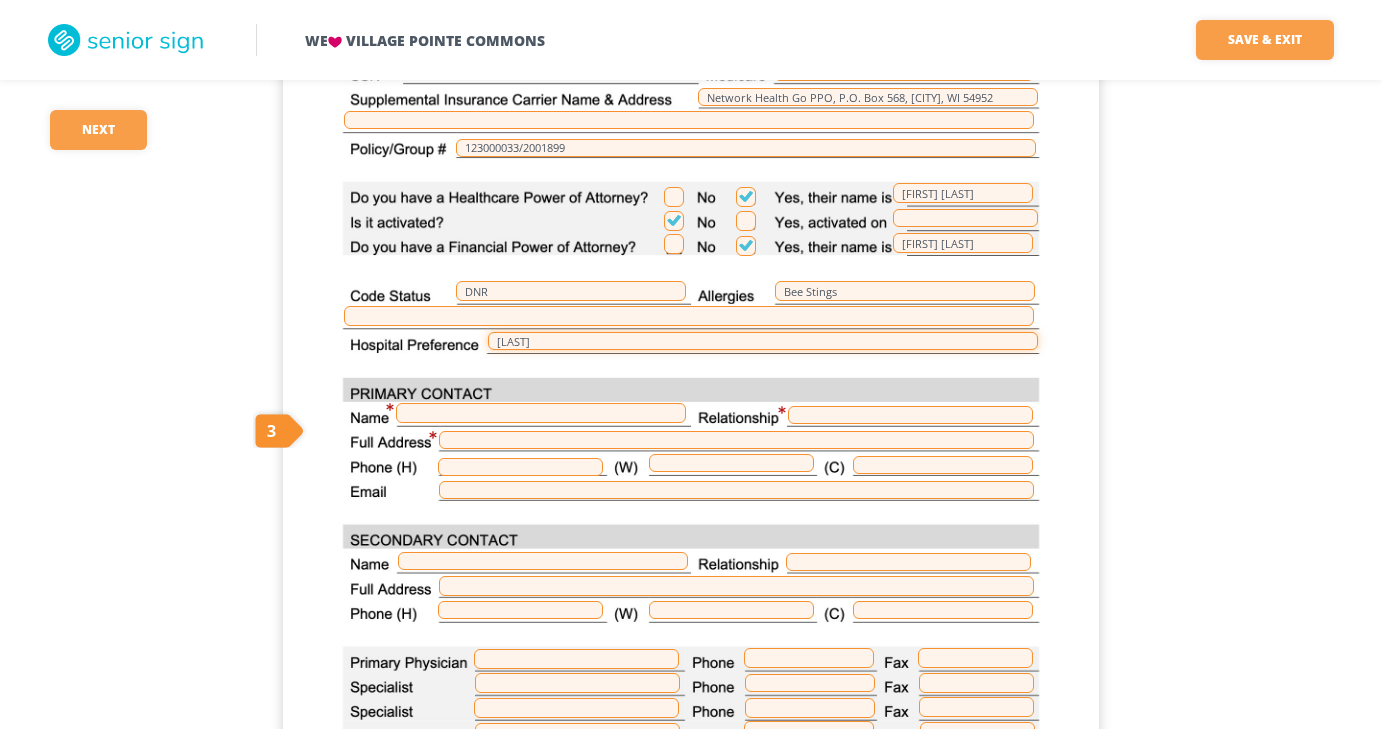 type on "[LAST]" 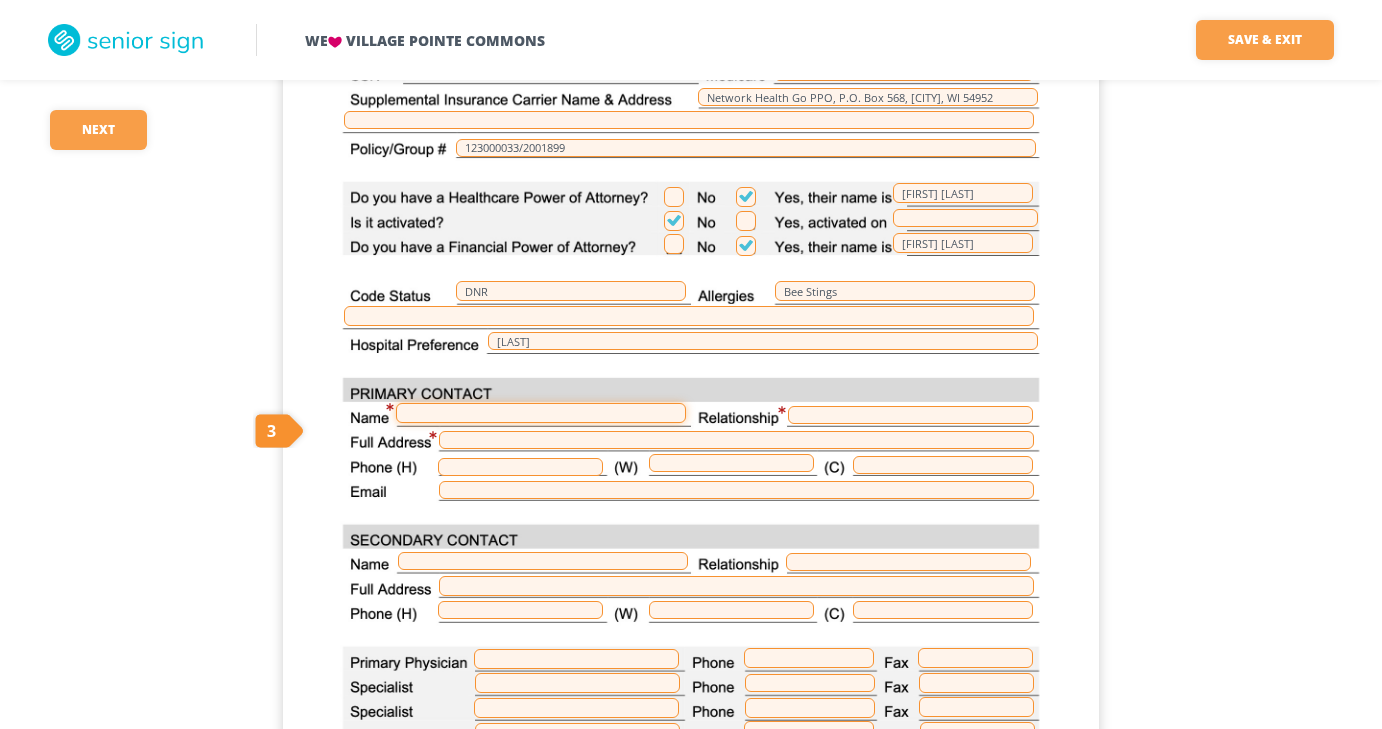 click at bounding box center (541, 413) 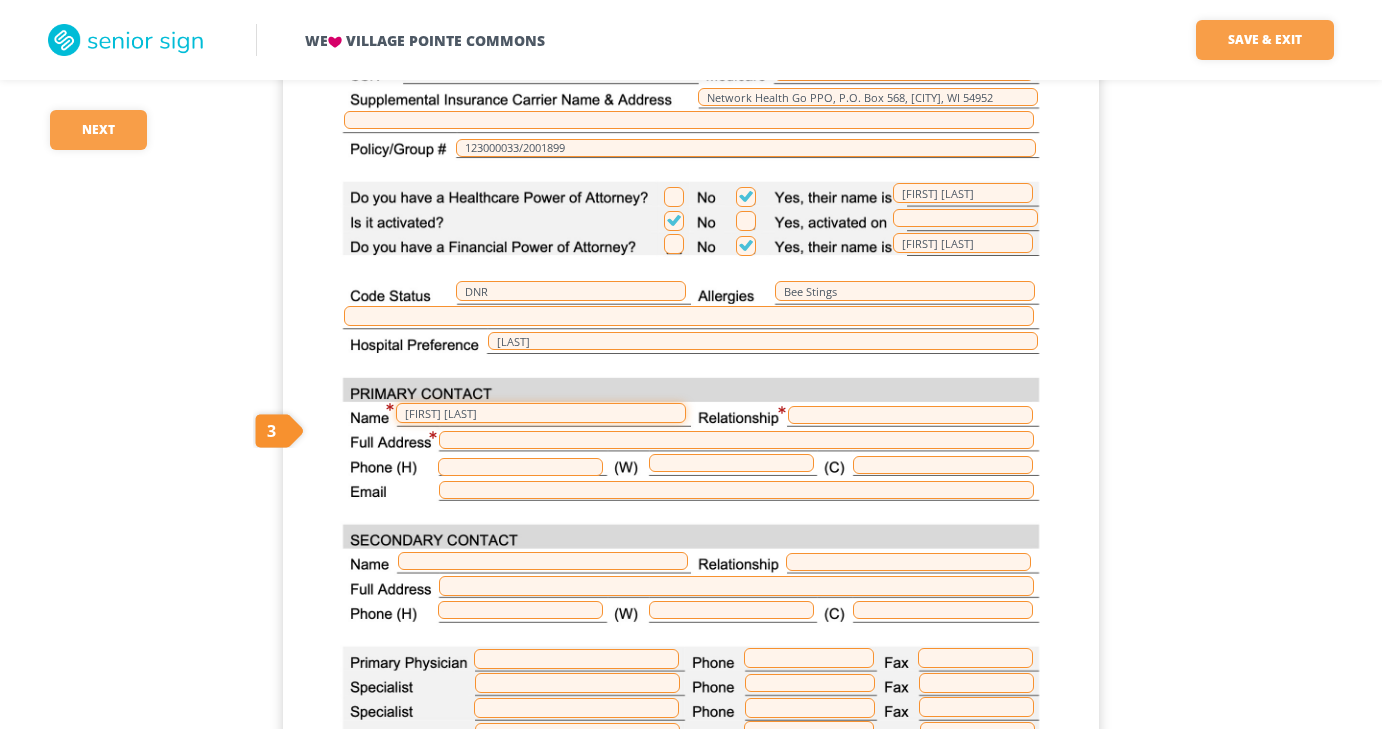 type on "[FIRST] [LAST]" 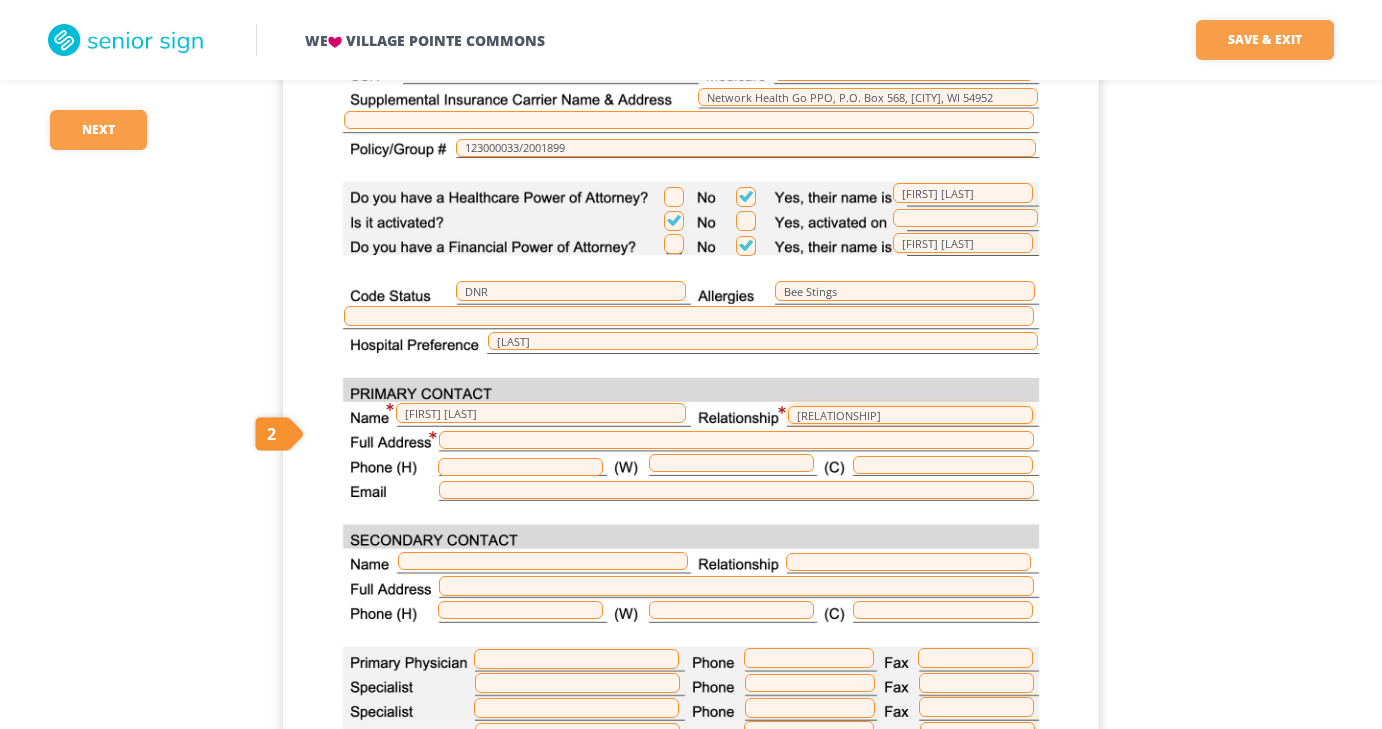 type on "[RELATIONSHIP]" 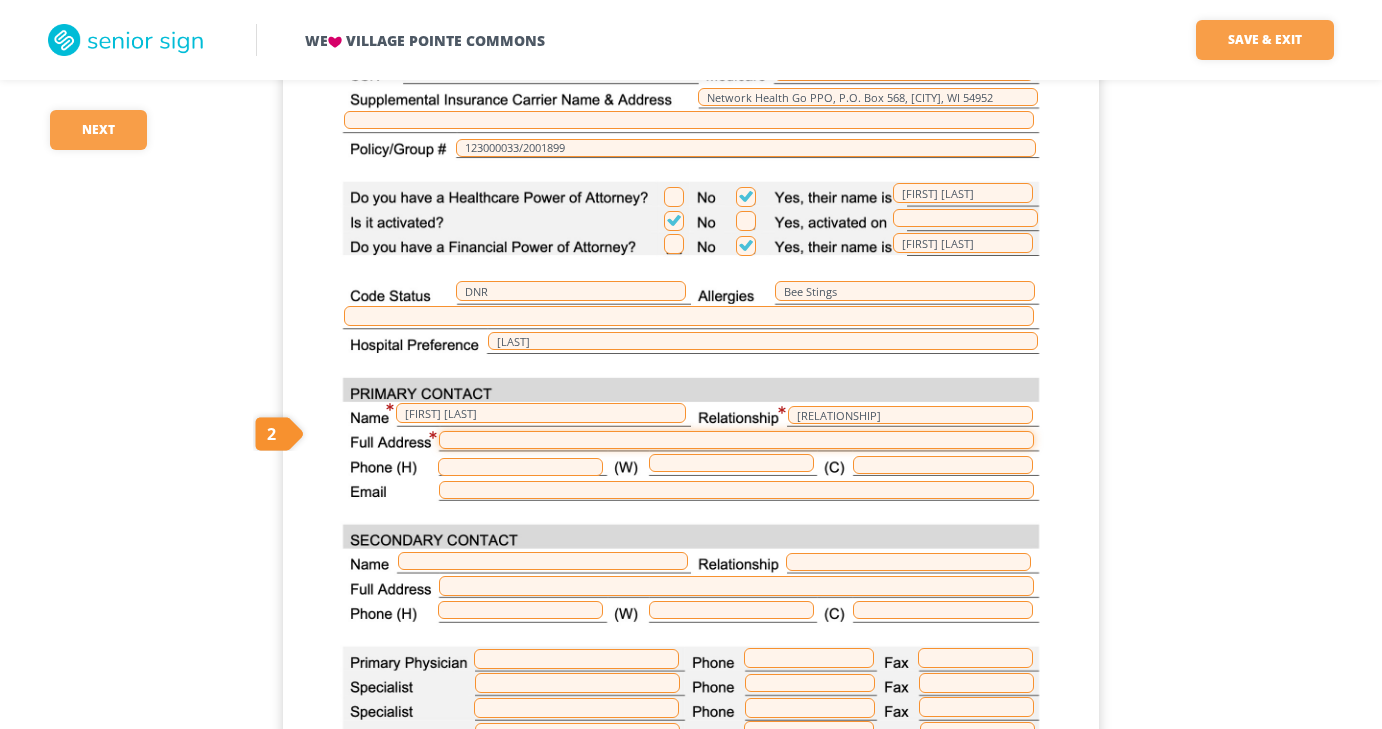 click at bounding box center [736, 440] 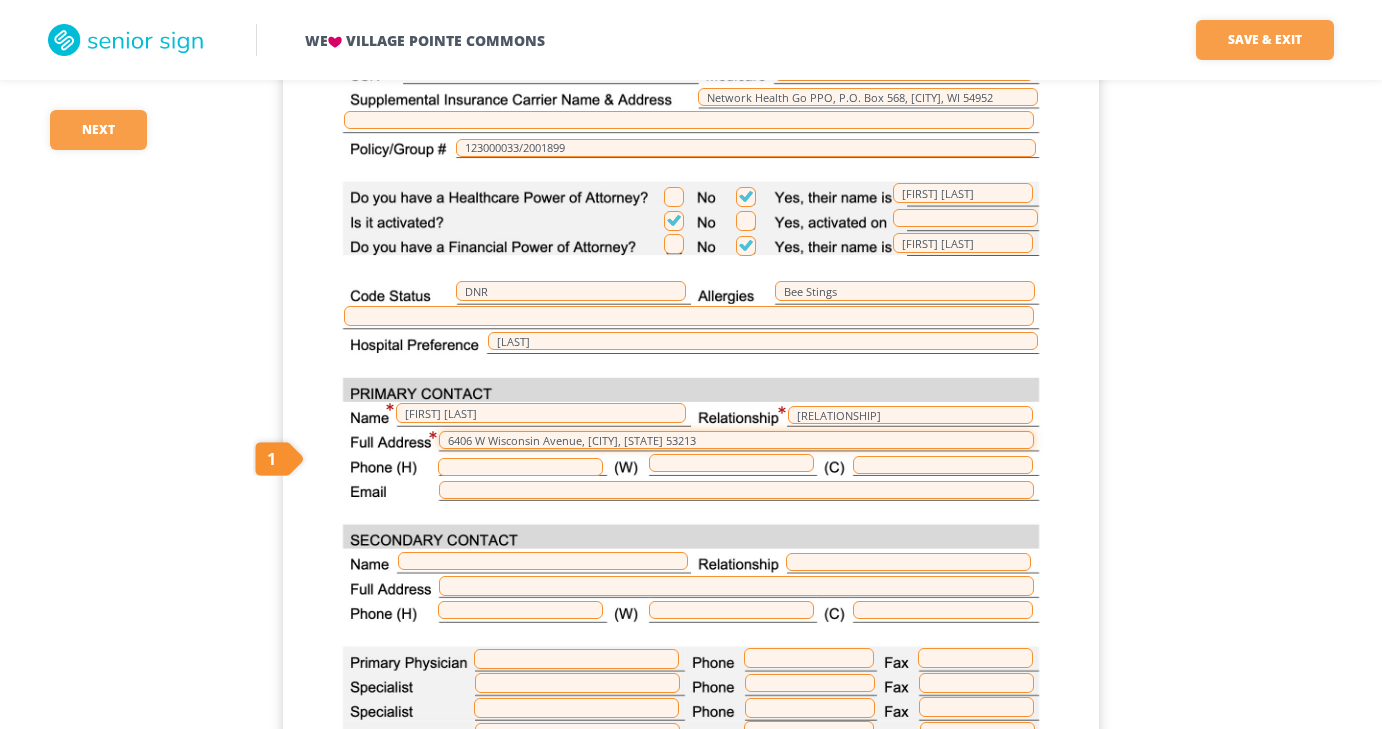 type on "6406 W Wisconsin Avenue, [CITY], [STATE] 53213" 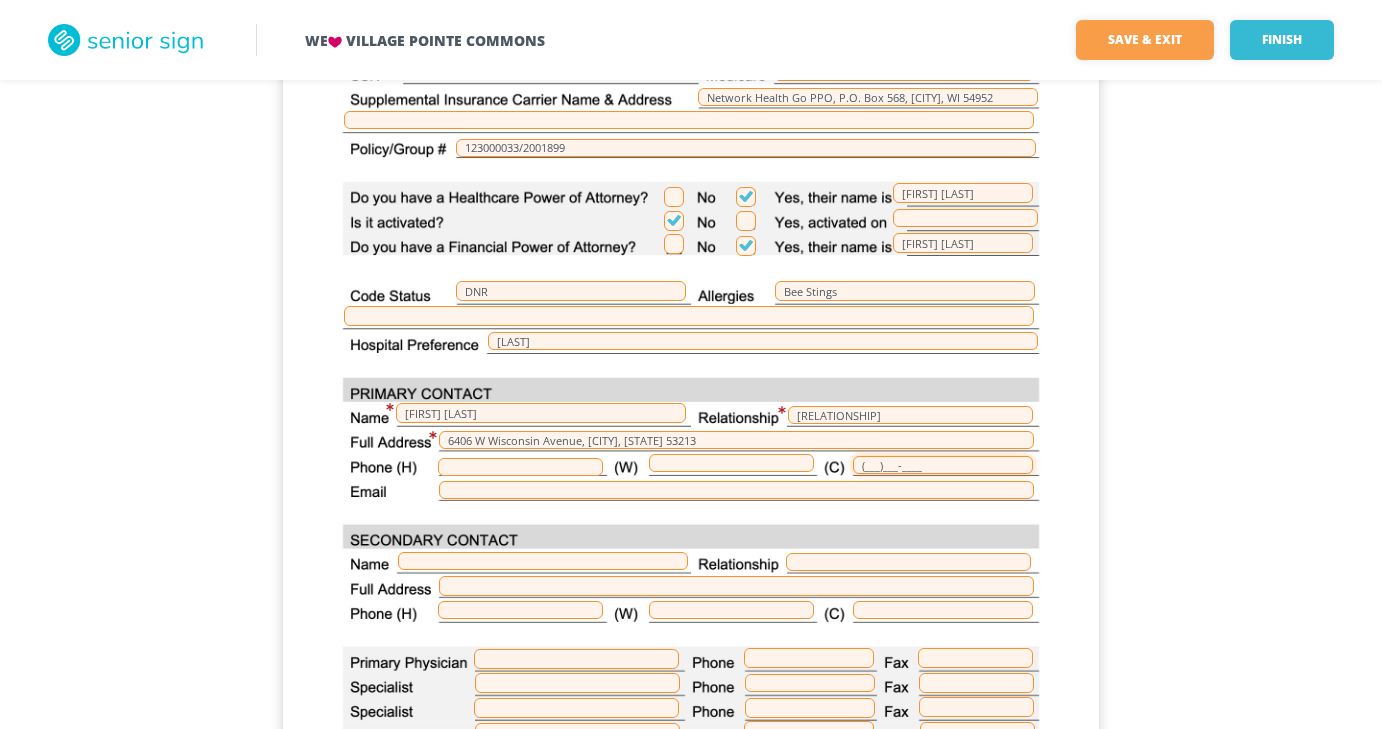 click on "(___)___-____" at bounding box center [943, 465] 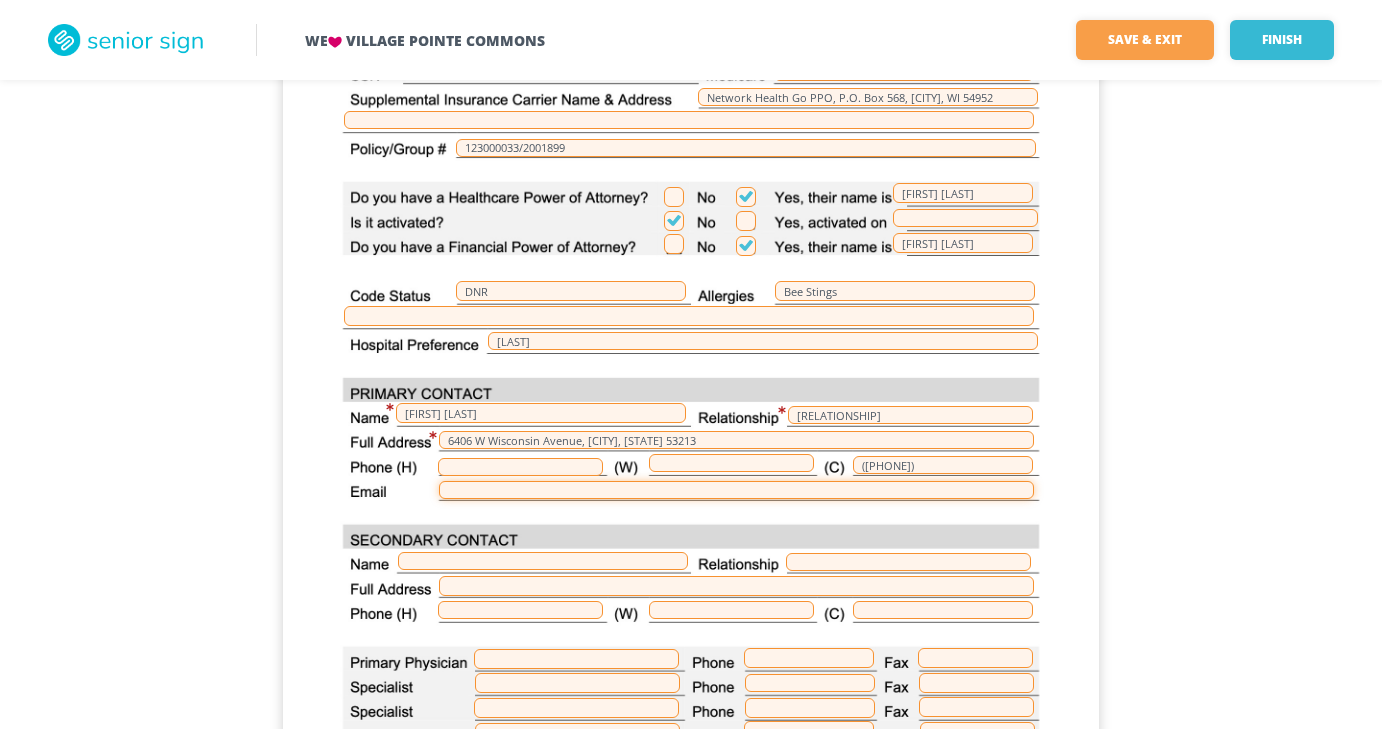click at bounding box center (736, 490) 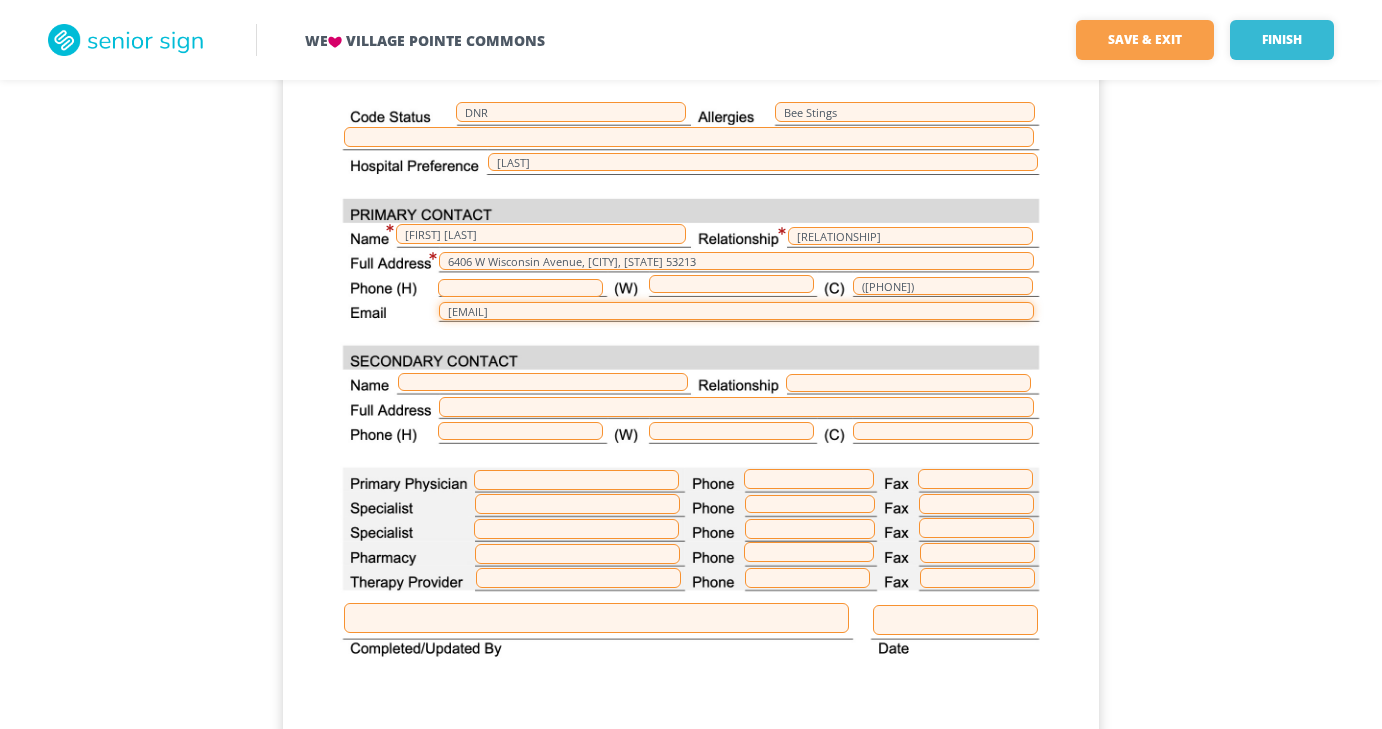 scroll, scrollTop: 444, scrollLeft: 0, axis: vertical 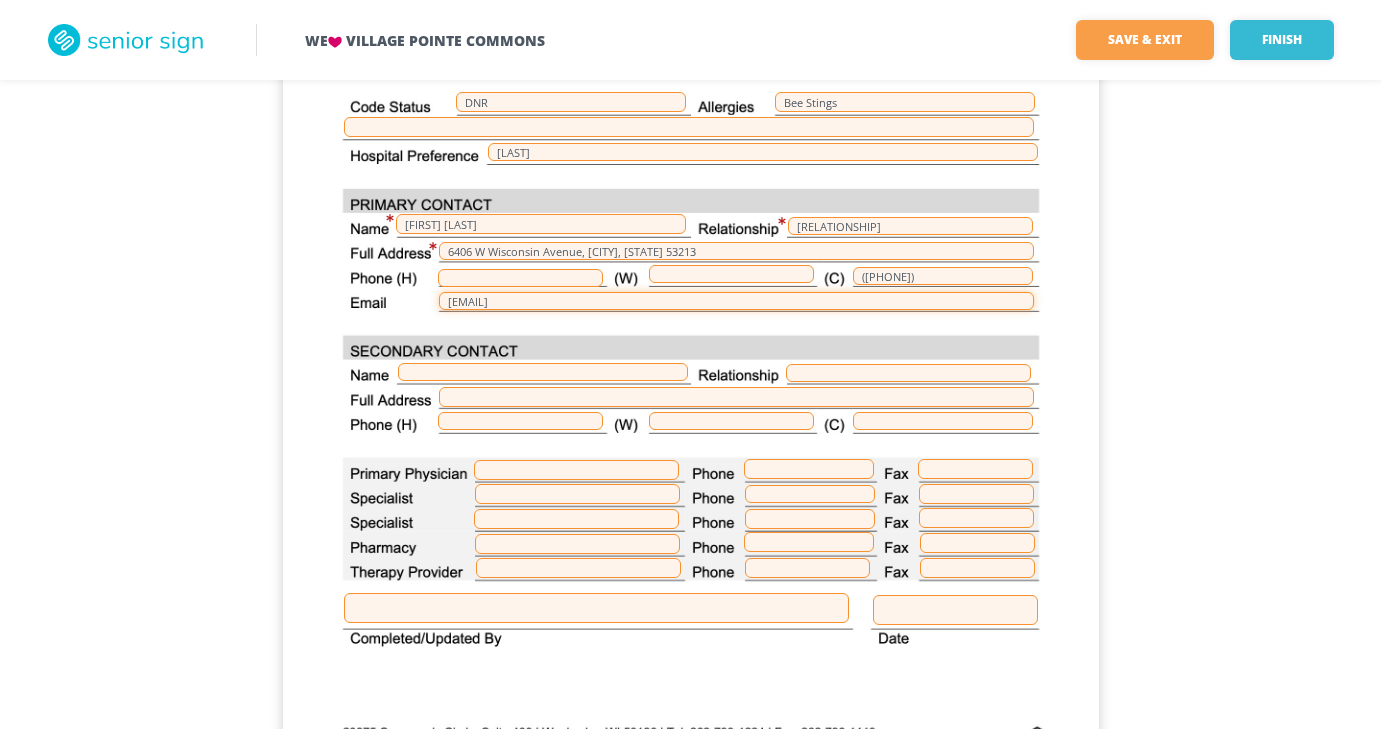 type on "[EMAIL]" 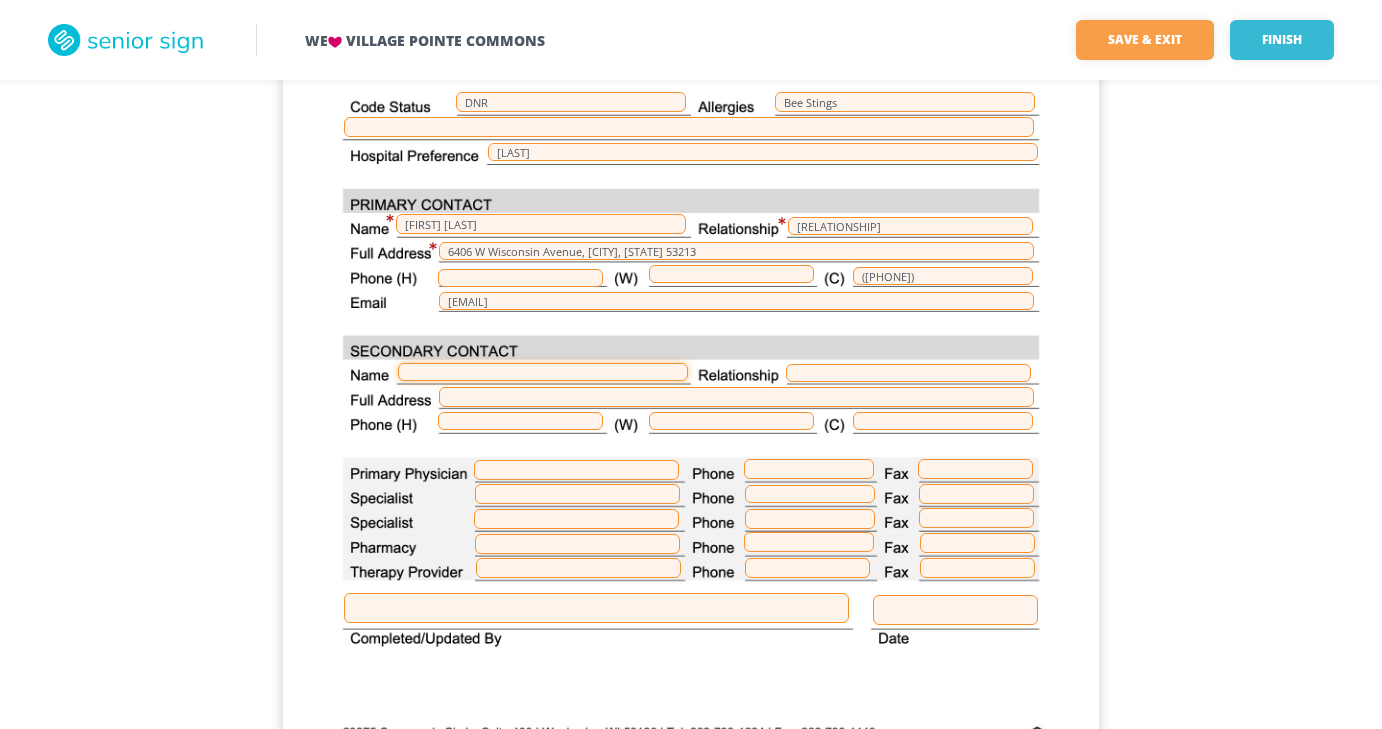click at bounding box center [543, 372] 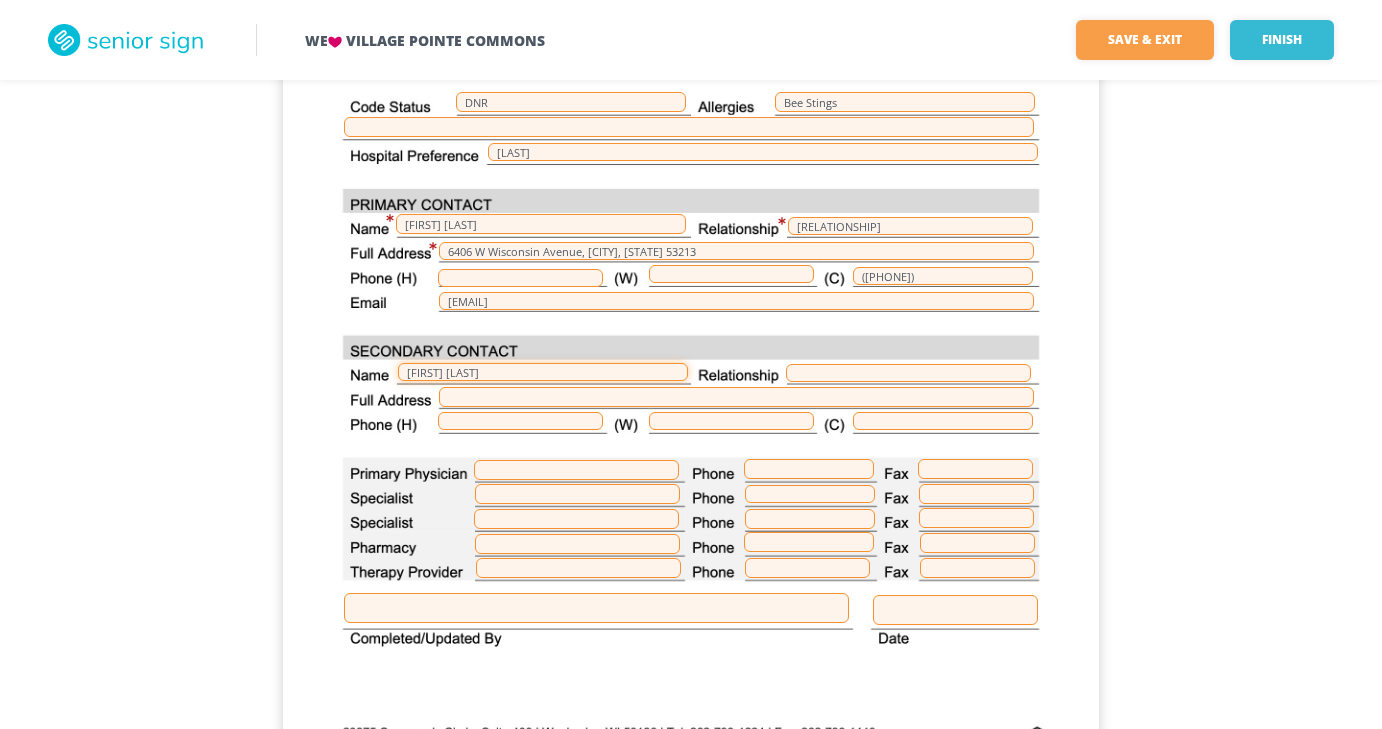 type on "[FIRST] [LAST]" 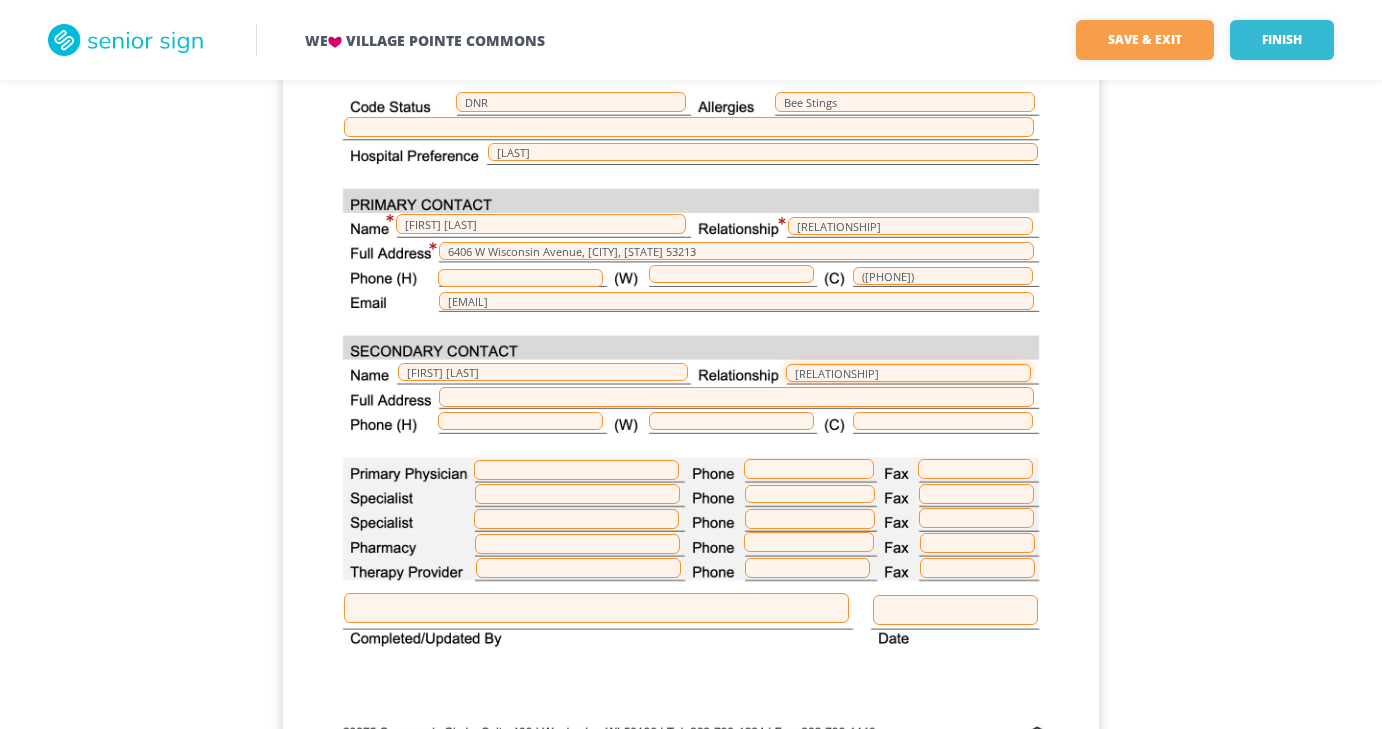 type on "[RELATIONSHIP]" 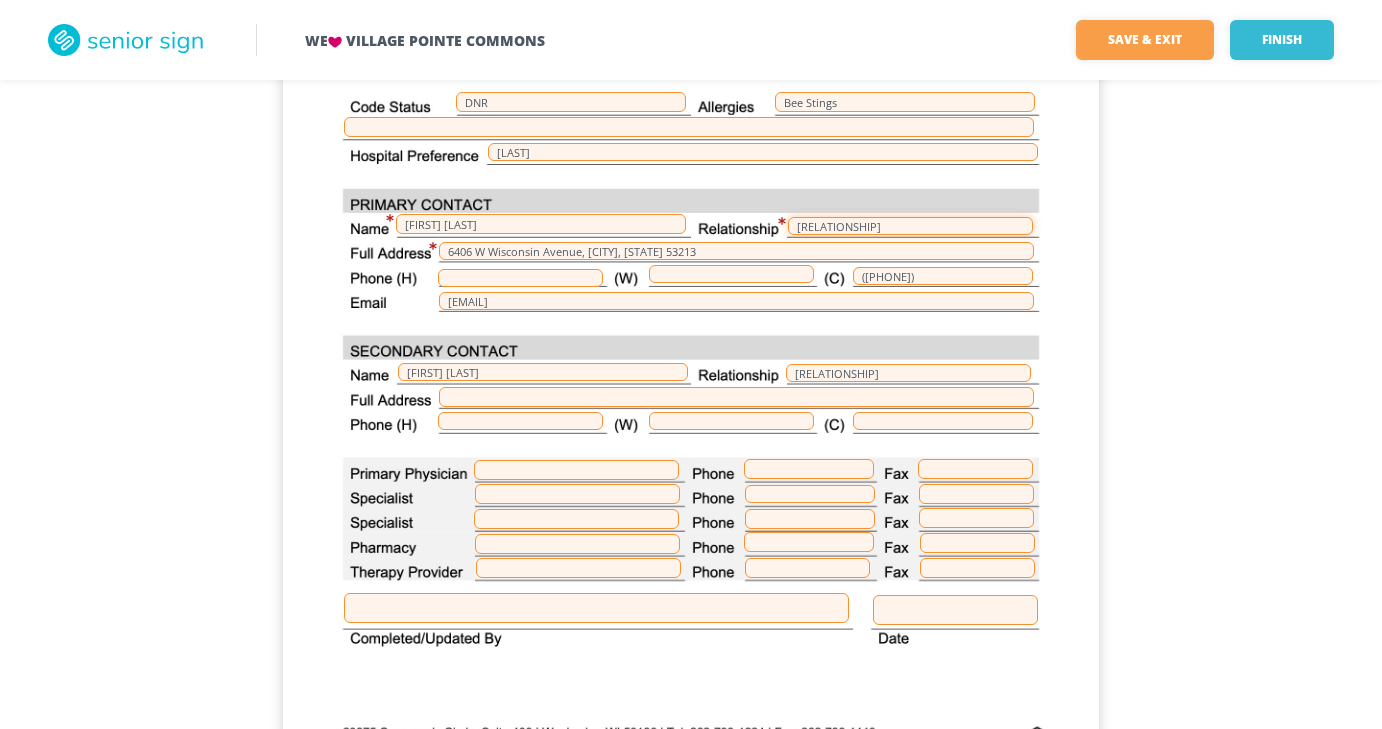 click on "[RELATIONSHIP]" at bounding box center [910, 226] 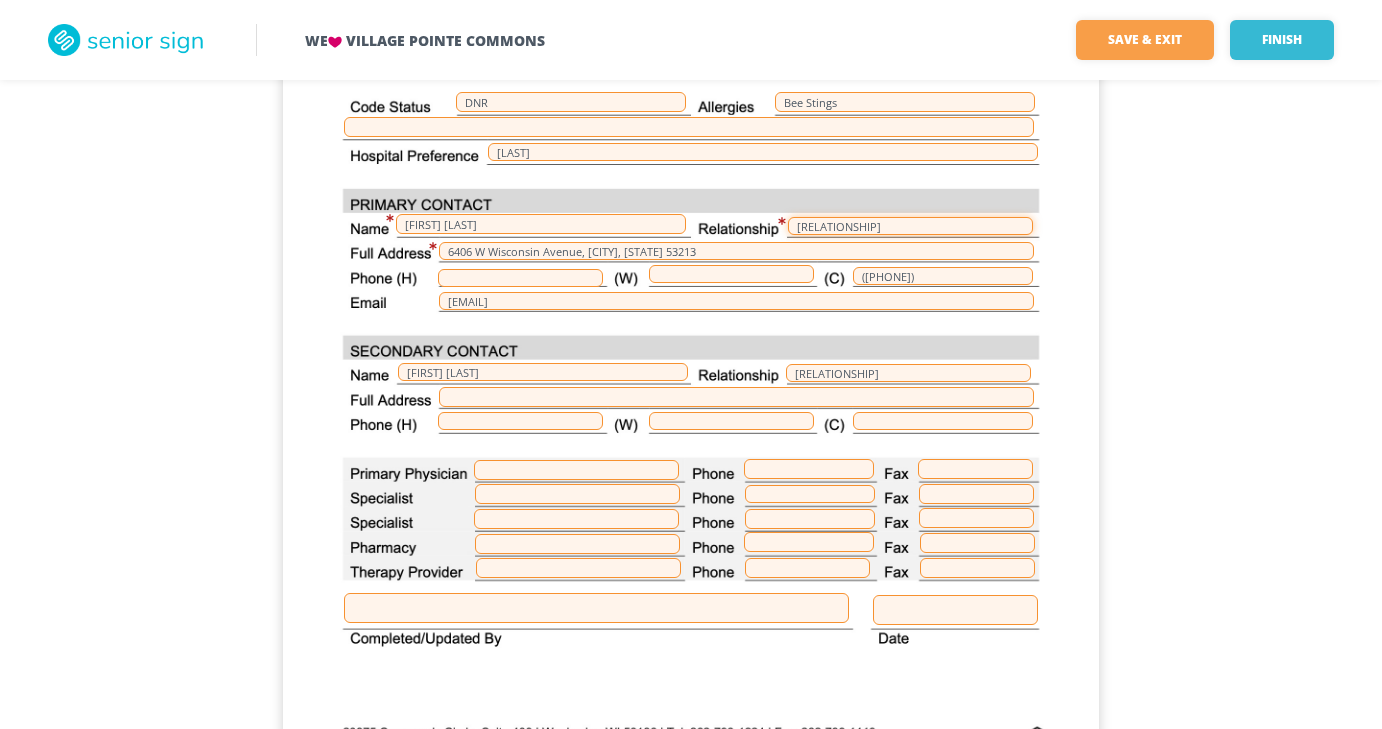 drag, startPoint x: 805, startPoint y: 210, endPoint x: 793, endPoint y: 210, distance: 12 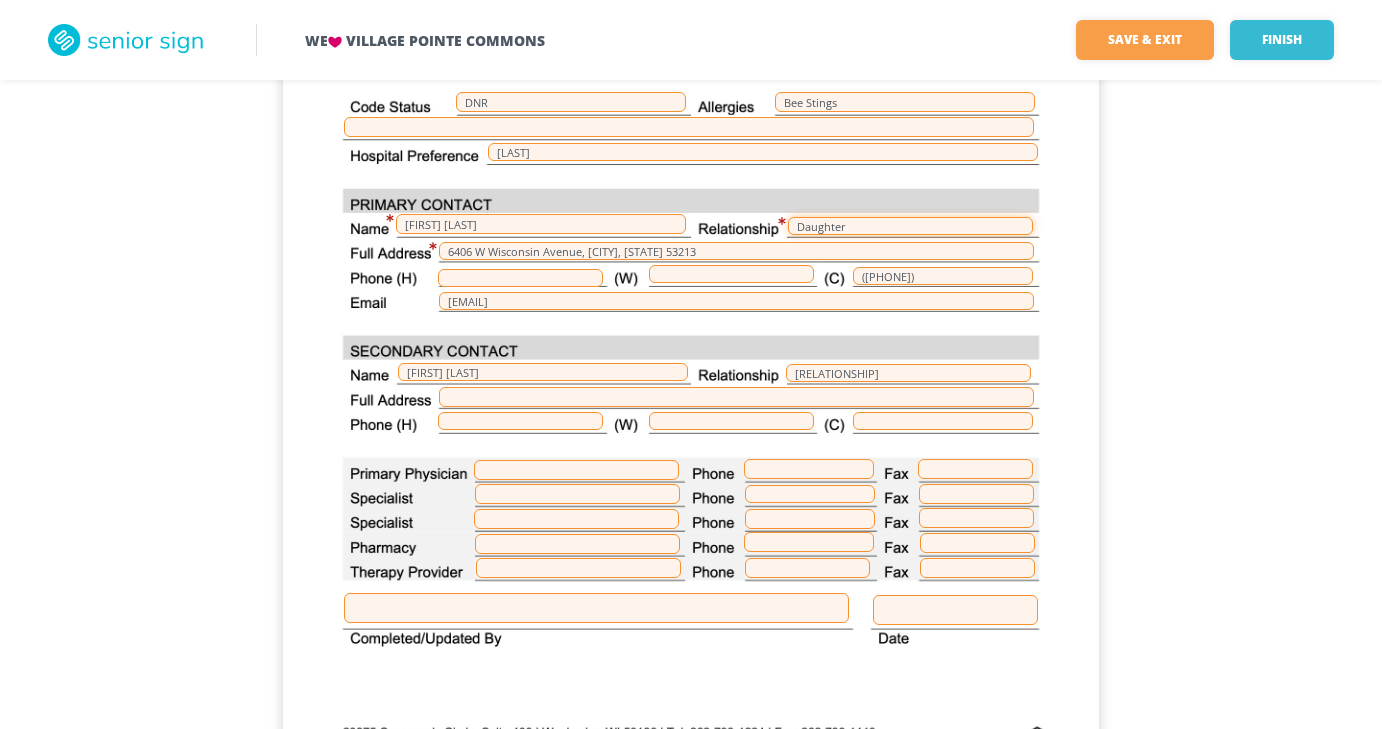 type on "Daughter" 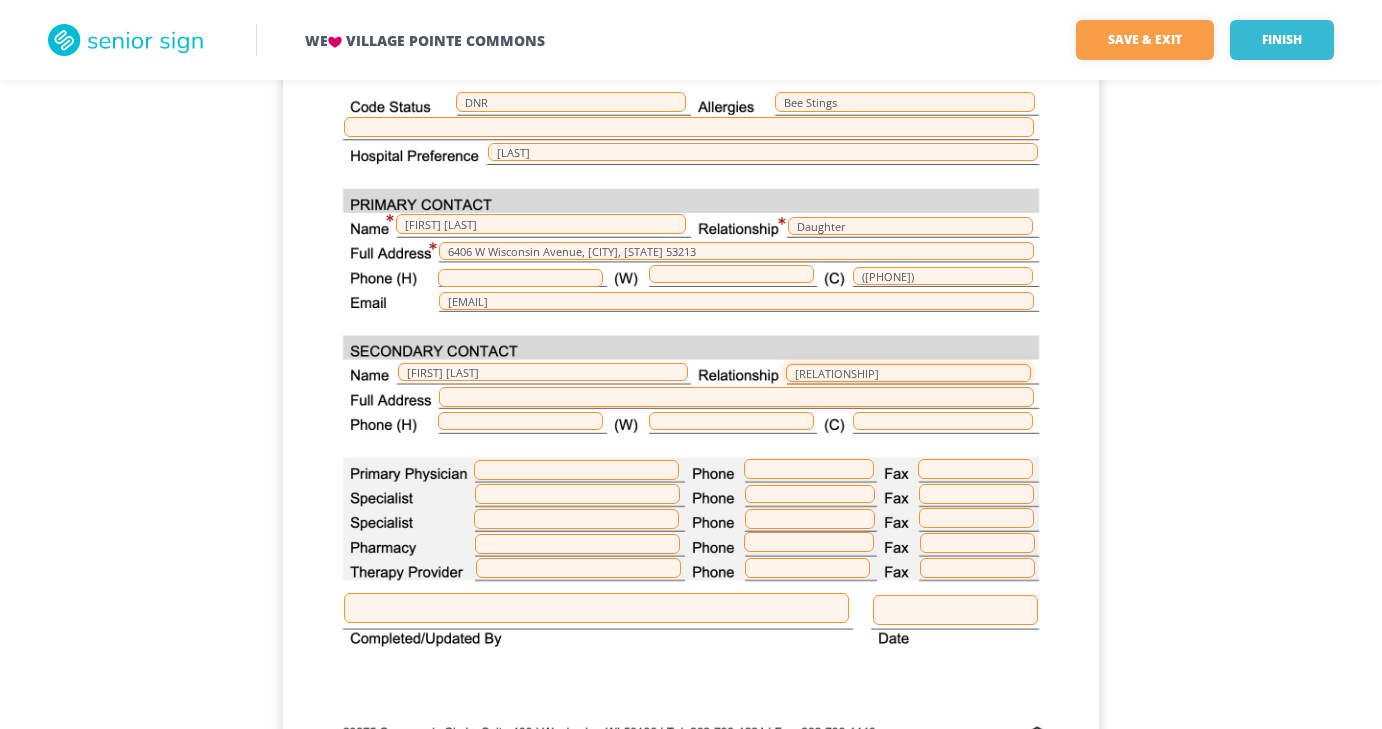 click on "[RELATIONSHIP]" at bounding box center (908, 373) 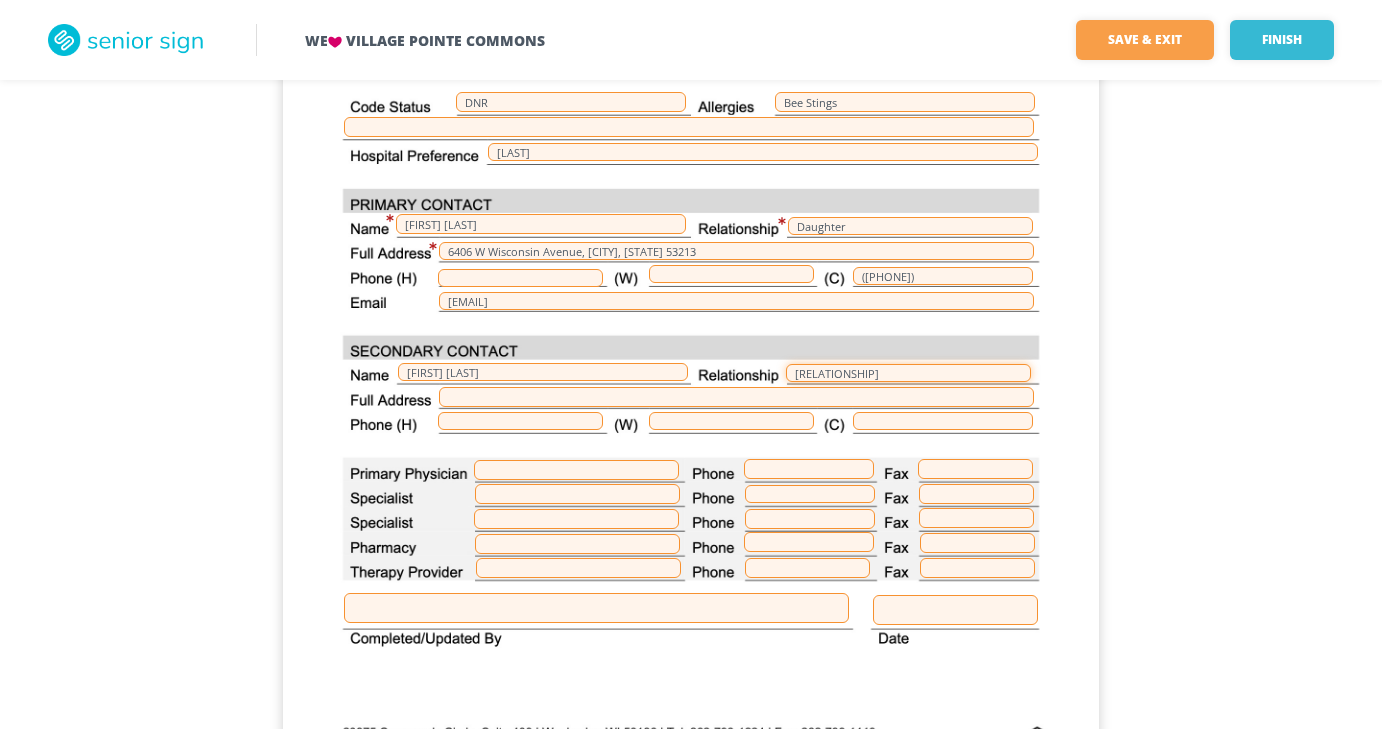 drag, startPoint x: 803, startPoint y: 359, endPoint x: 777, endPoint y: 363, distance: 26.305893 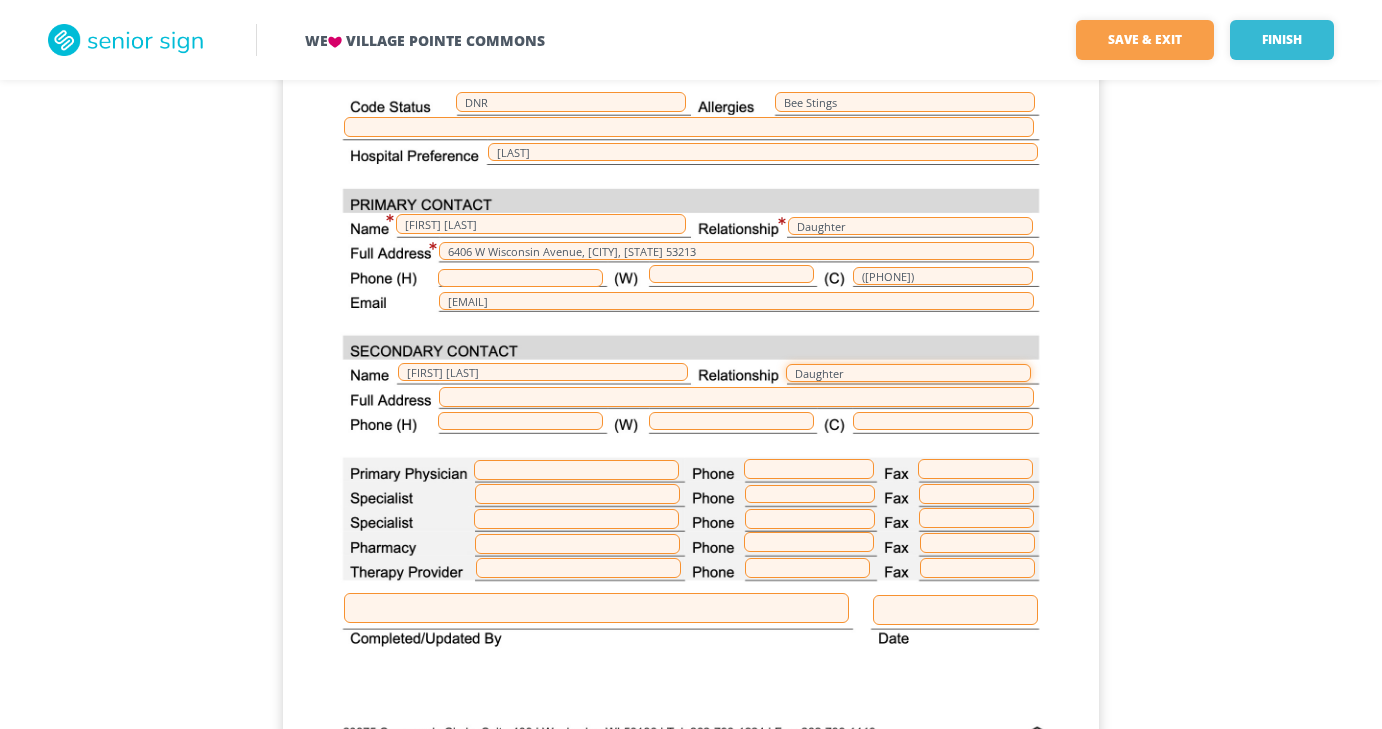 type on "Daughter" 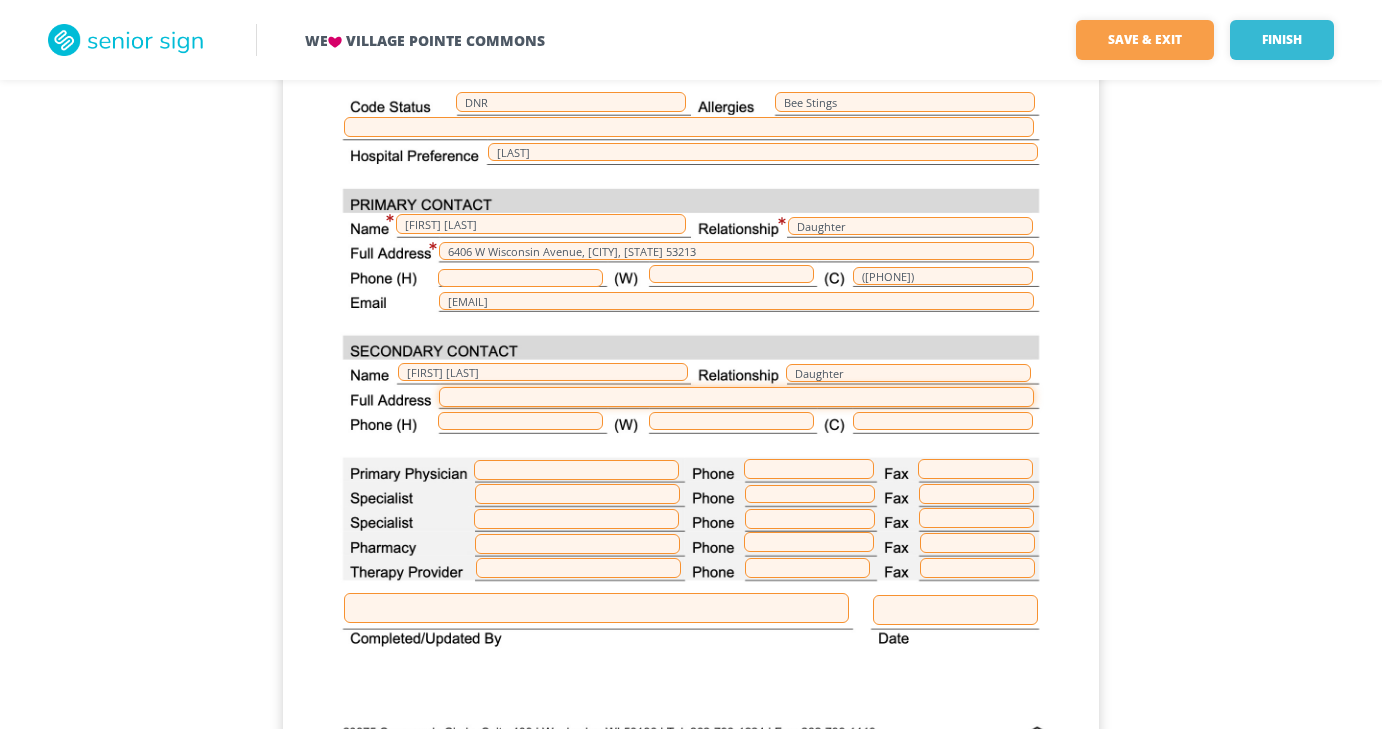 click at bounding box center [736, 397] 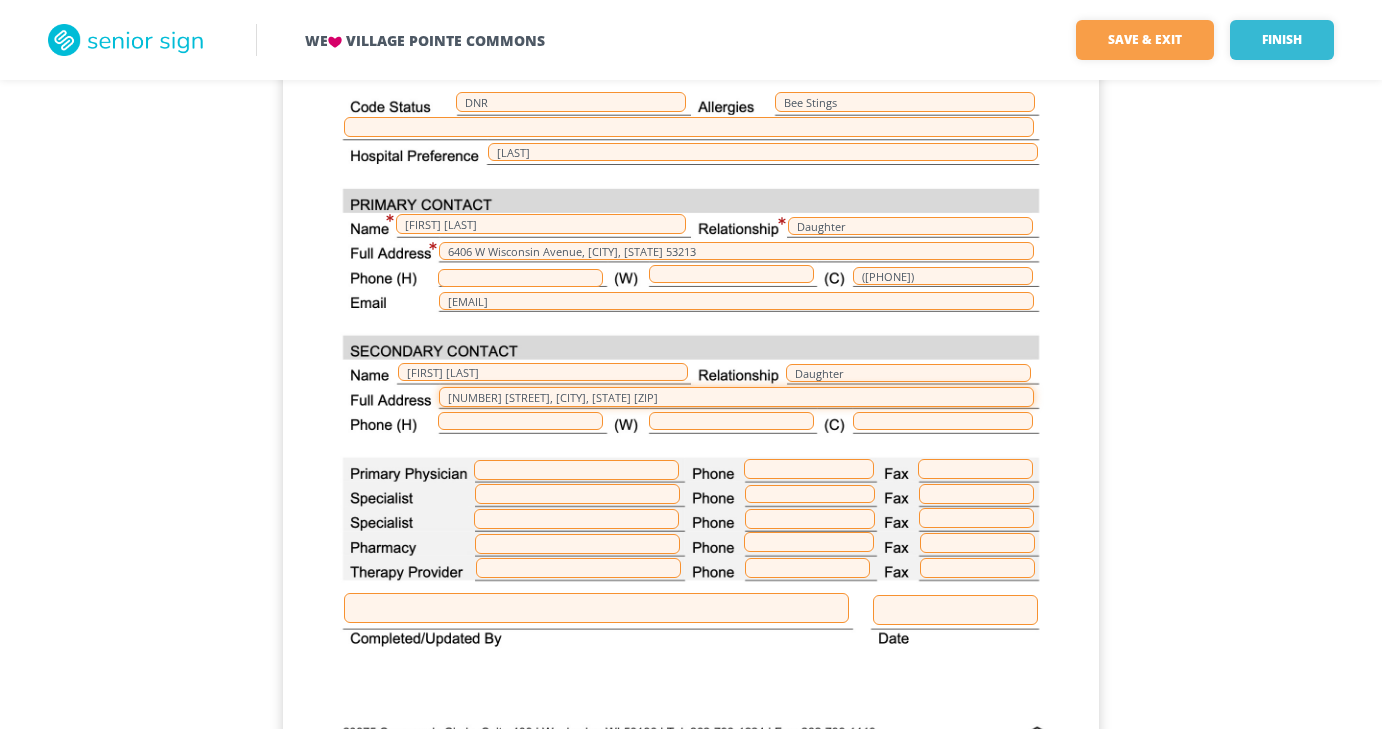 type on "[NUMBER] [STREET], [CITY], [STATE] [ZIP]" 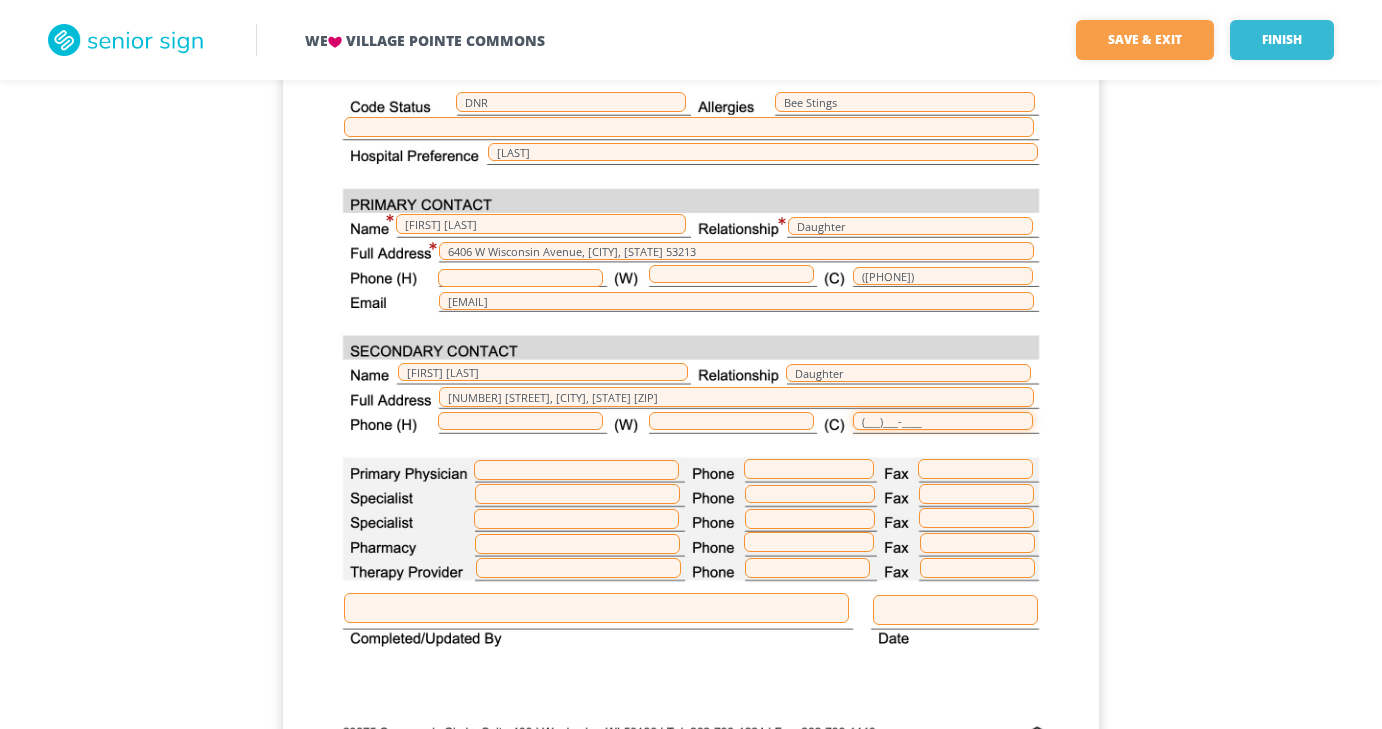 click on "(___)___-____" at bounding box center [943, 421] 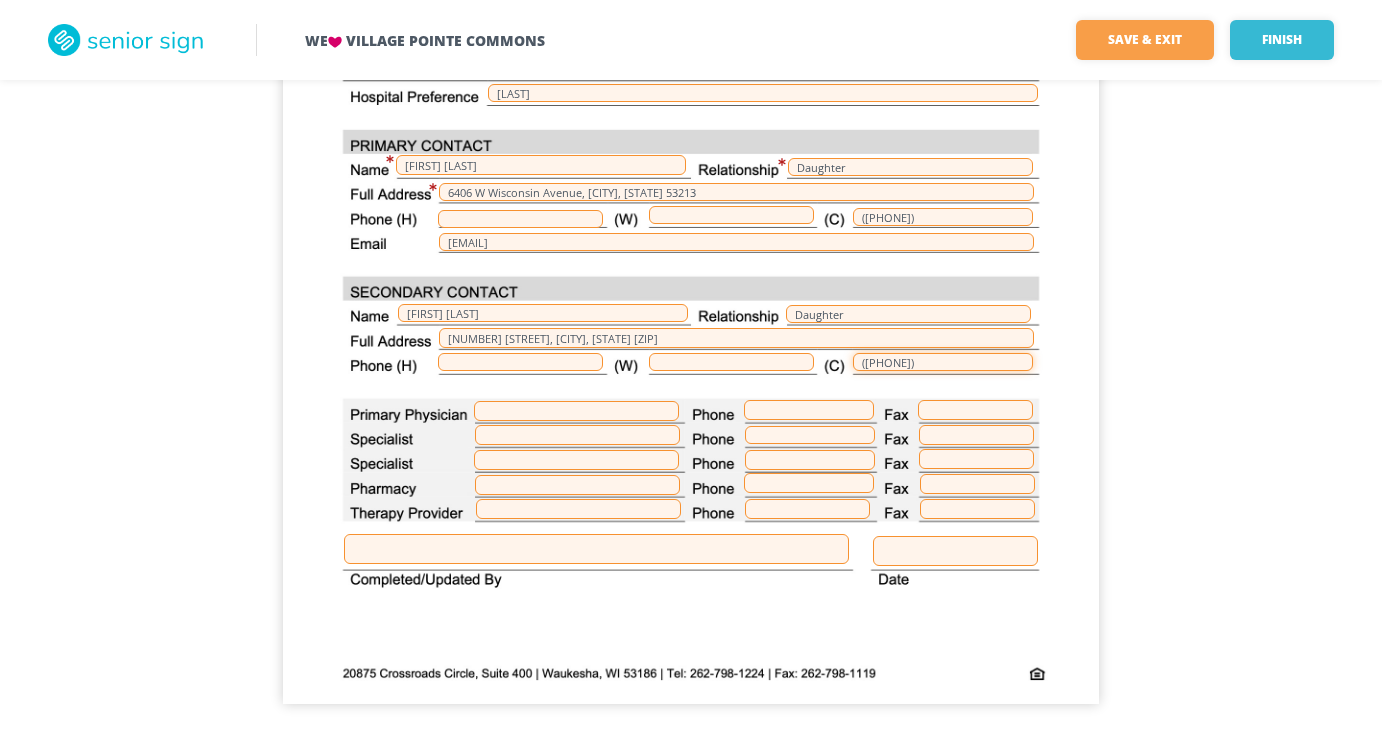 scroll, scrollTop: 502, scrollLeft: 0, axis: vertical 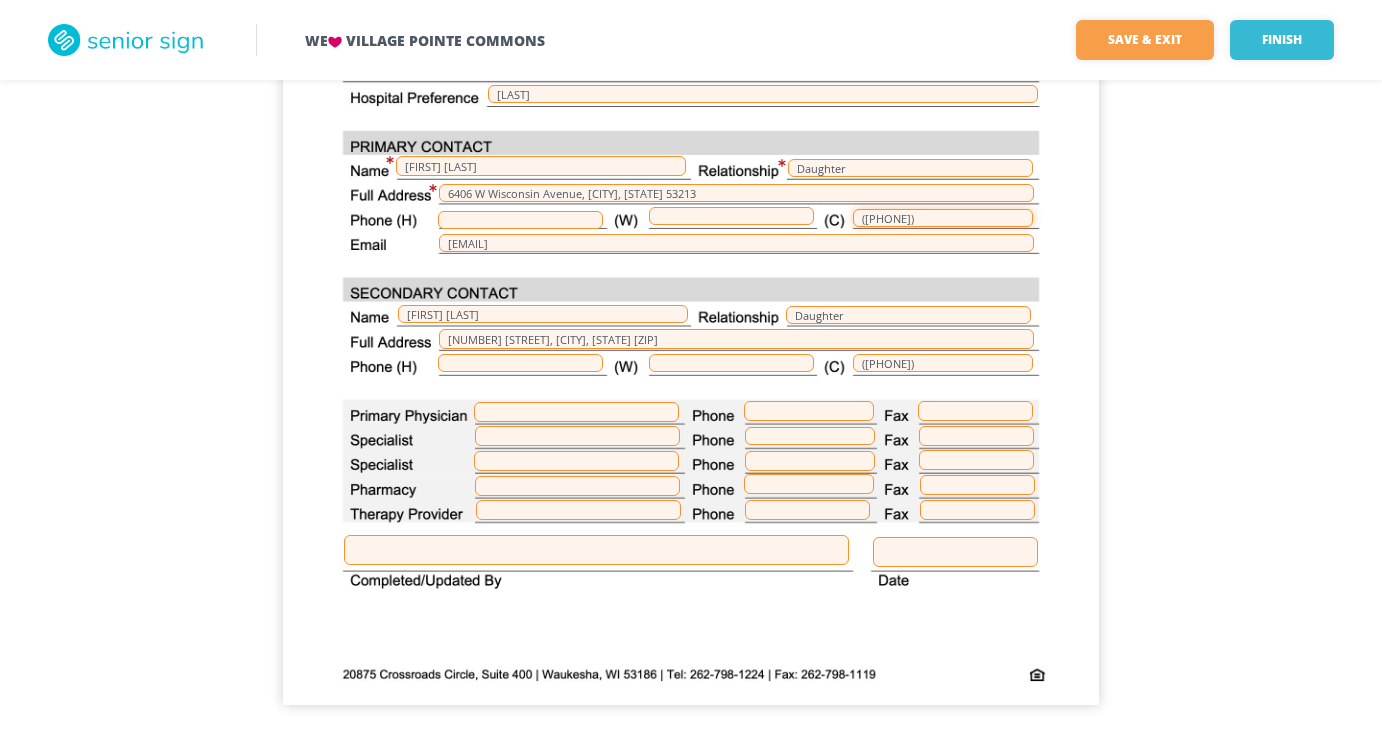click on "([PHONE])" at bounding box center (943, 218) 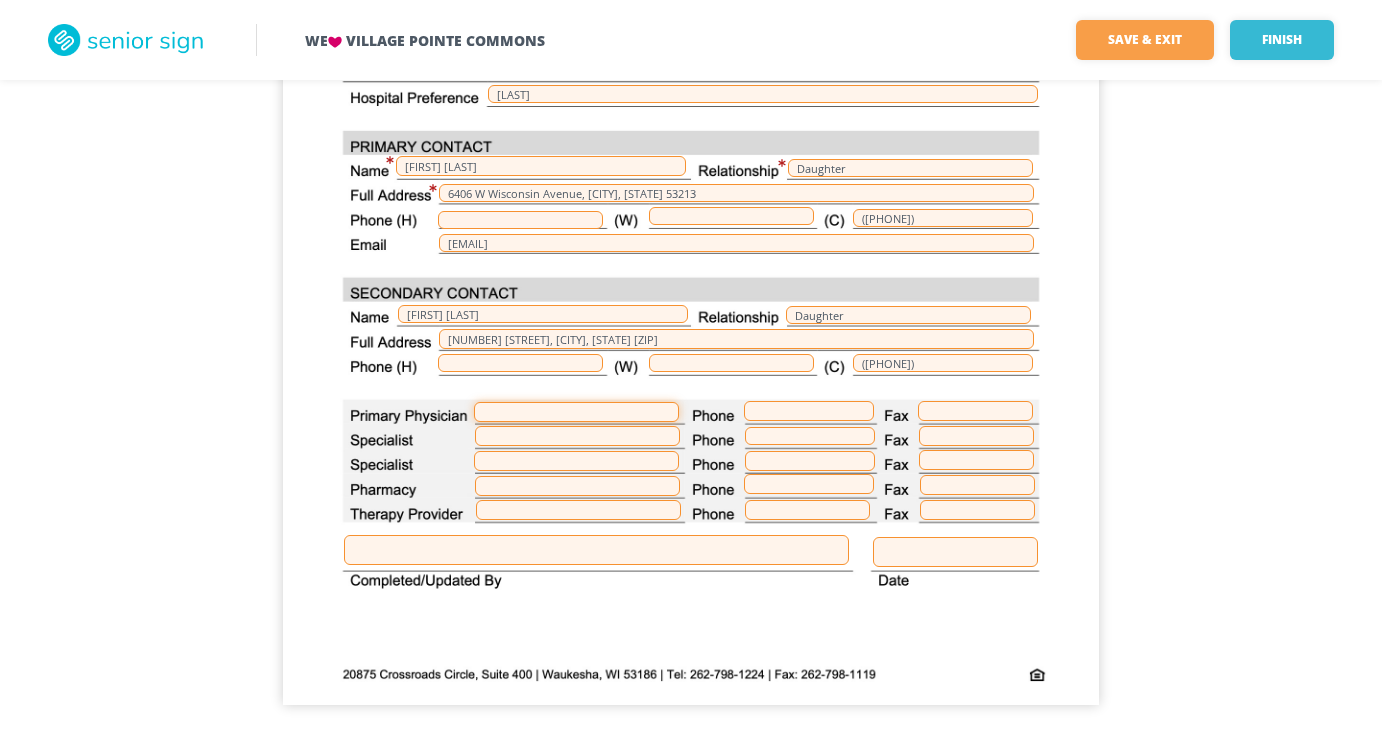click at bounding box center (576, 412) 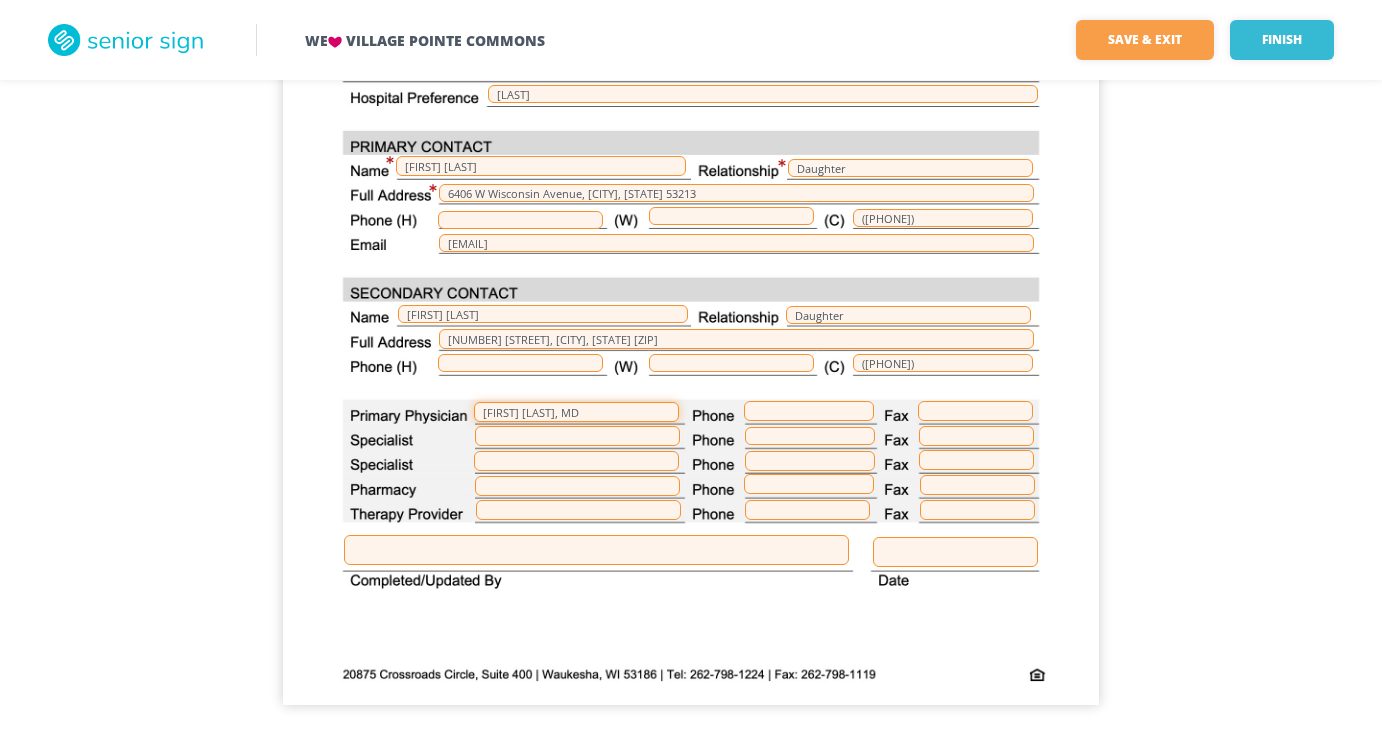 type on "[FIRST] [LAST], MD" 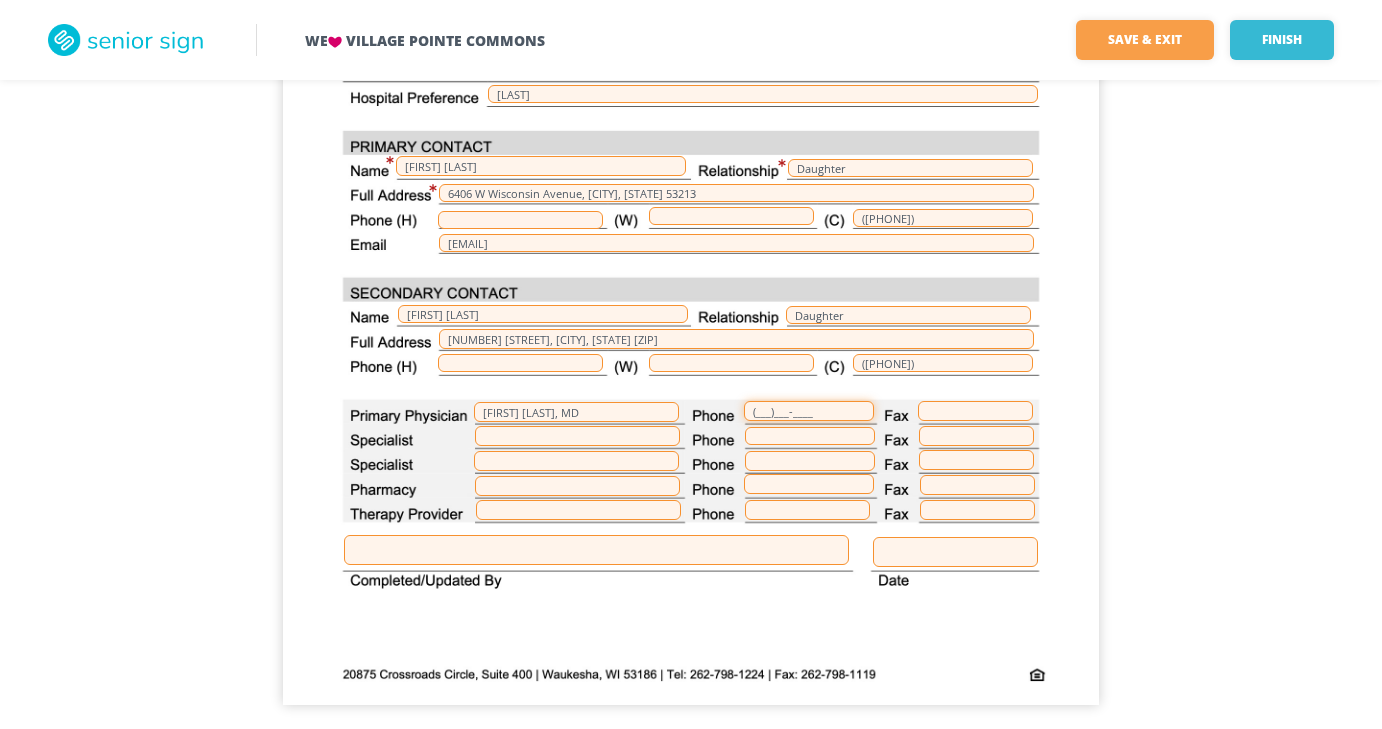 click on "(___)___-____" at bounding box center (809, 411) 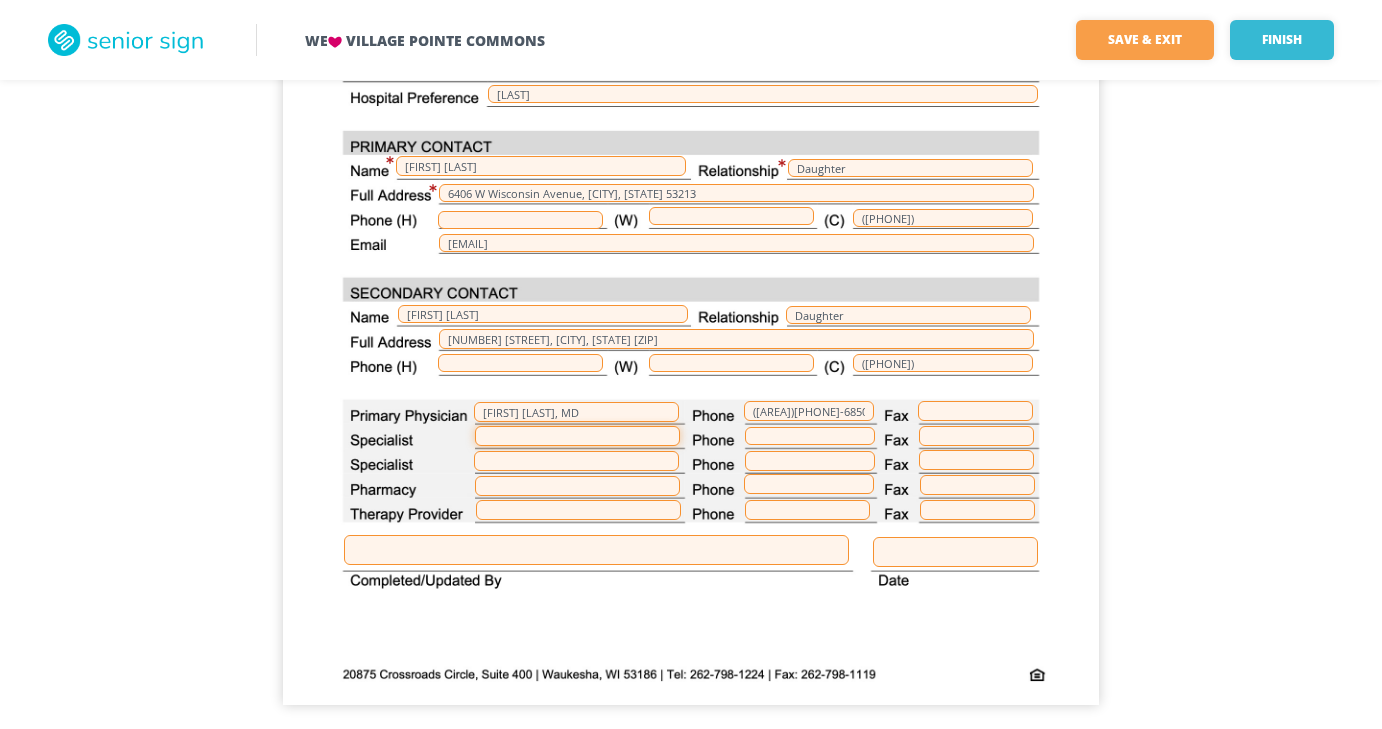 click at bounding box center (577, 436) 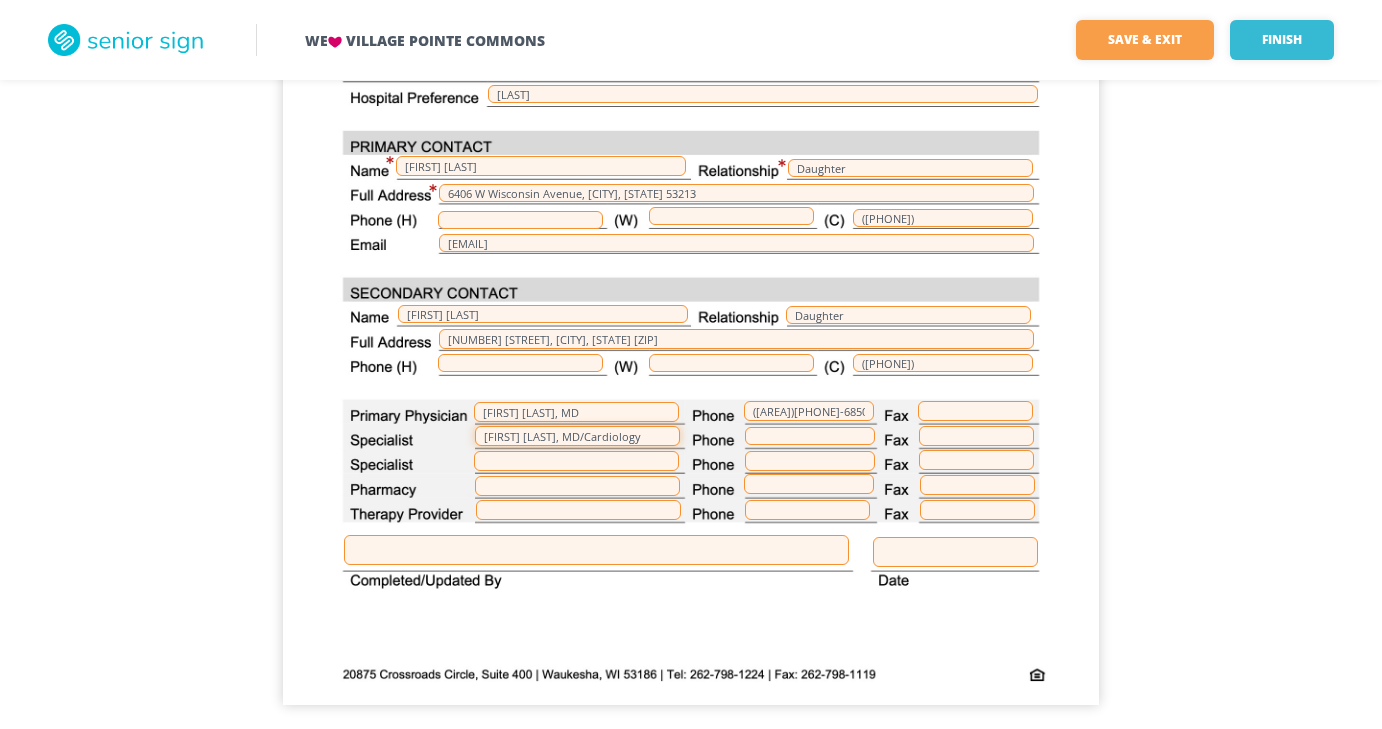 type on "[FIRST] [LAST], MD/Cardiology" 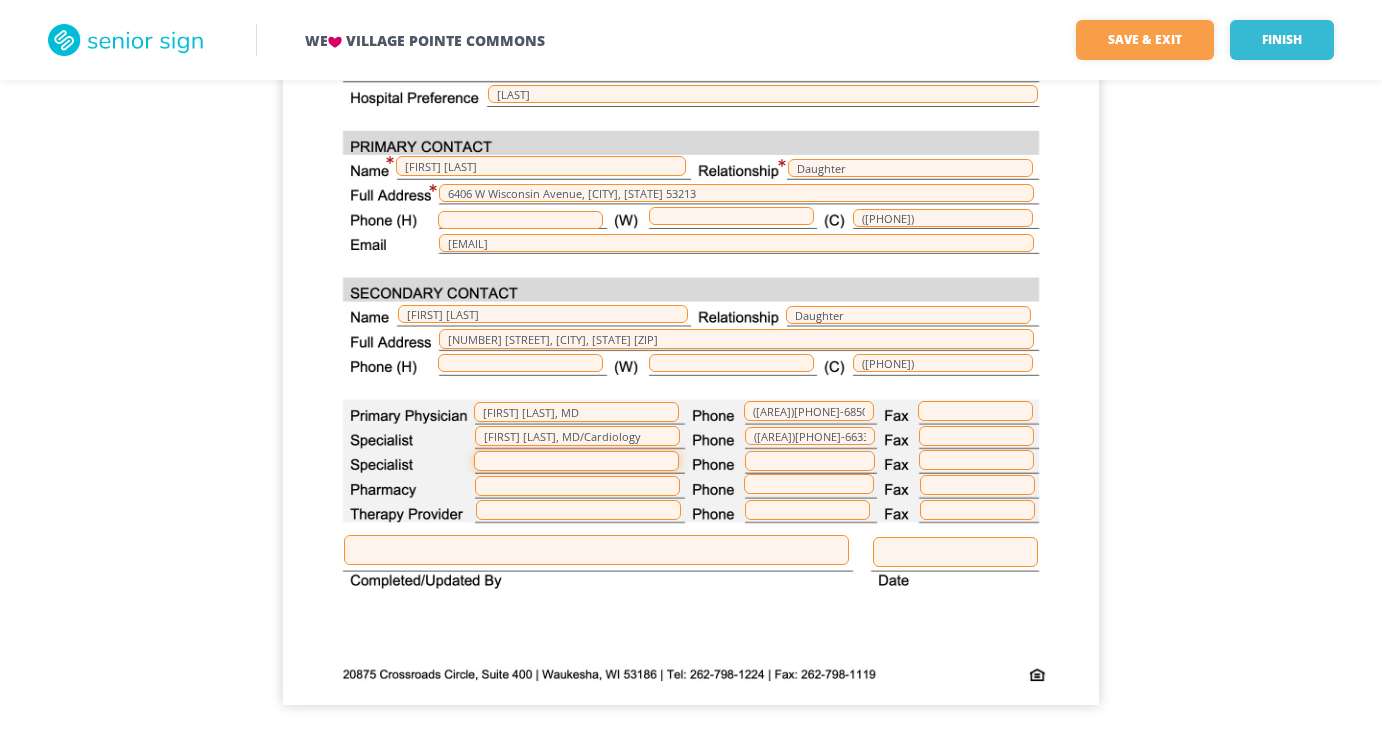 click at bounding box center (576, 461) 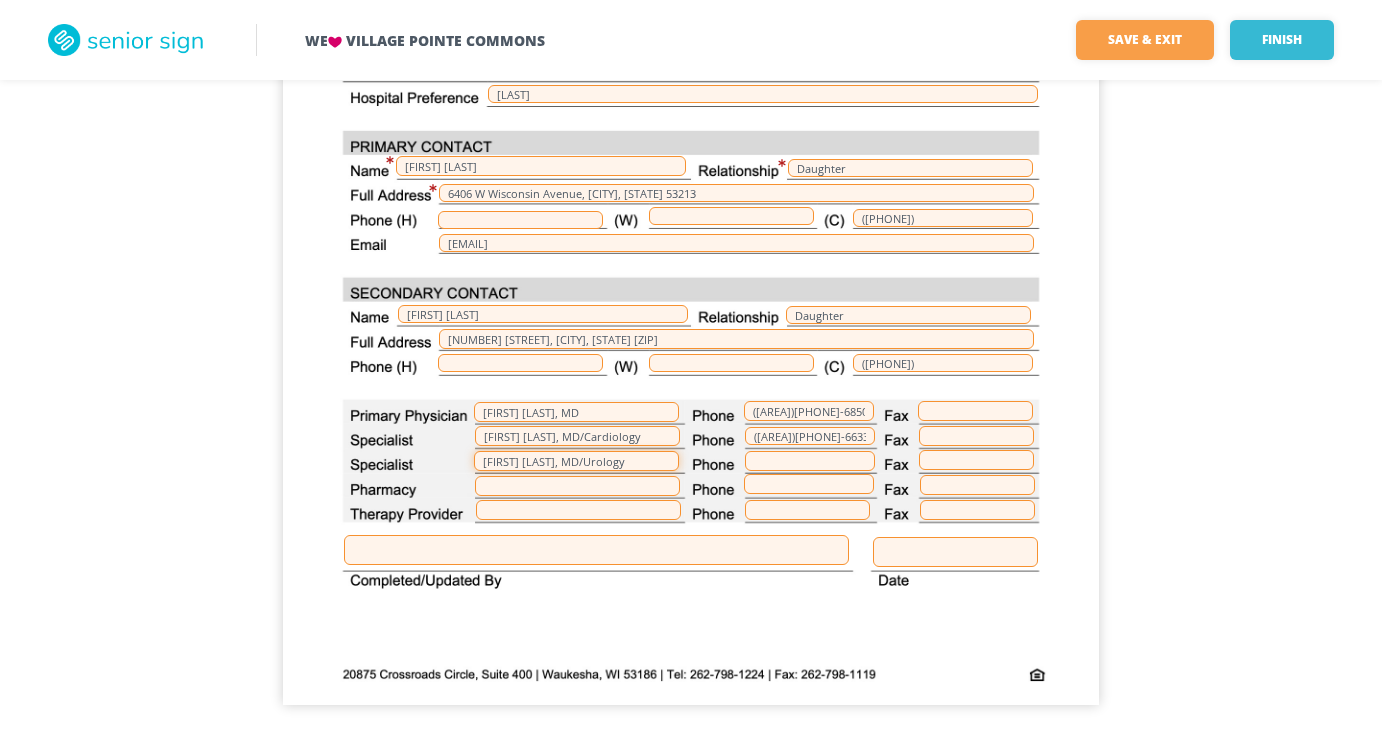 type on "[FIRST] [LAST], MD/Urology" 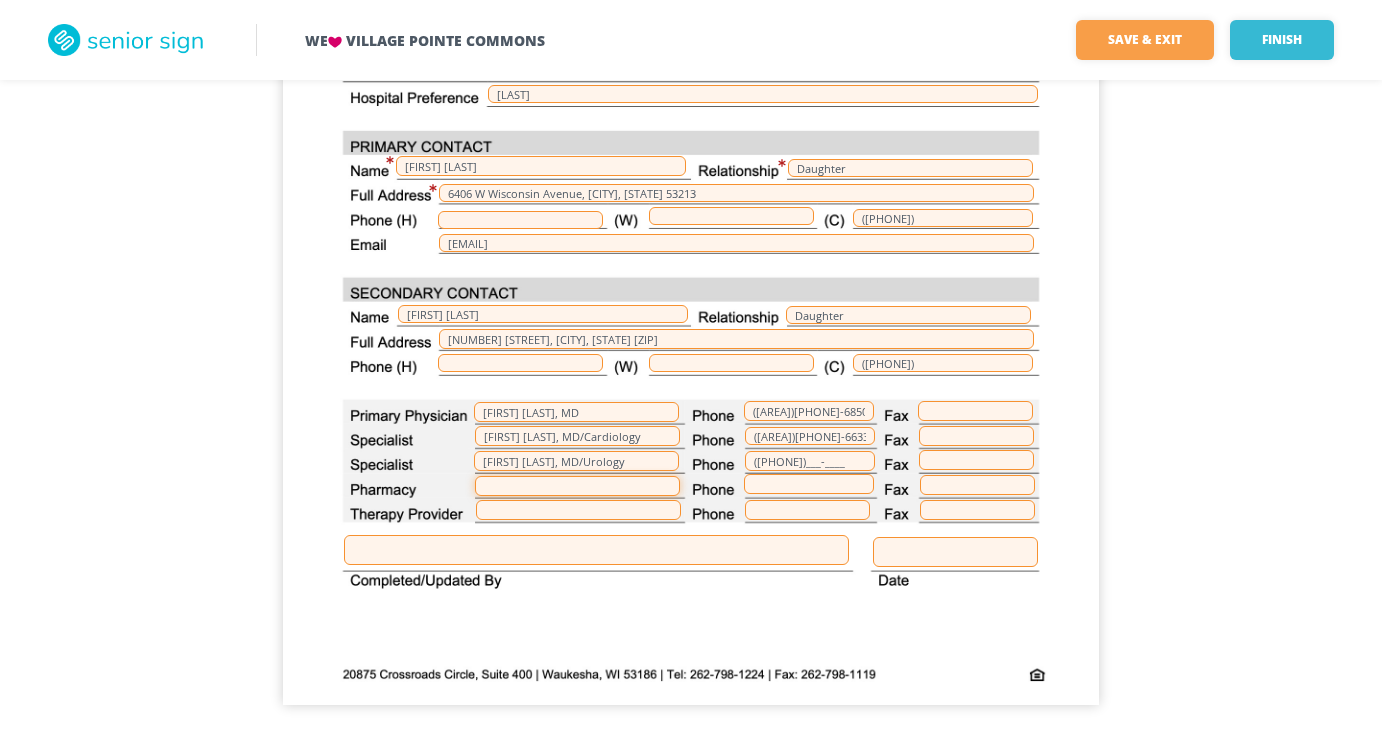 click at bounding box center [577, 486] 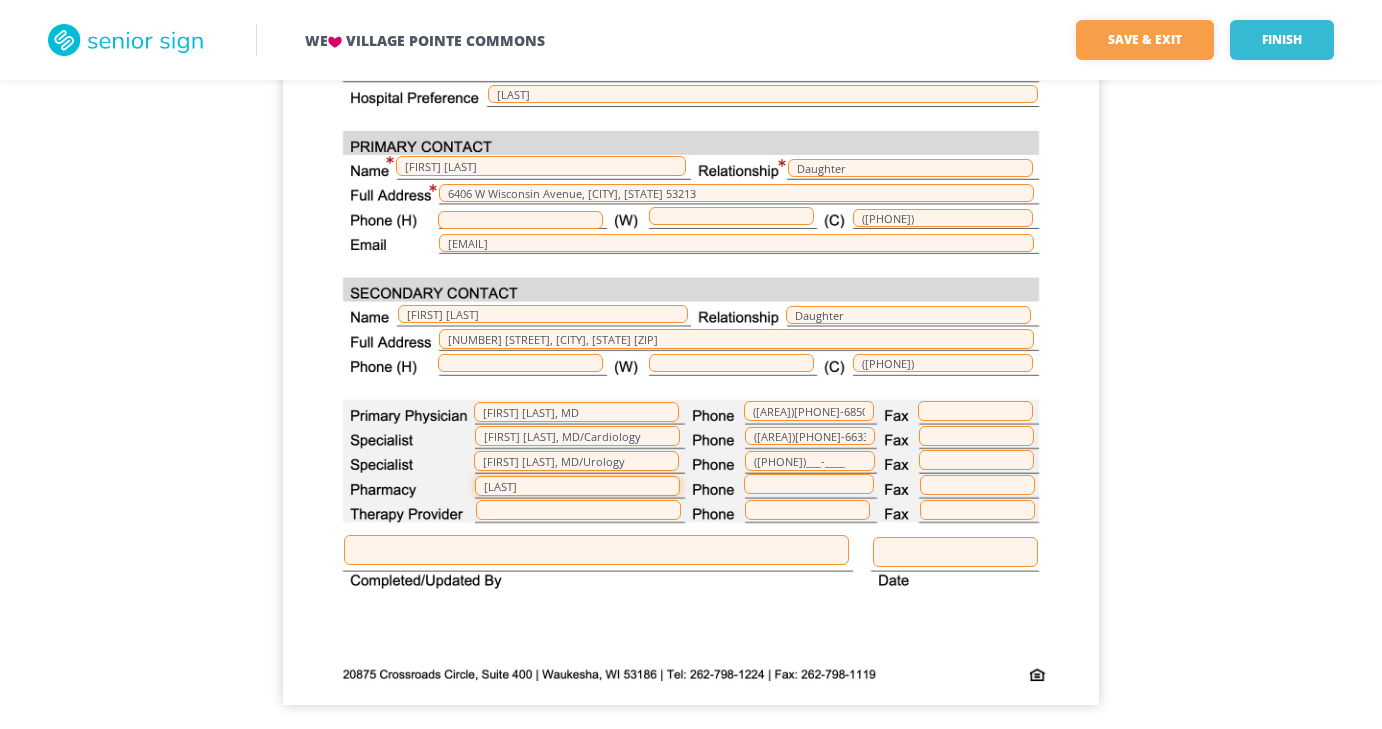 type on "[LAST]" 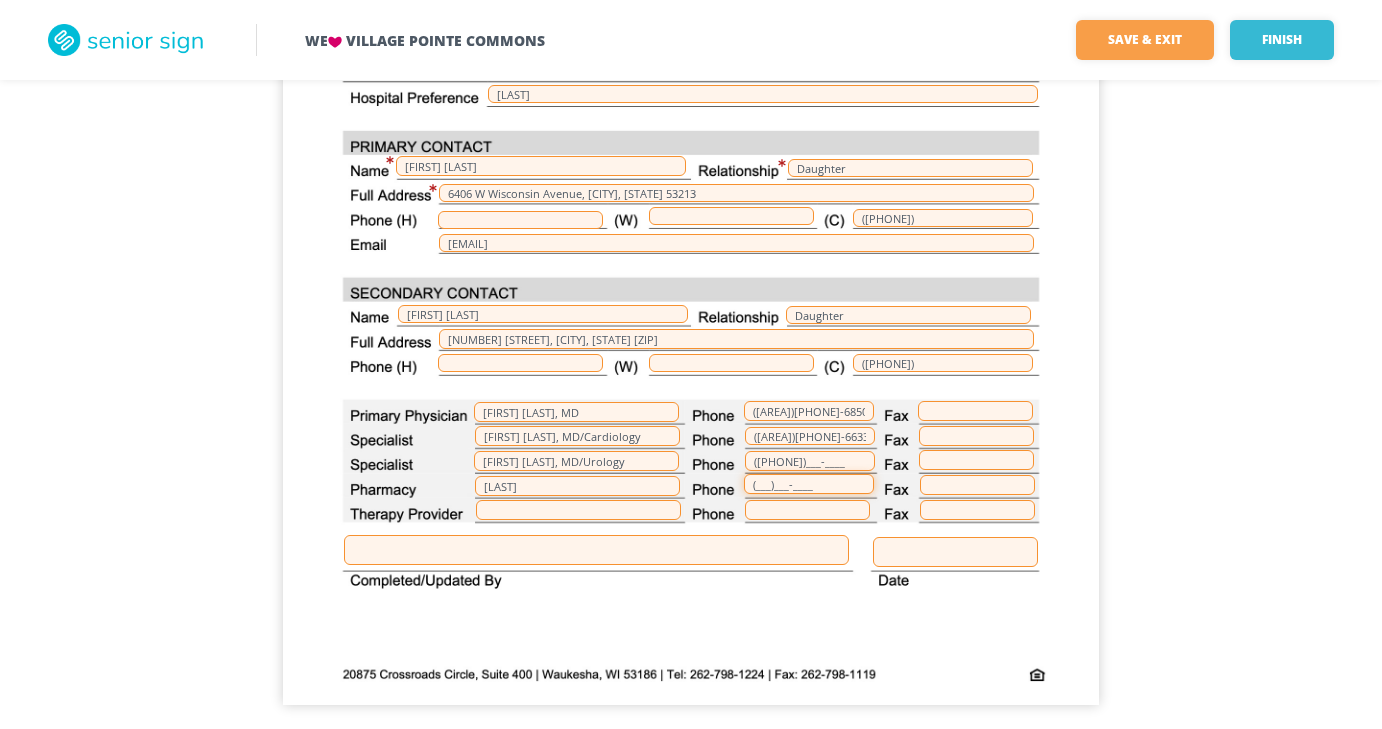 click on "(___)___-____" at bounding box center (809, 484) 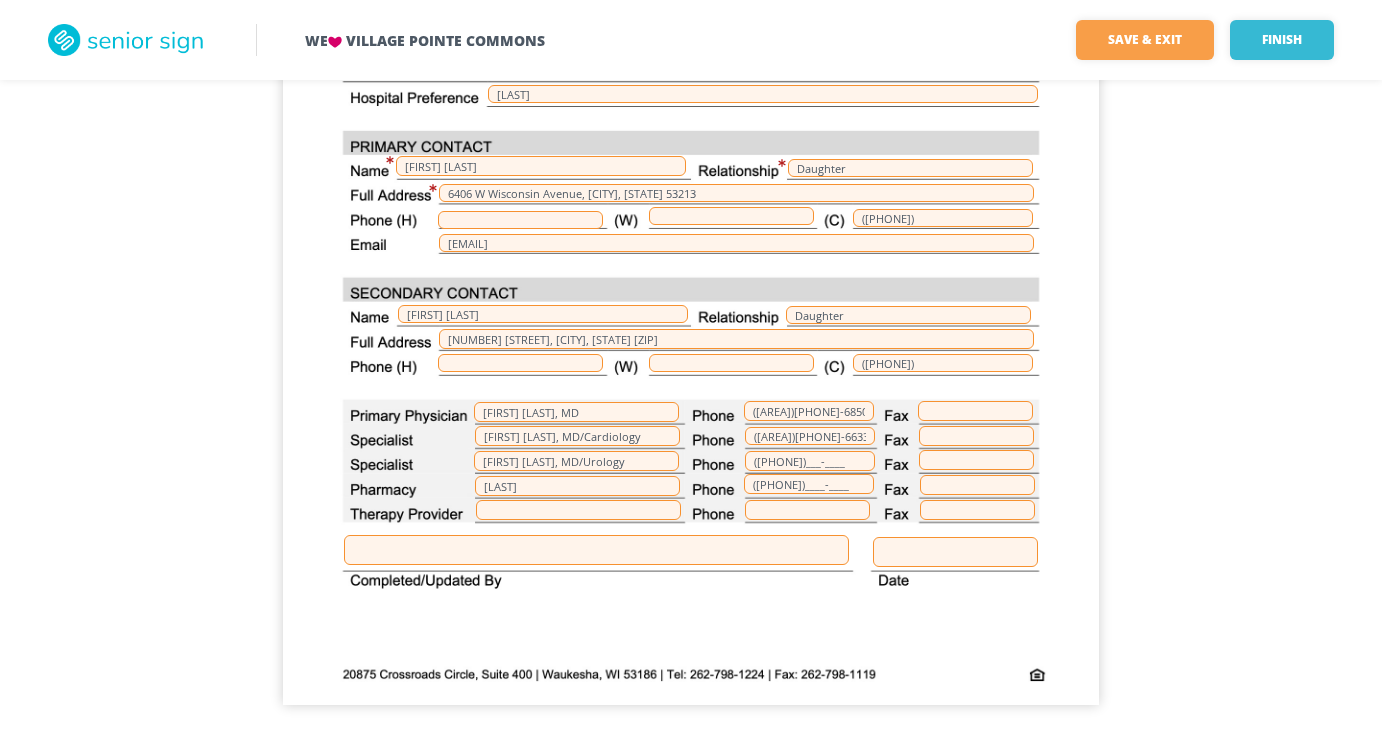 click at bounding box center [596, 550] 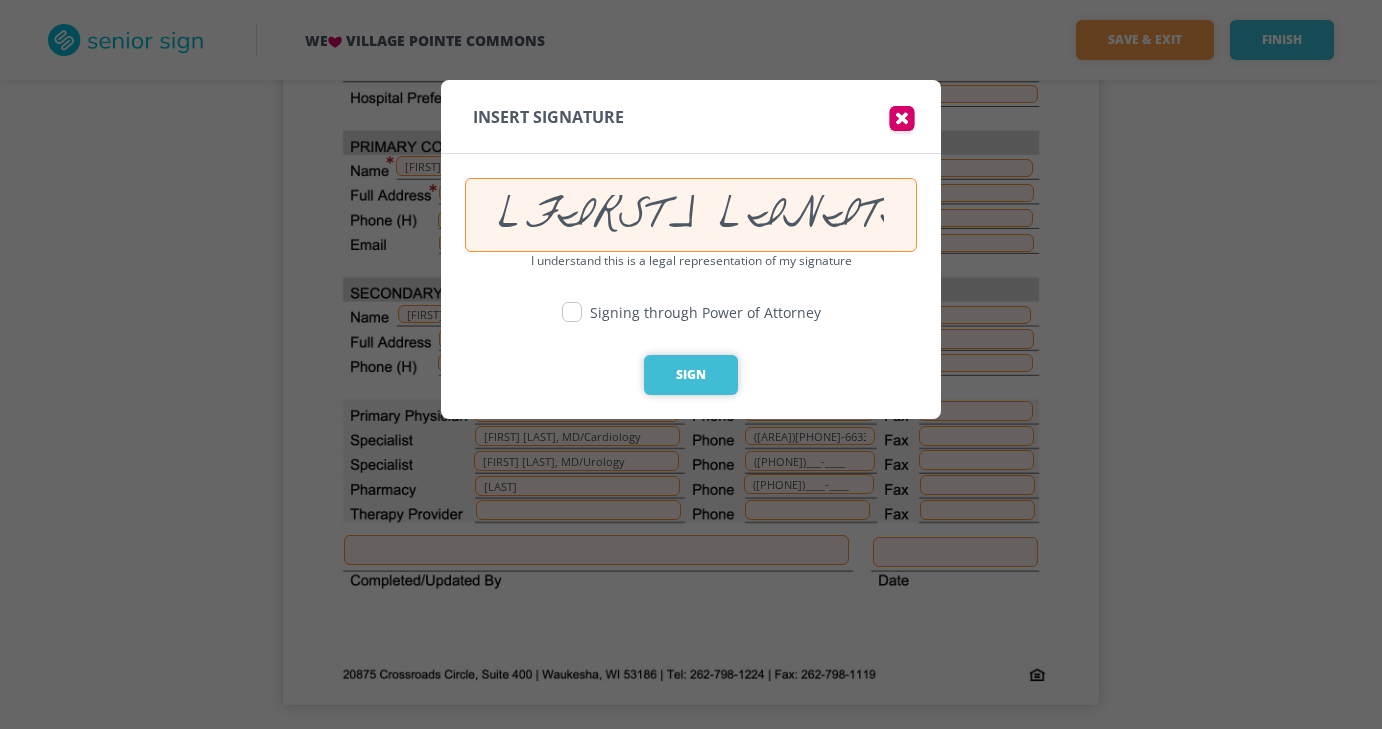 click on "Sign" at bounding box center [691, 375] 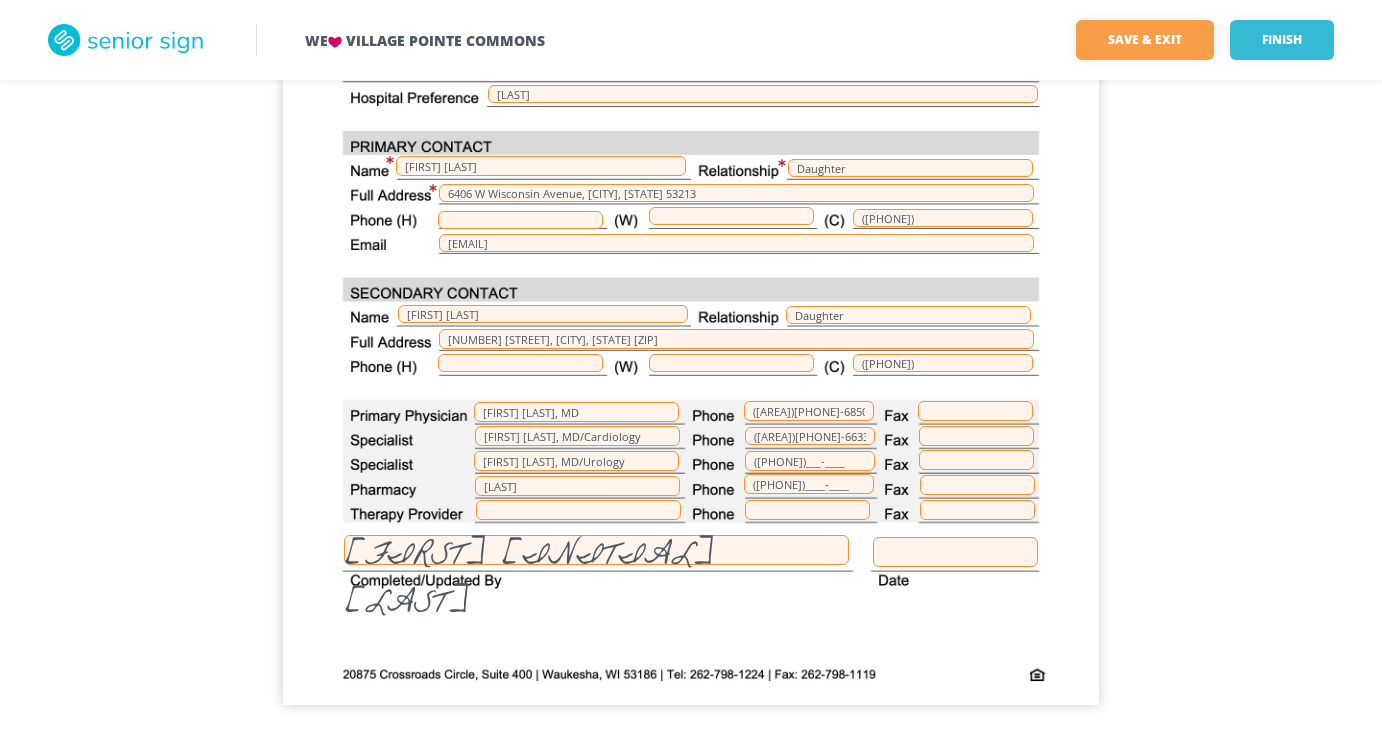 click at bounding box center [955, 552] 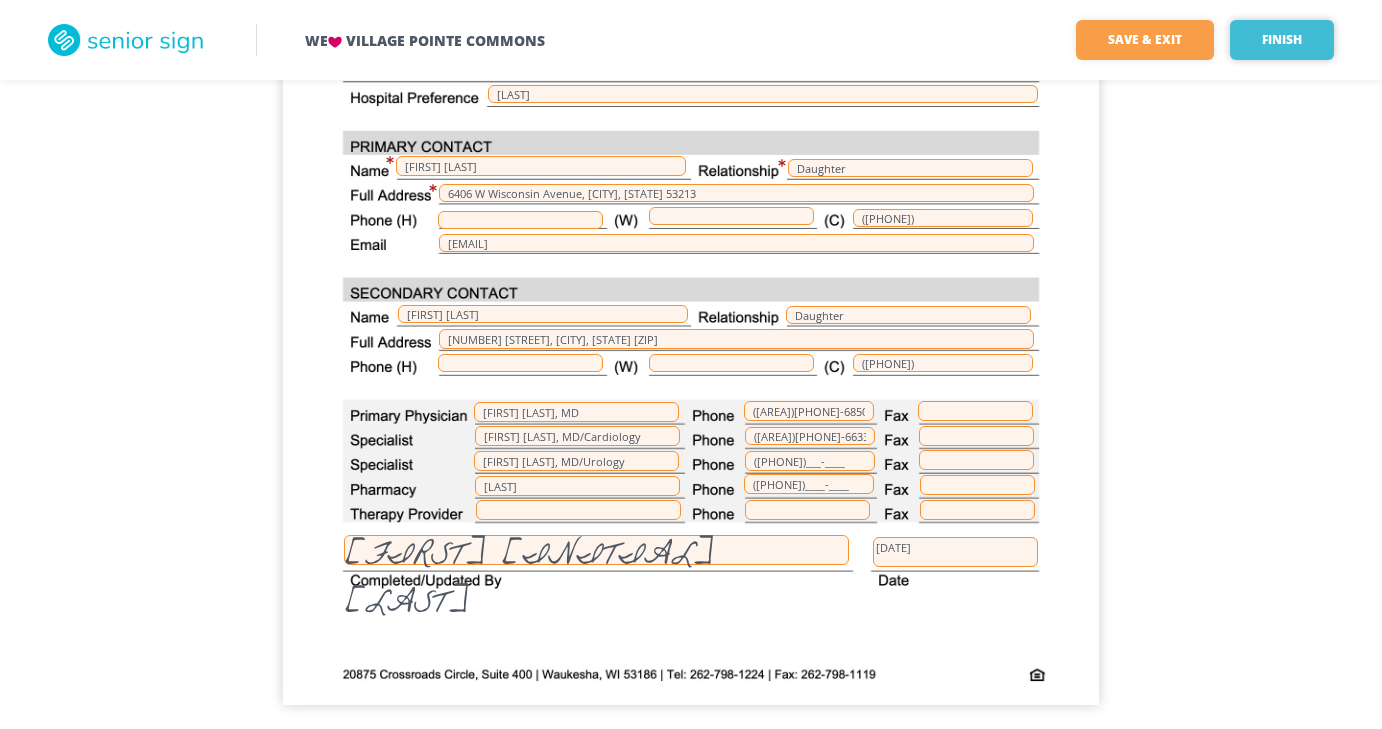 click on "Finish" at bounding box center (1282, 40) 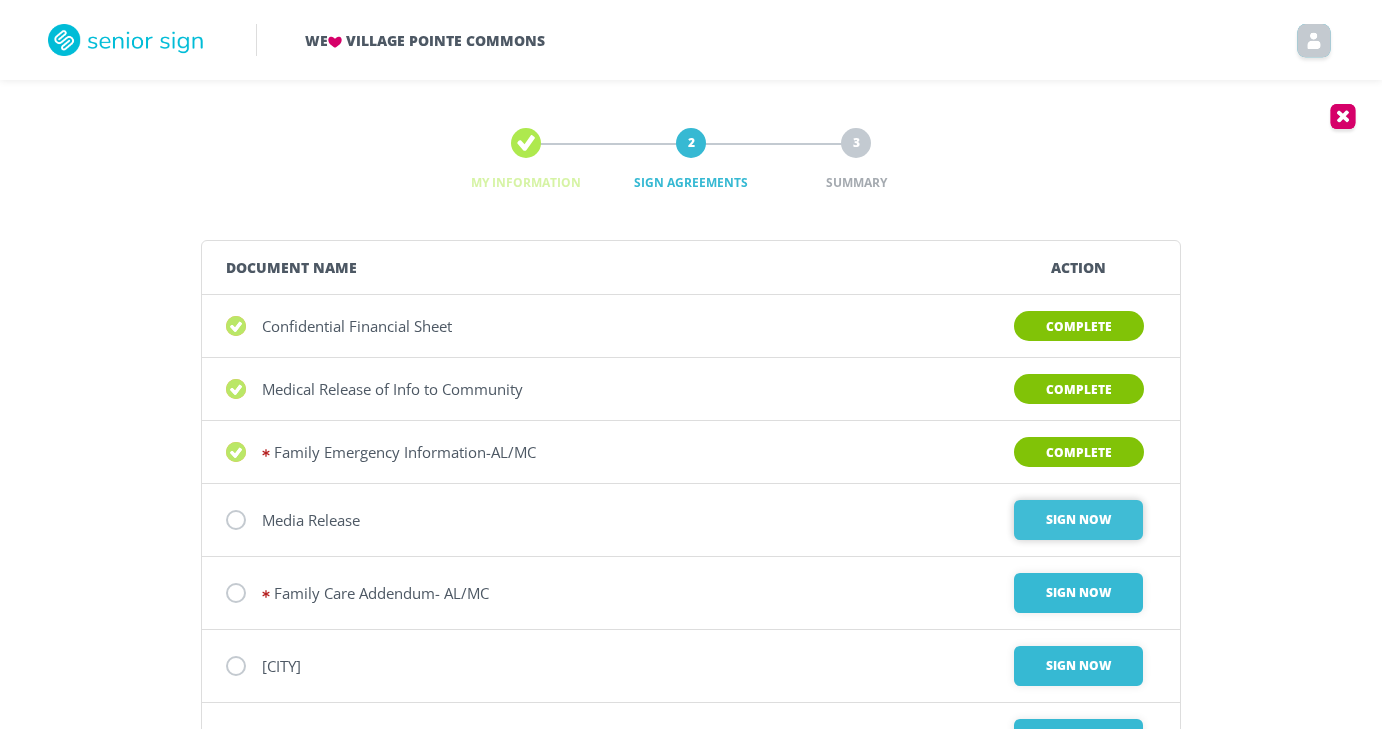click on "Sign Now" at bounding box center (1078, 520) 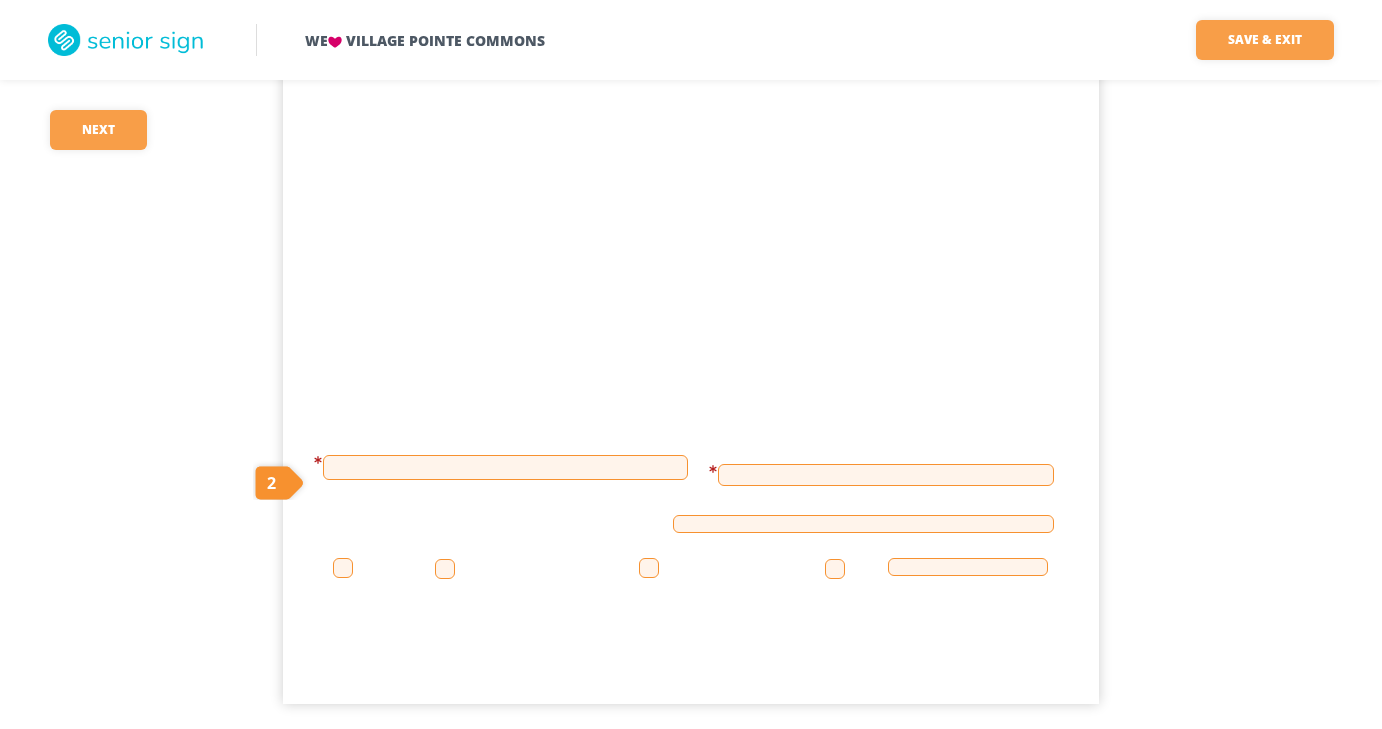 scroll, scrollTop: 502, scrollLeft: 0, axis: vertical 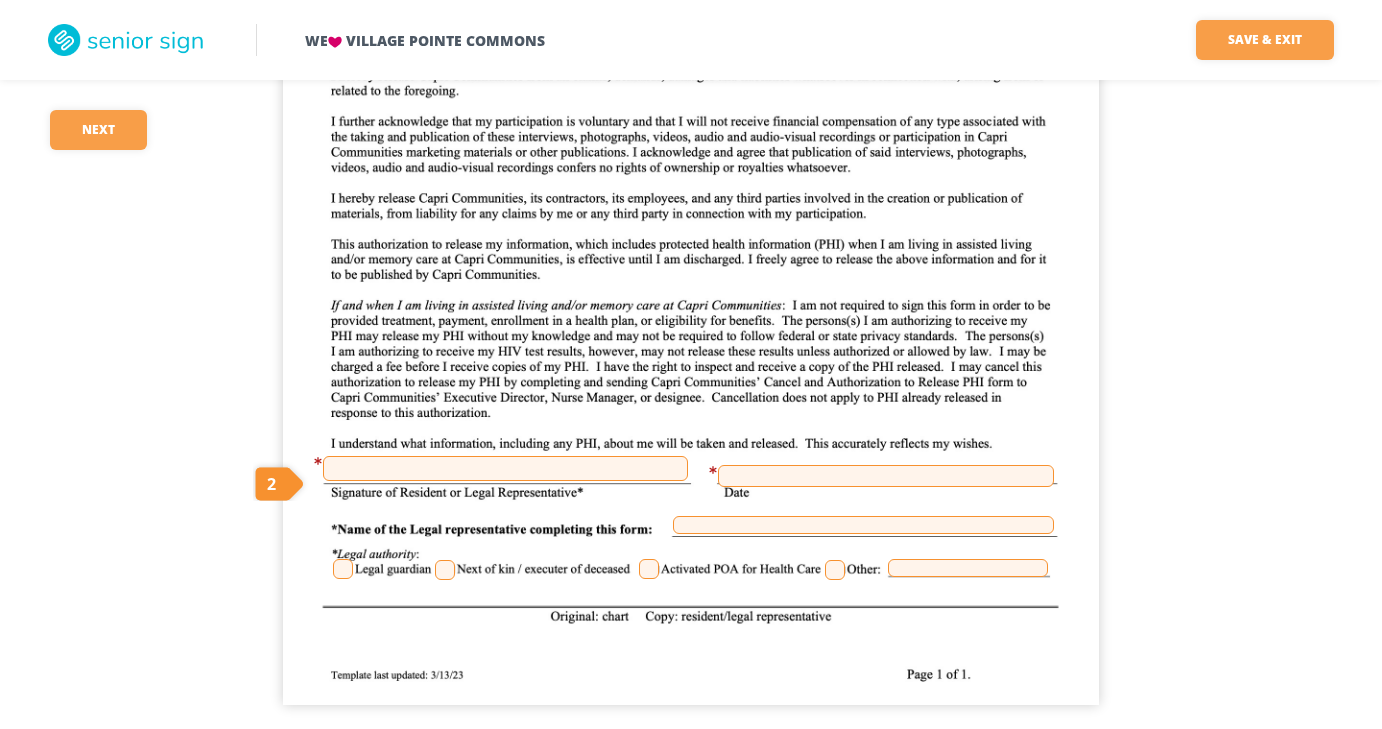 click at bounding box center [505, 468] 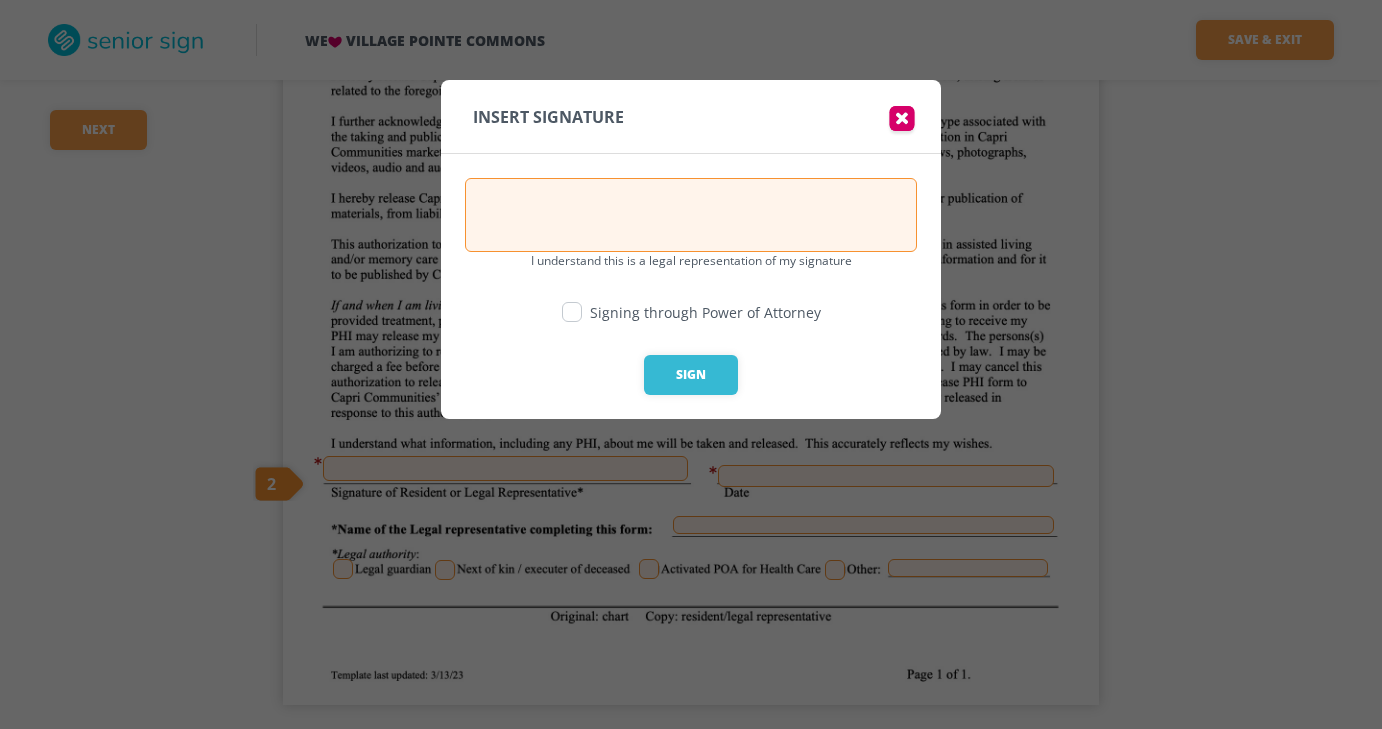 click at bounding box center [902, 121] 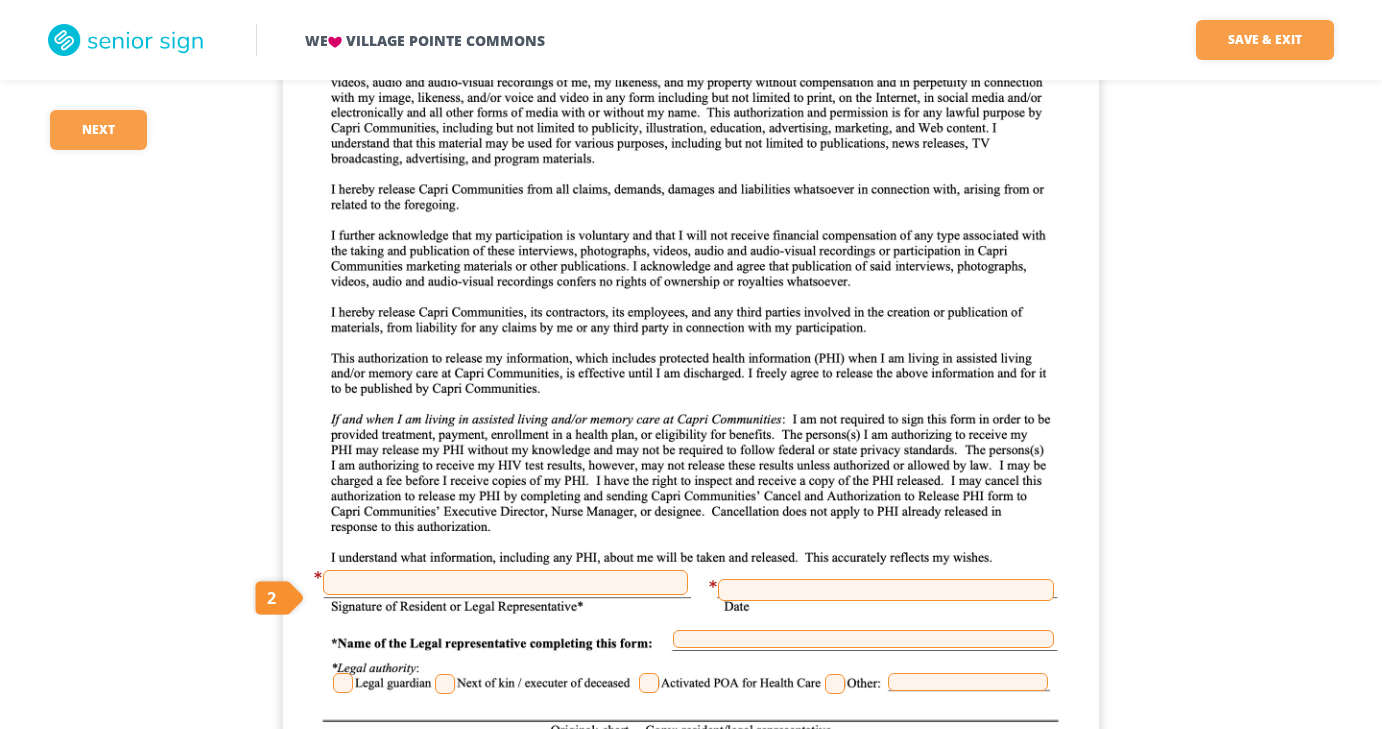 scroll, scrollTop: 393, scrollLeft: 0, axis: vertical 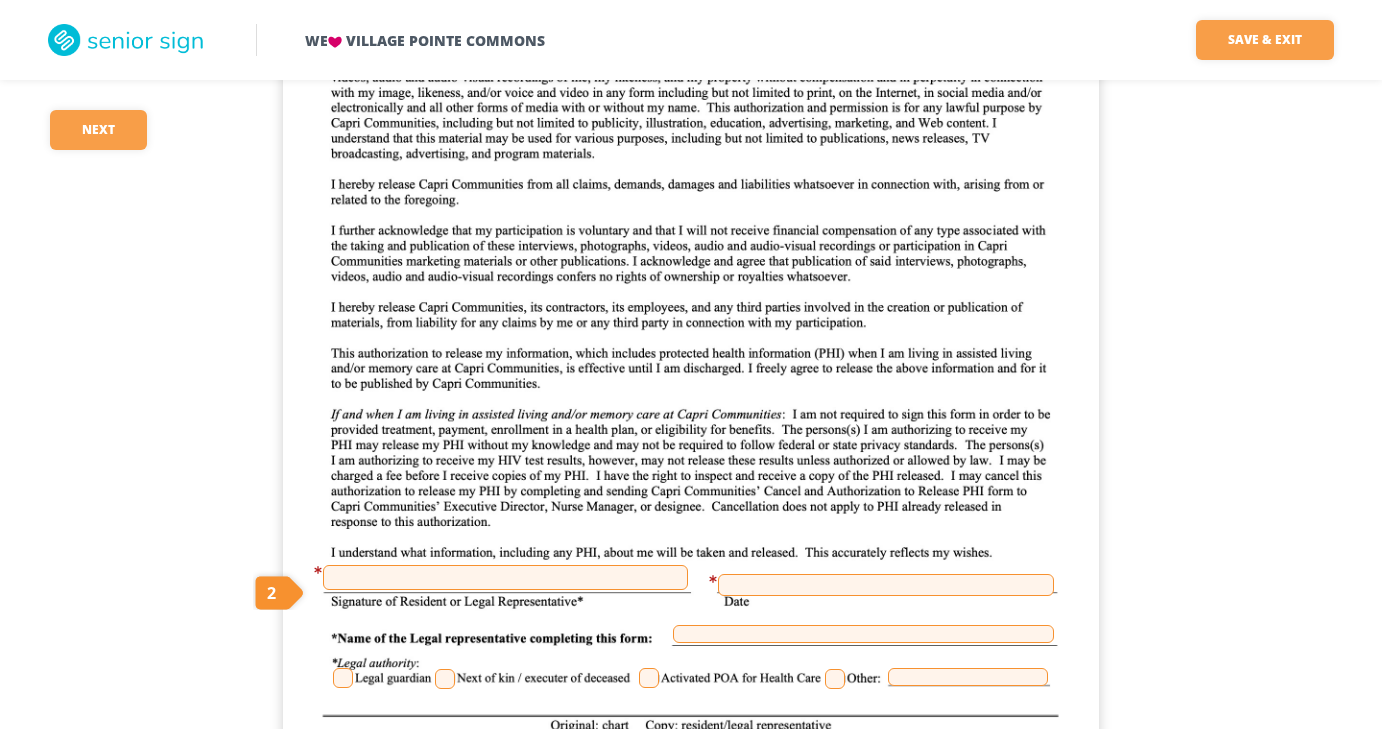 click at bounding box center (505, 577) 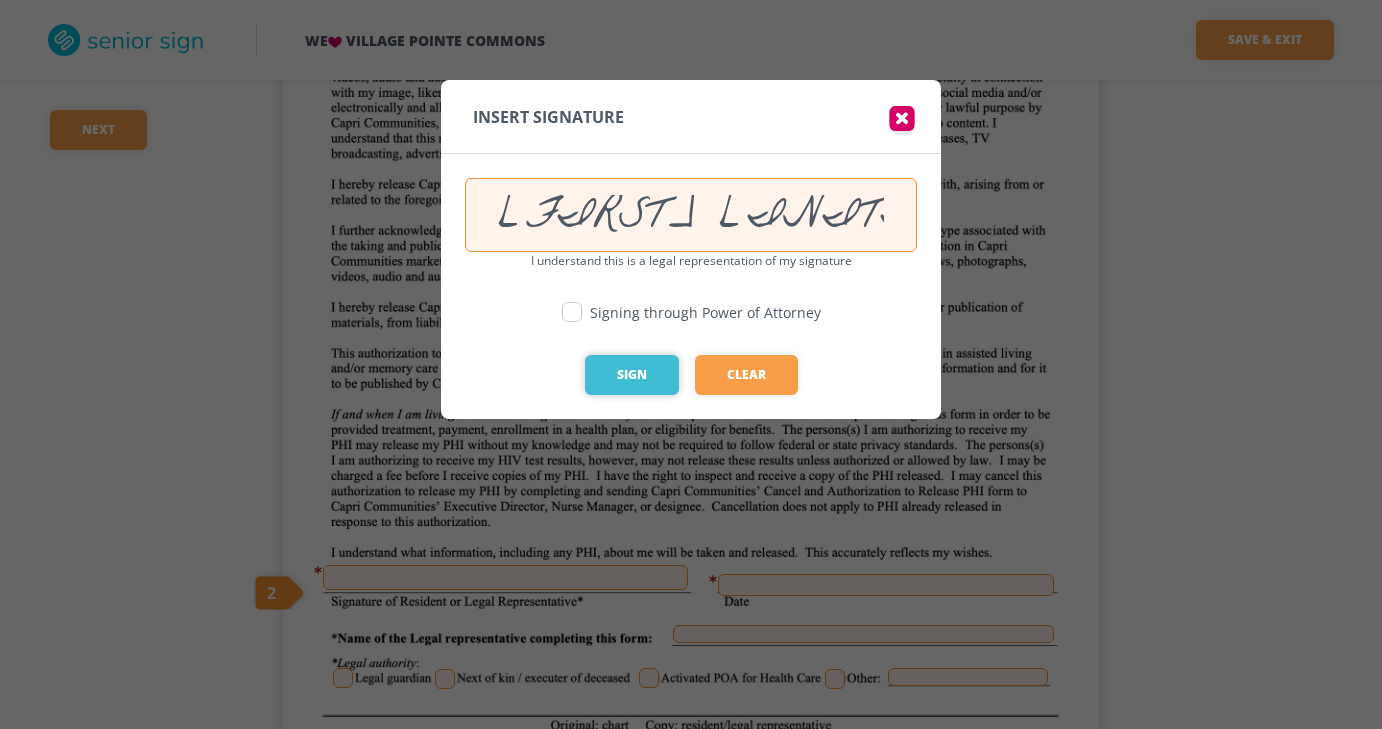 type on "[FIRST] [INITIAL] [LAST]" 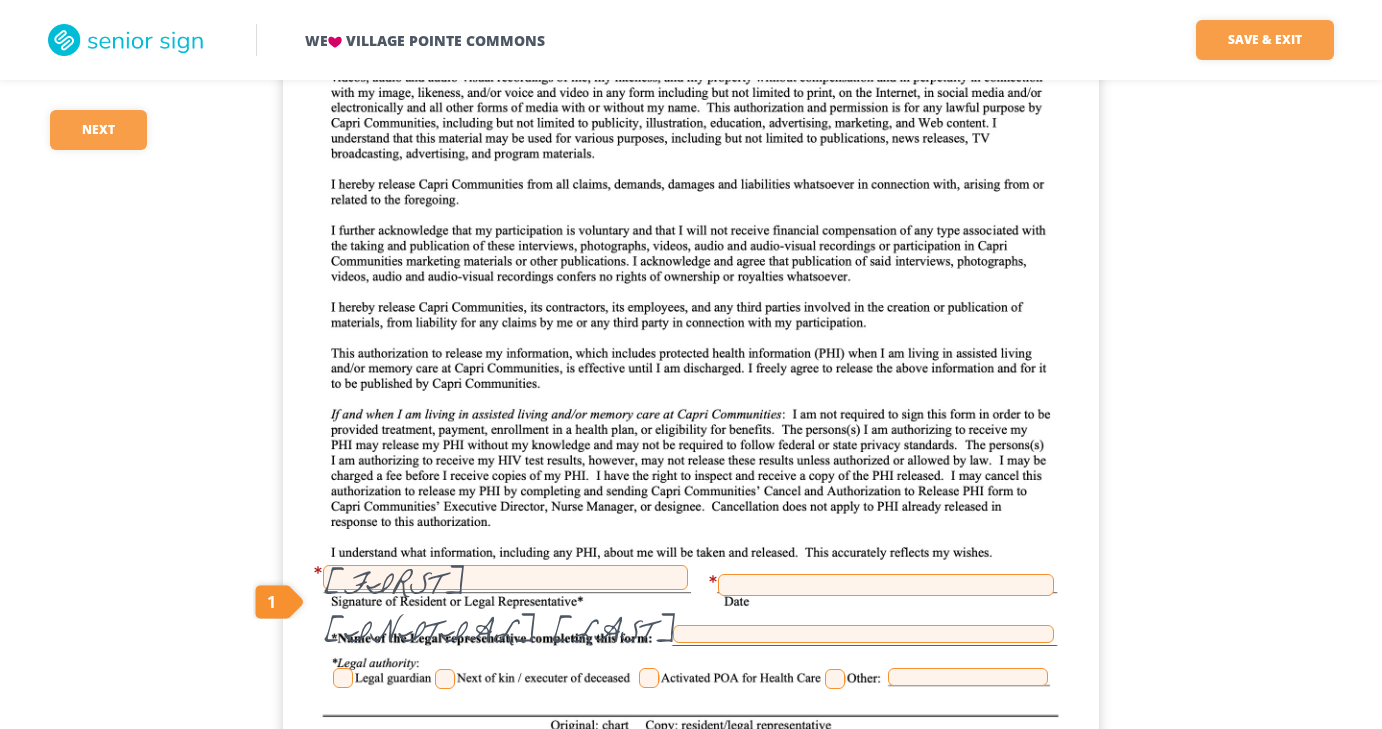click at bounding box center [886, 585] 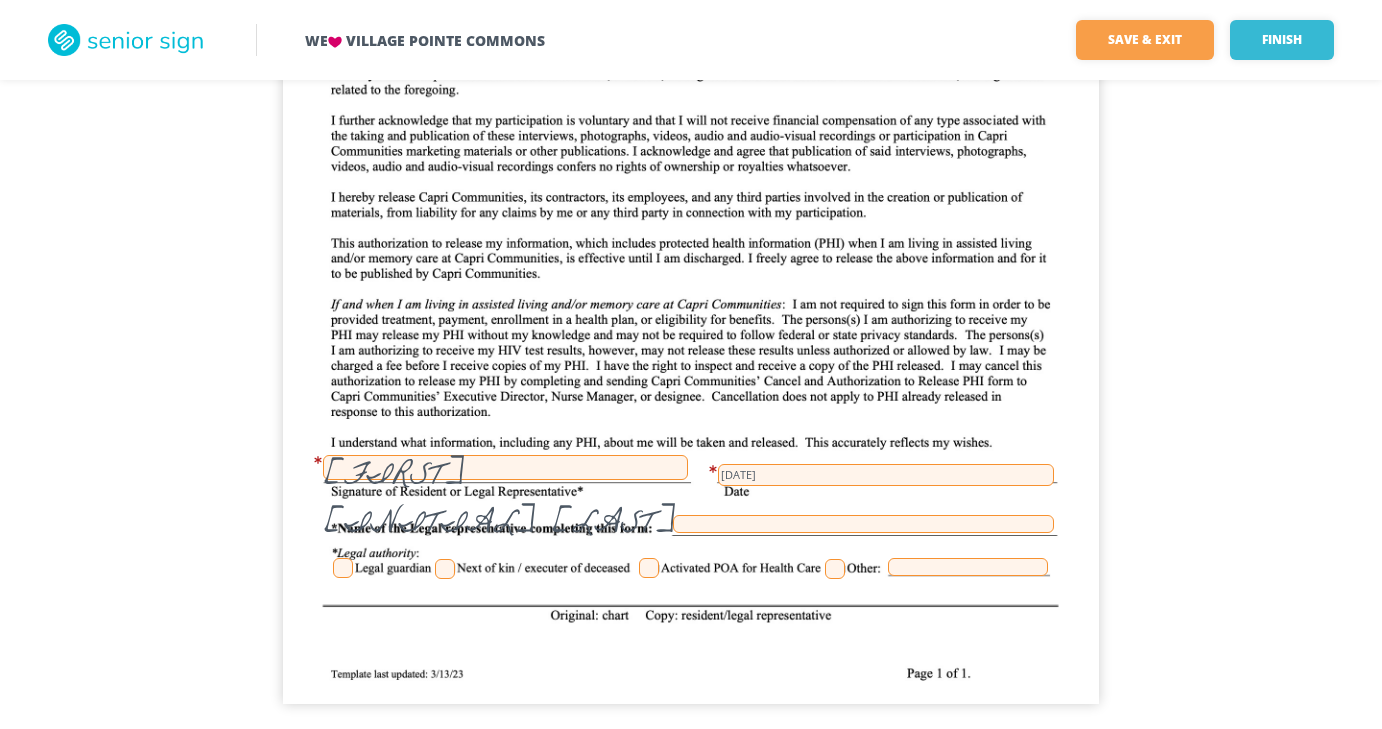 scroll, scrollTop: 502, scrollLeft: 0, axis: vertical 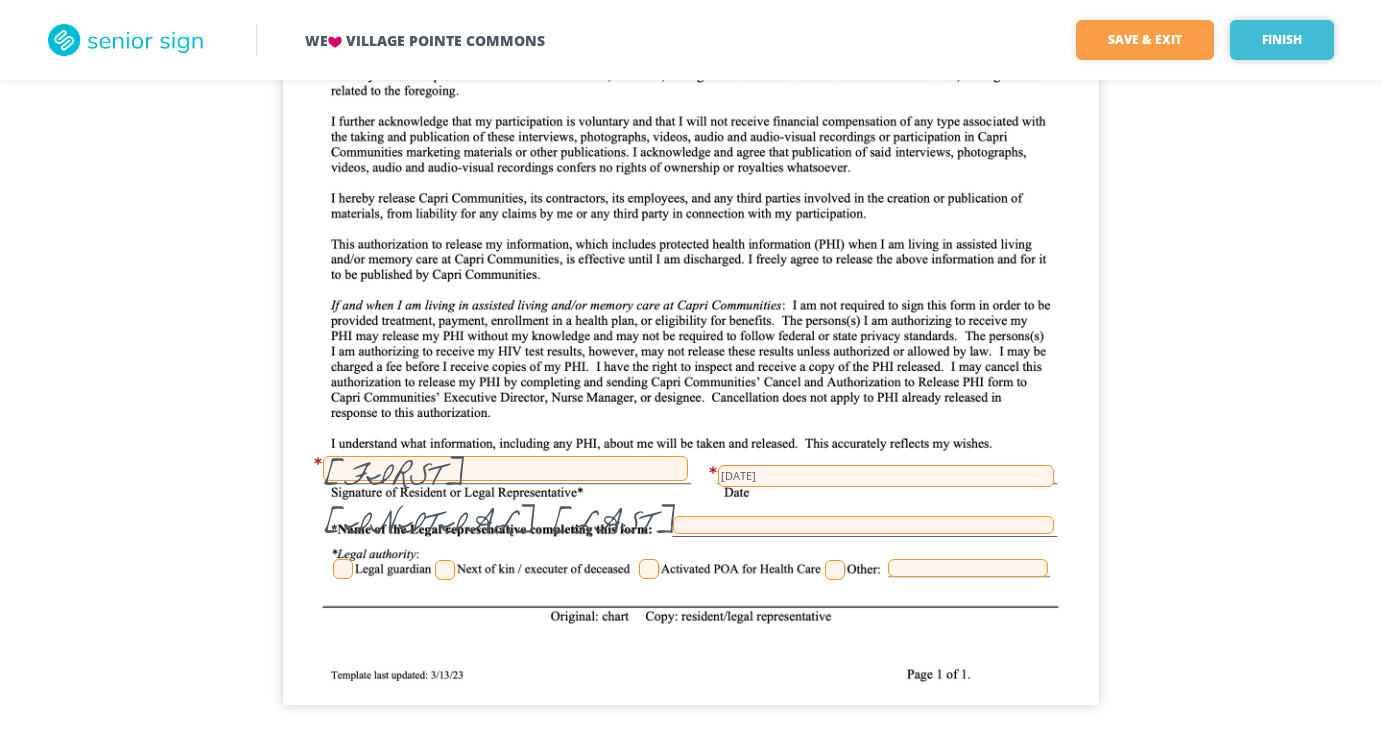 click on "Finish" at bounding box center (1282, 40) 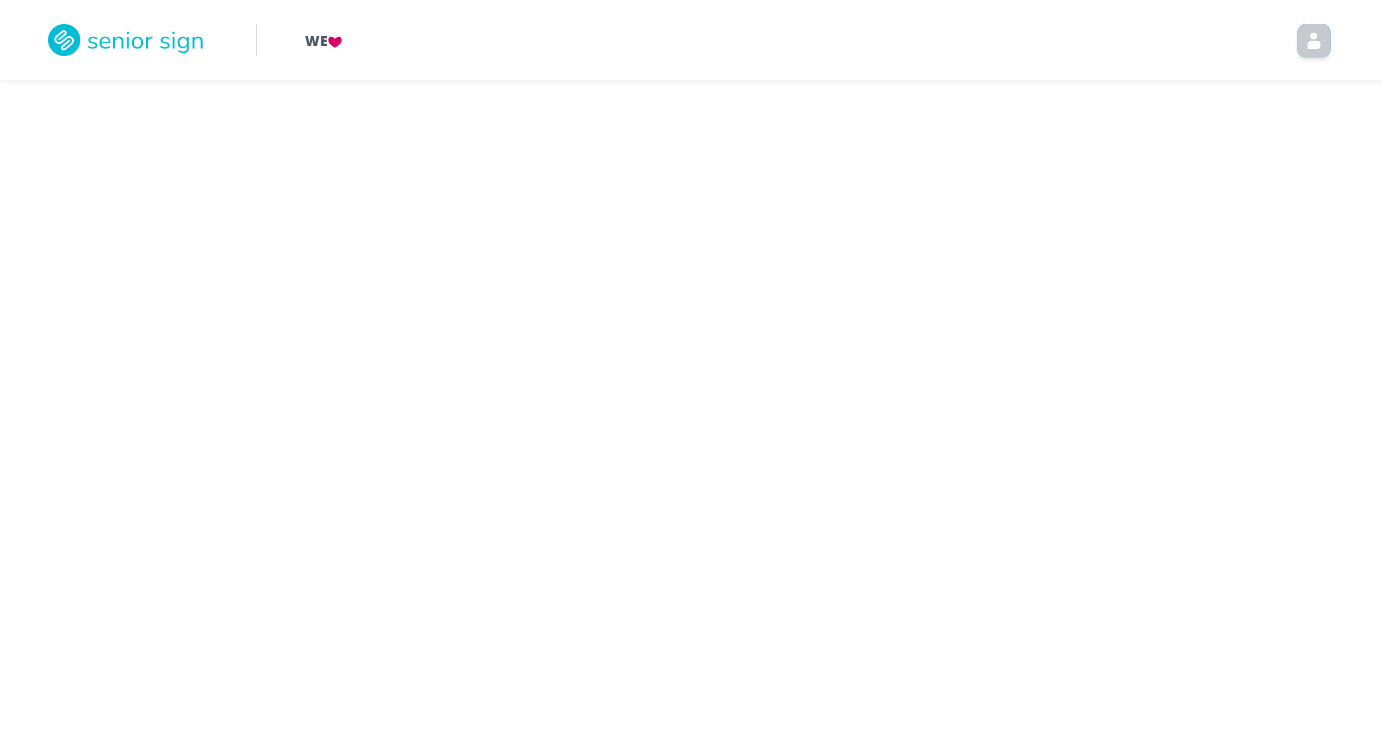 scroll, scrollTop: 0, scrollLeft: 0, axis: both 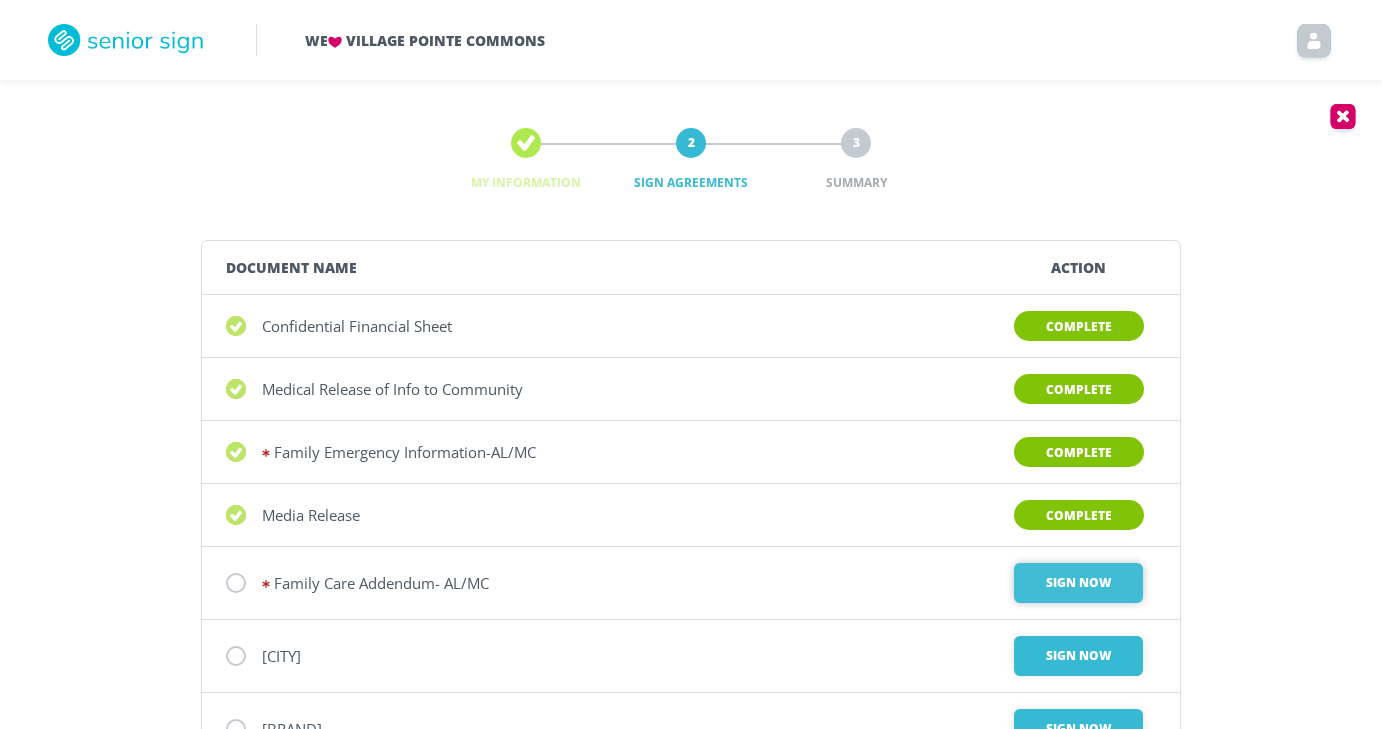 click on "Sign Now" at bounding box center [1078, 583] 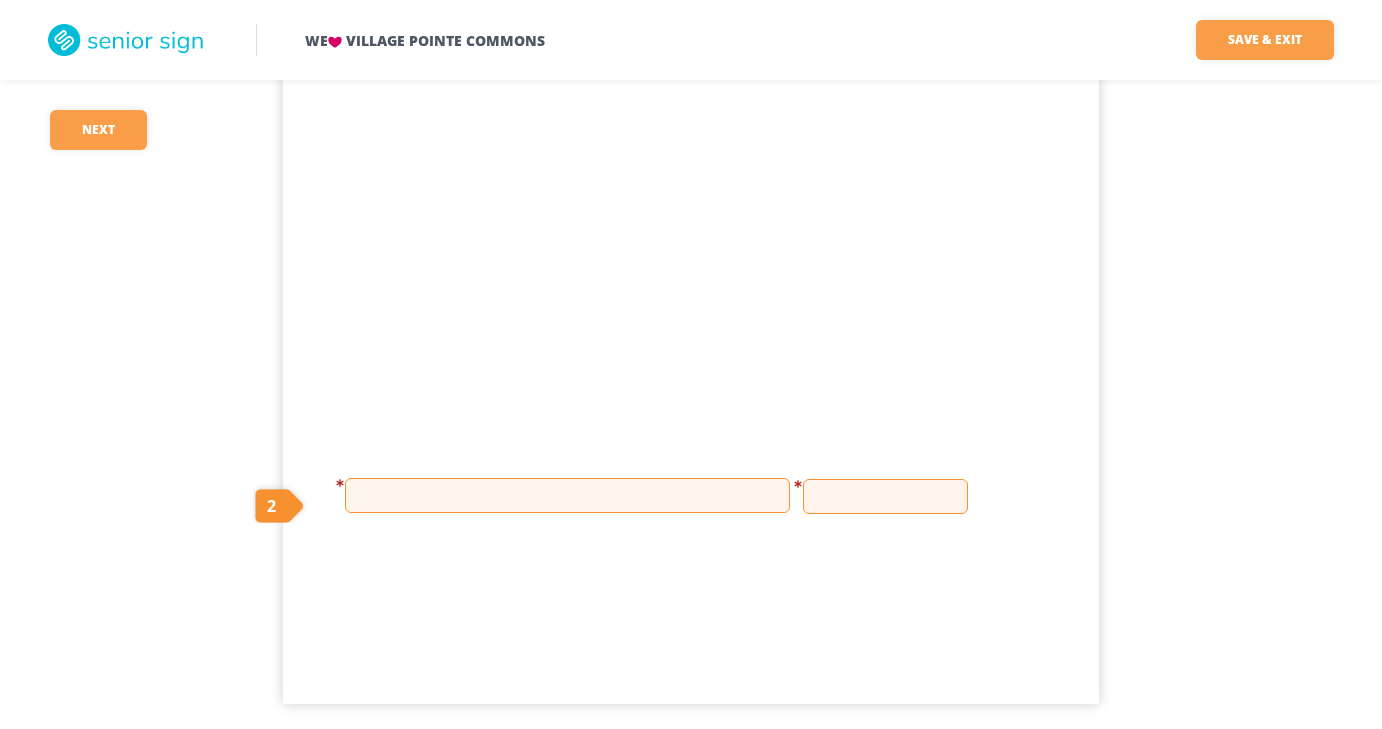 scroll, scrollTop: 502, scrollLeft: 0, axis: vertical 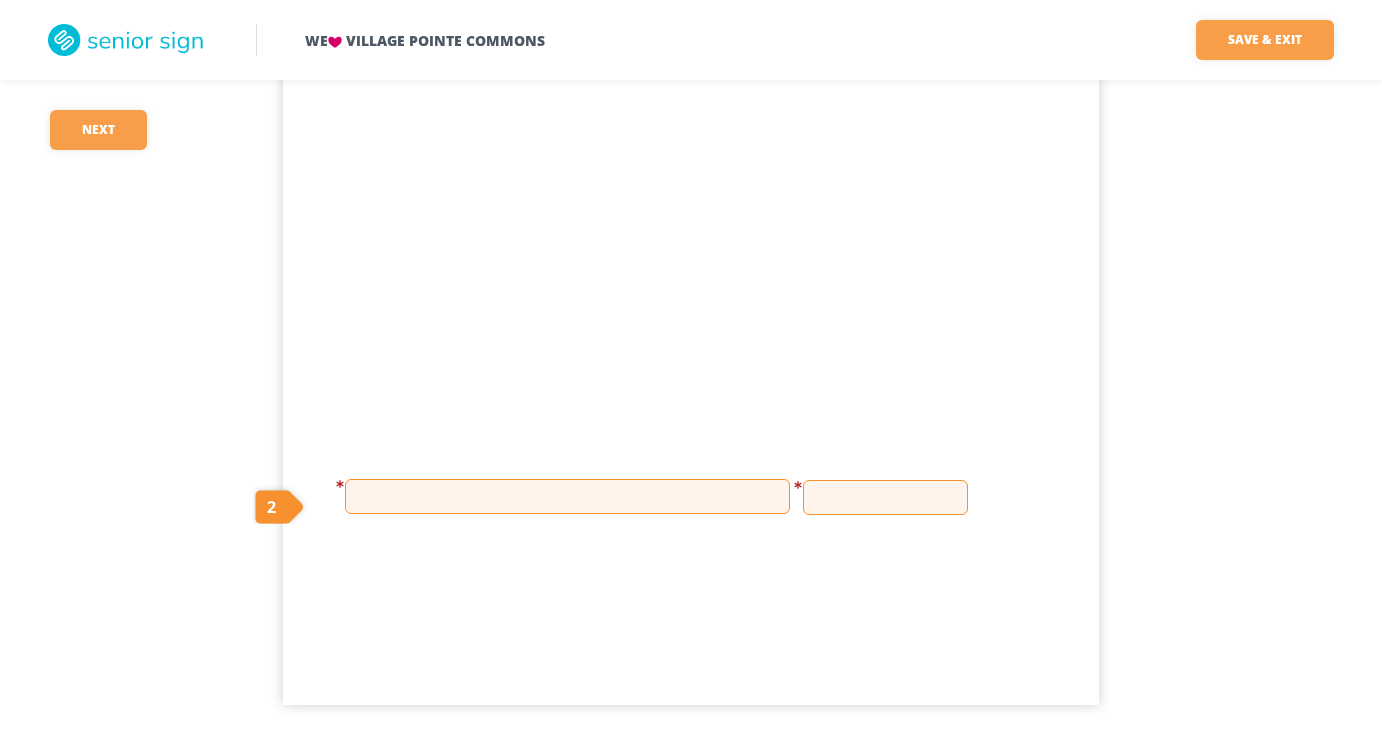 click at bounding box center [567, 496] 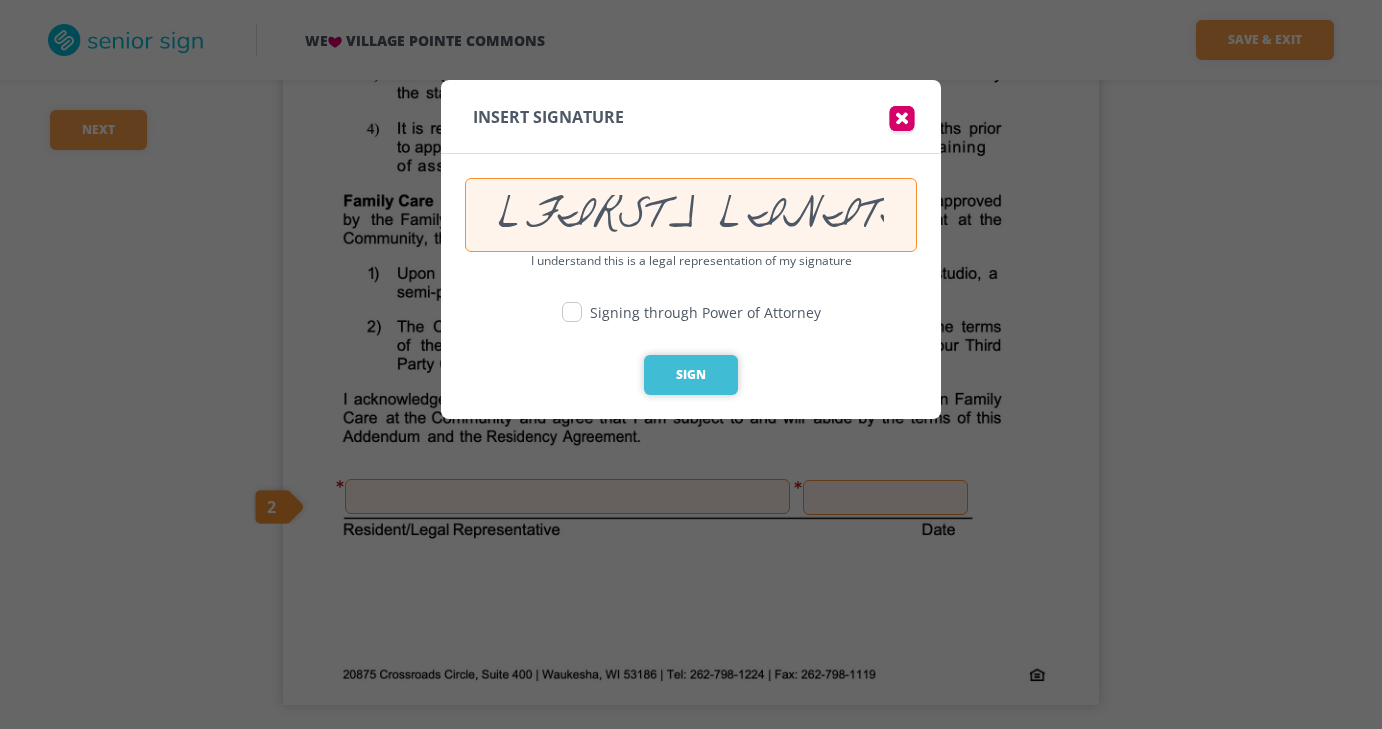 click on "Sign" at bounding box center (691, 375) 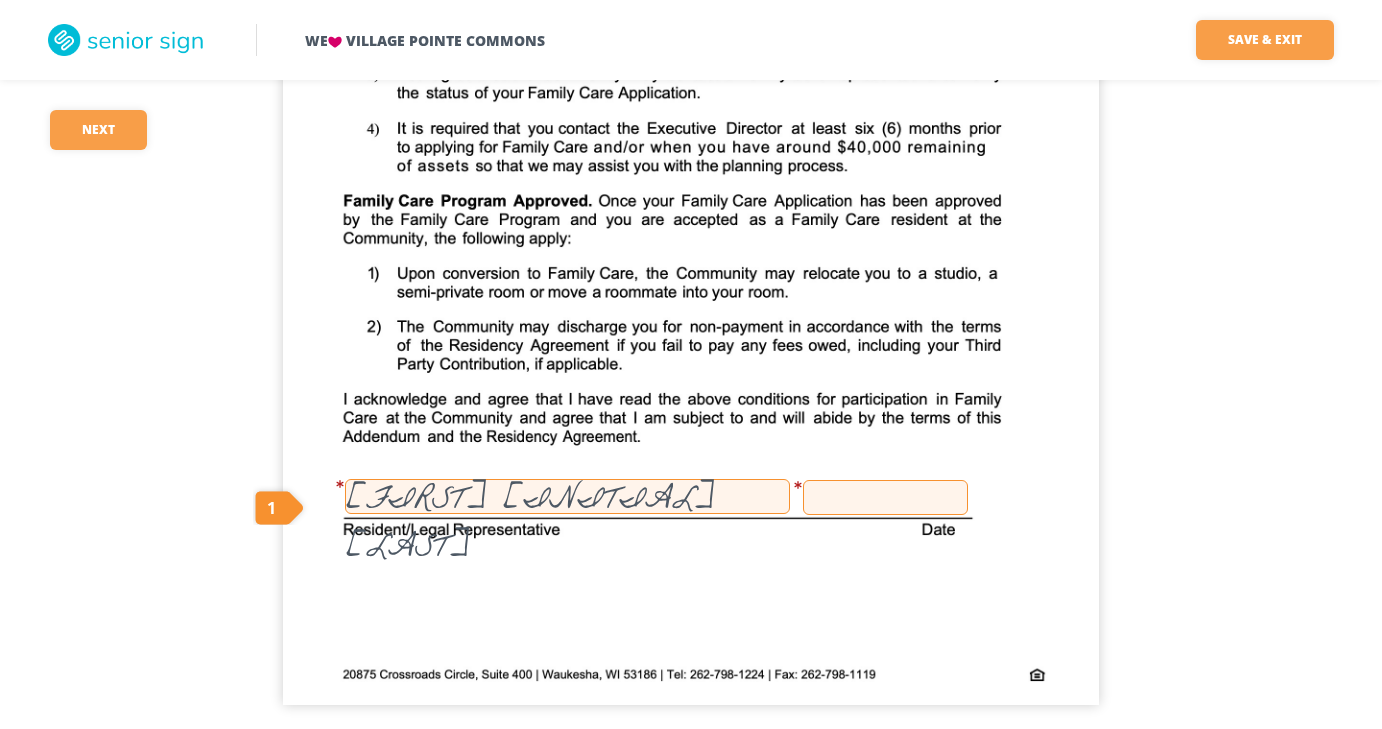 click at bounding box center (885, 497) 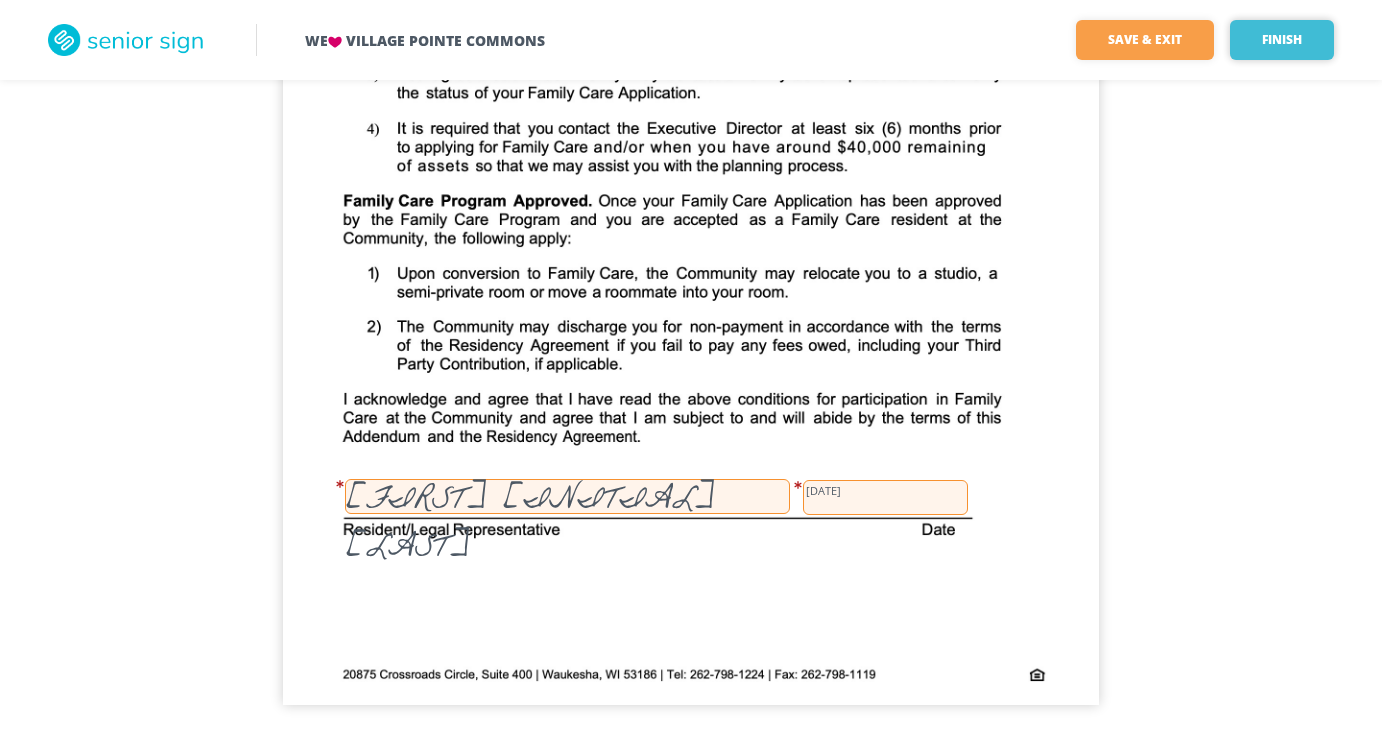 click on "Finish" at bounding box center (1282, 40) 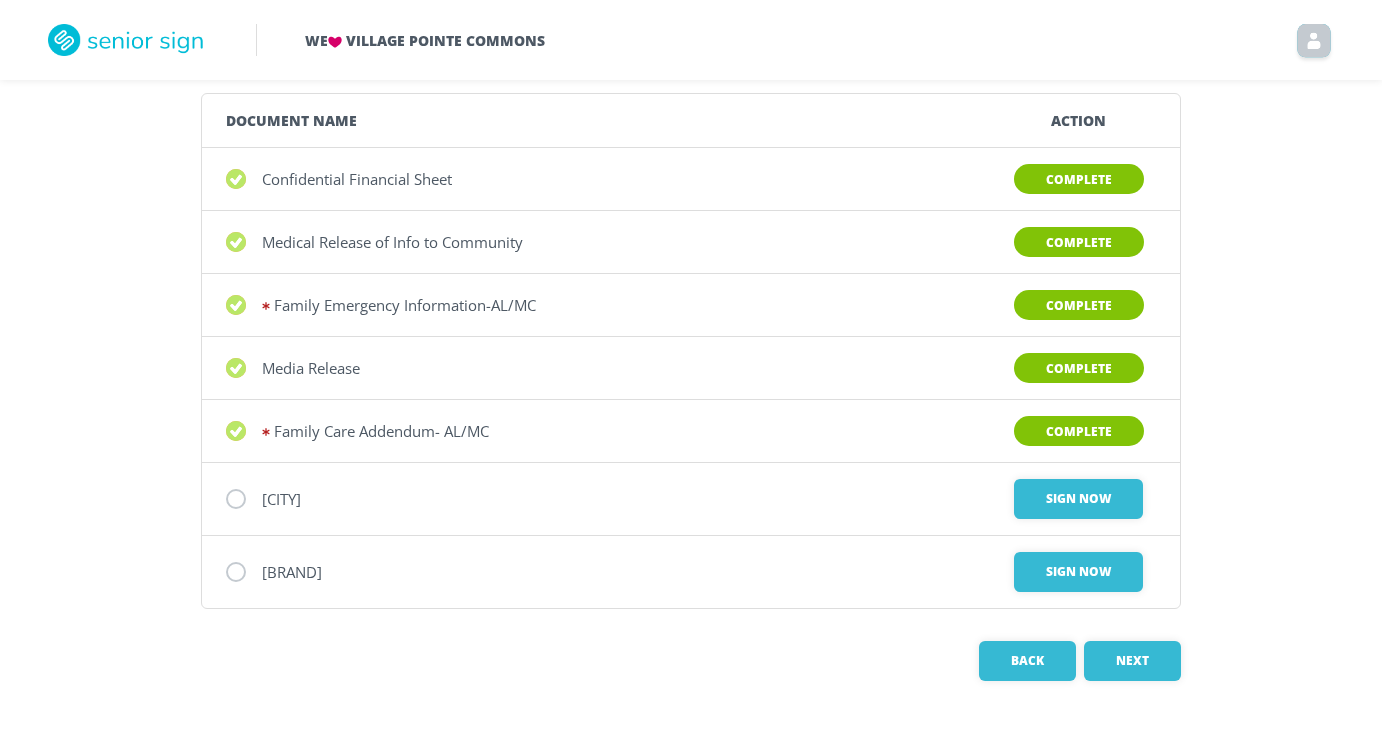 scroll, scrollTop: 147, scrollLeft: 0, axis: vertical 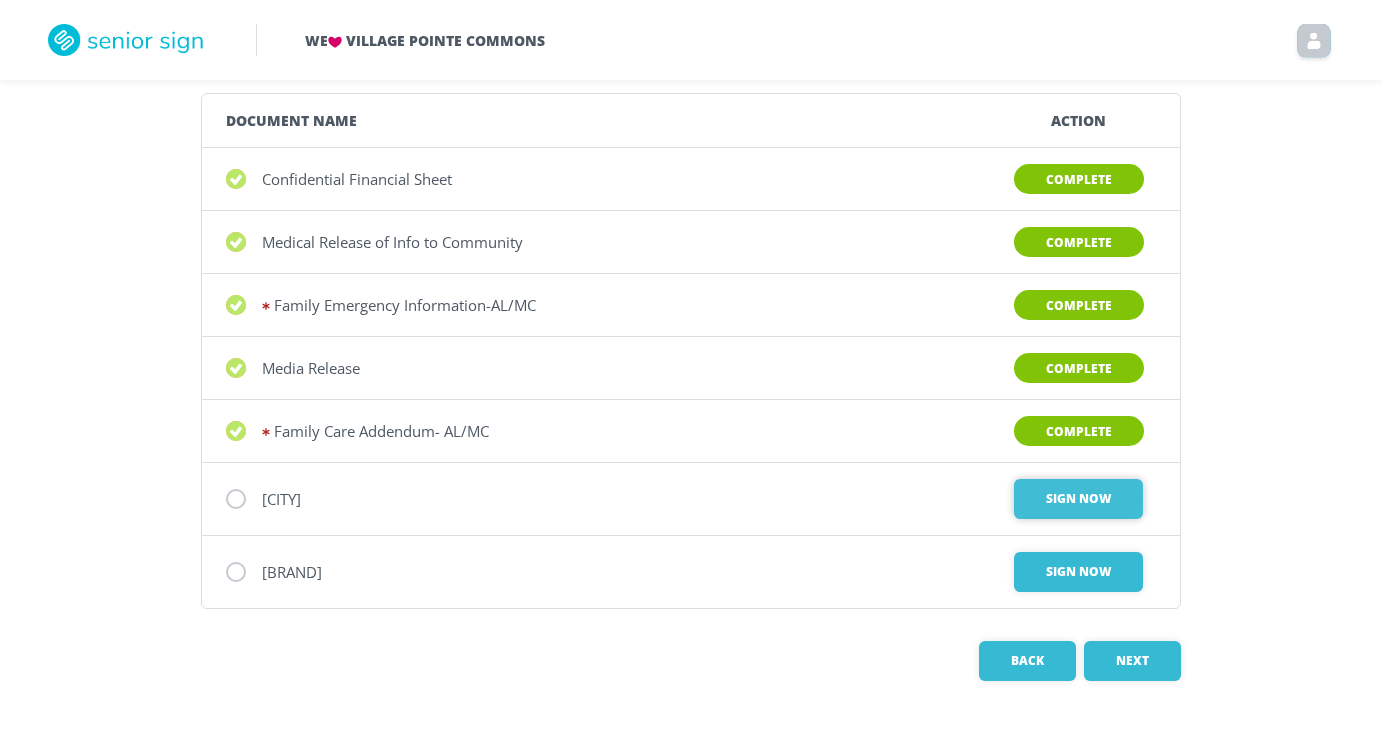 click on "Sign Now" at bounding box center (1078, 499) 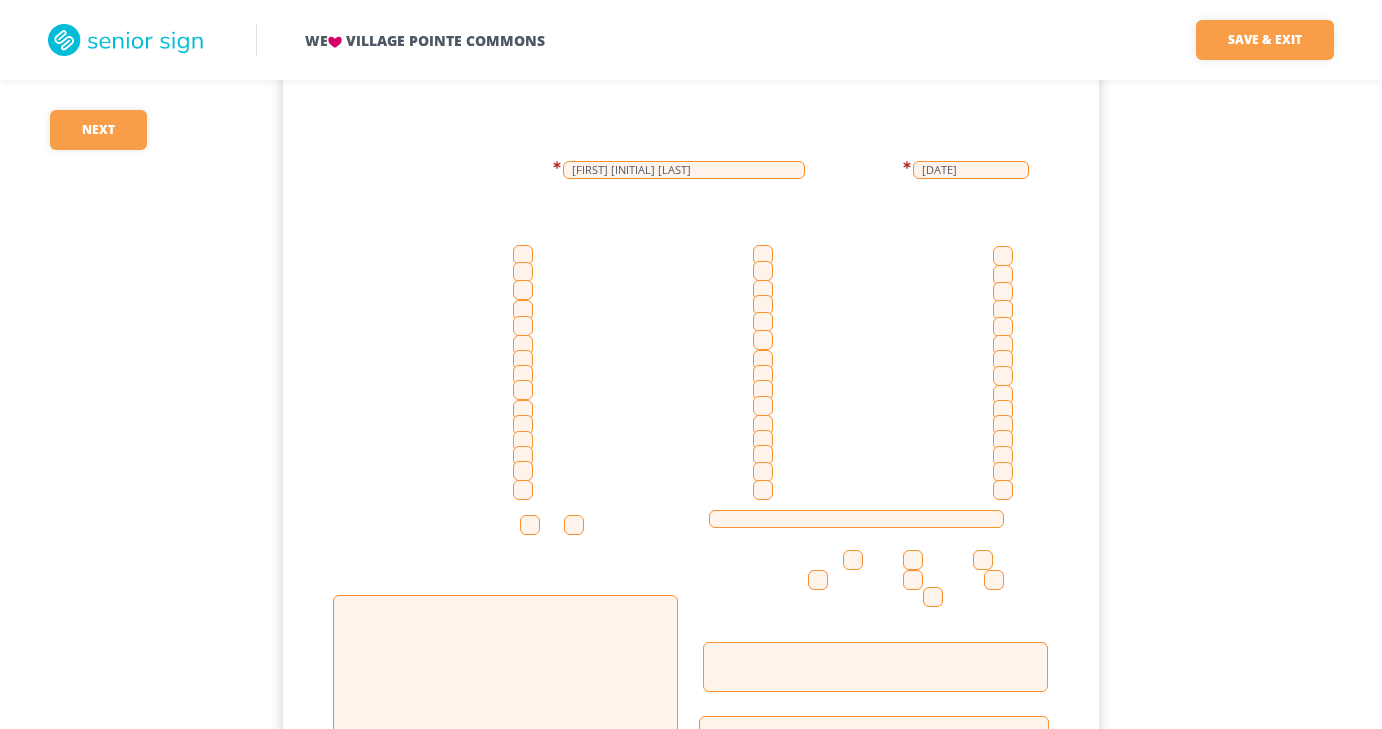 scroll, scrollTop: 153, scrollLeft: 0, axis: vertical 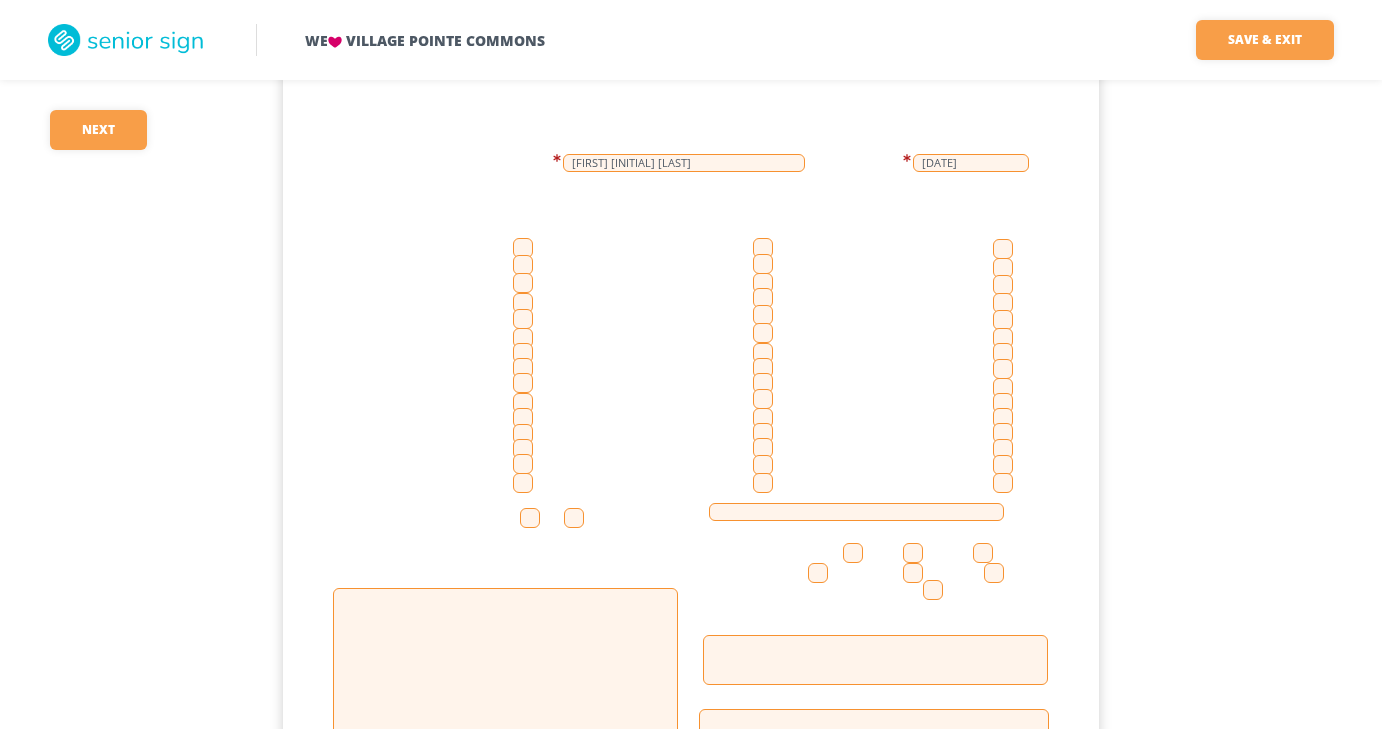 click at bounding box center [523, 303] 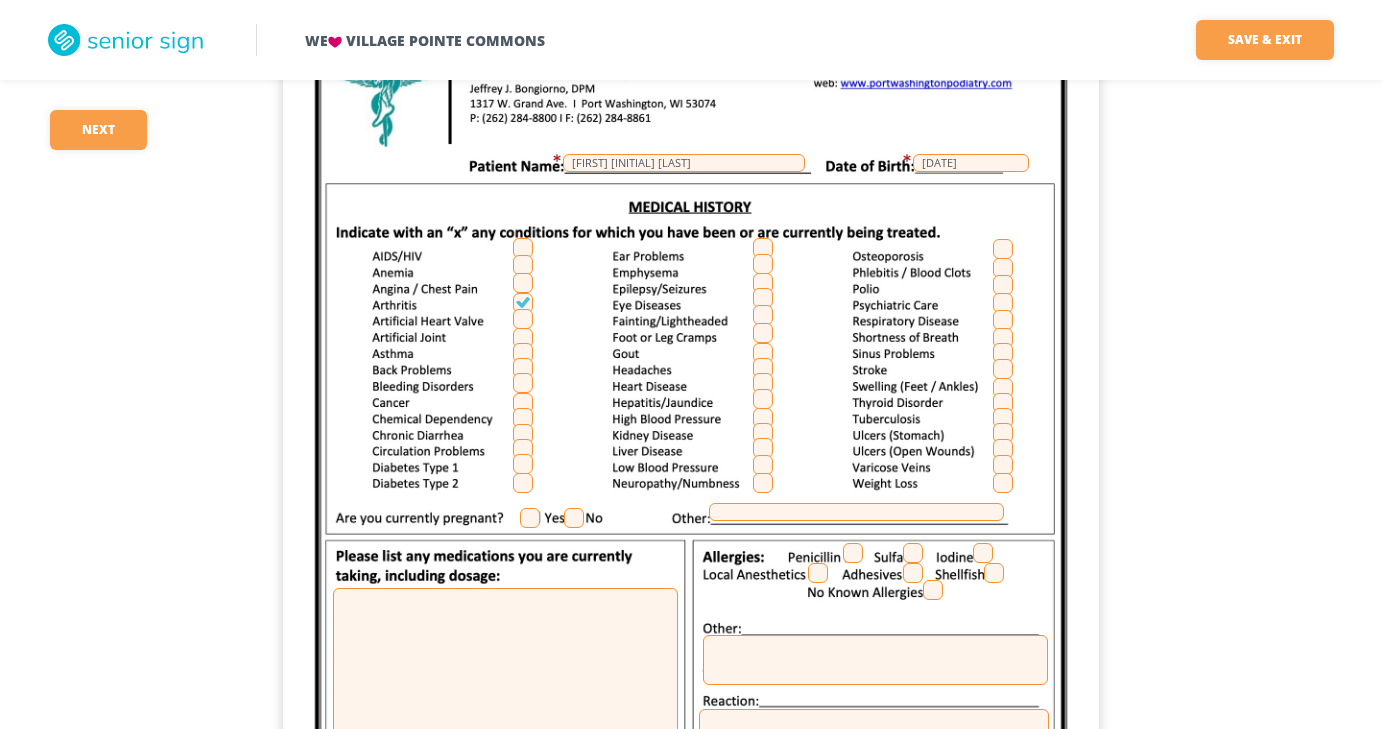 click at bounding box center [763, 333] 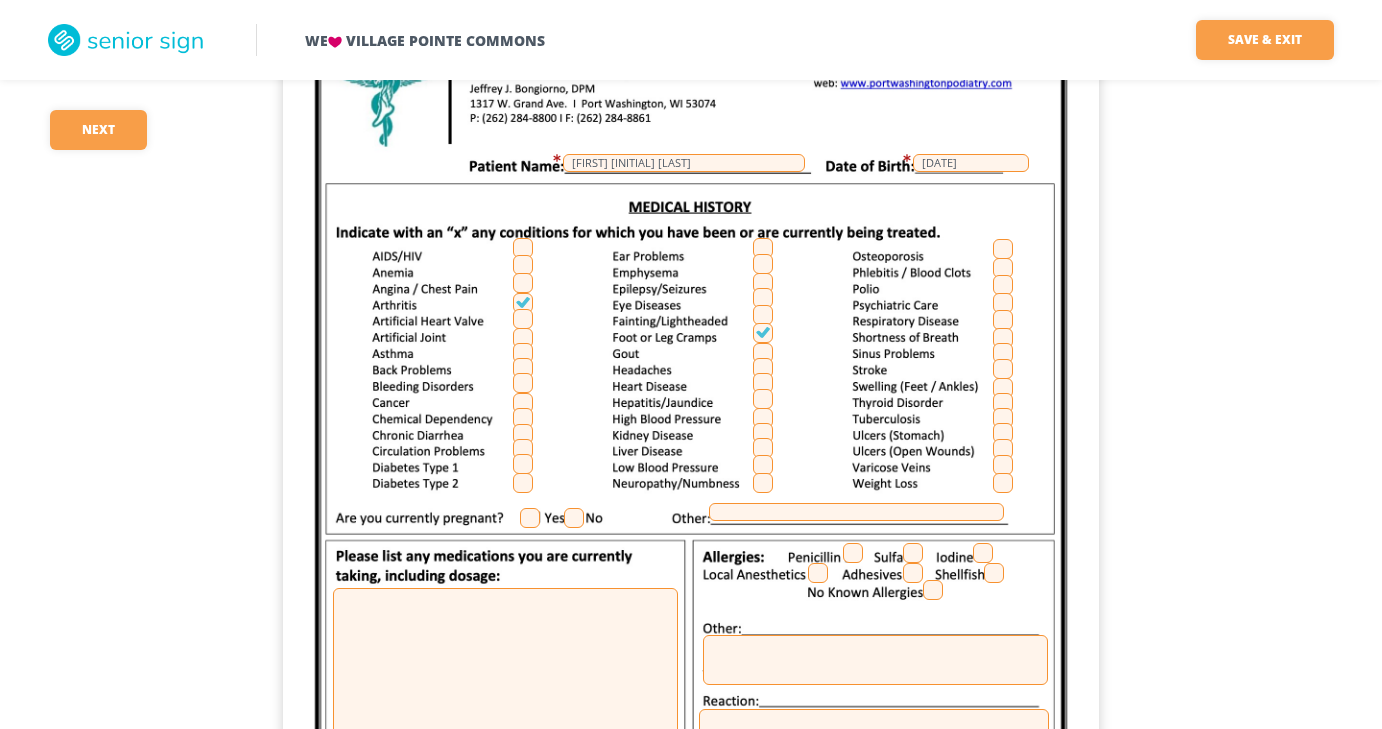 click at bounding box center [763, 383] 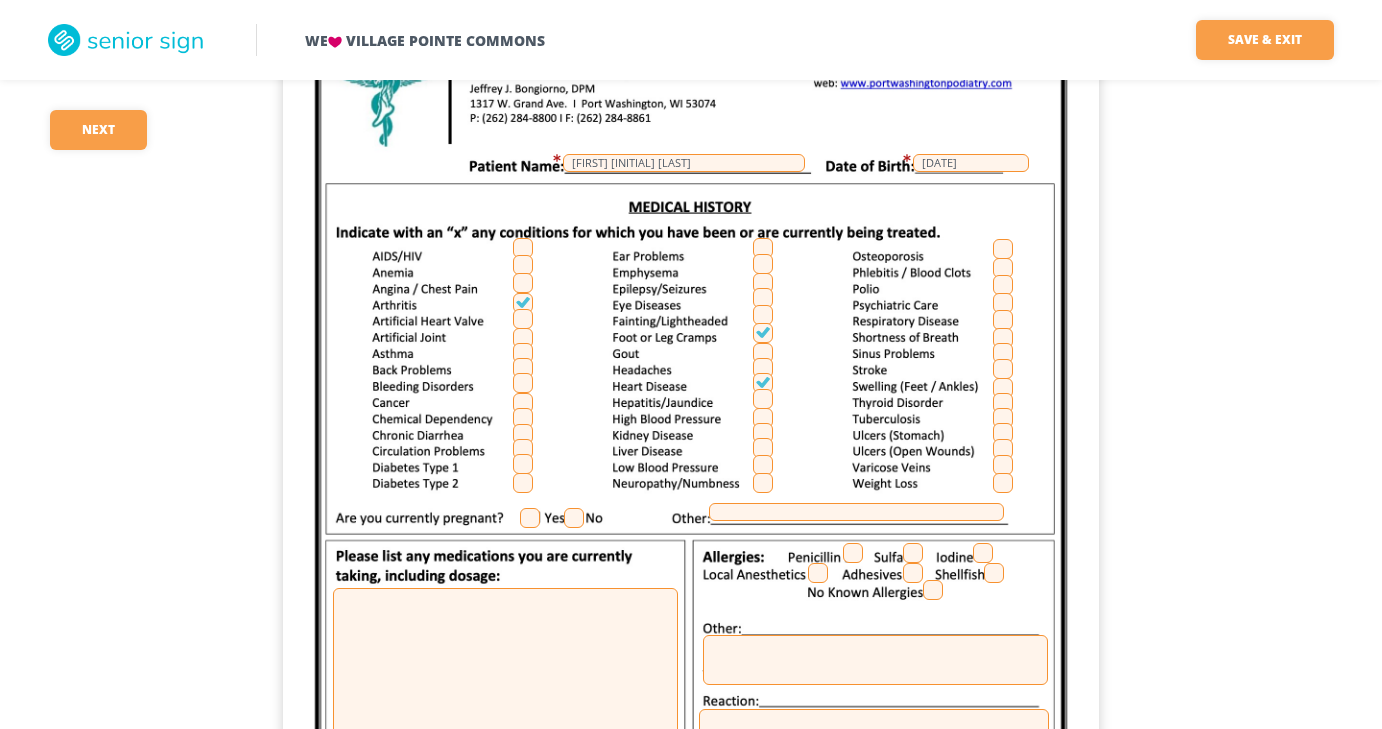 click at bounding box center [763, 383] 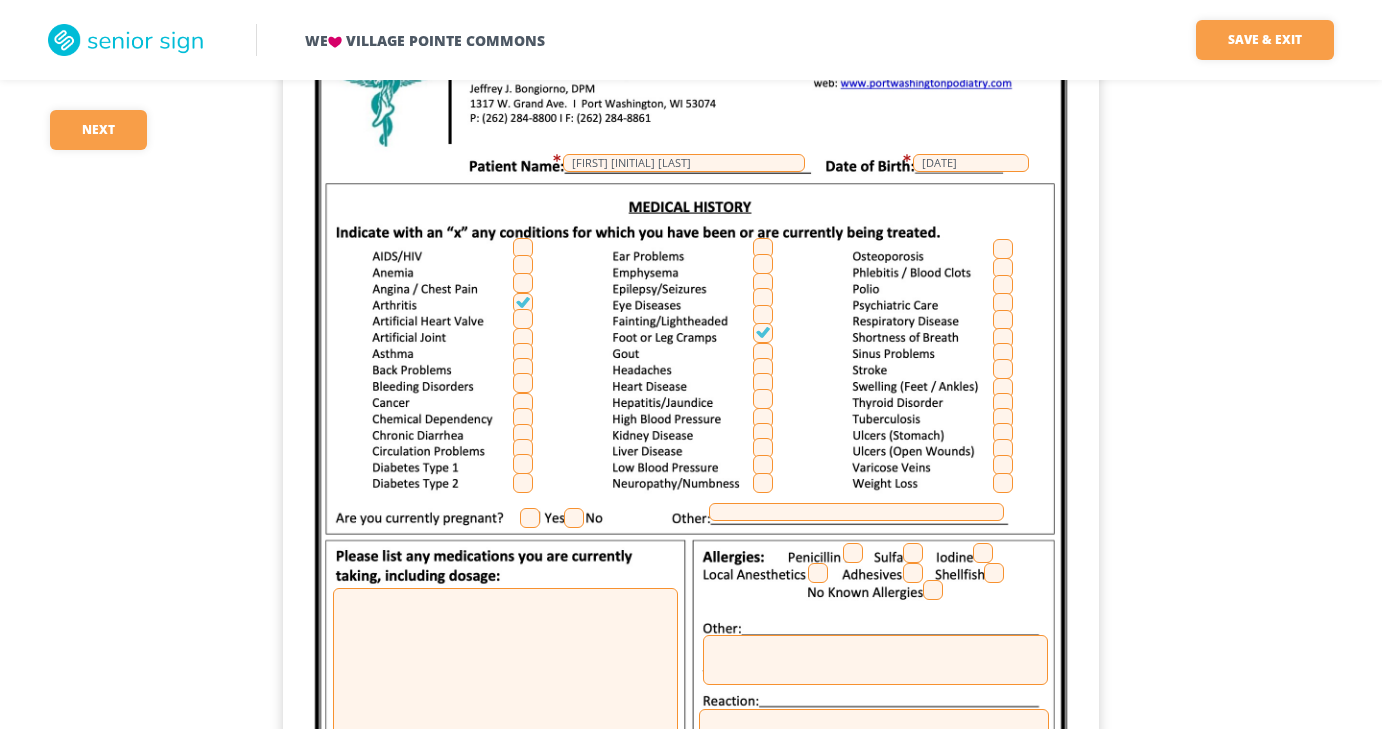 click at bounding box center [763, 418] 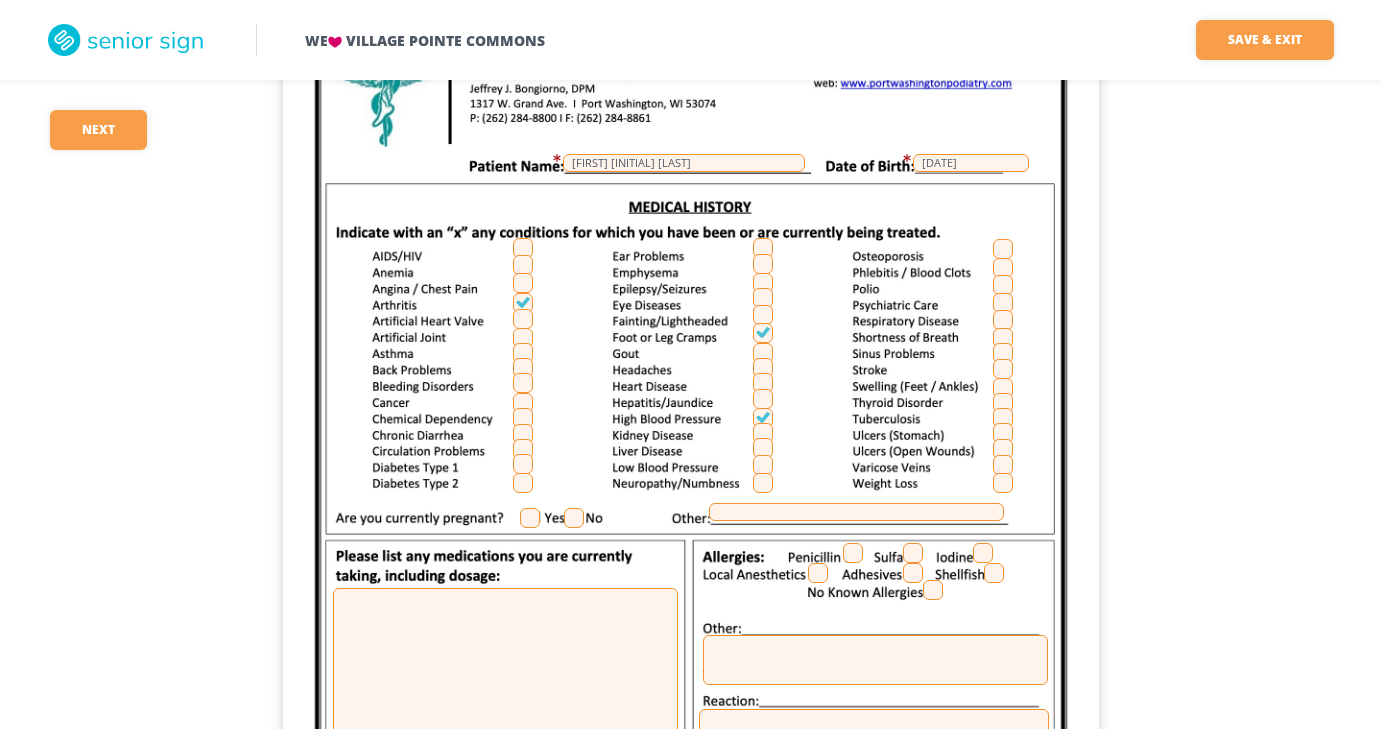 click at bounding box center [1003, 249] 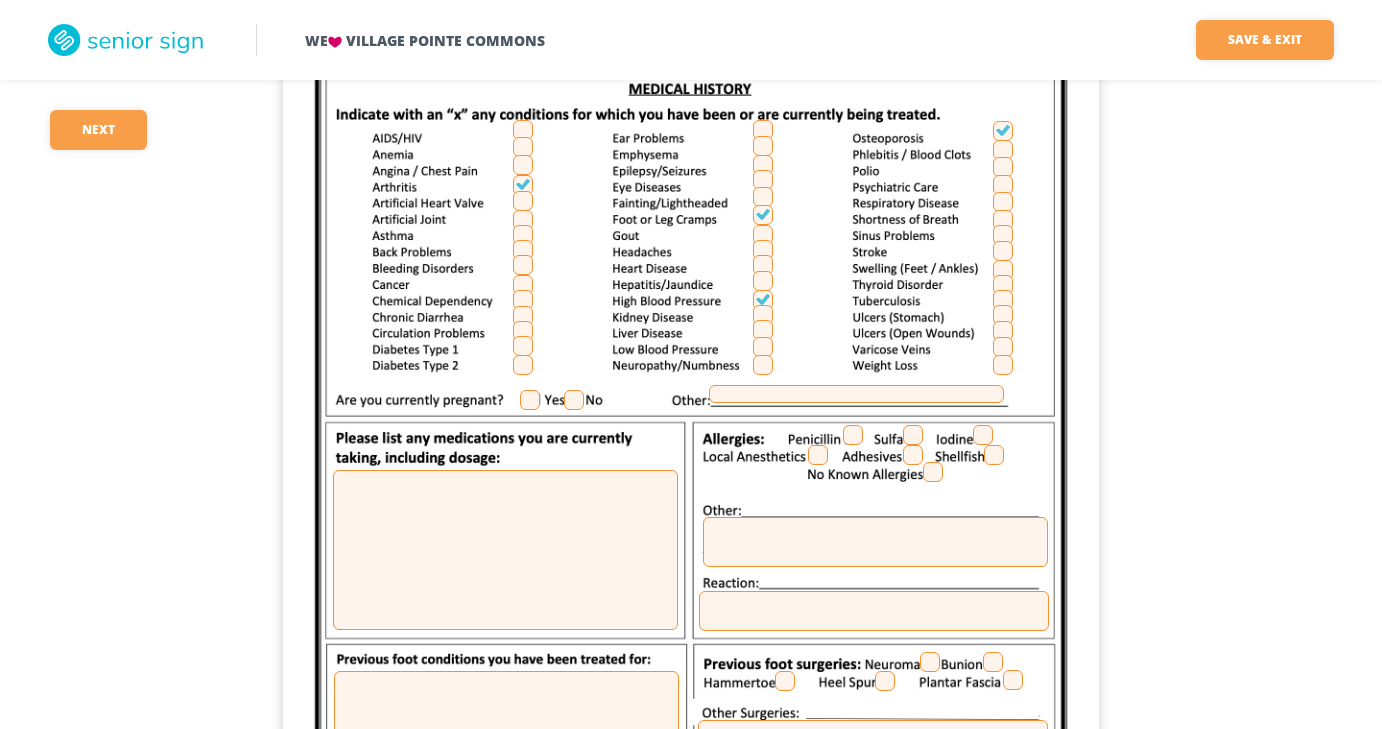 scroll, scrollTop: 275, scrollLeft: 0, axis: vertical 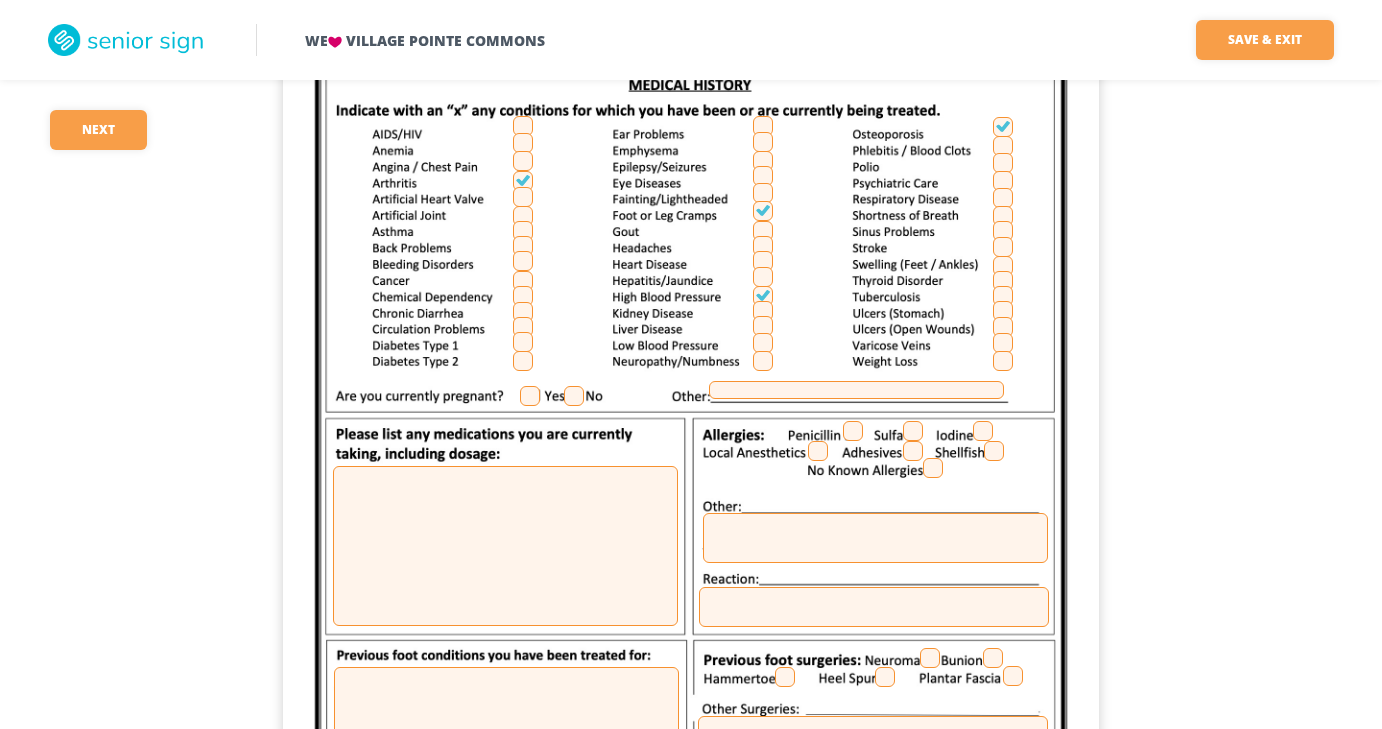 click at bounding box center [1003, 343] 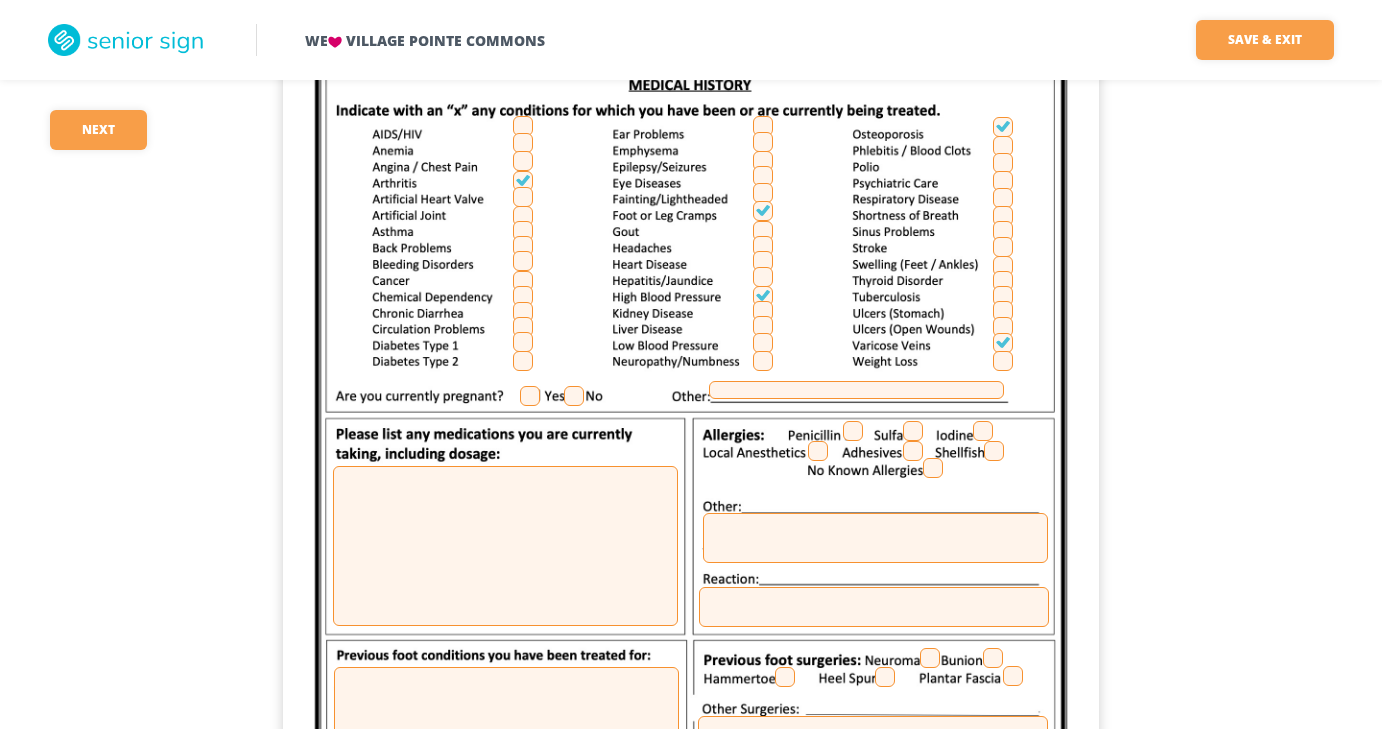 click at bounding box center [574, 396] 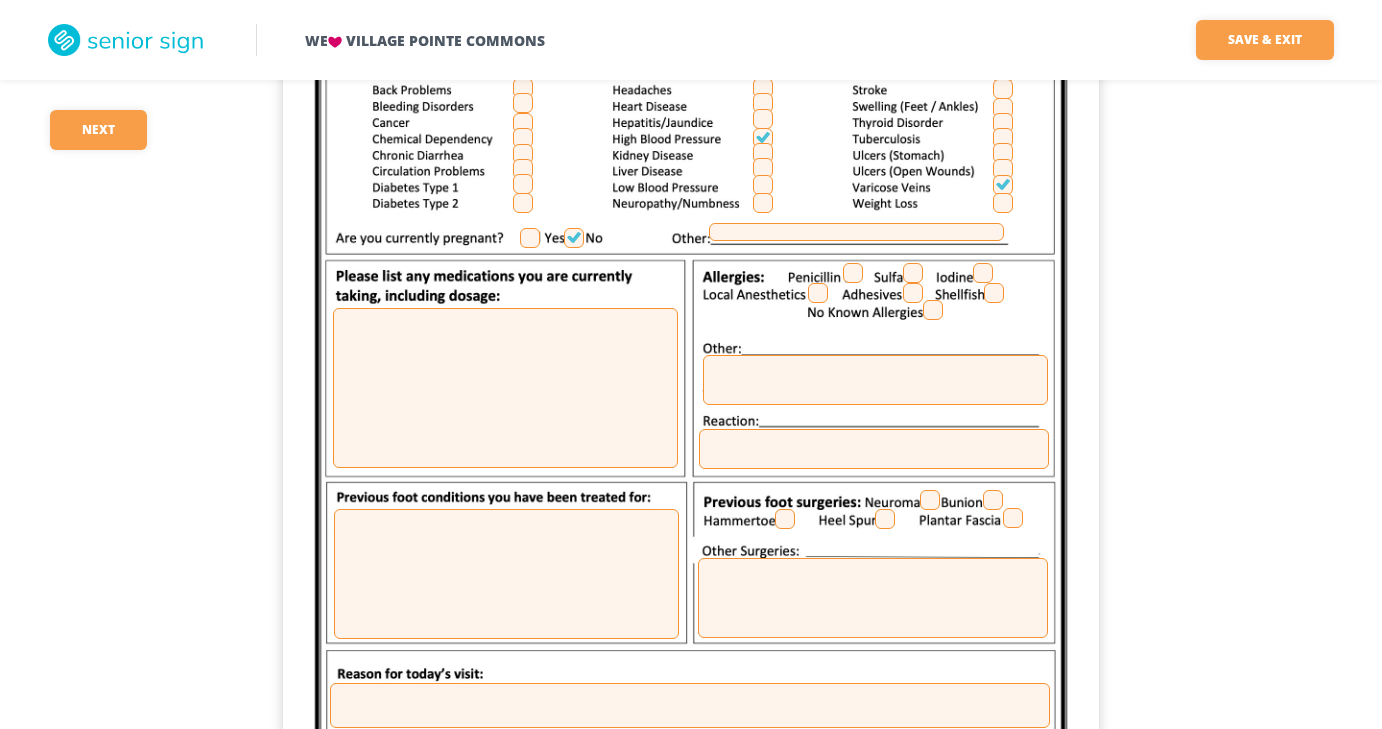 scroll, scrollTop: 432, scrollLeft: 0, axis: vertical 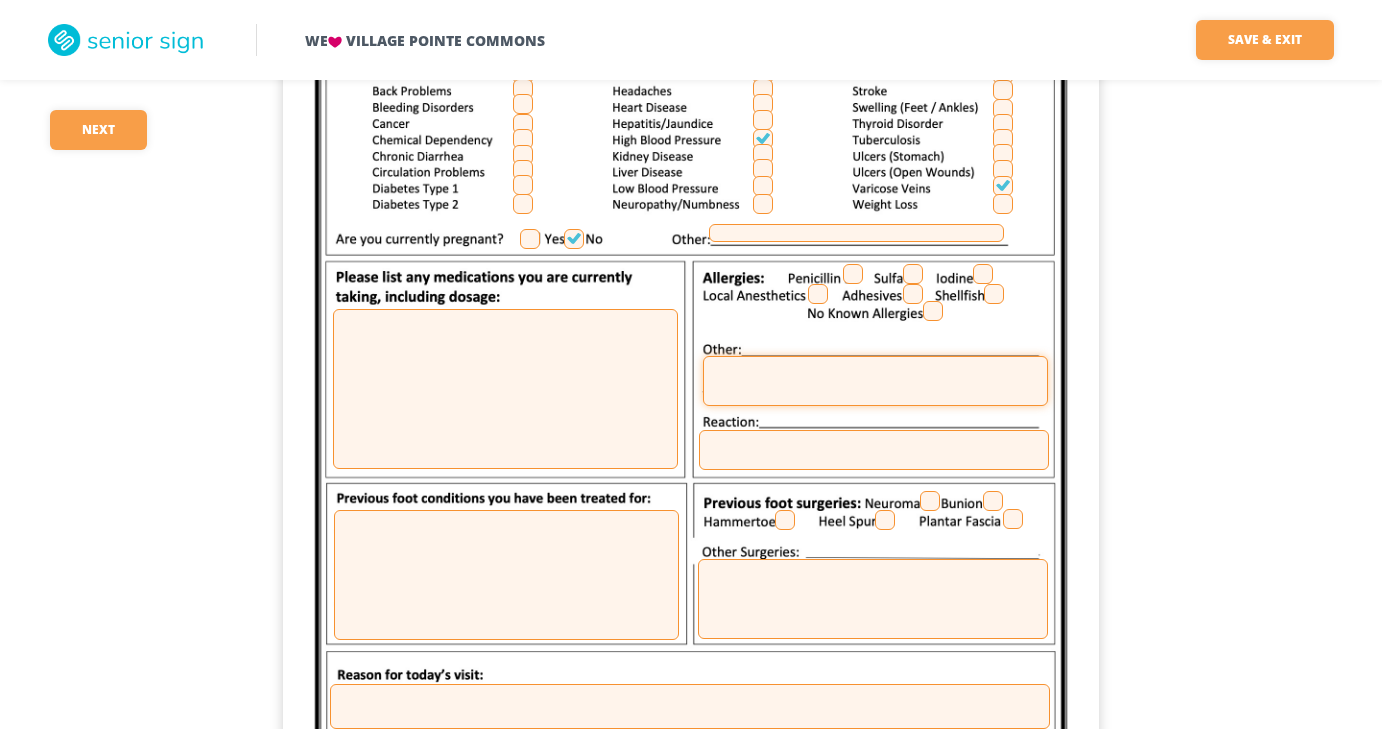 click at bounding box center (875, 381) 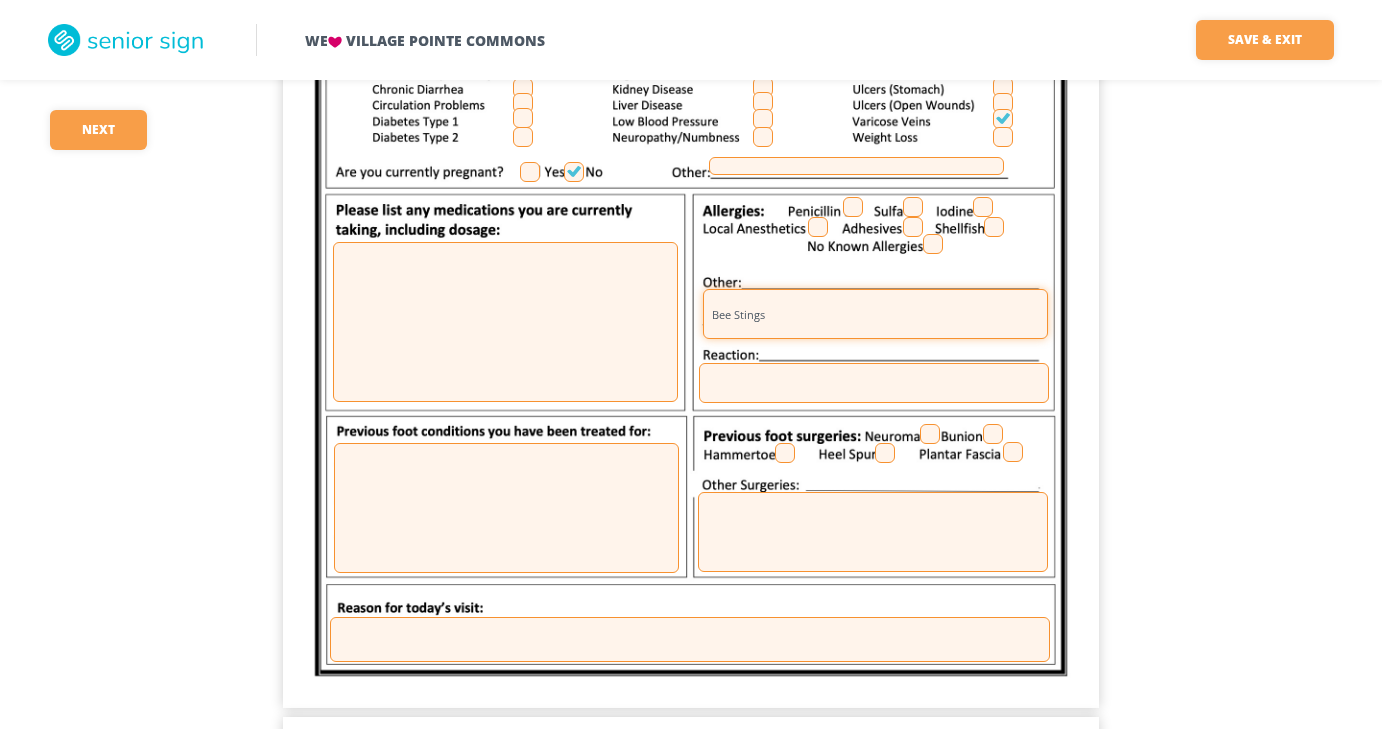 scroll, scrollTop: 501, scrollLeft: 0, axis: vertical 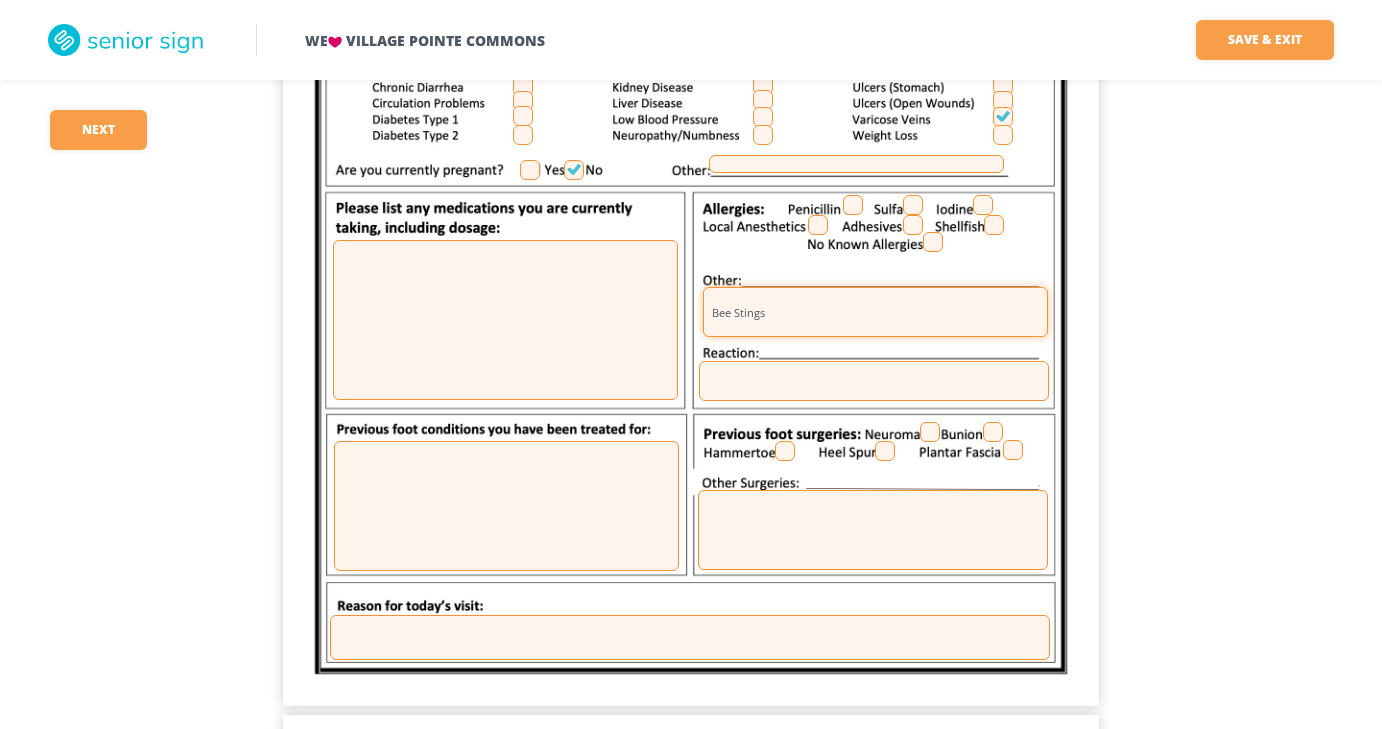 type on "Bee Stings" 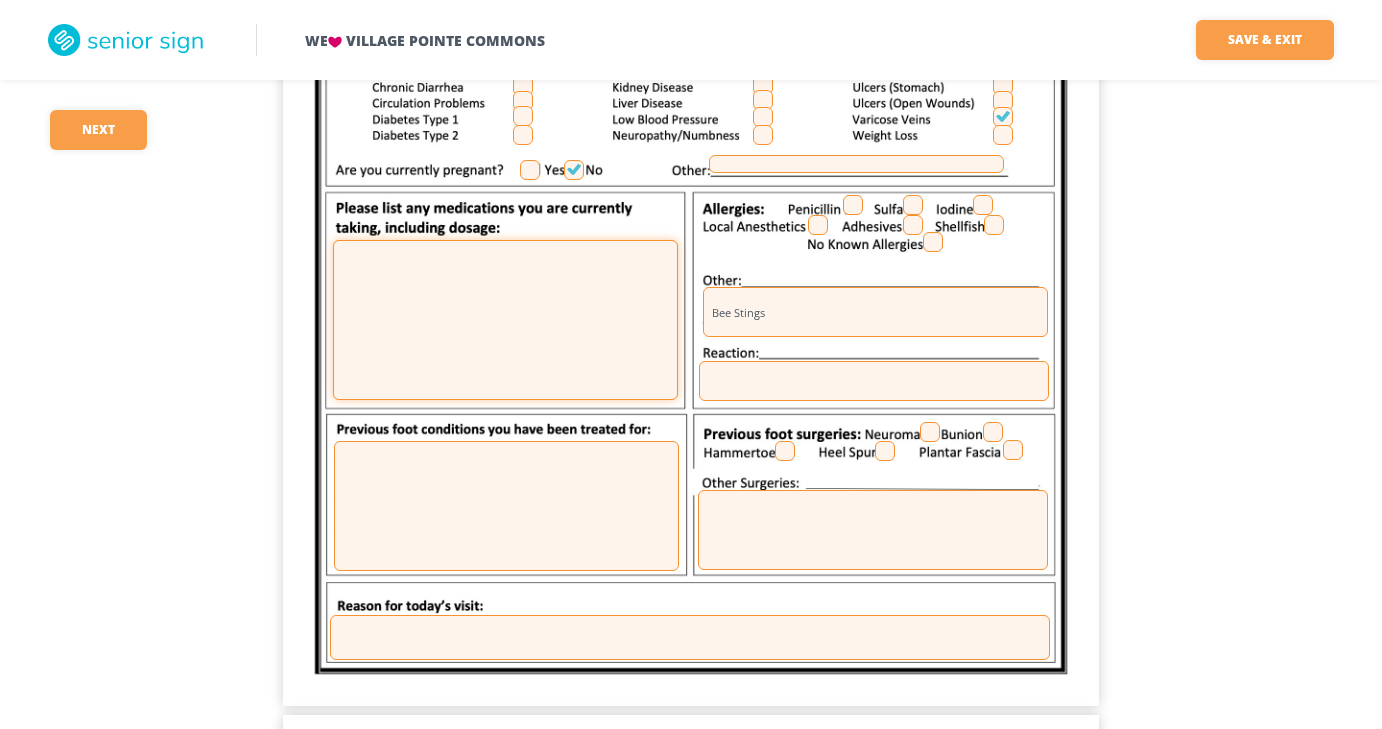 click at bounding box center (505, 320) 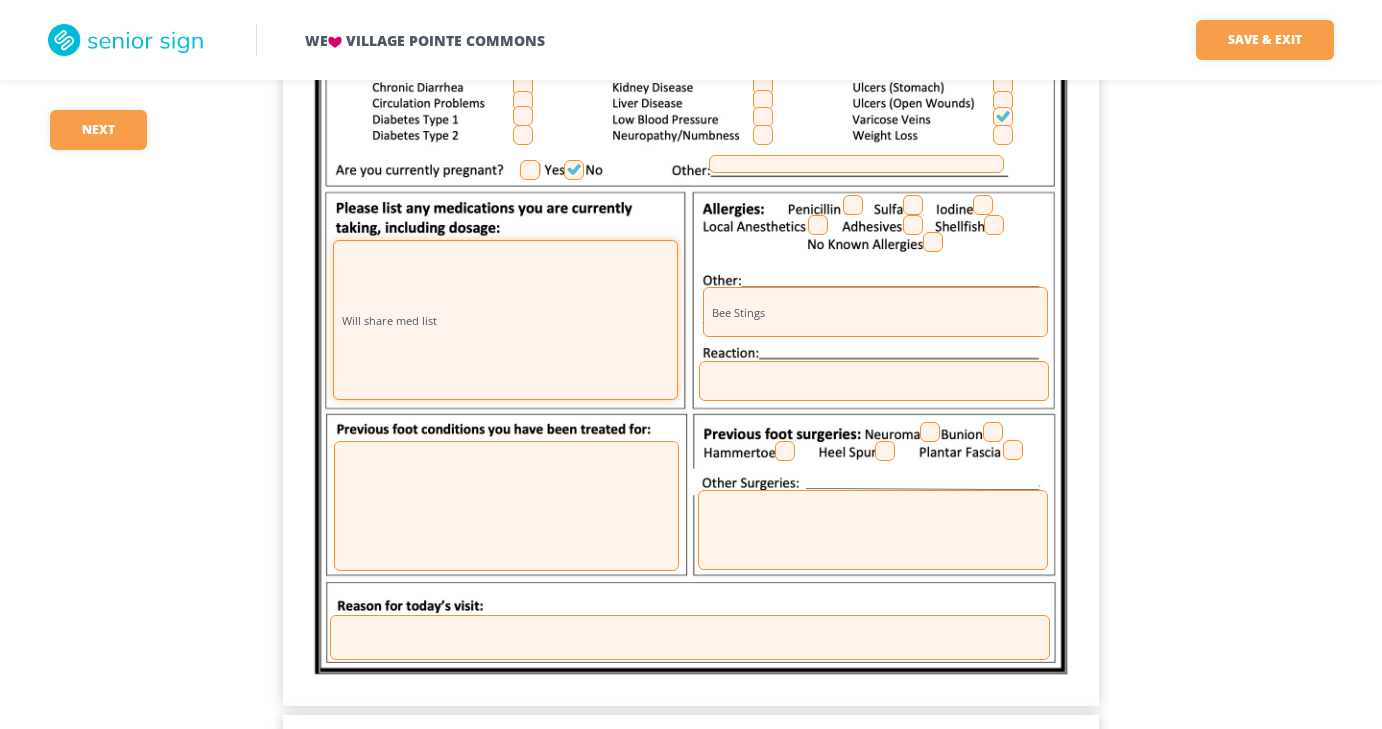 type on "Will share med list" 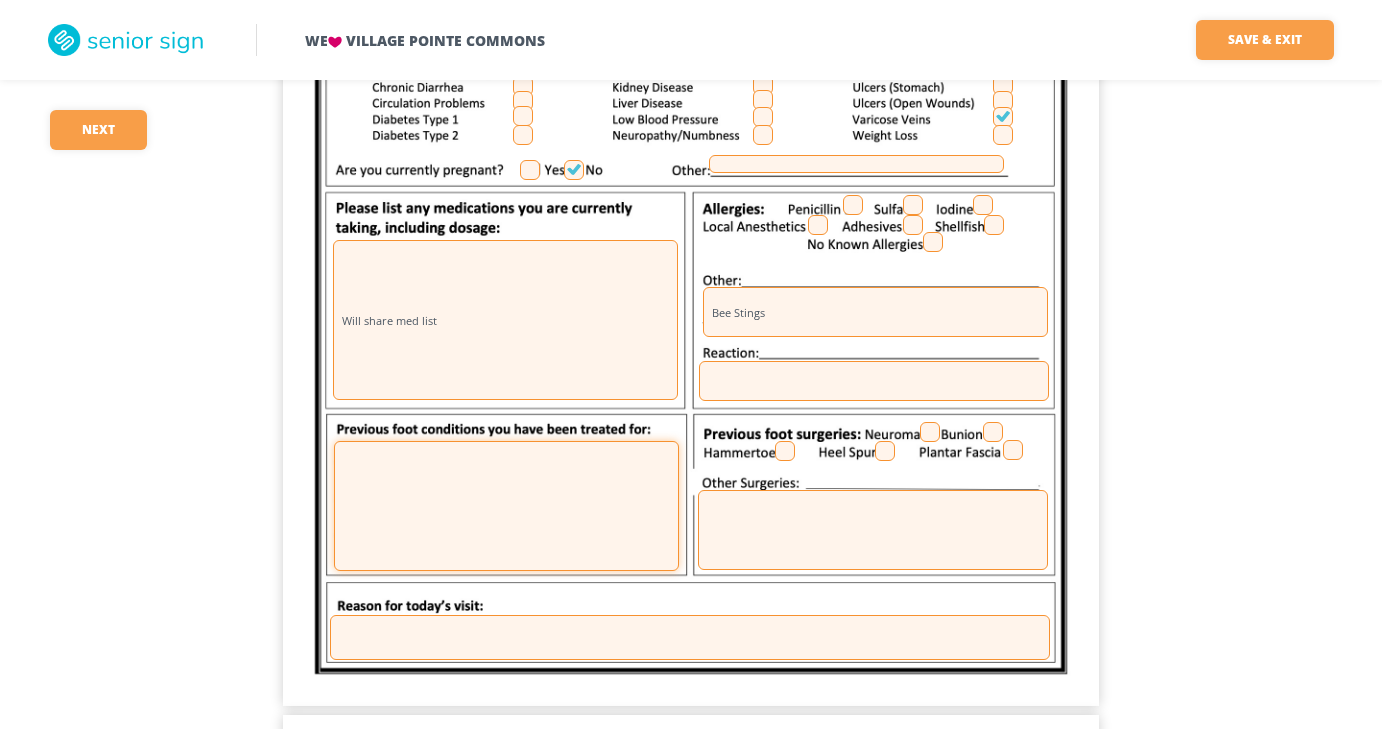 click at bounding box center (506, 506) 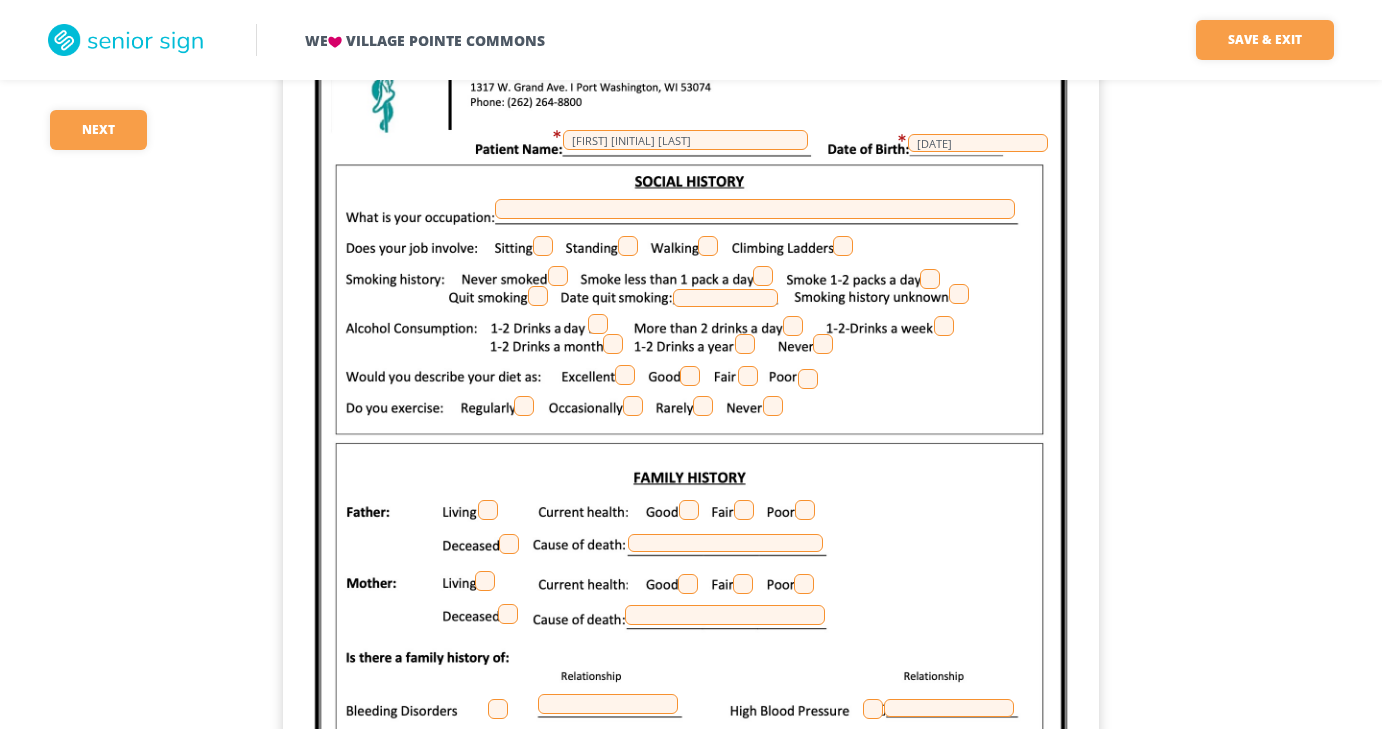 scroll, scrollTop: 1235, scrollLeft: 0, axis: vertical 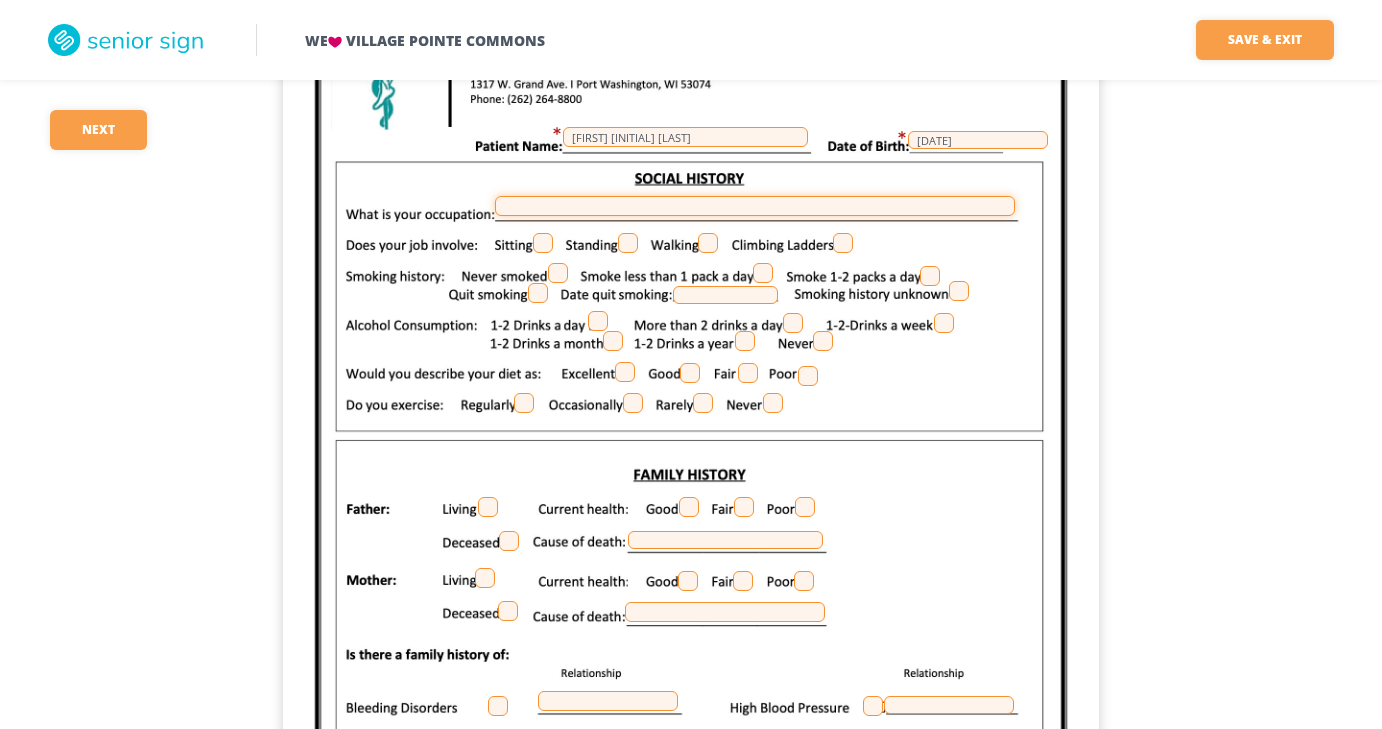 click at bounding box center (755, 206) 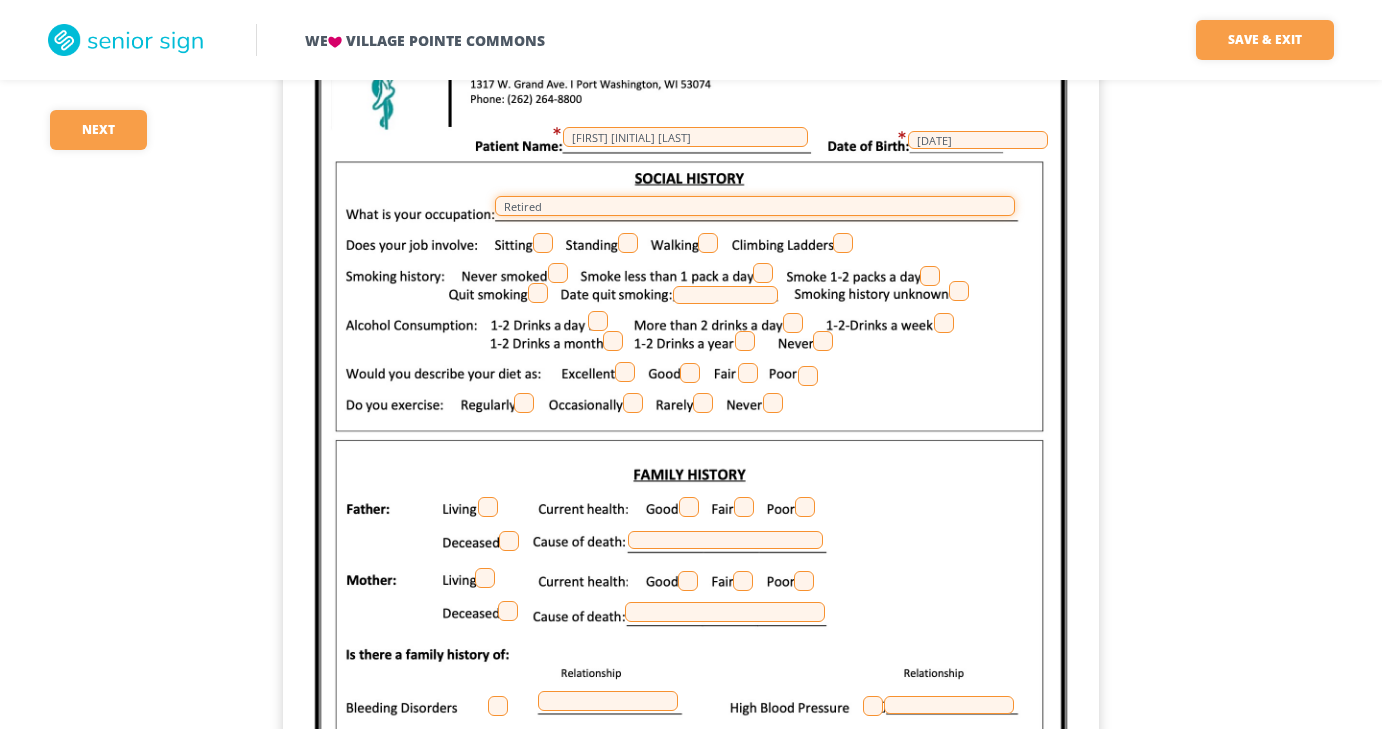 type on "Retired" 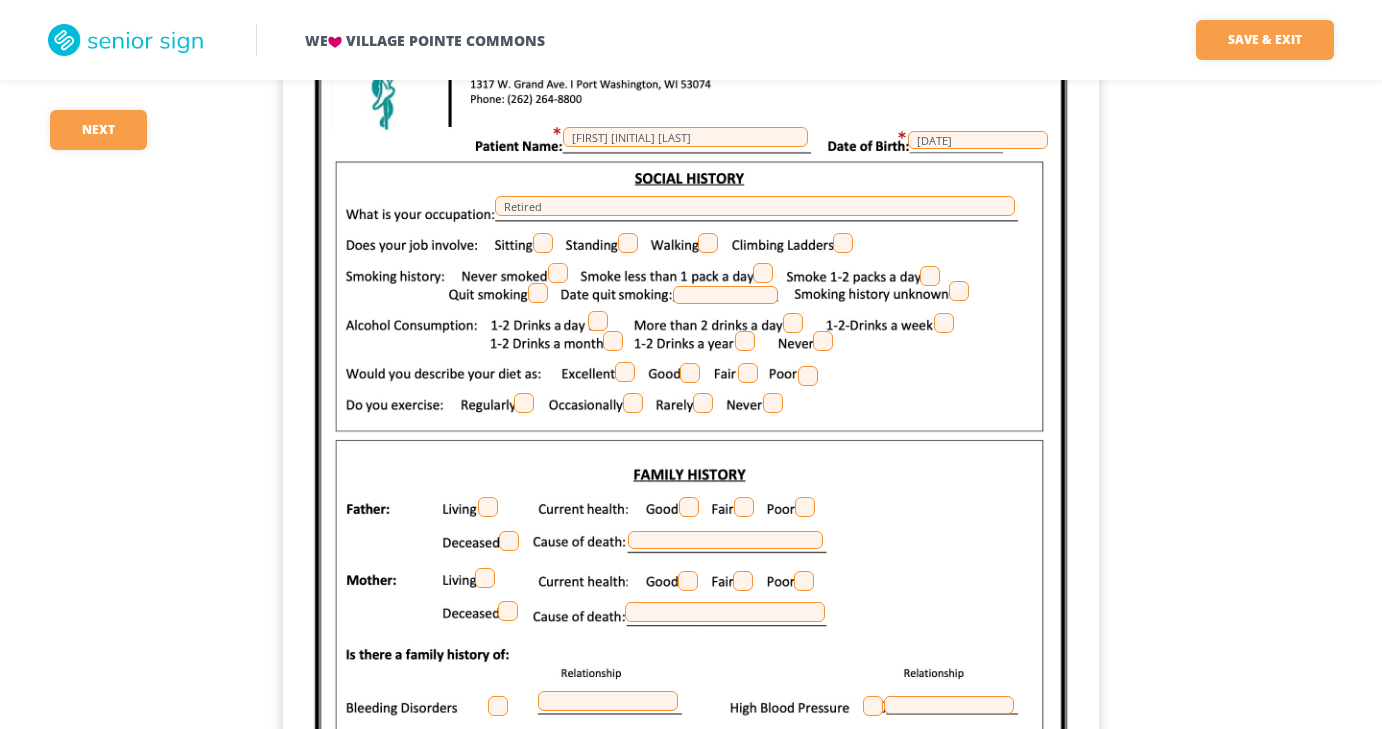 click at bounding box center [558, 273] 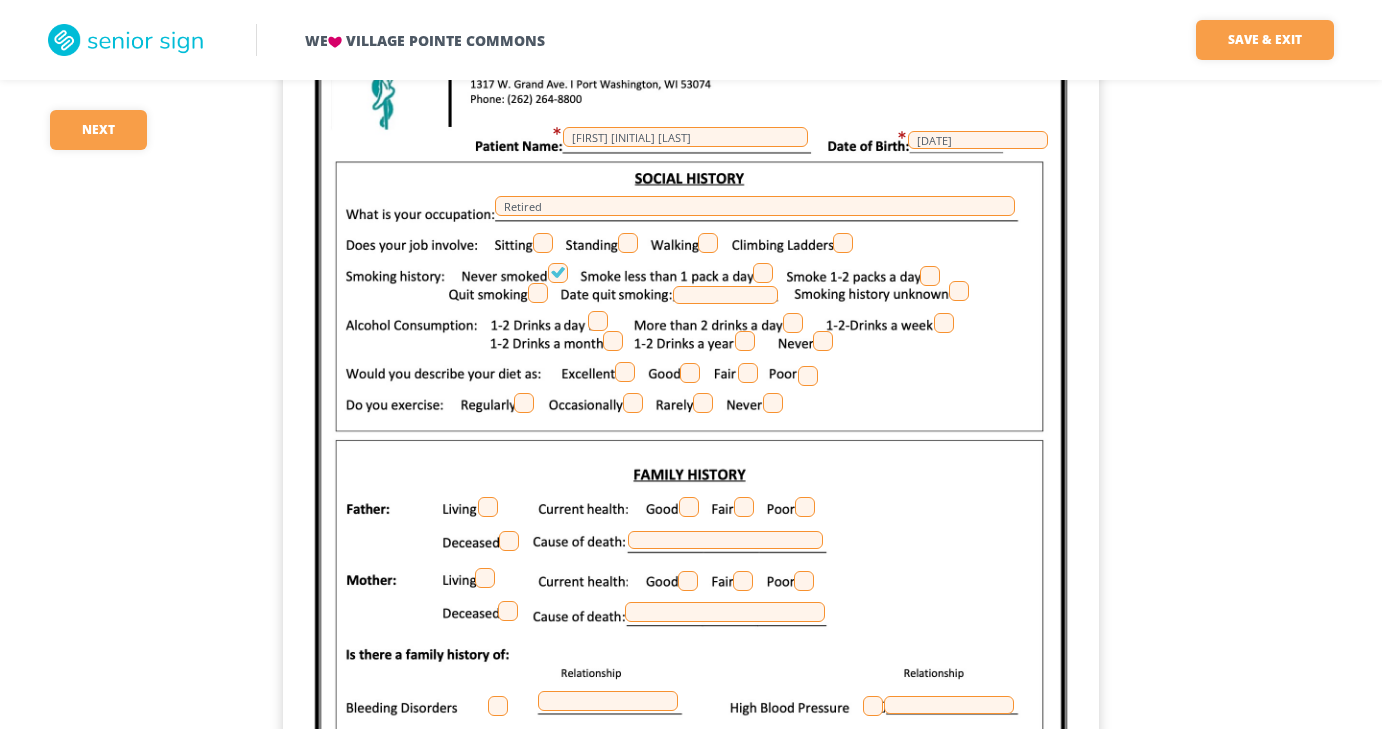 click at bounding box center [745, 341] 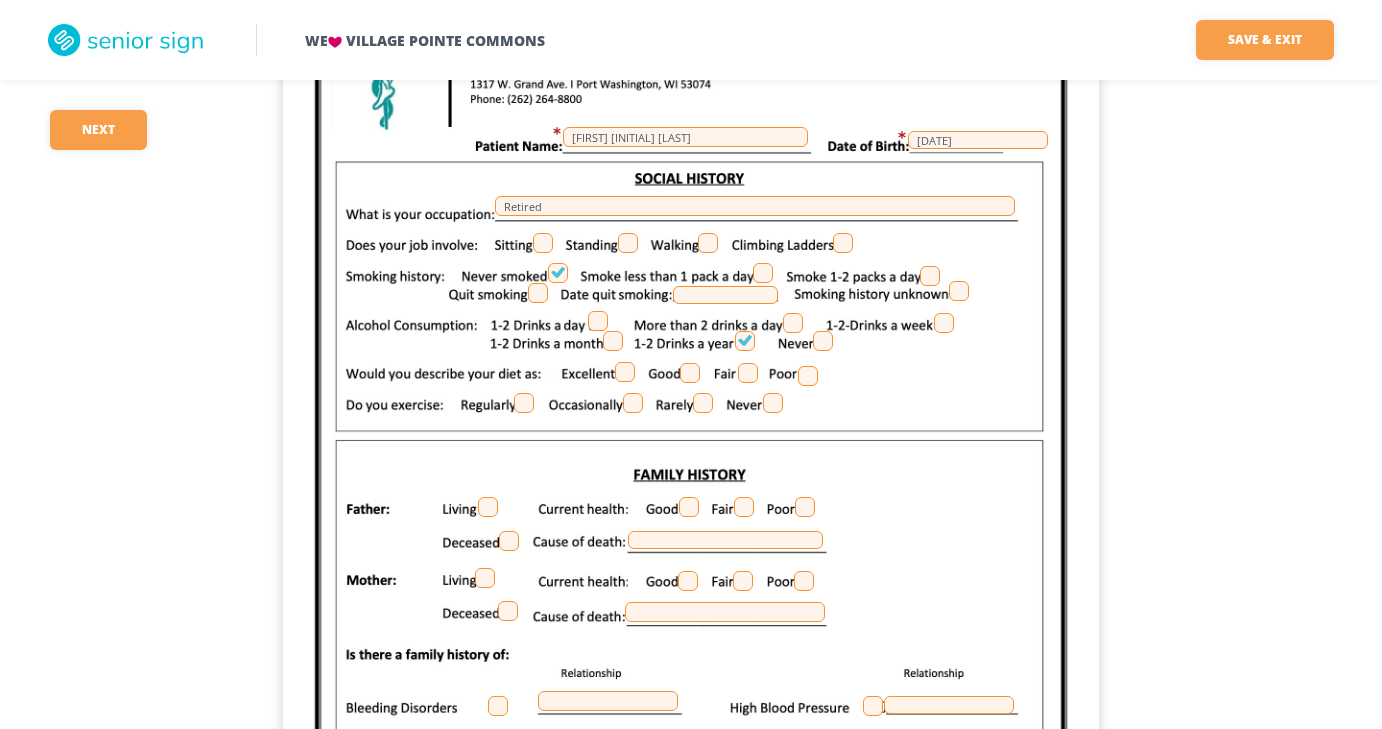 click at bounding box center [690, 373] 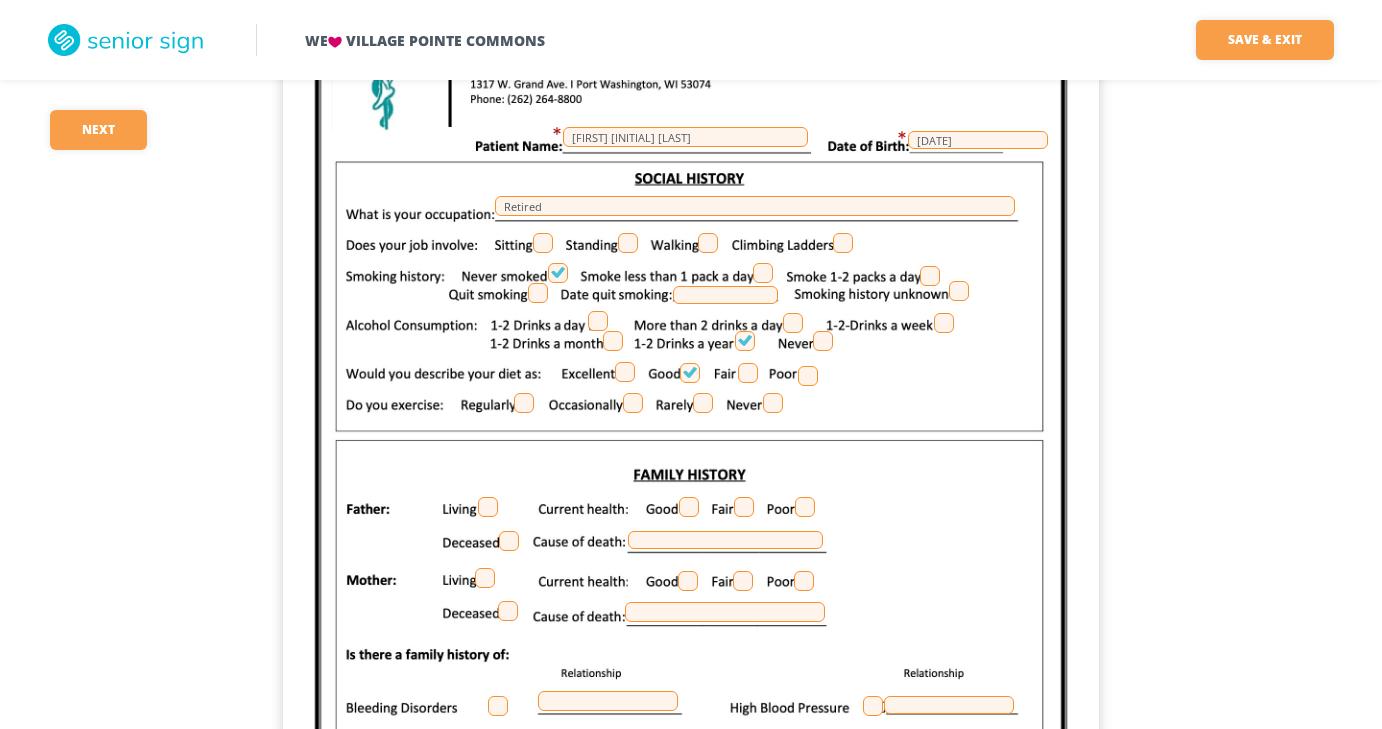 click at bounding box center (703, 403) 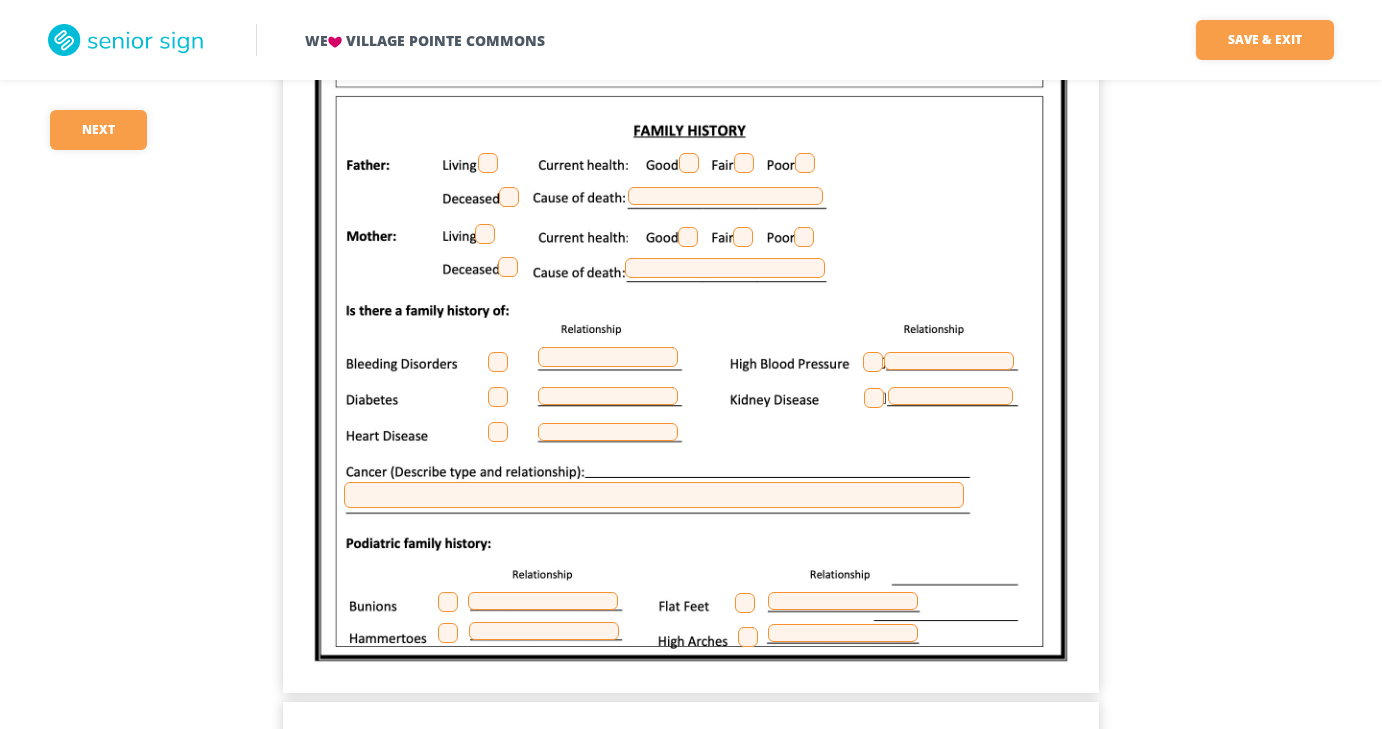 scroll, scrollTop: 1581, scrollLeft: 0, axis: vertical 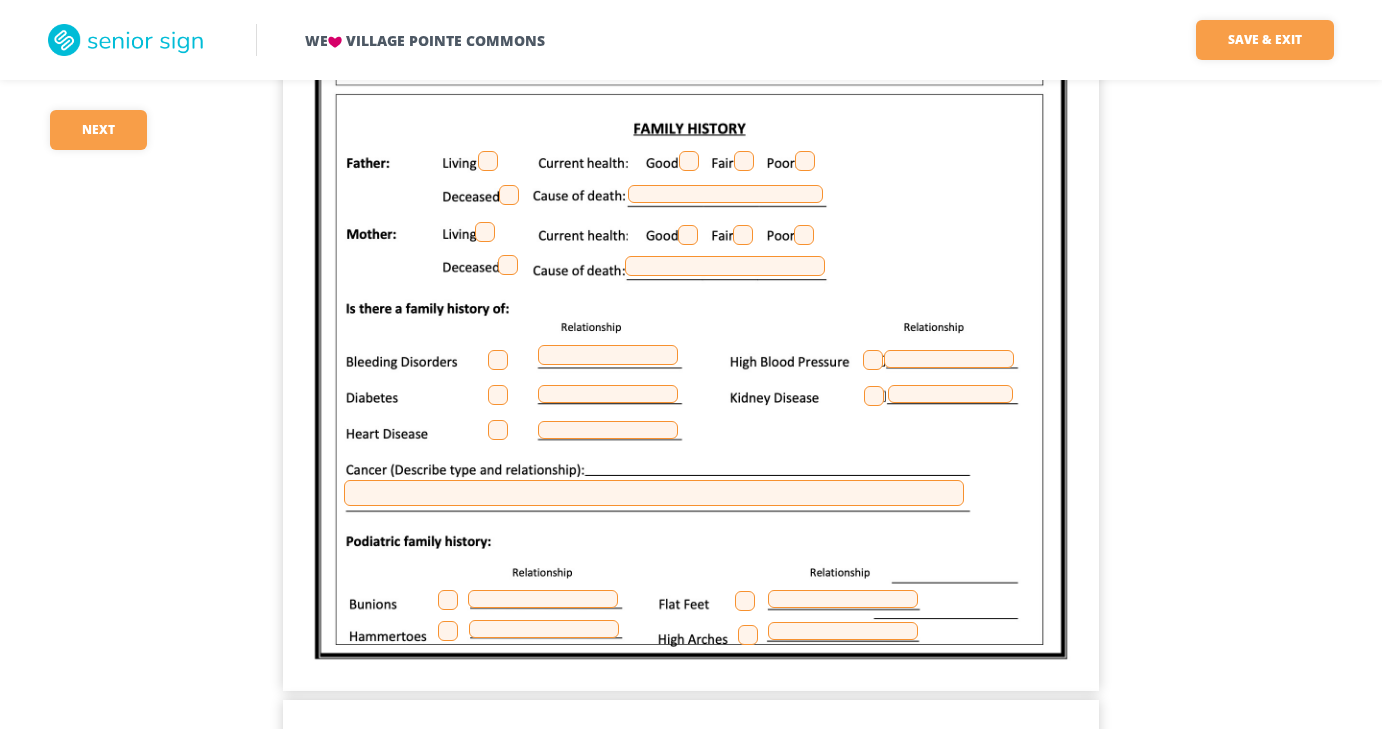 click at bounding box center [509, 195] 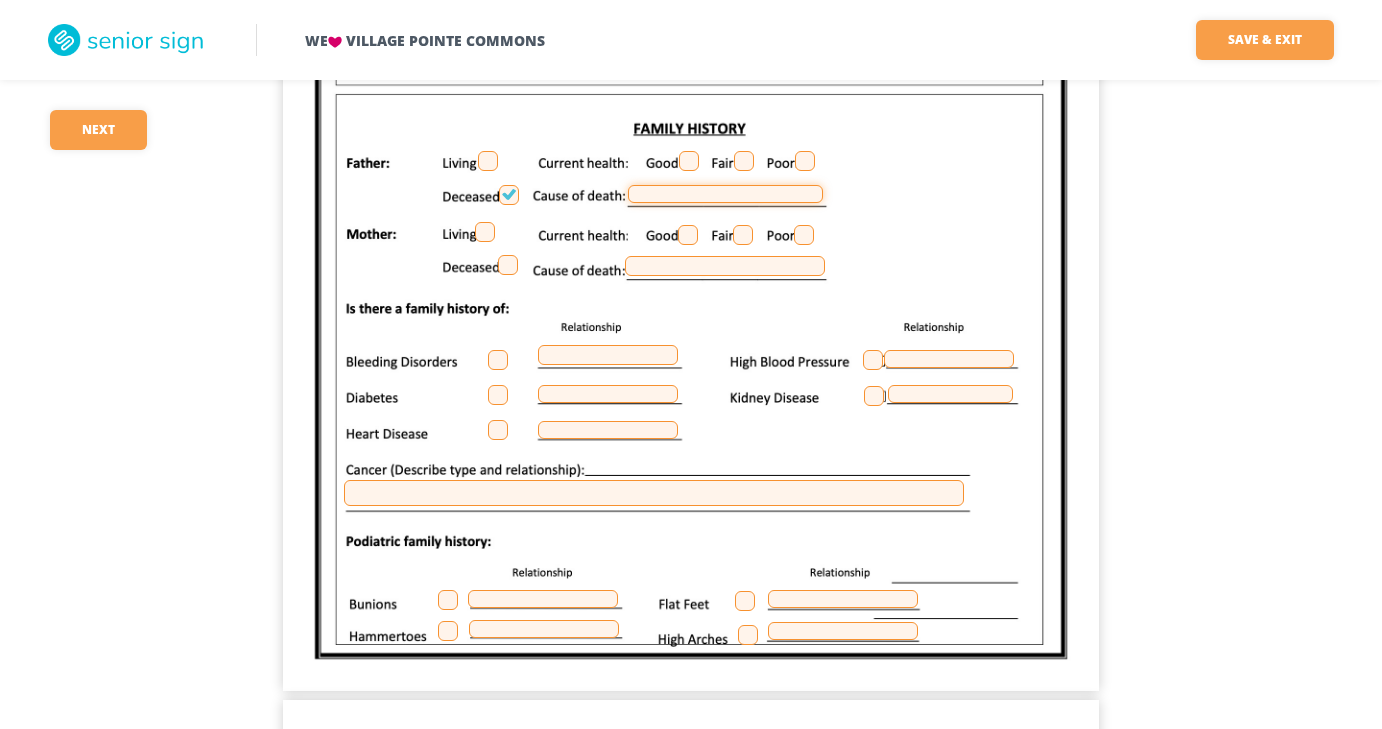 click at bounding box center [725, 194] 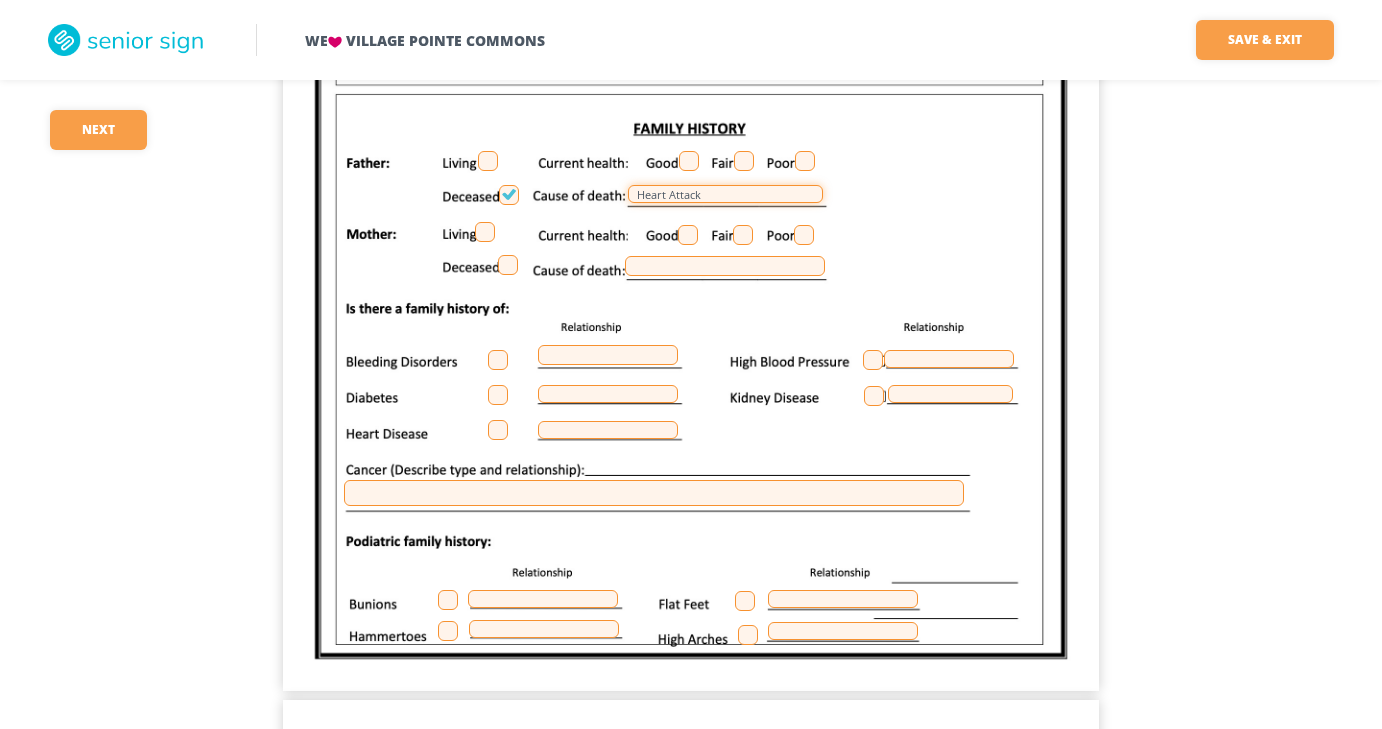 type on "Heart Attack" 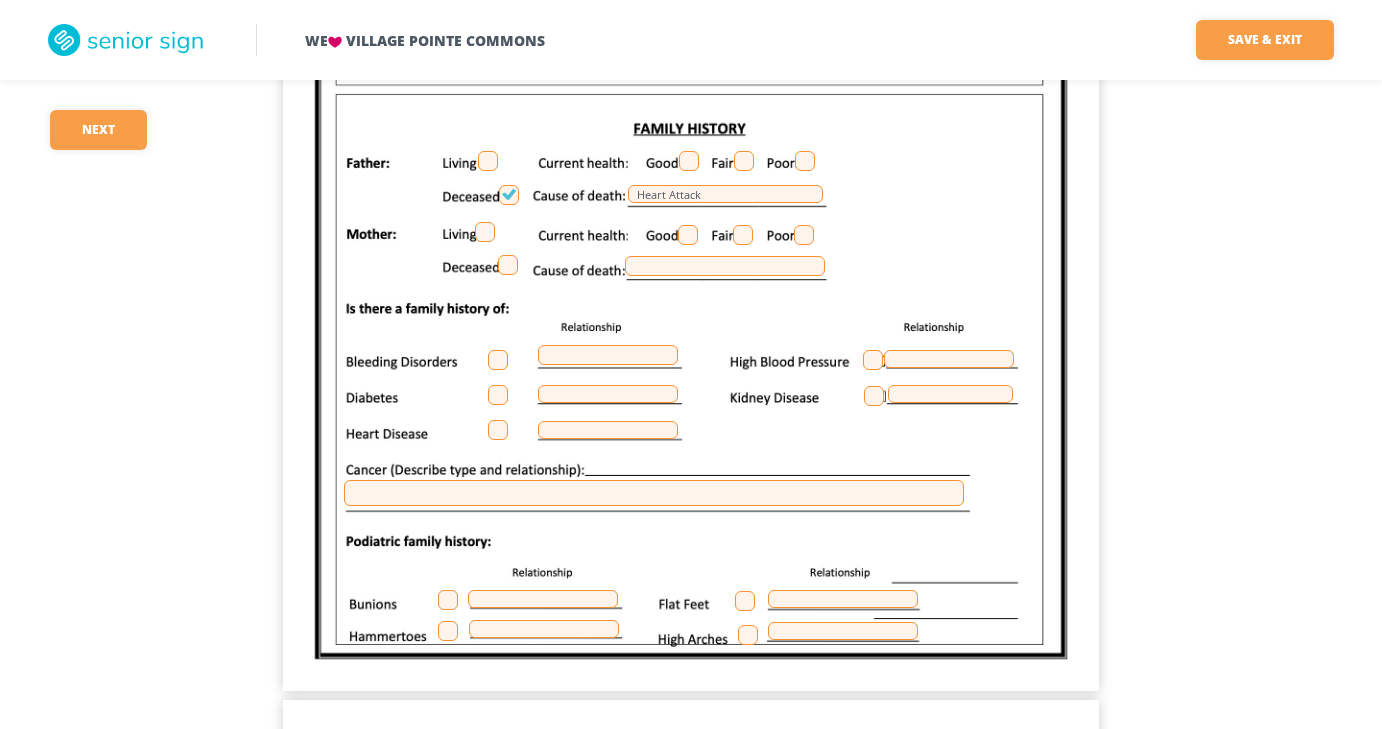 click at bounding box center (508, 265) 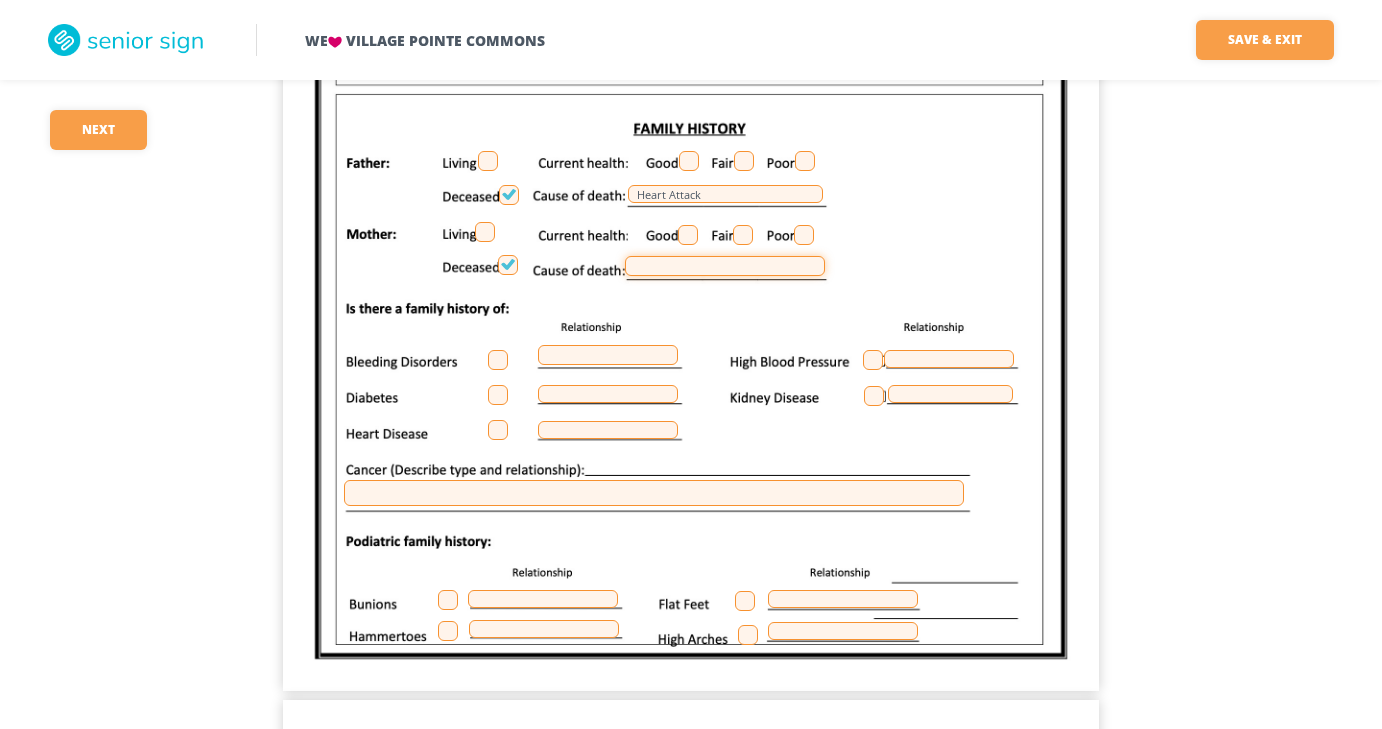click at bounding box center (725, 266) 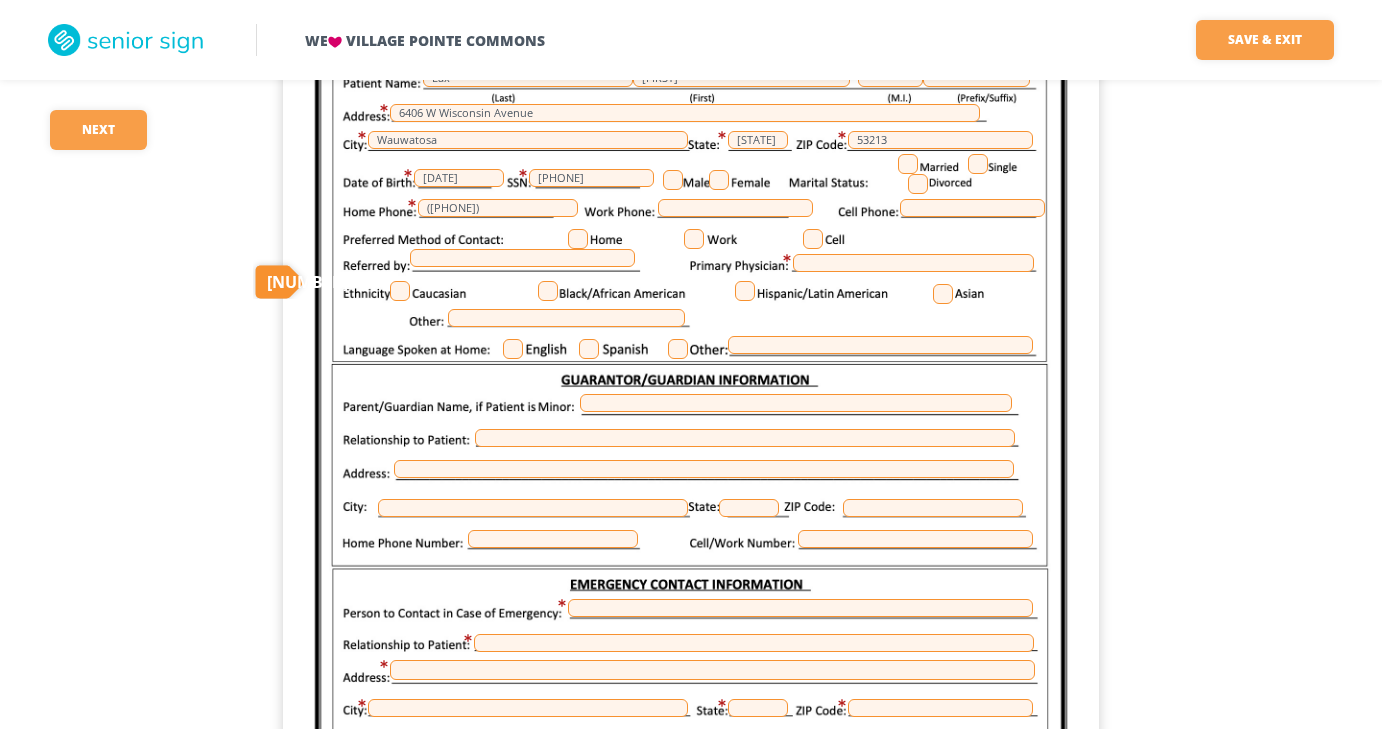 scroll, scrollTop: 2397, scrollLeft: 0, axis: vertical 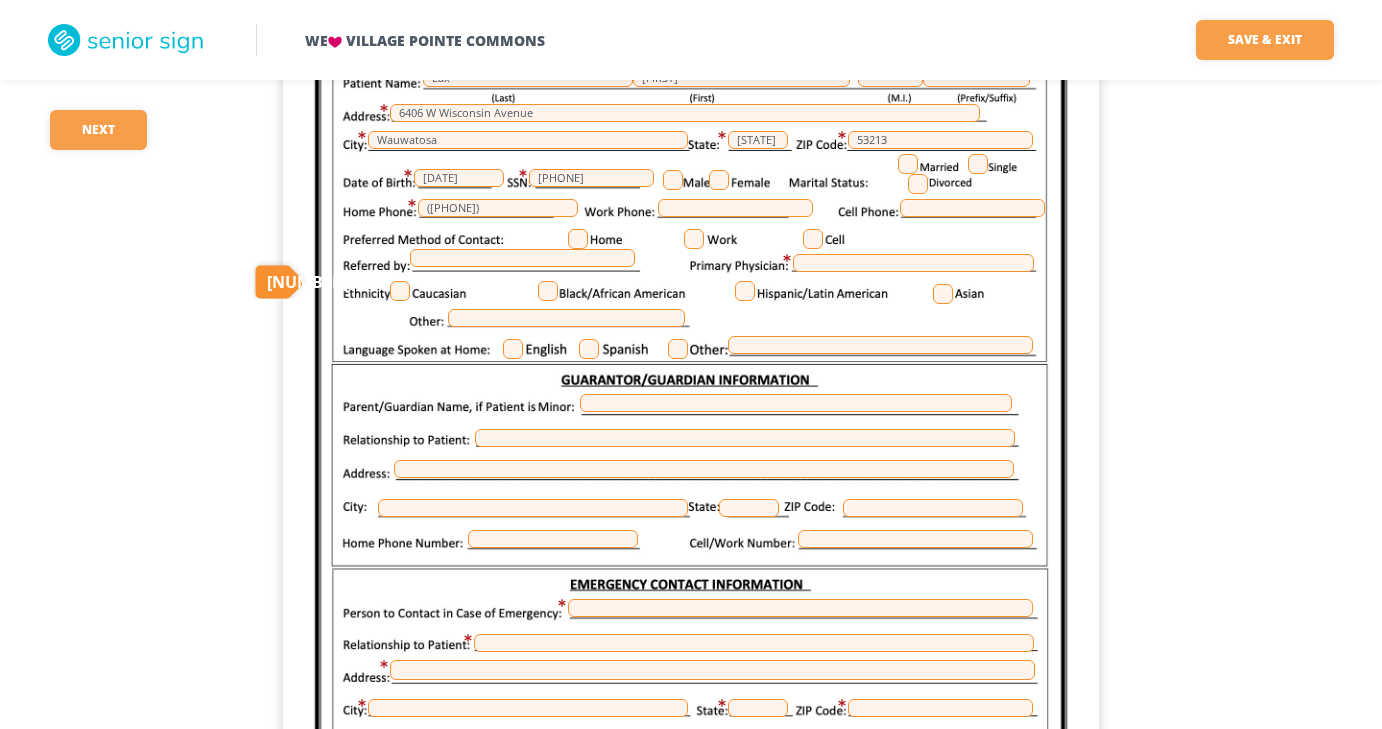 type on "[DISEASE]" 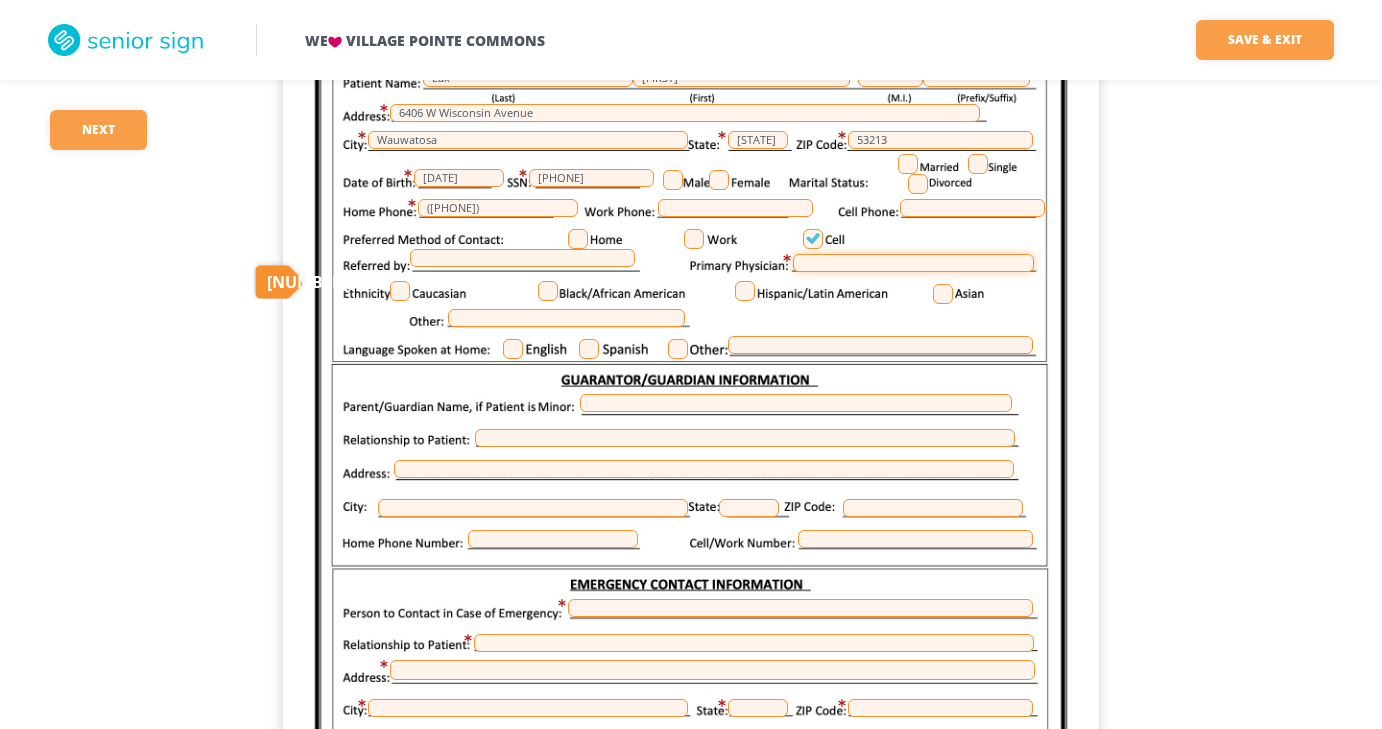 click at bounding box center (913, 263) 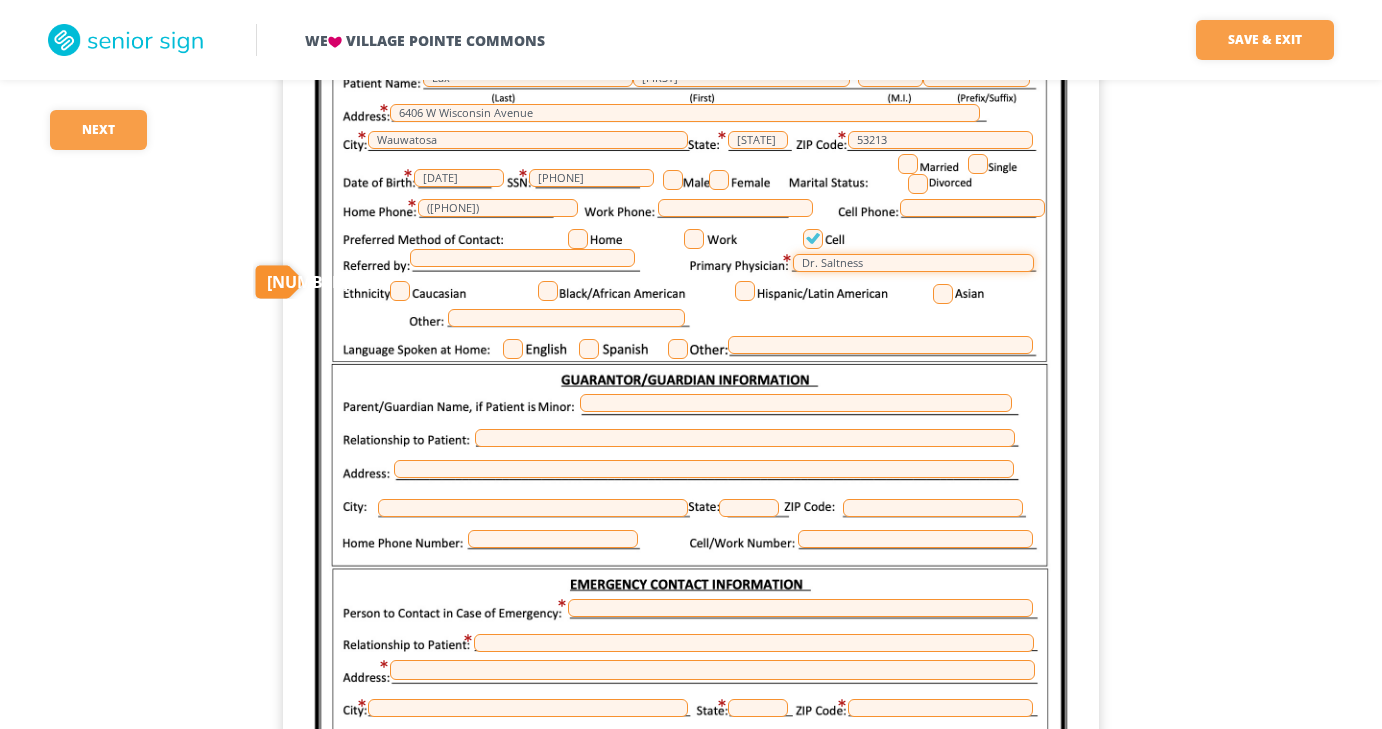 type on "Dr. Saltness" 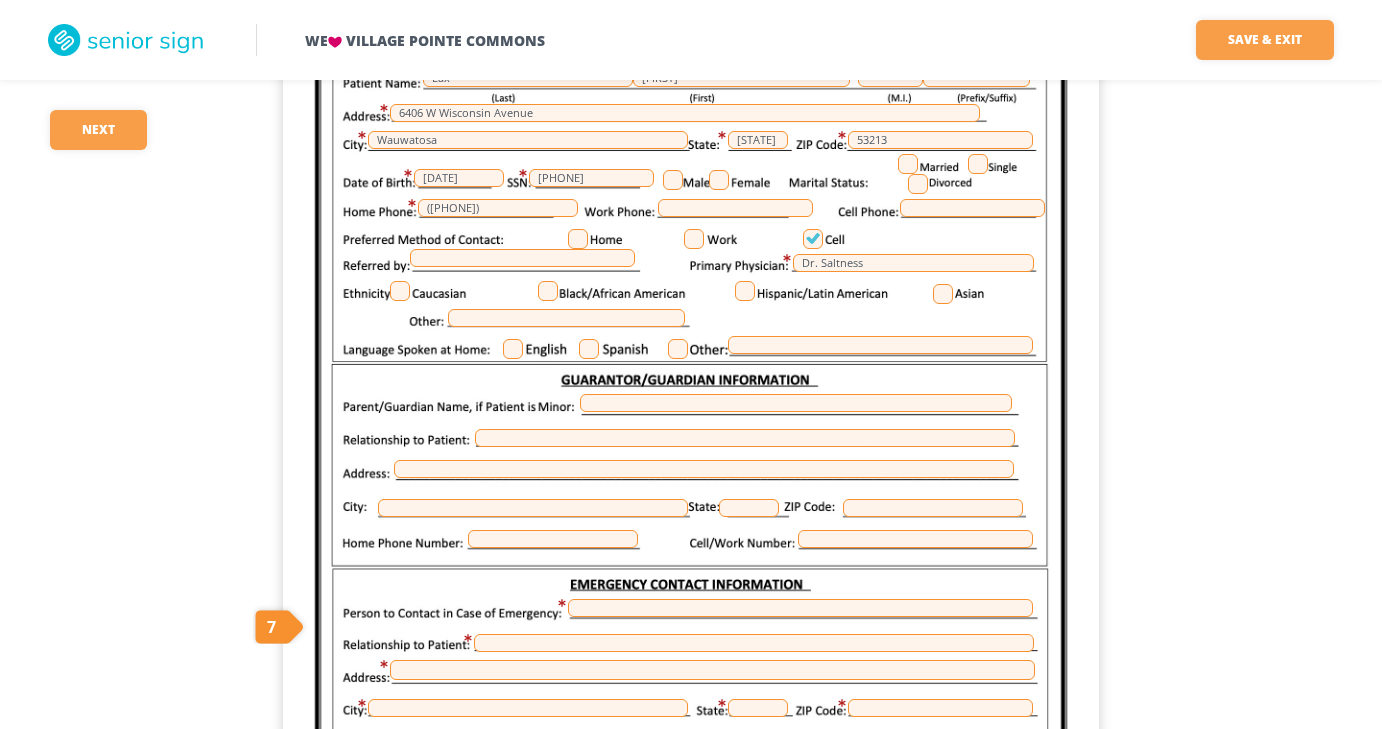 click at bounding box center [400, 291] 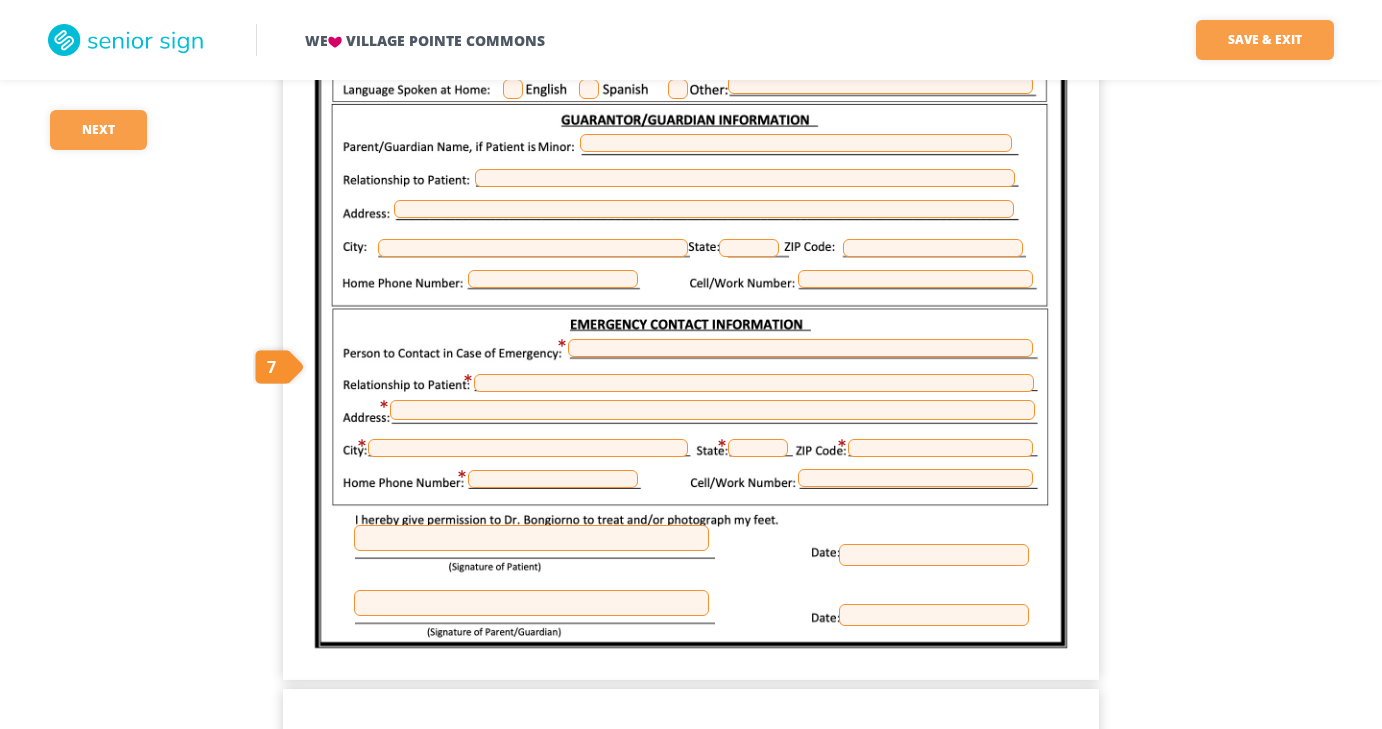 scroll, scrollTop: 2659, scrollLeft: 0, axis: vertical 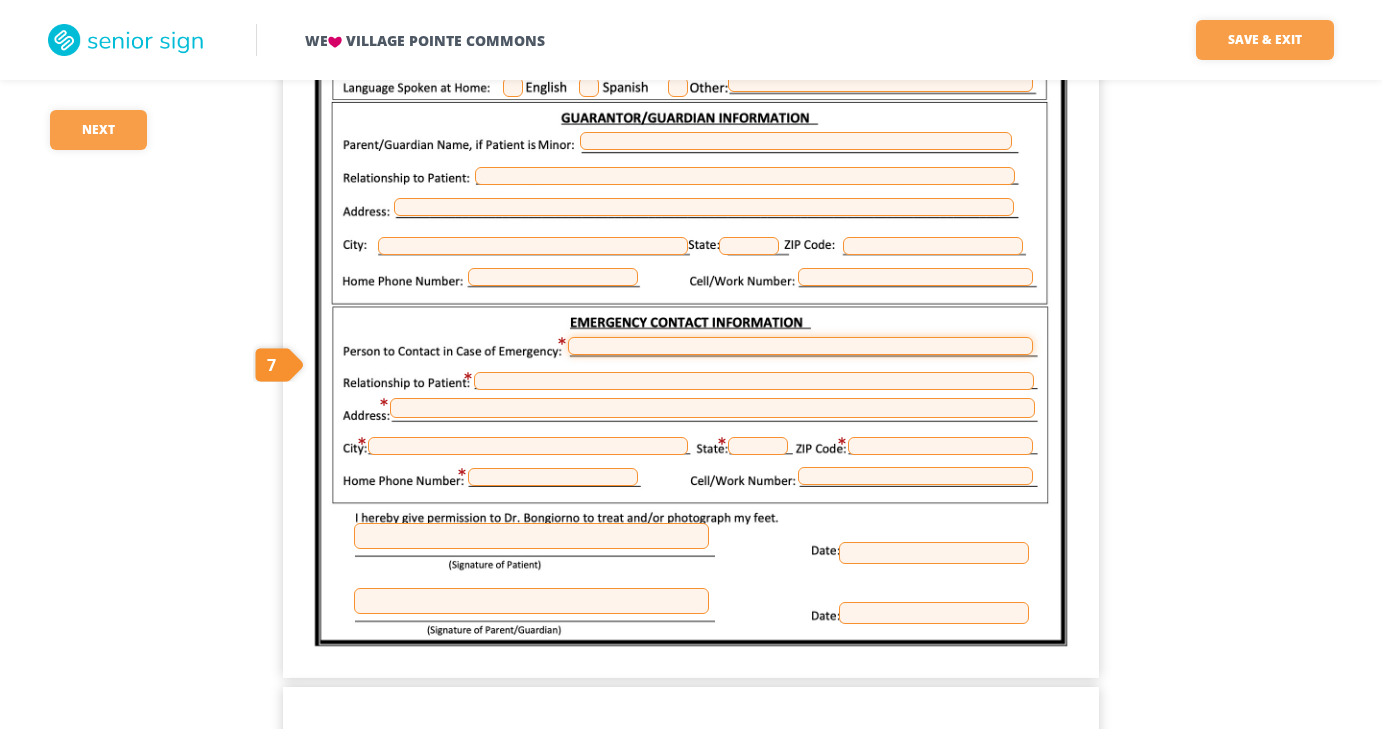 click at bounding box center [800, 346] 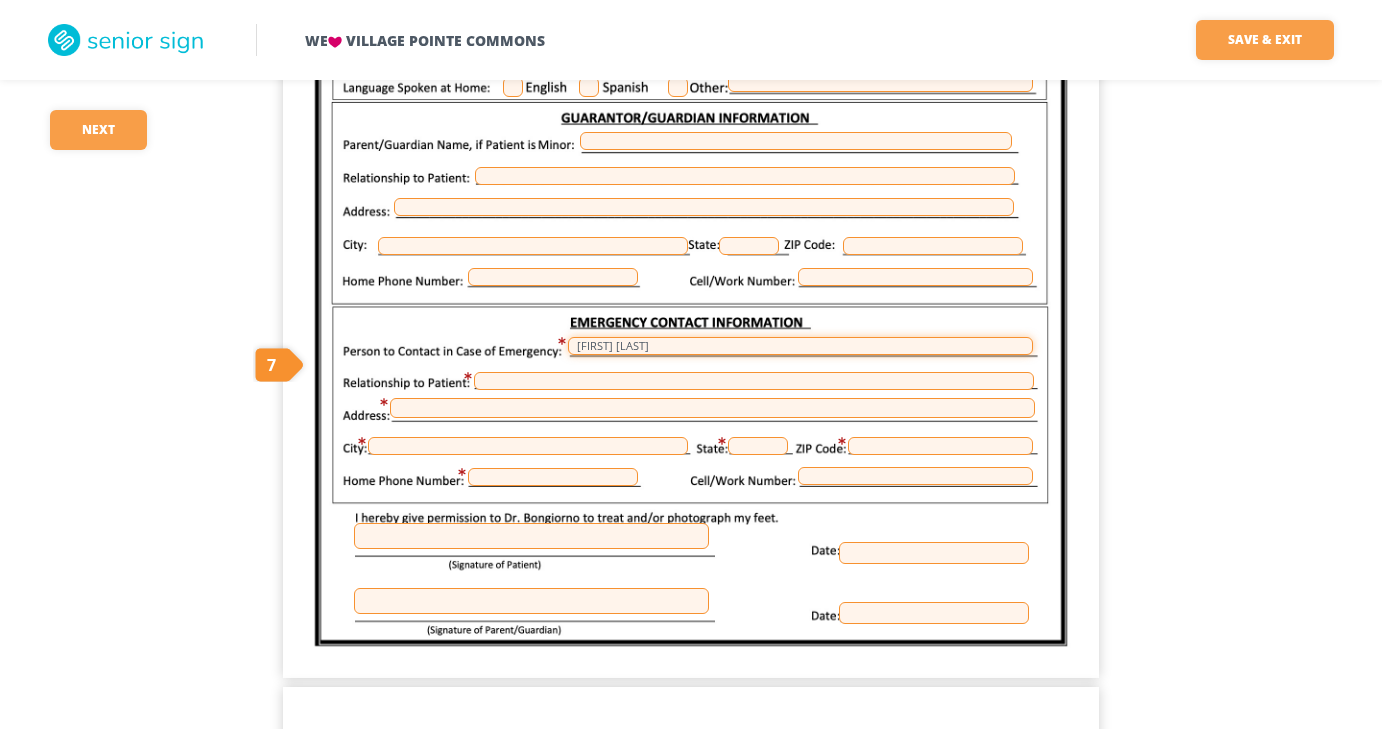 type on "[FIRST] [LAST]" 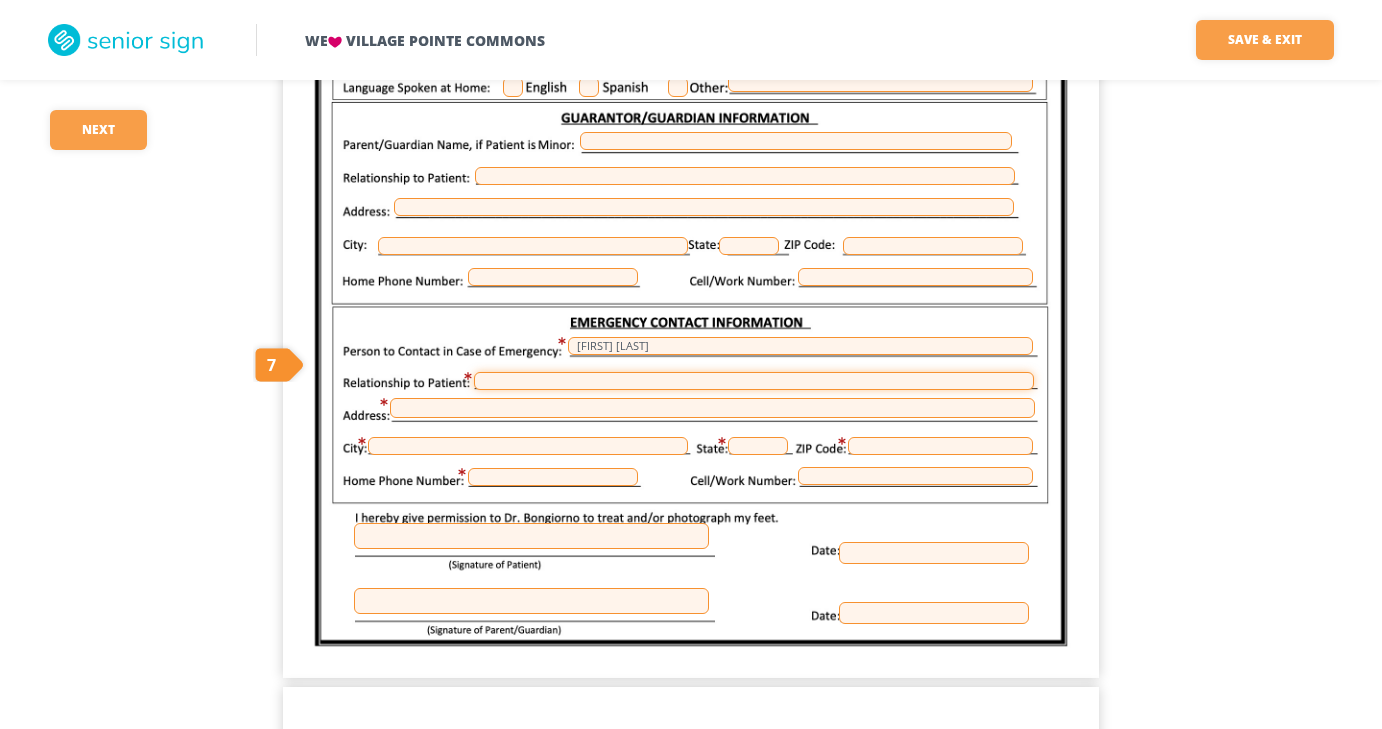 click at bounding box center [754, 381] 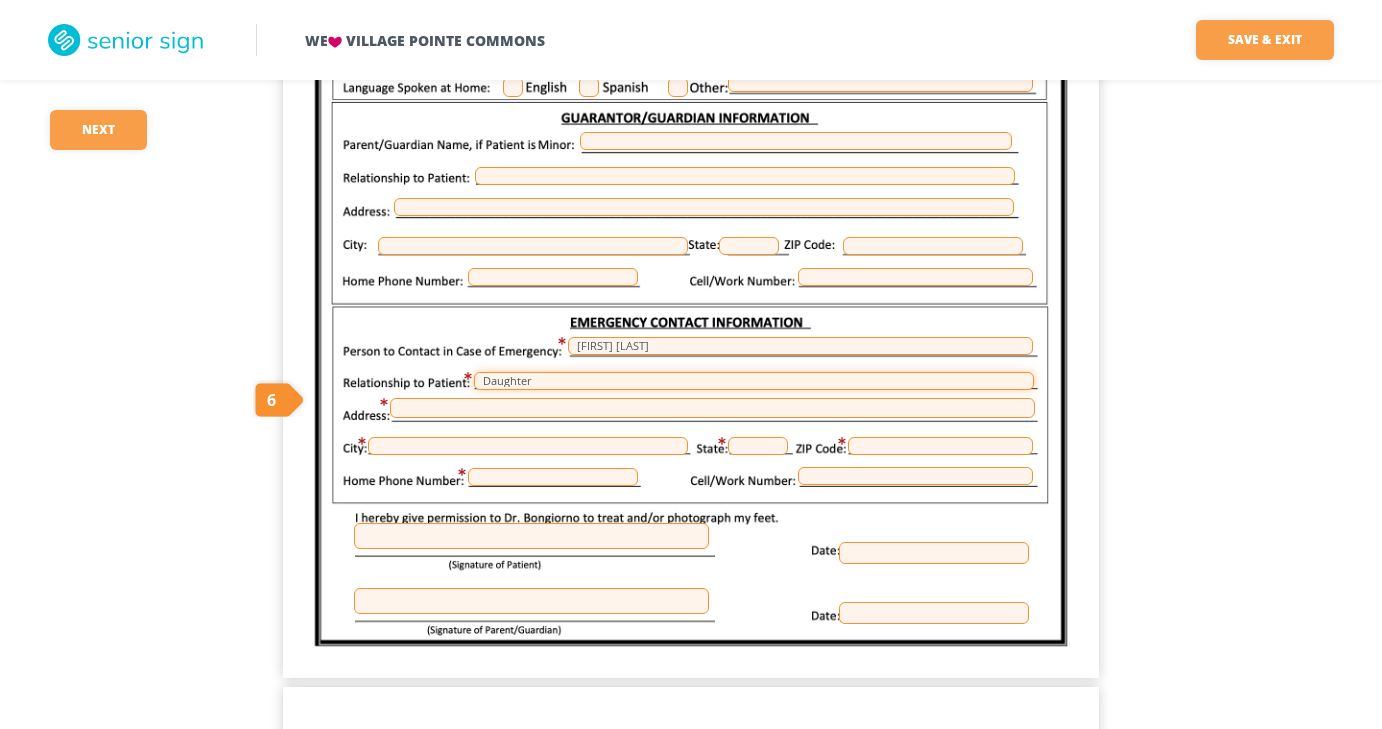 type on "Daughter" 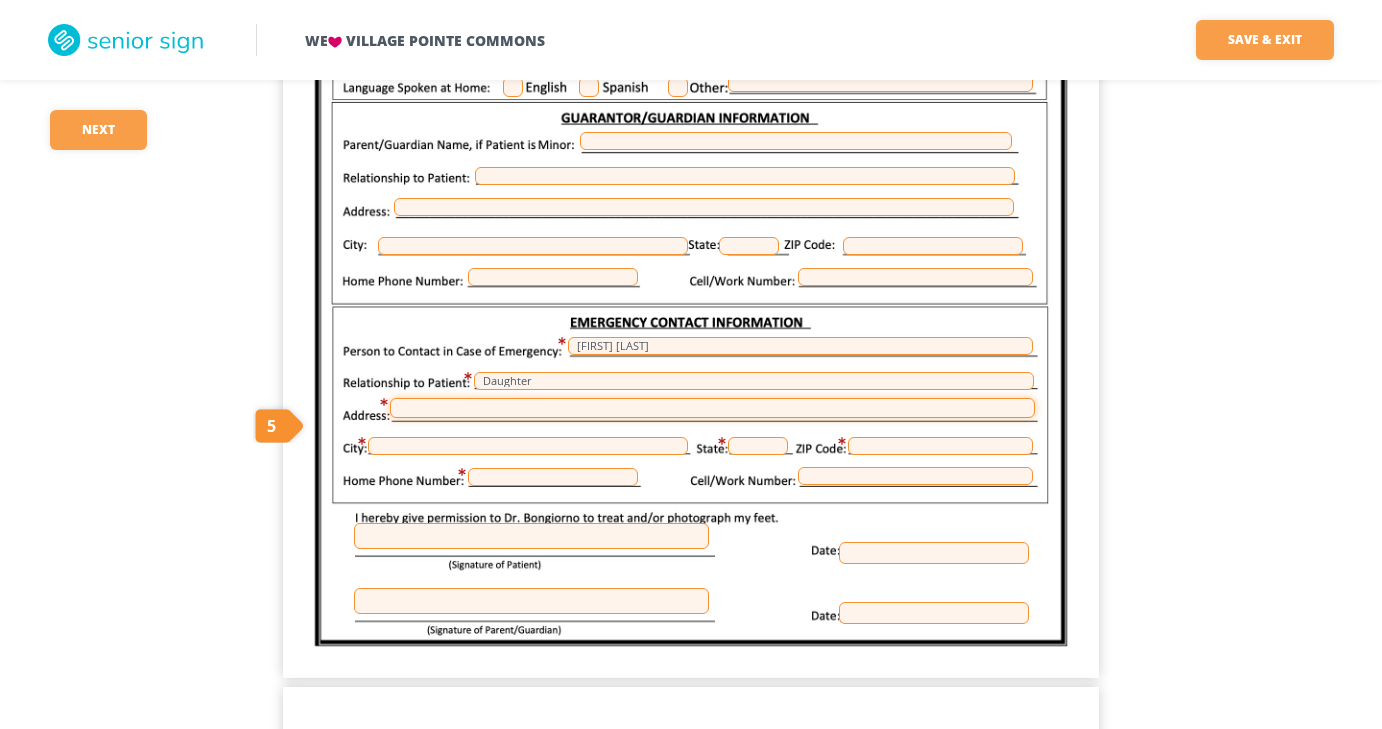 click at bounding box center [712, 408] 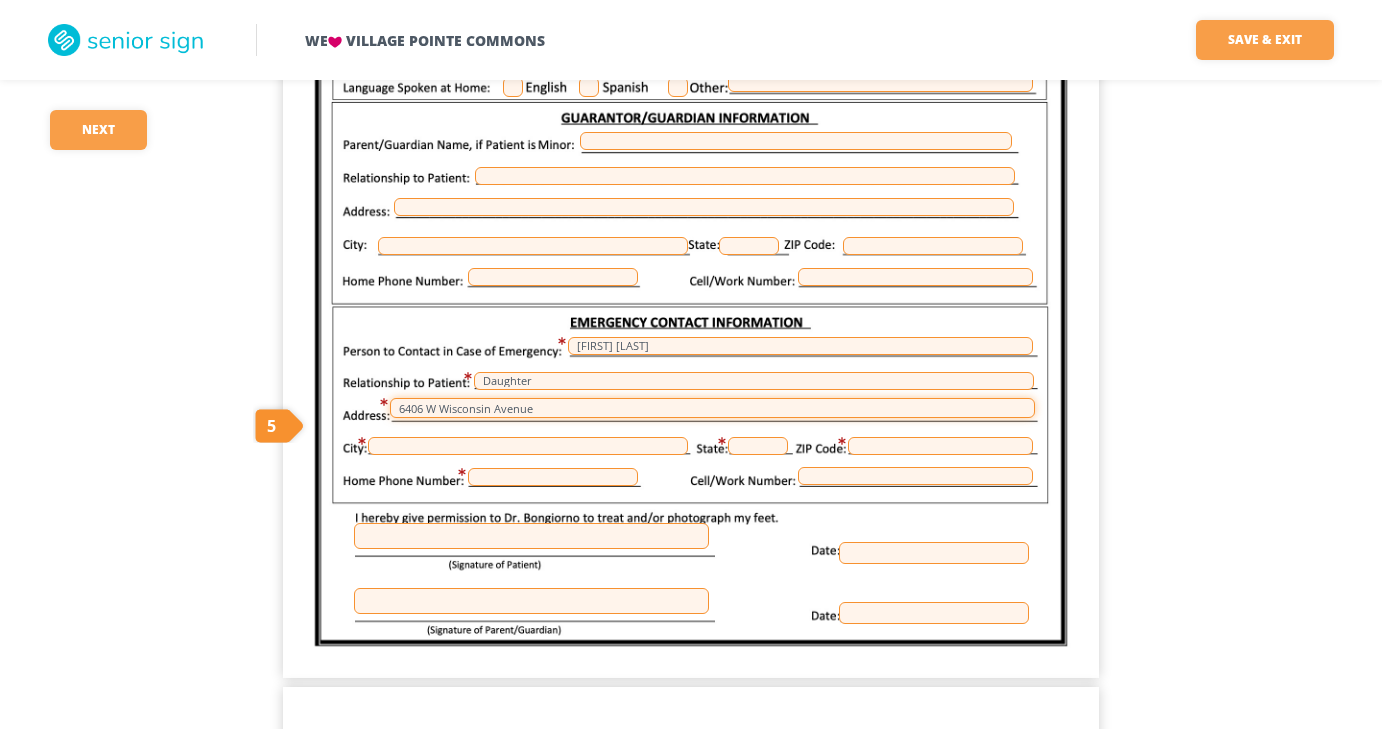 type on "6406 W Wisconsin Avenue" 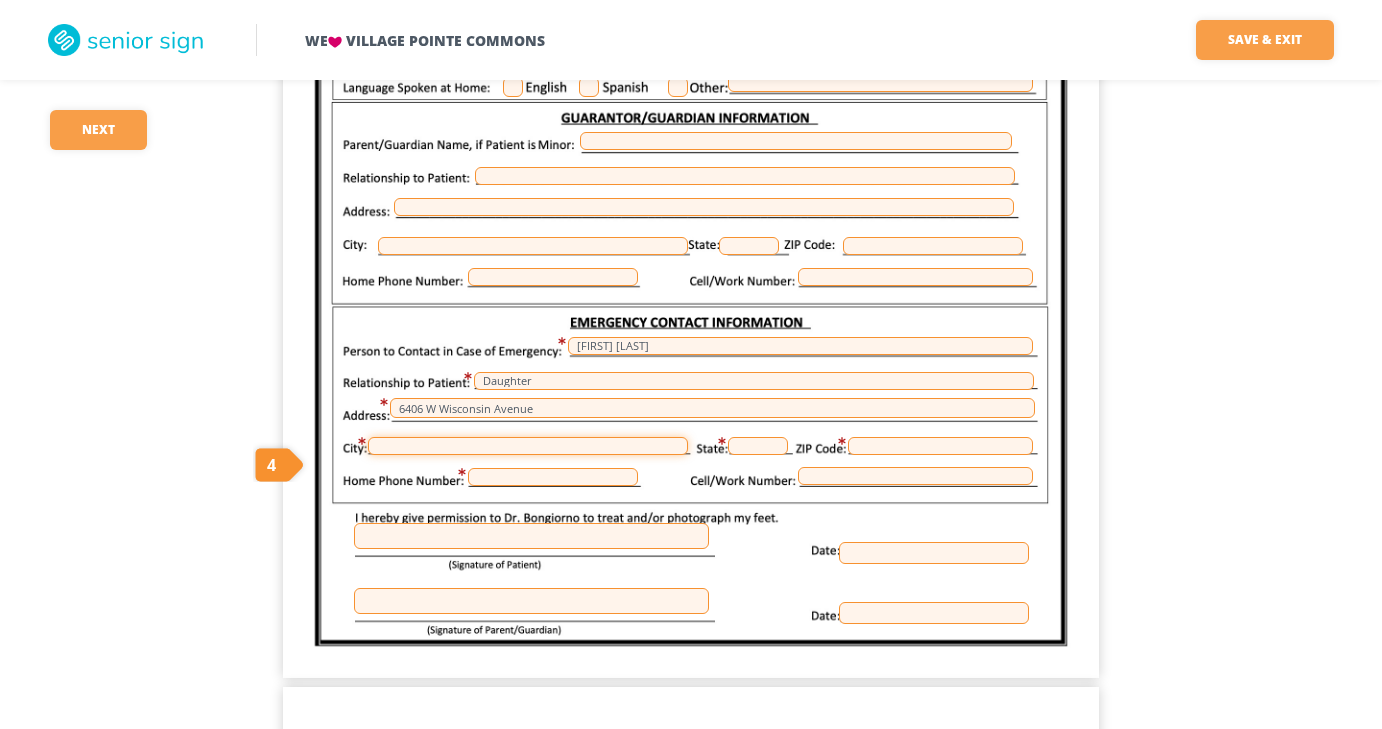 click at bounding box center [528, 446] 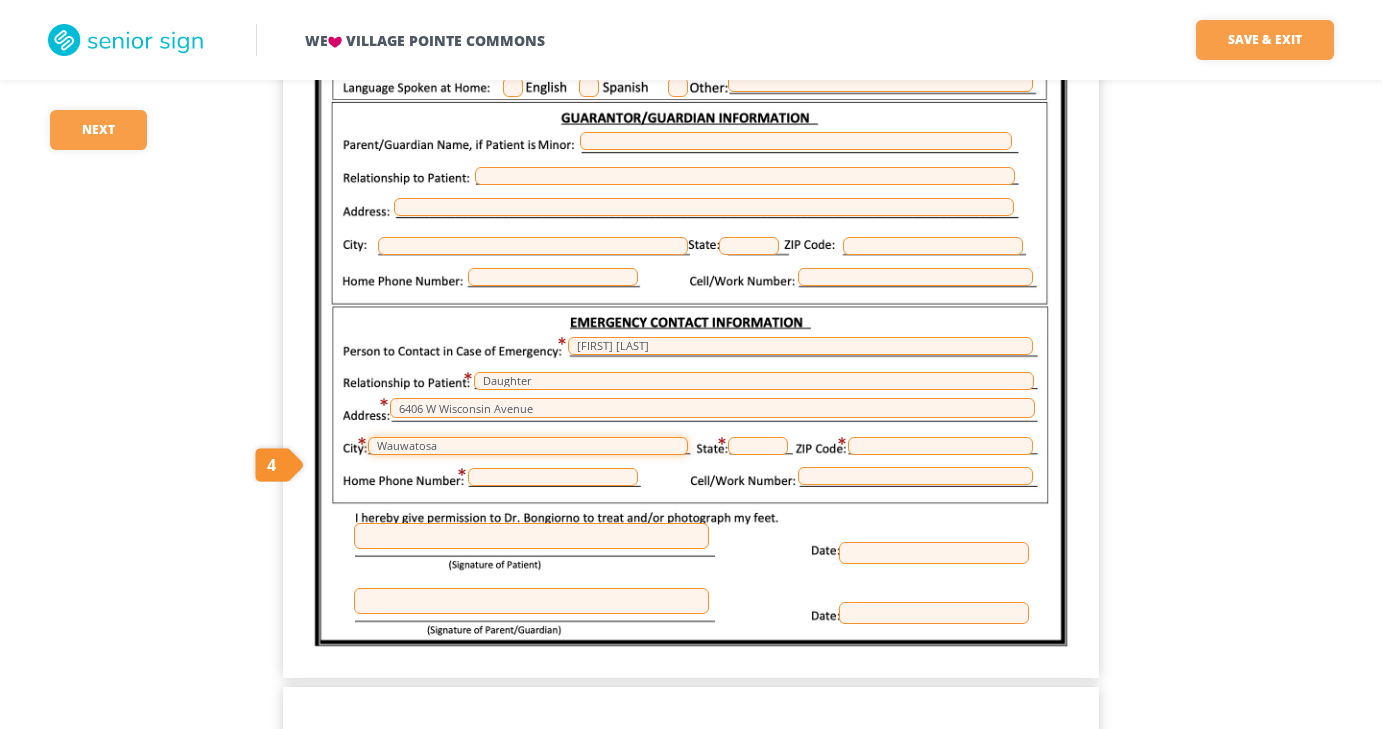 type on "Wauwatosa" 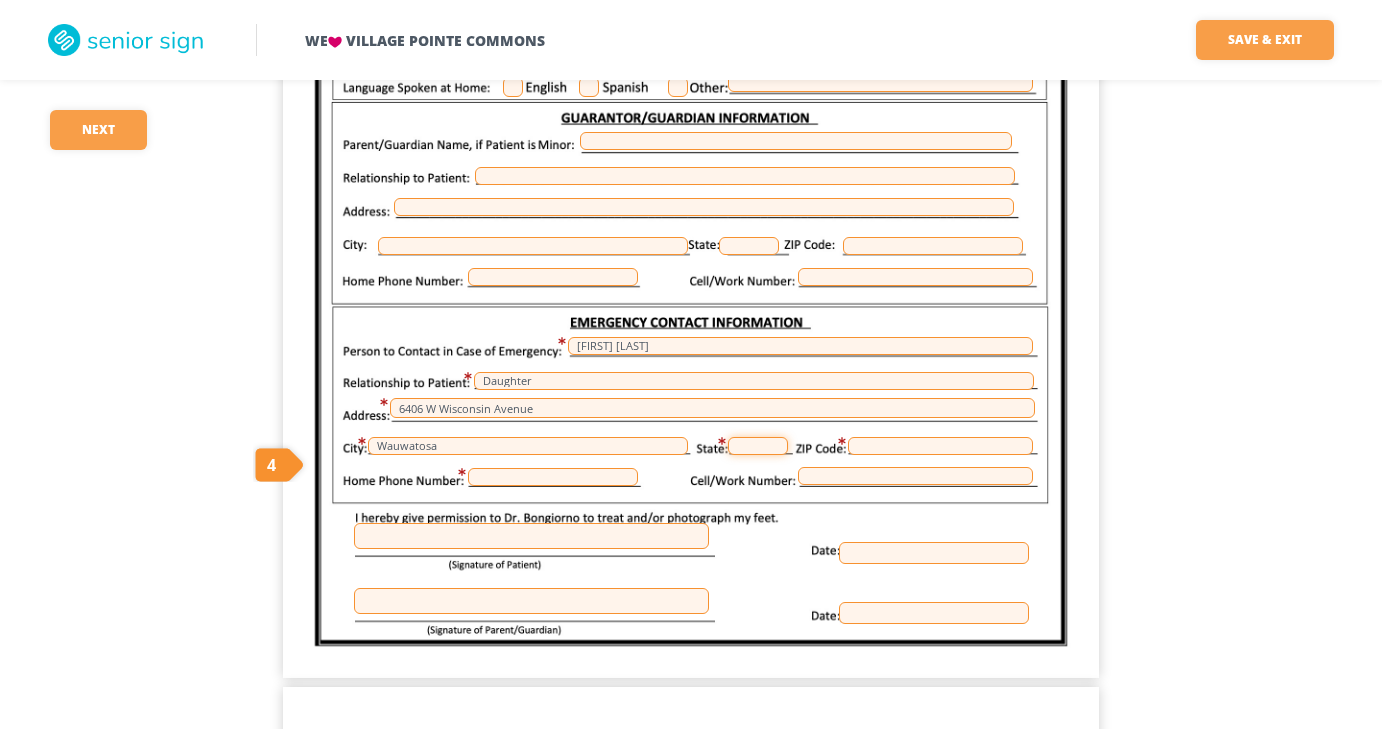 click at bounding box center [758, 446] 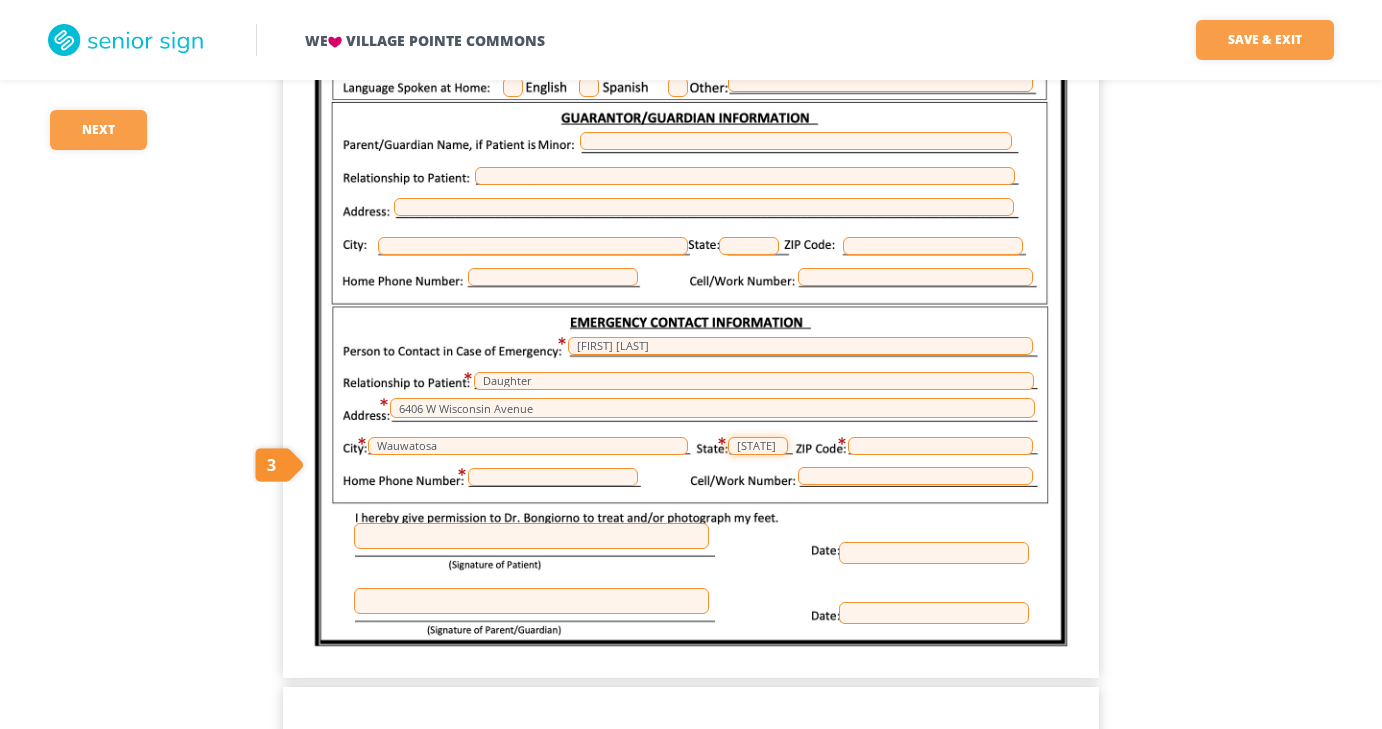 type on "[STATE]" 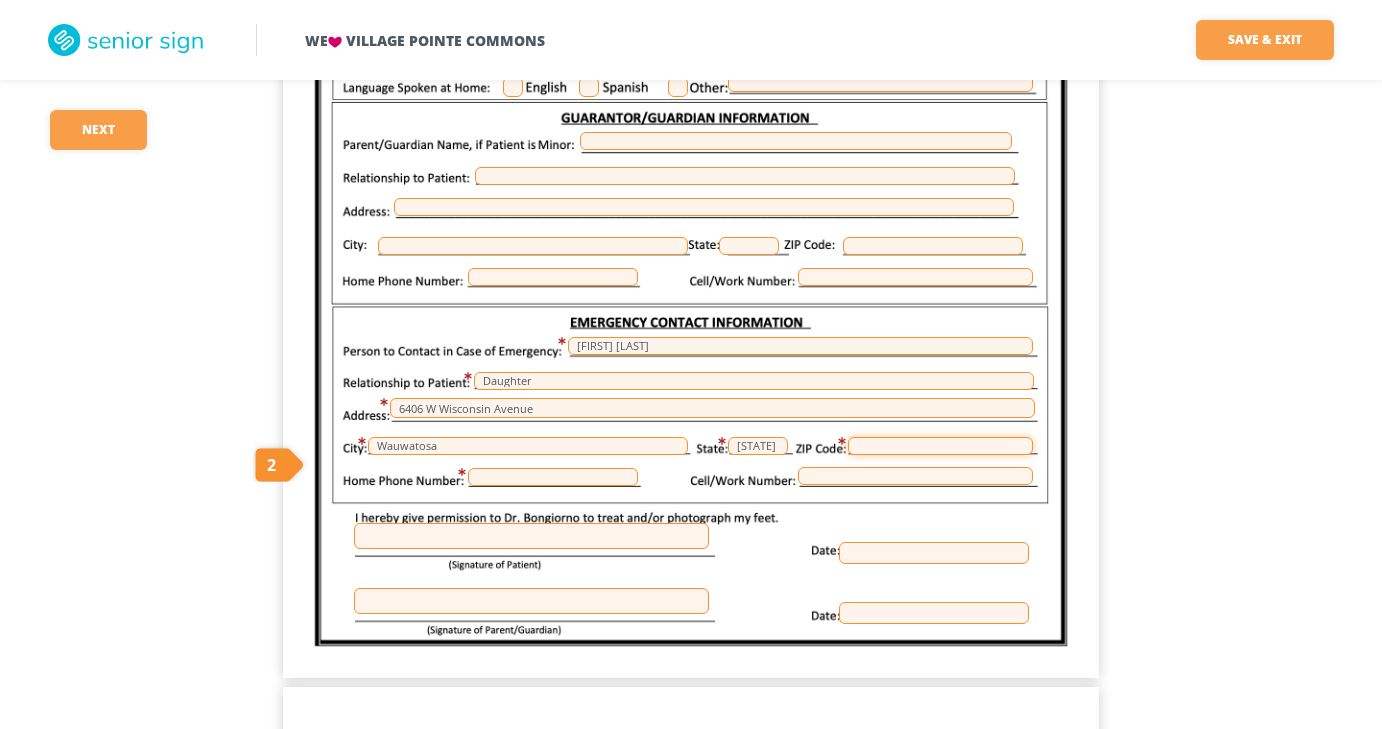 click at bounding box center (940, 446) 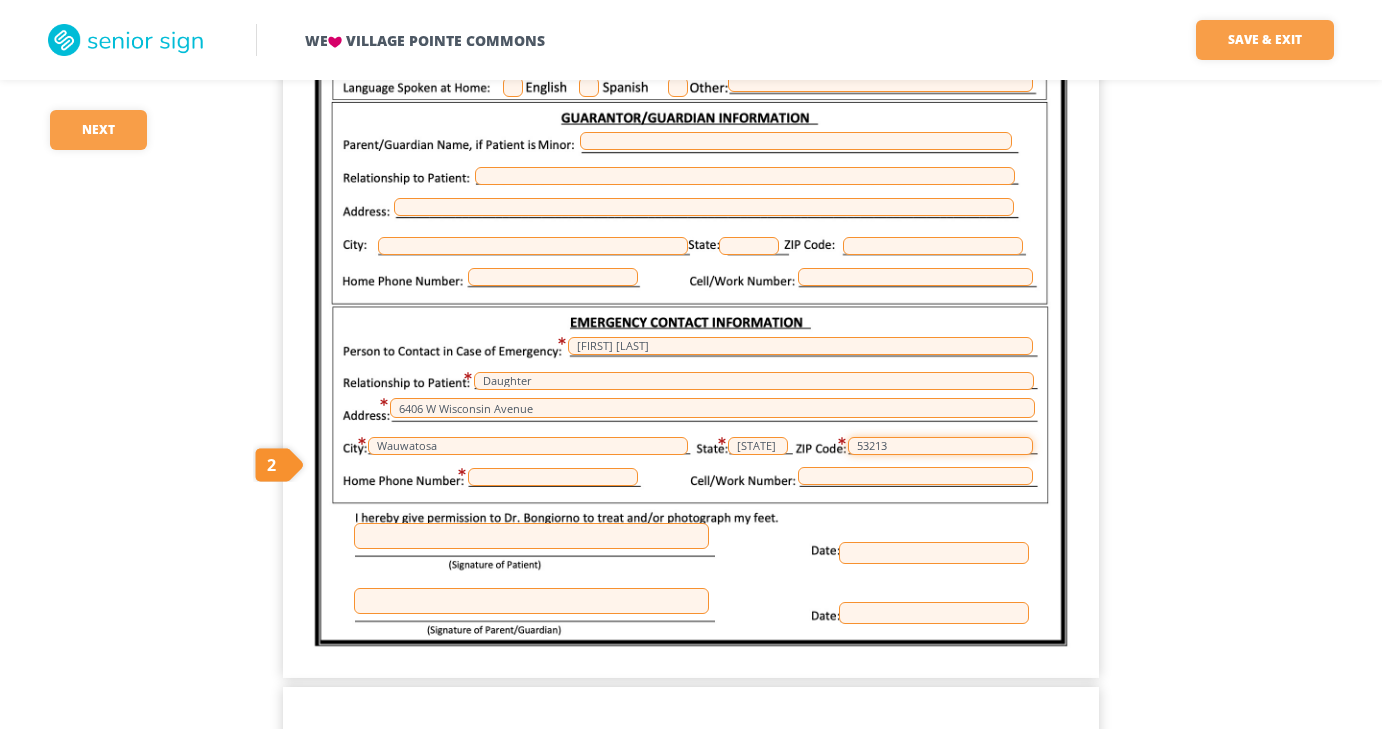 type on "53213" 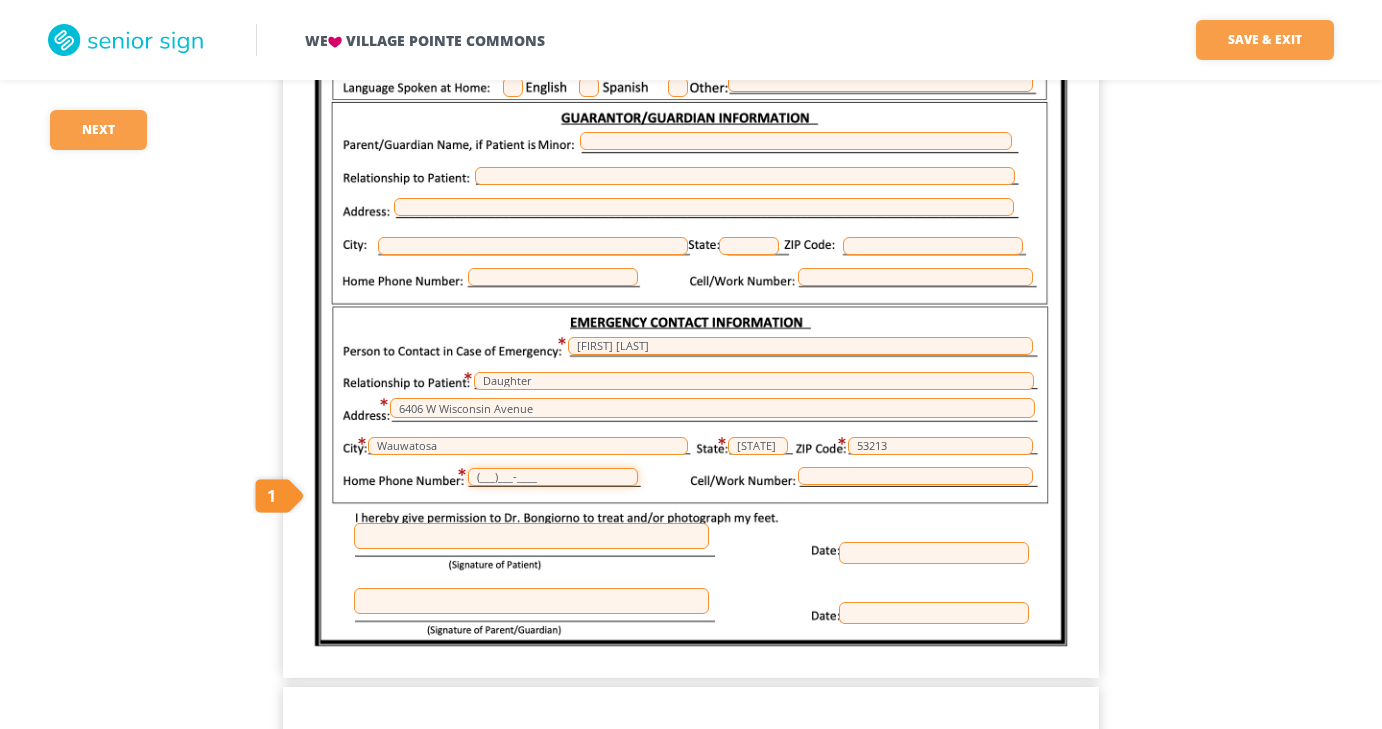 click on "(___)___-____" at bounding box center [553, 477] 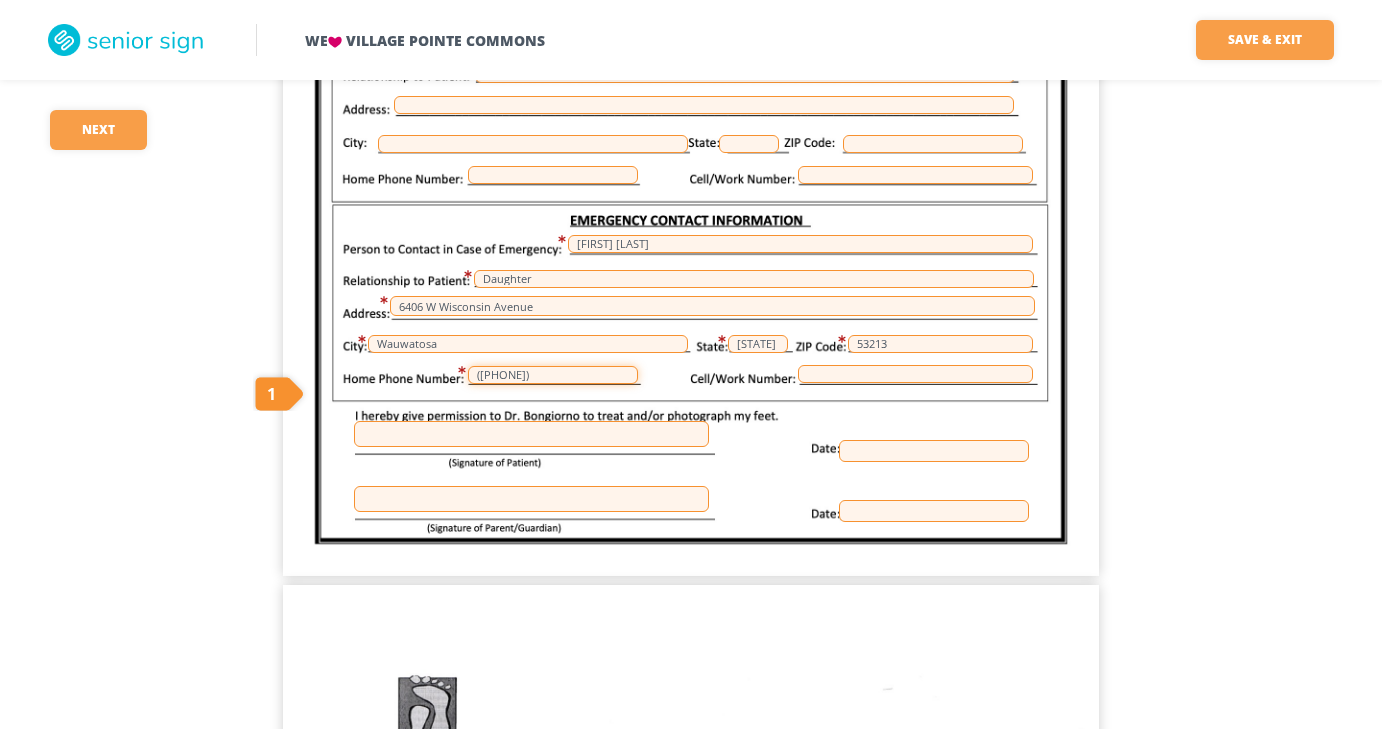 scroll, scrollTop: 2765, scrollLeft: 0, axis: vertical 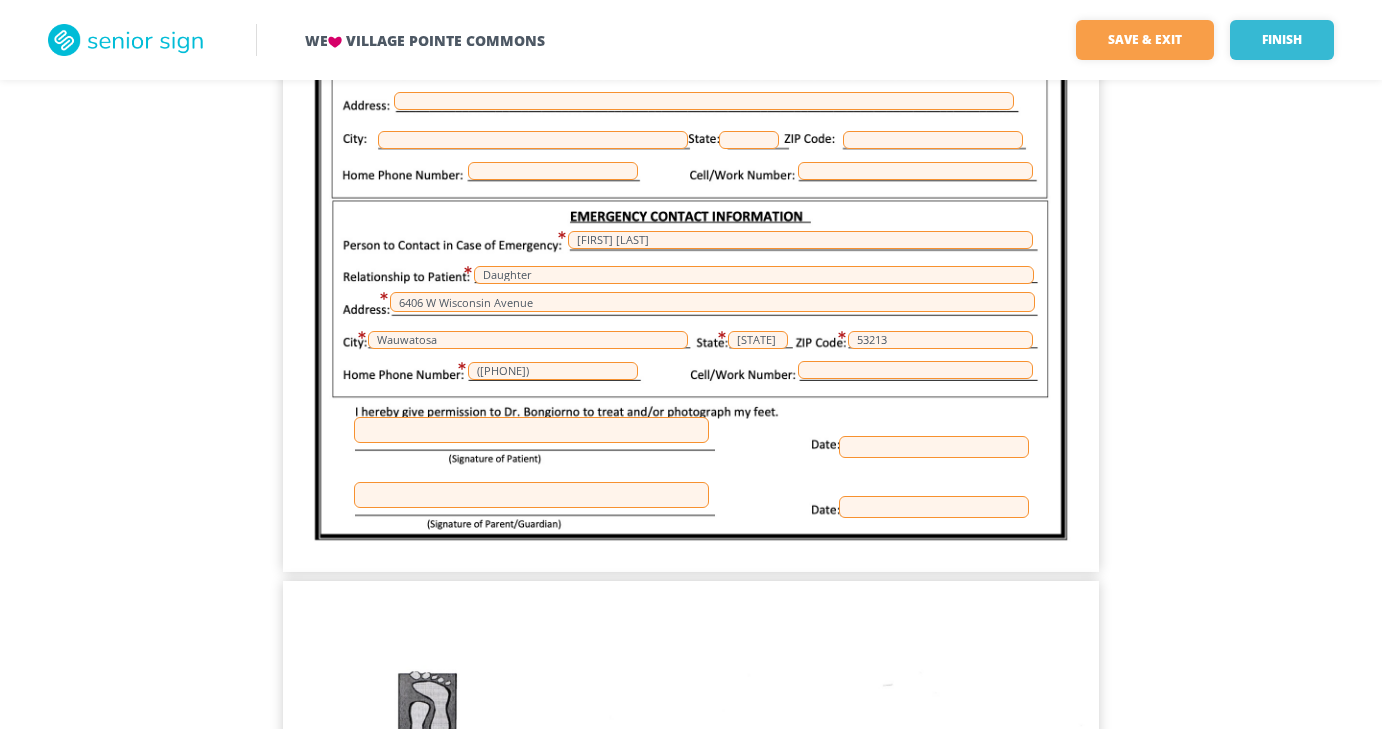 click on "[LAST] [FIRST] 6406 W Wisconsin Avenue [CITY] WI 53213 01/10/1941 [SSN] ([PHONE]) Dr. [LAST] [FIRST] Daughter 6406 W Wisconsin Avenue [CITY] WI 53213 ([PHONE])" at bounding box center (691, 44) 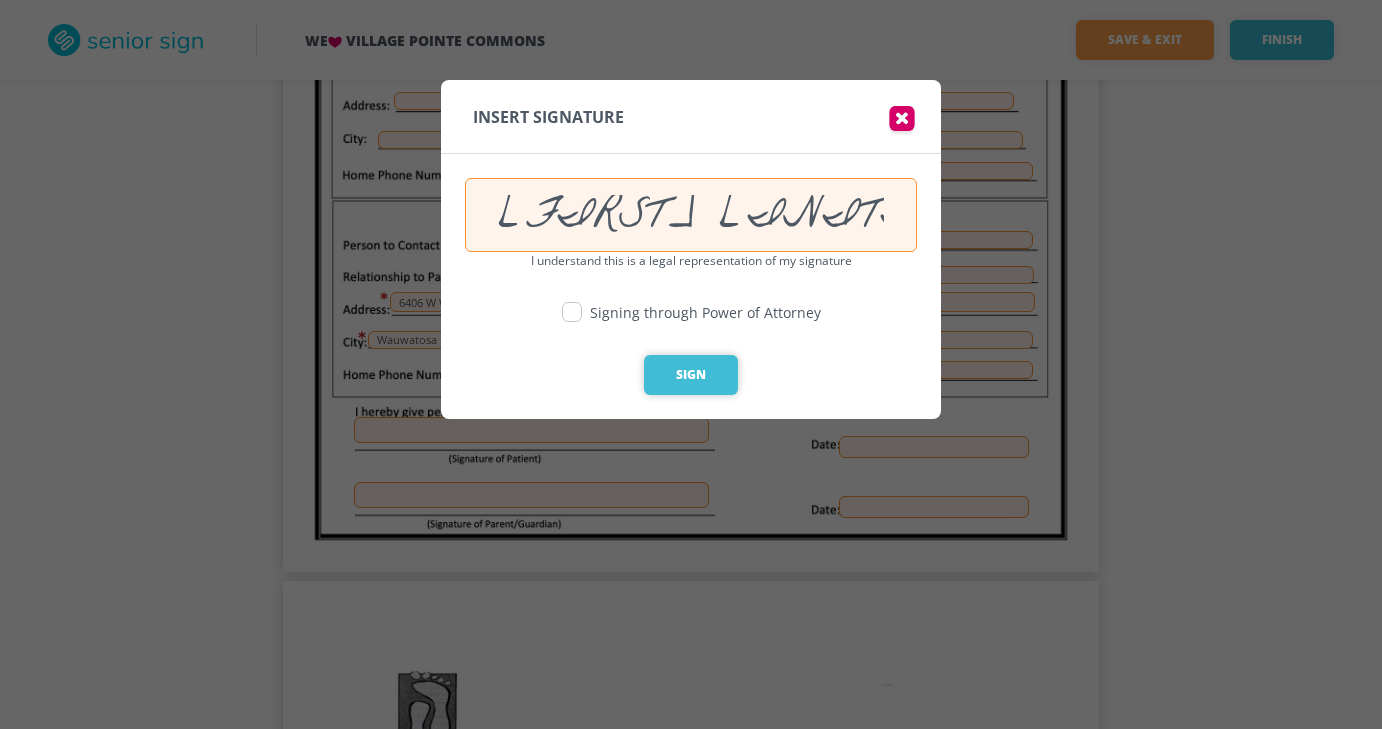click on "Sign" at bounding box center [691, 375] 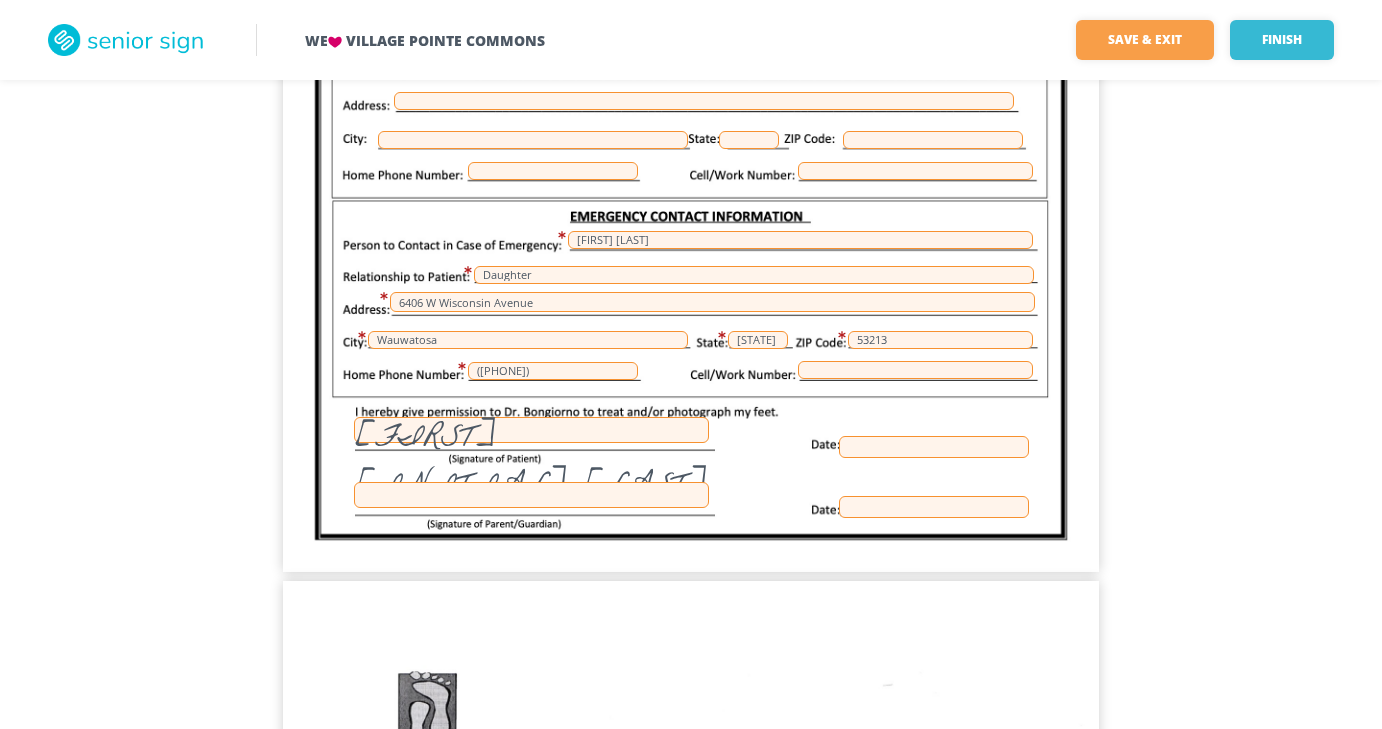click at bounding box center (934, 447) 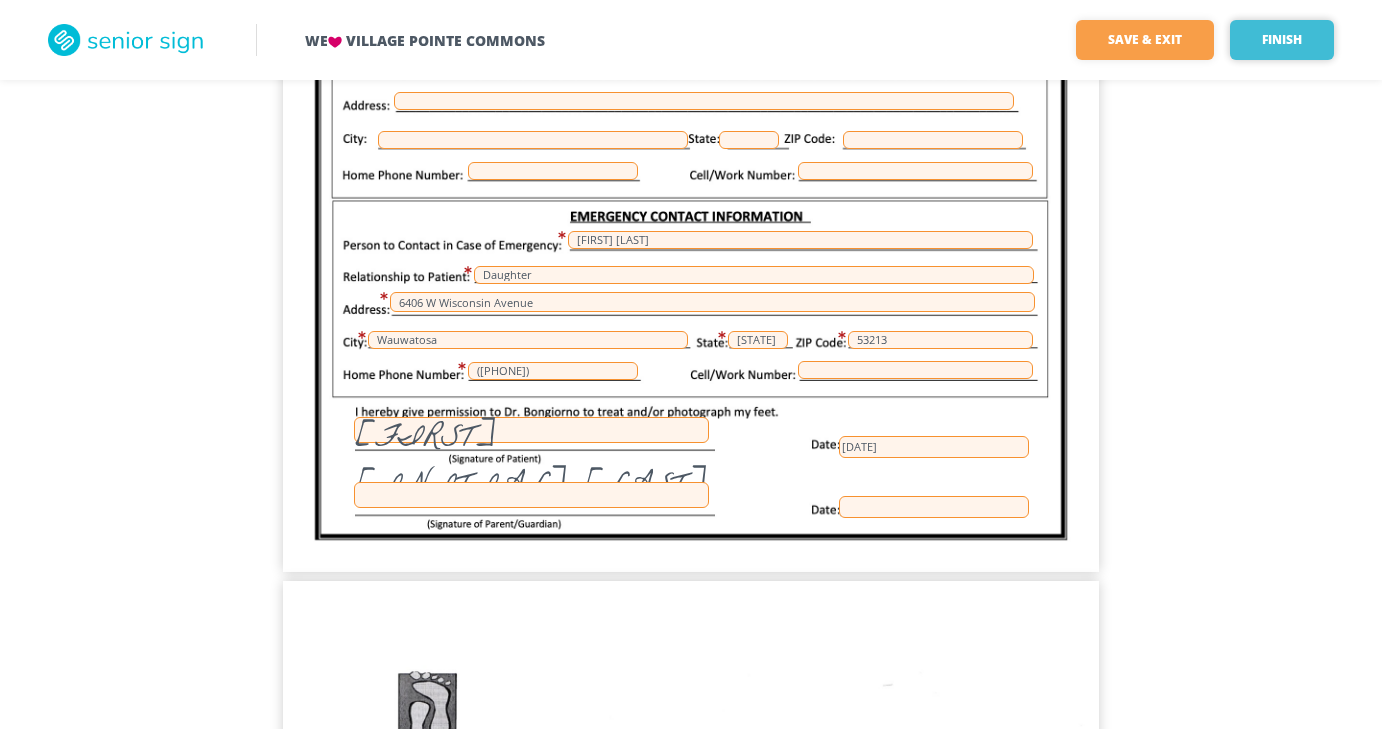 click on "Finish" at bounding box center (1282, 40) 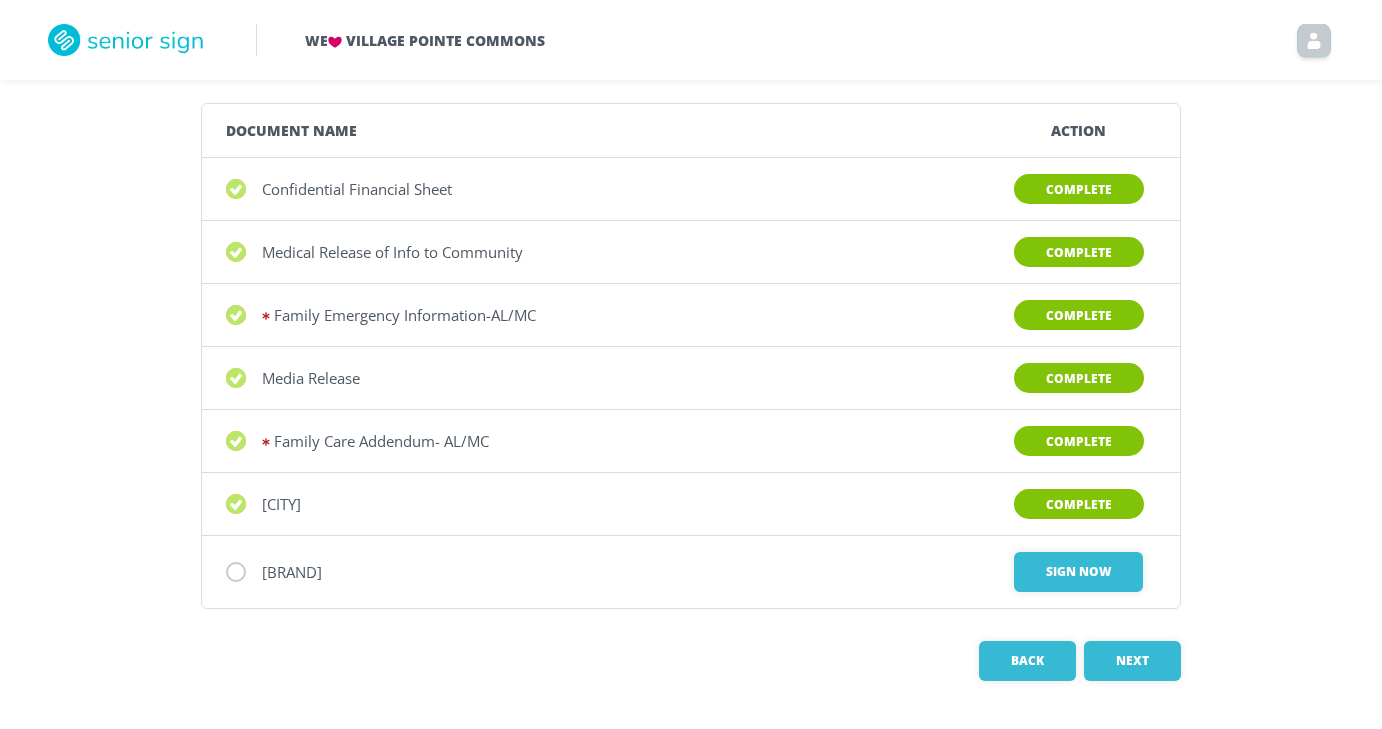scroll, scrollTop: 137, scrollLeft: 0, axis: vertical 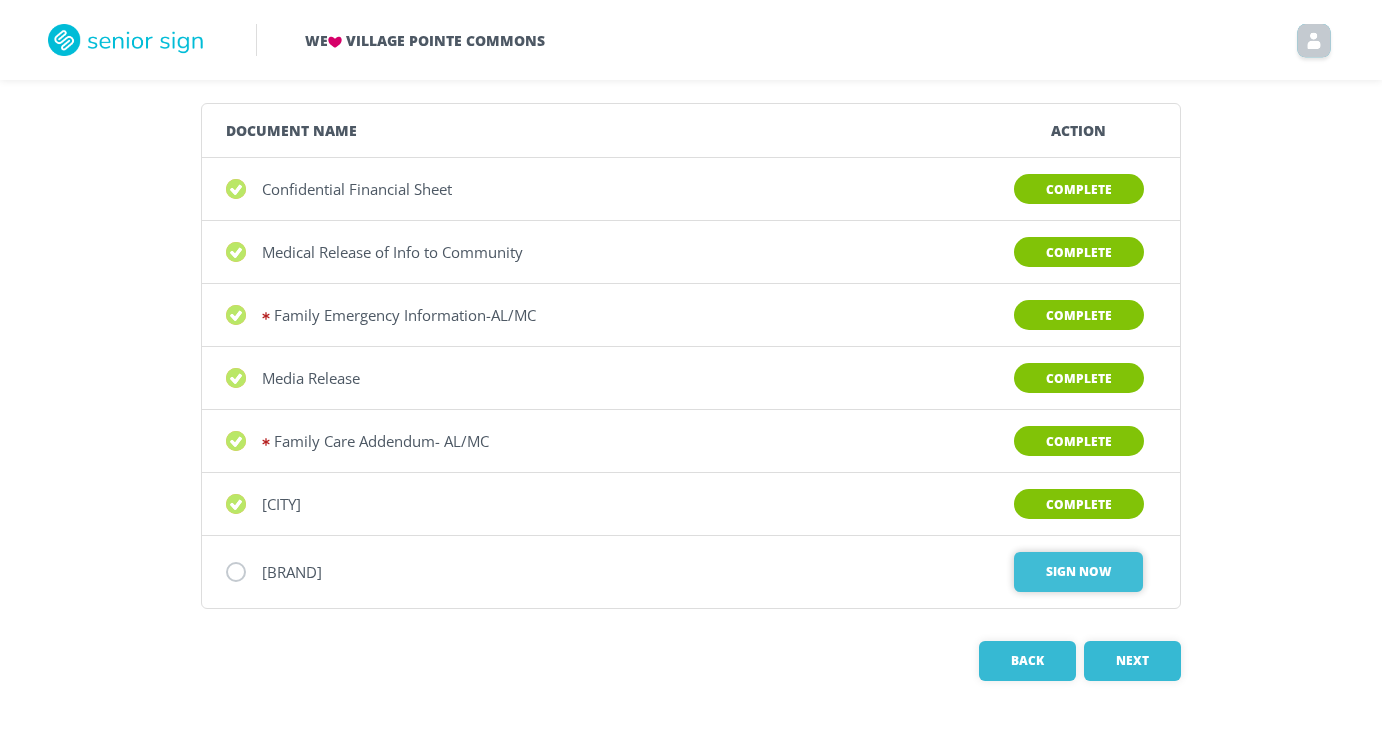click on "Sign Now" at bounding box center [1078, 572] 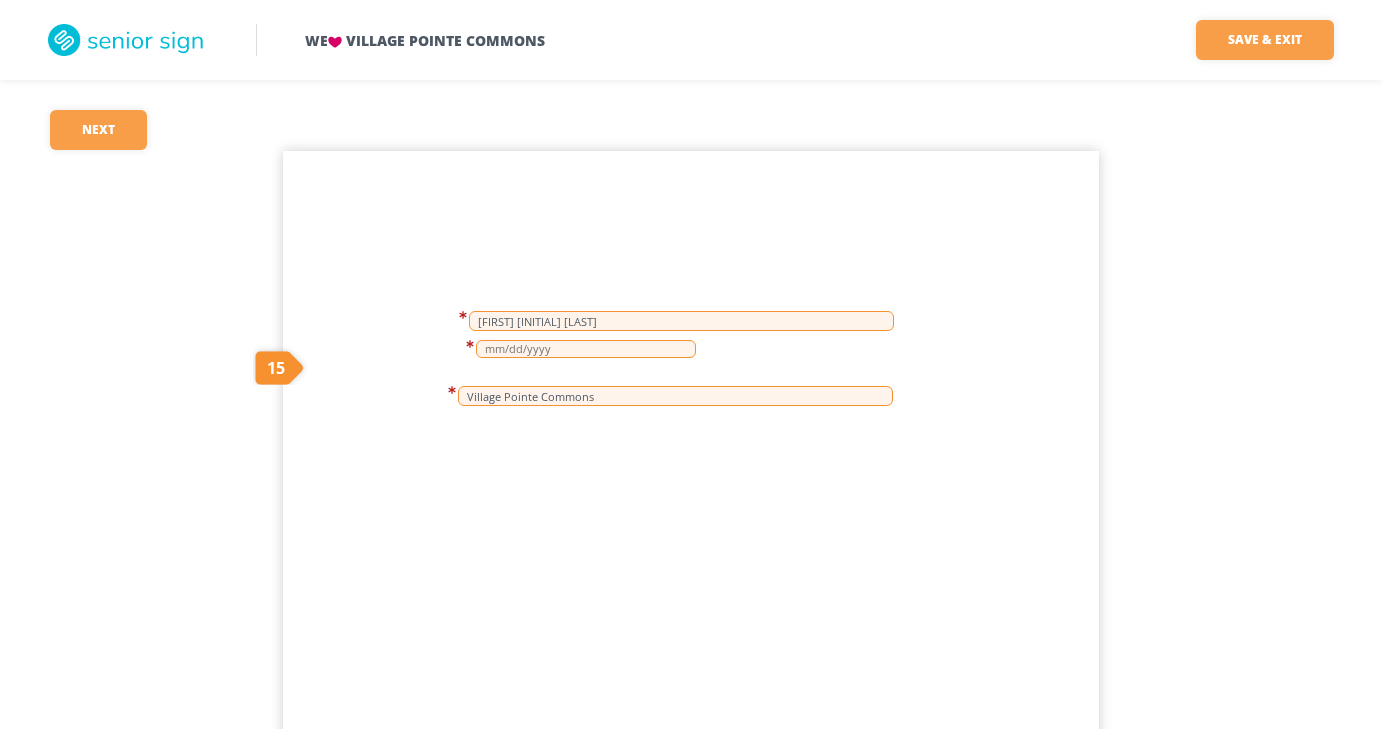 scroll, scrollTop: 0, scrollLeft: 0, axis: both 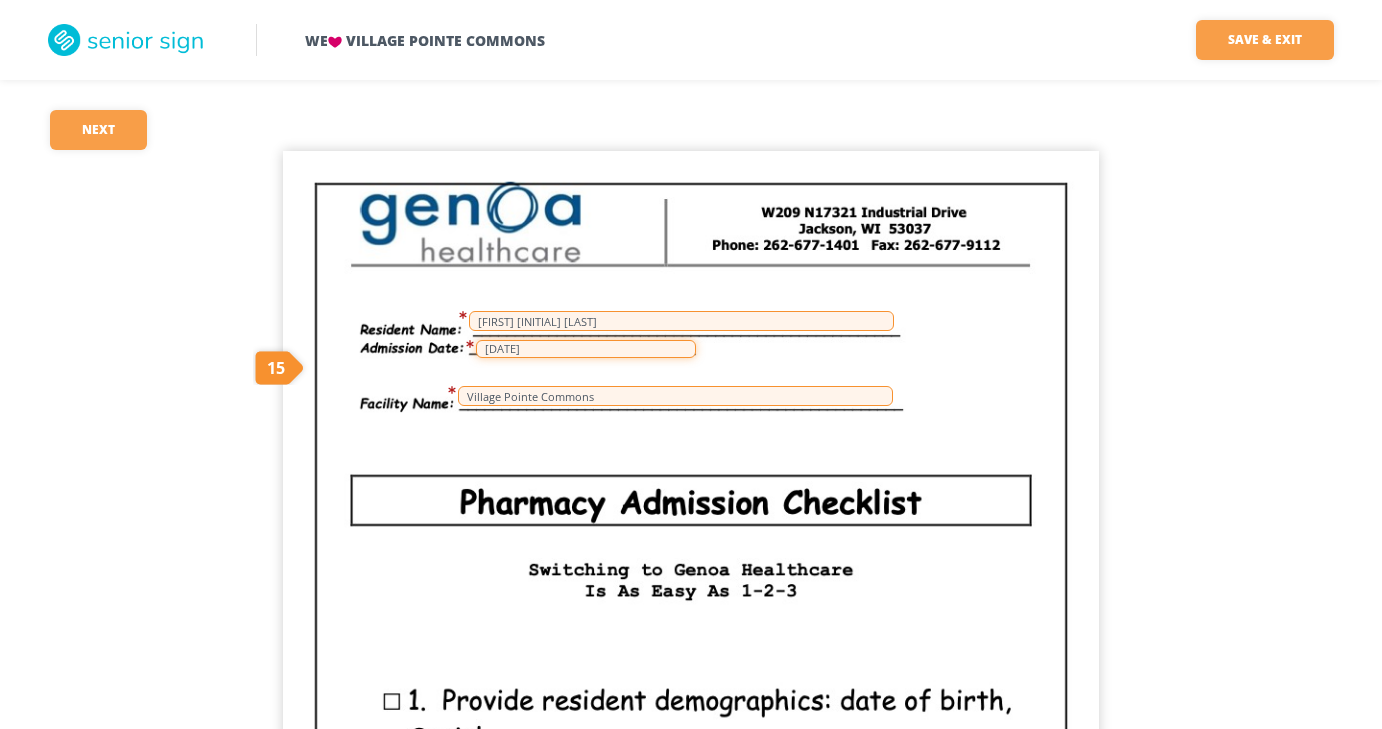 click on "[DATE]" at bounding box center (586, 349) 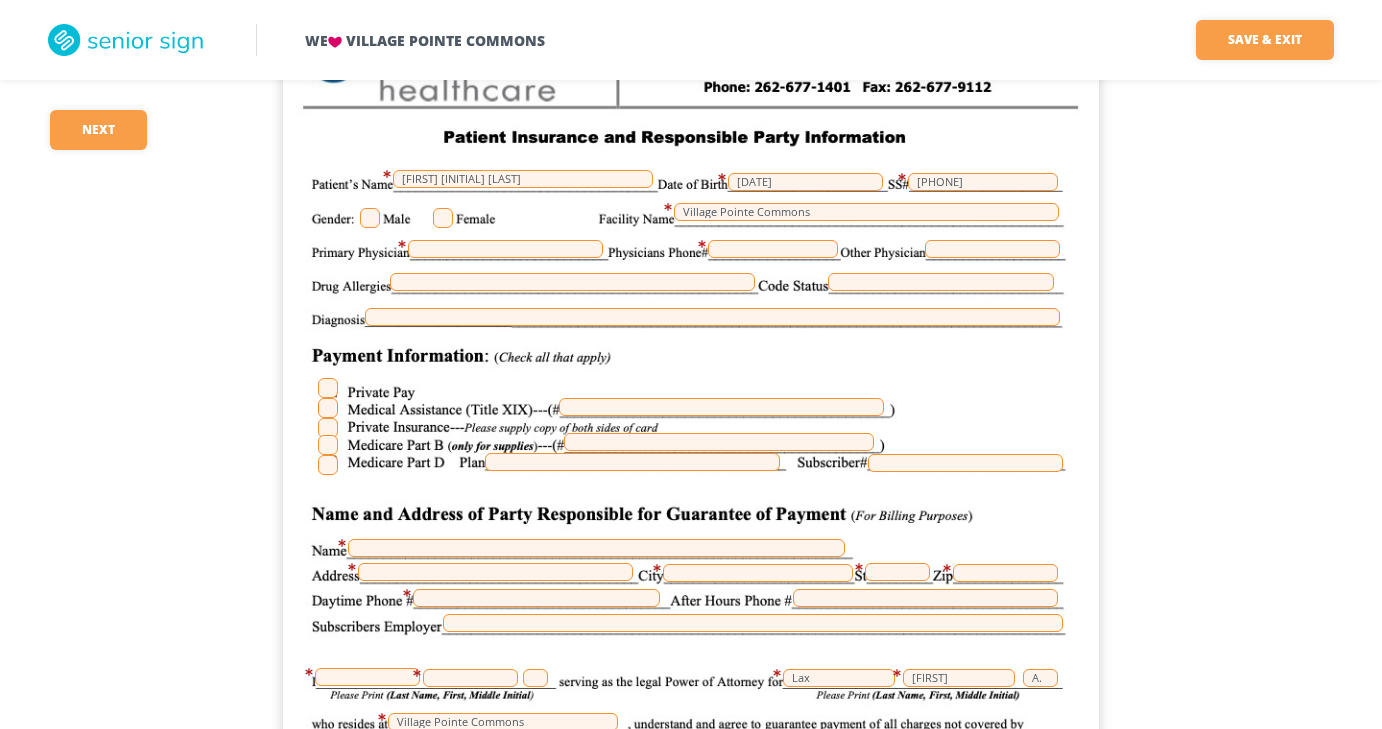 scroll, scrollTop: 2289, scrollLeft: 0, axis: vertical 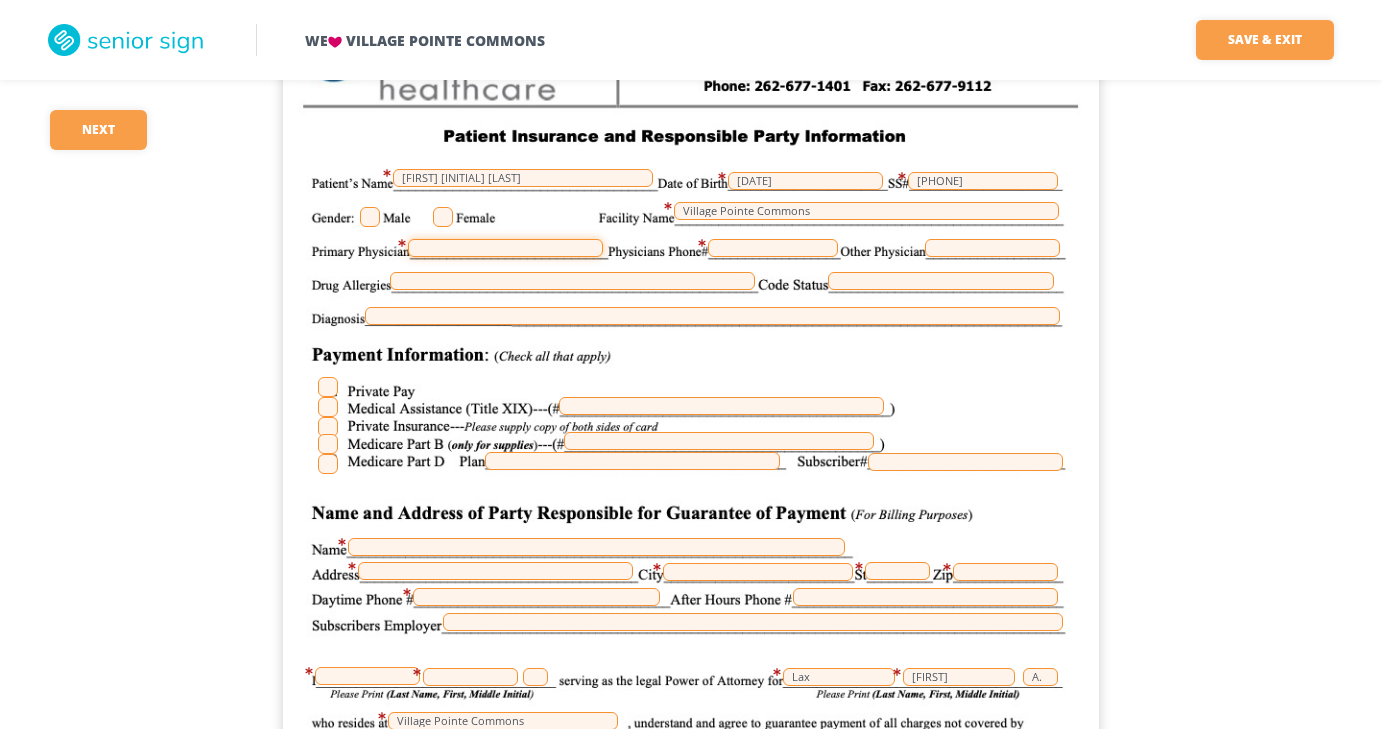 click at bounding box center [505, 248] 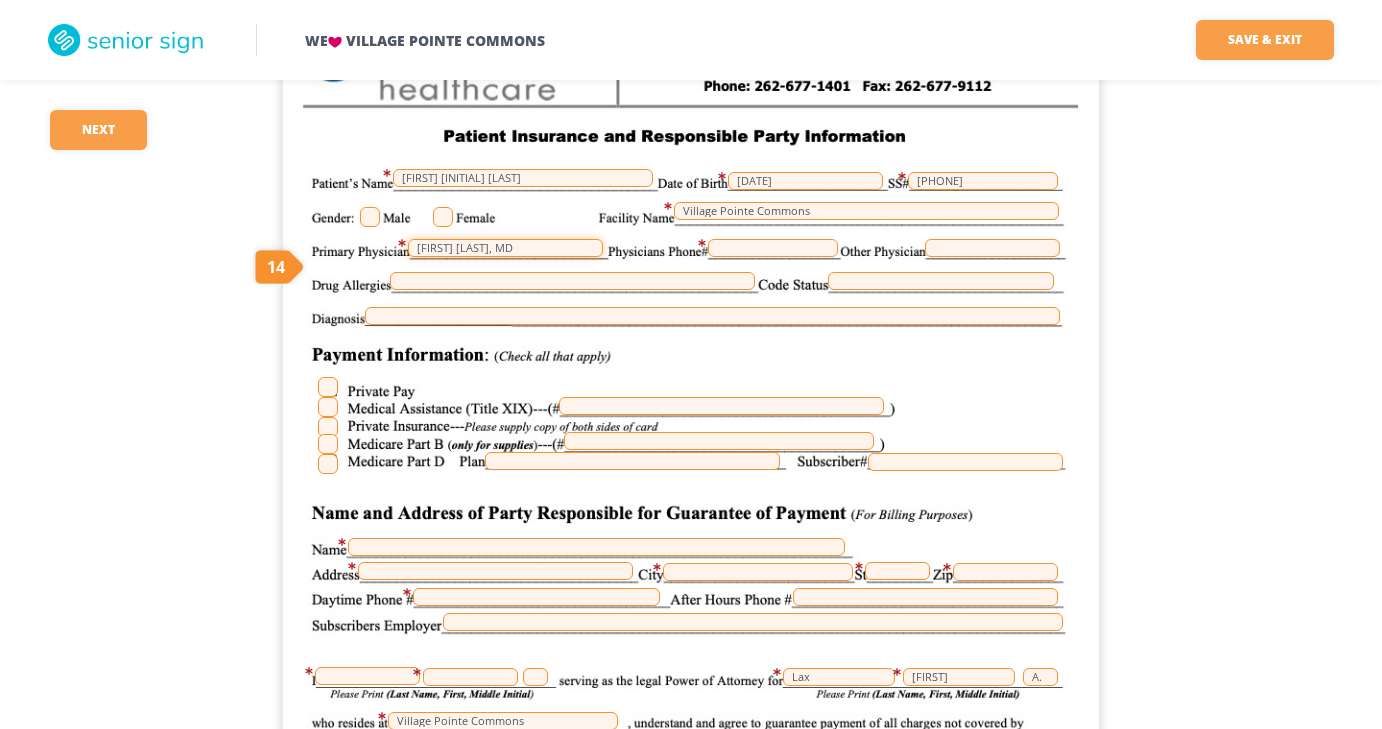type on "[FIRST] [LAST], MD" 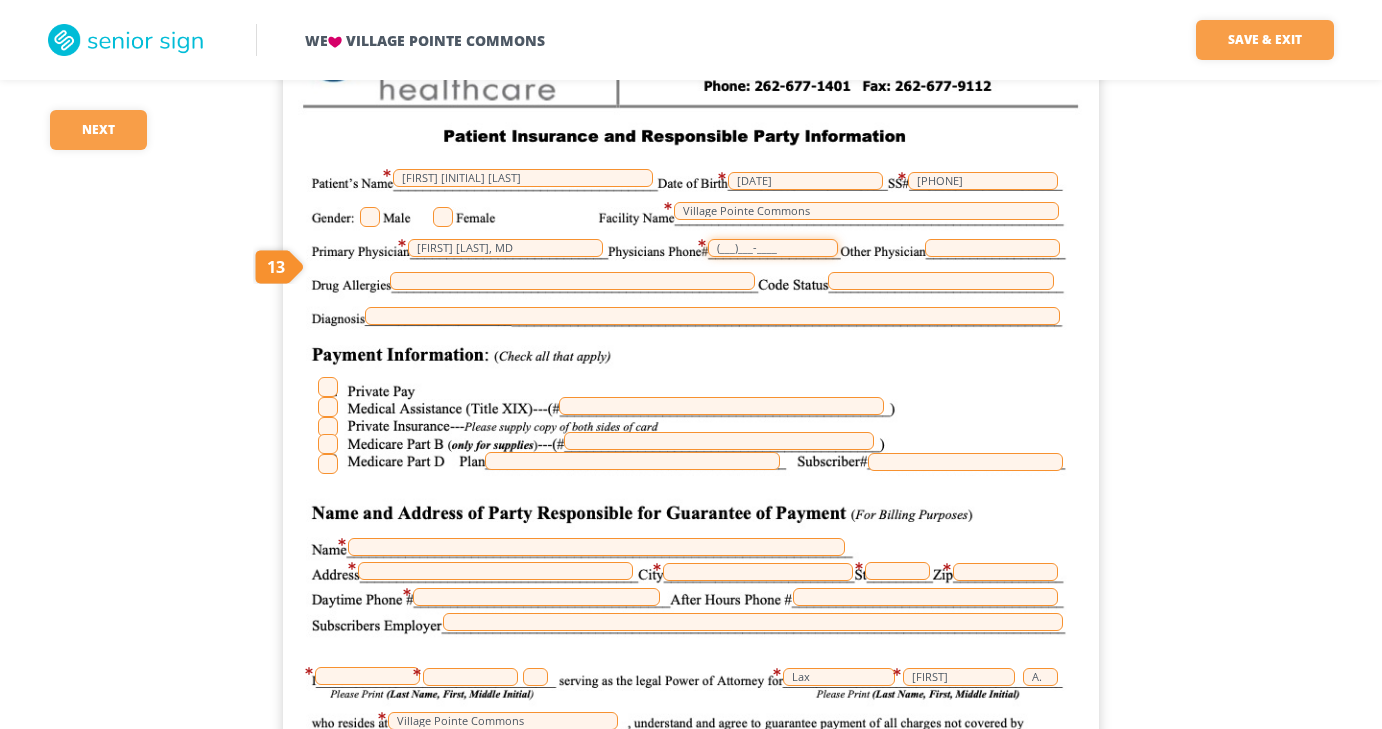 click on "(___)___-____" at bounding box center [773, 248] 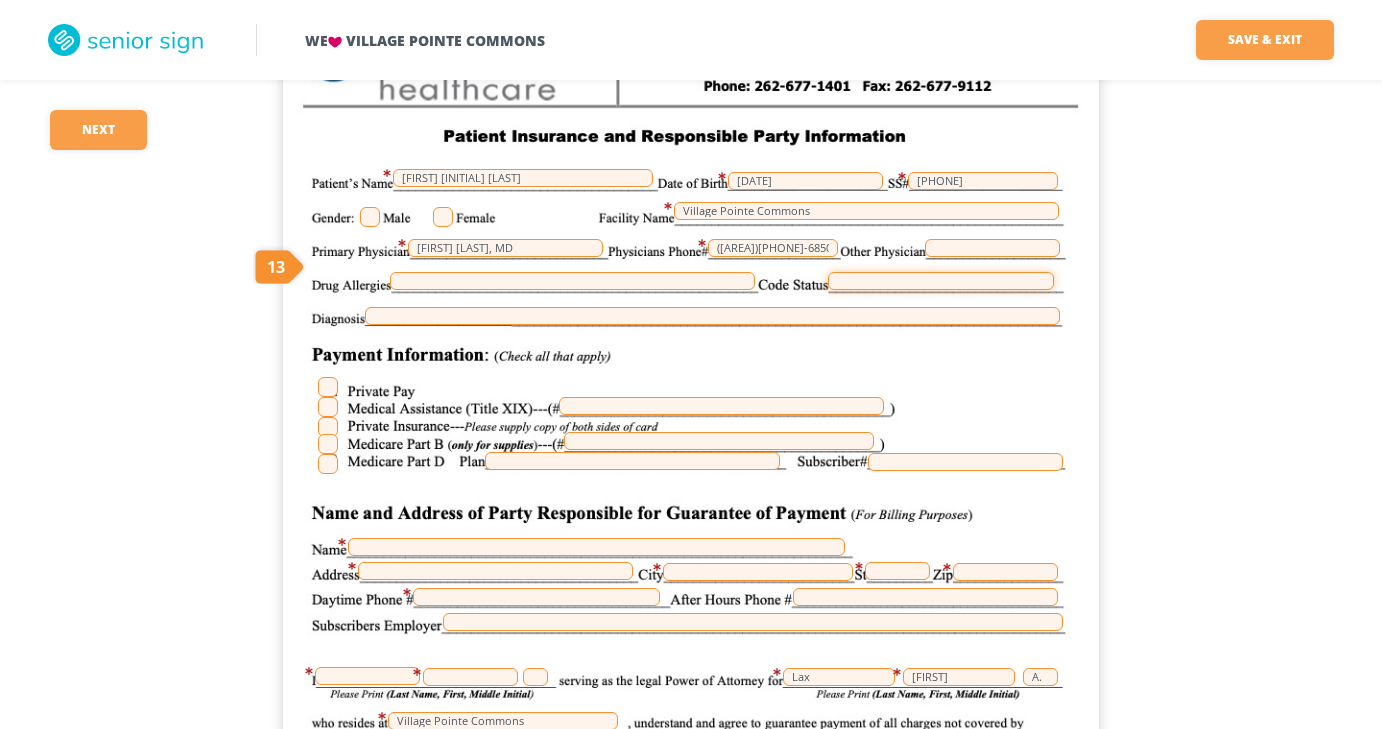 click at bounding box center [941, 281] 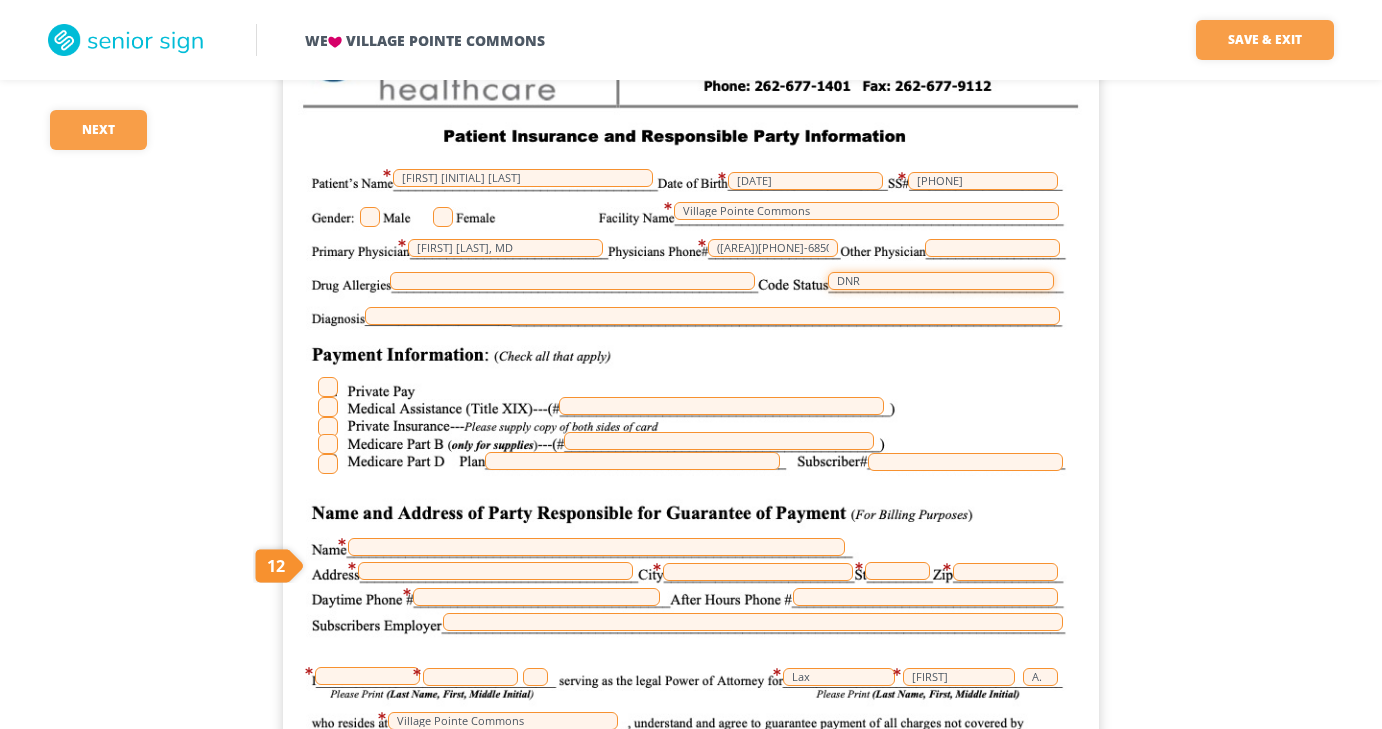 type on "DNR" 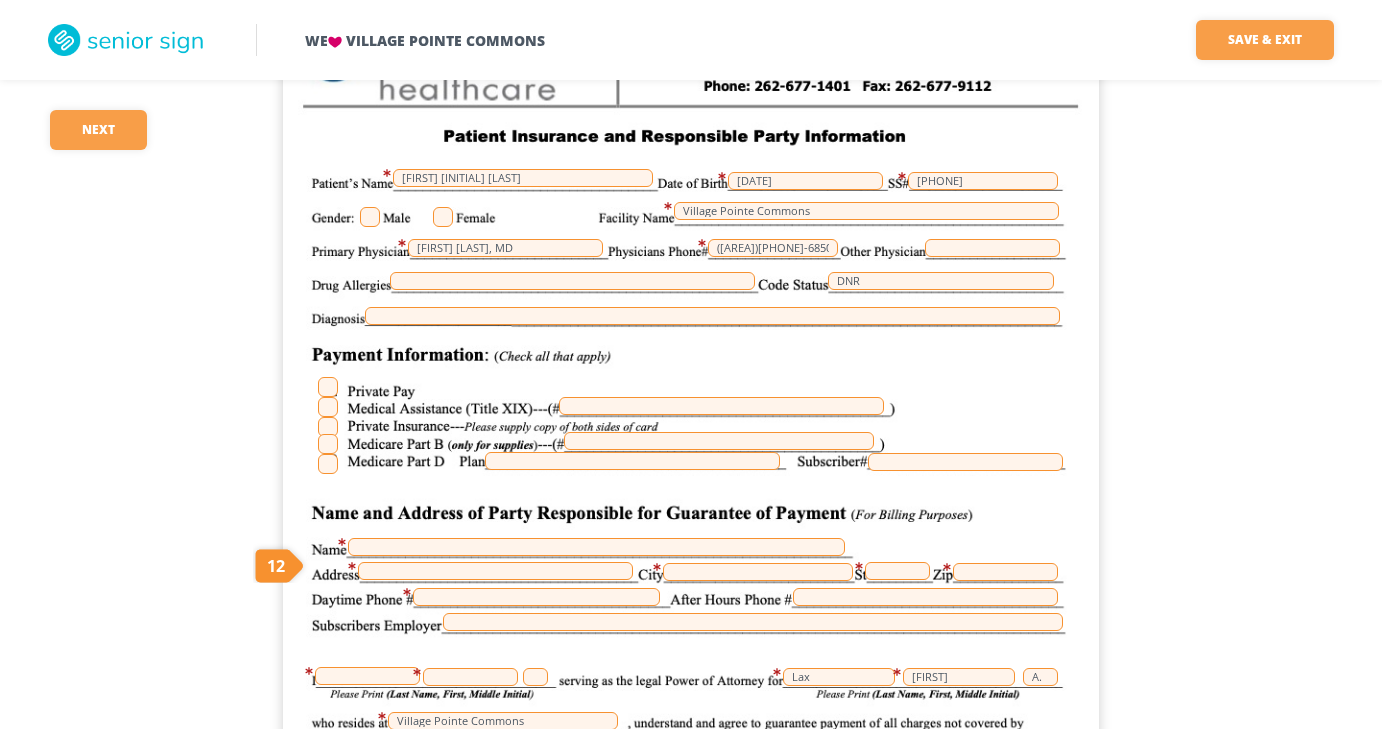 click at bounding box center (328, 427) 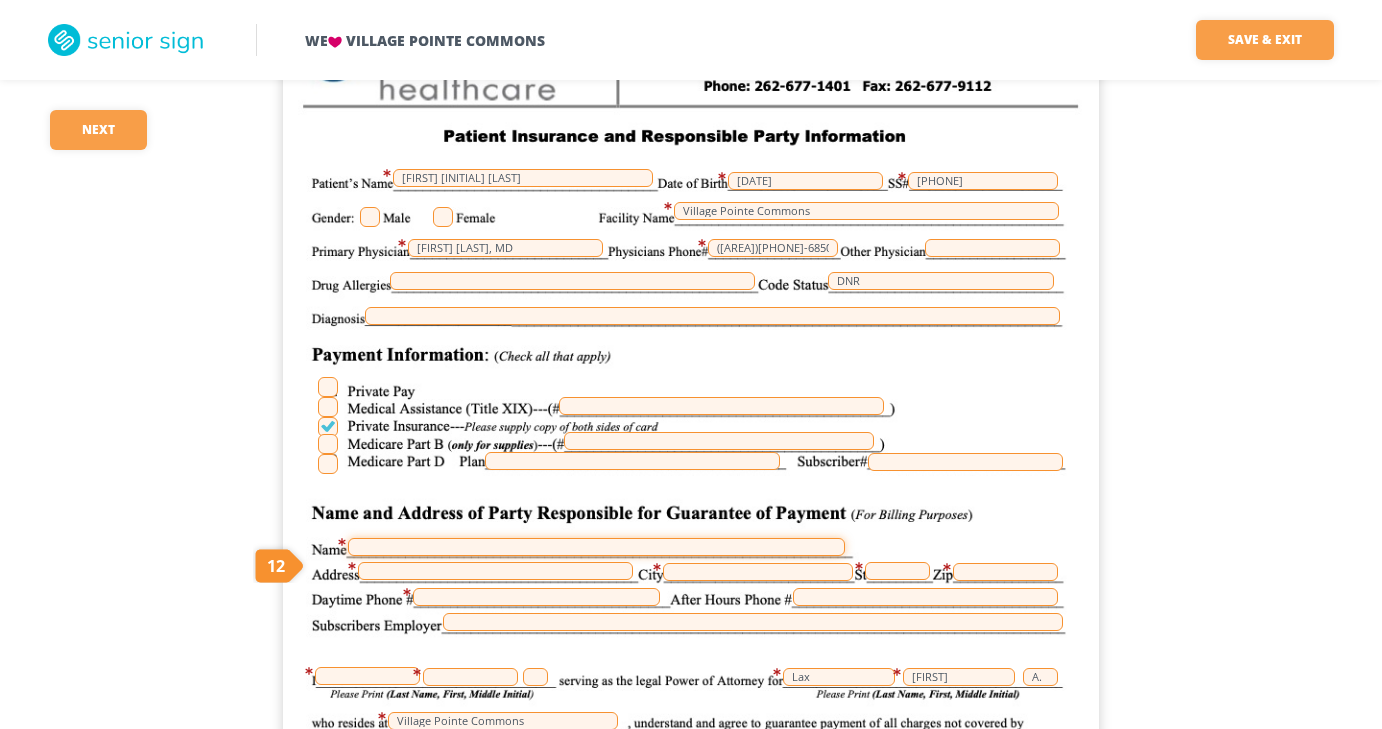 click at bounding box center [596, 547] 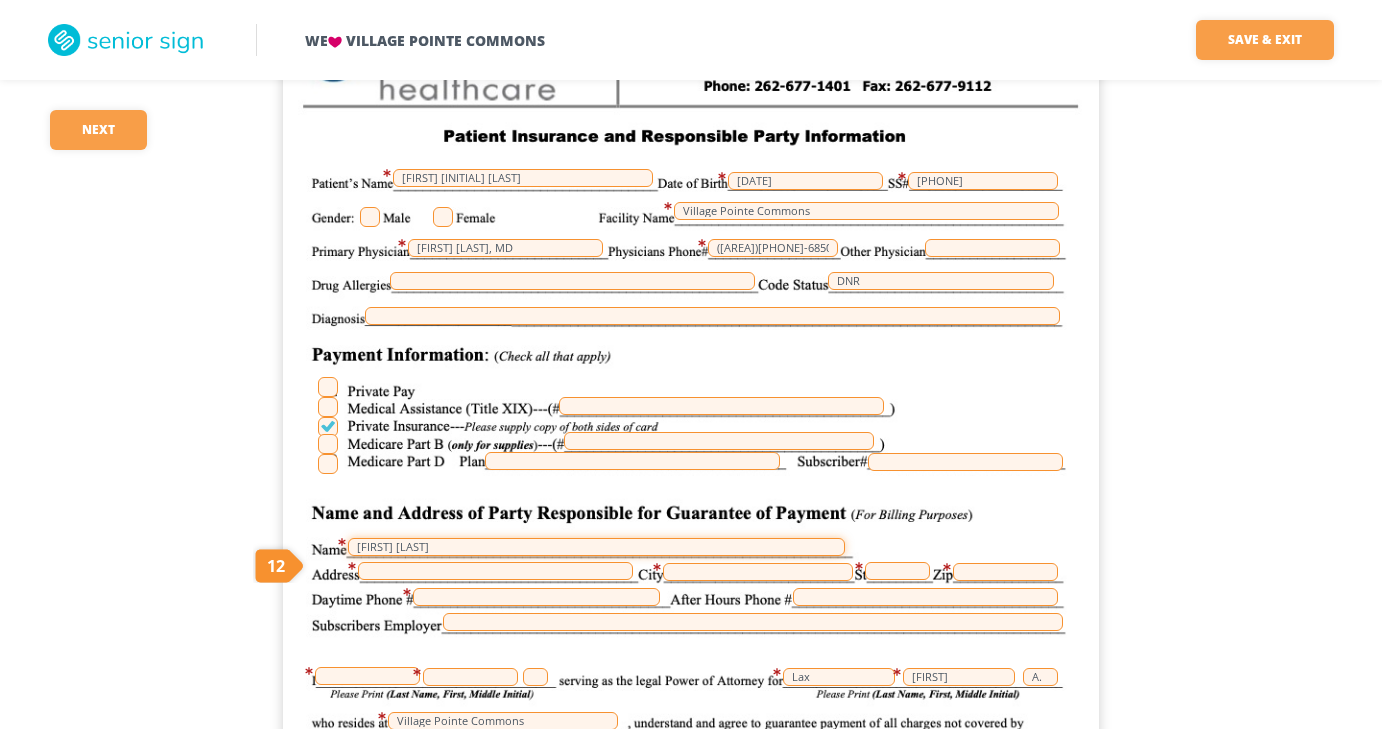 type on "[FIRST] [LAST]" 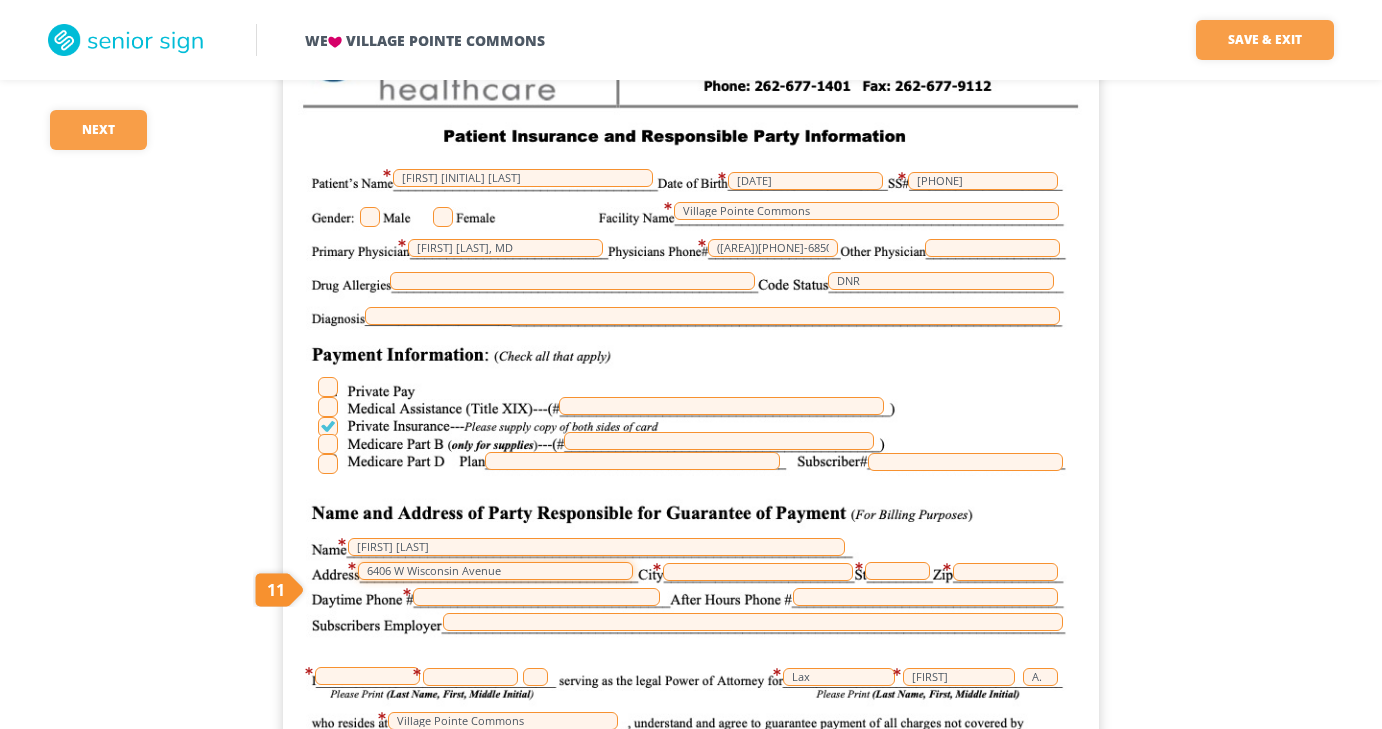 type on "6406 W Wisconsin Avenue" 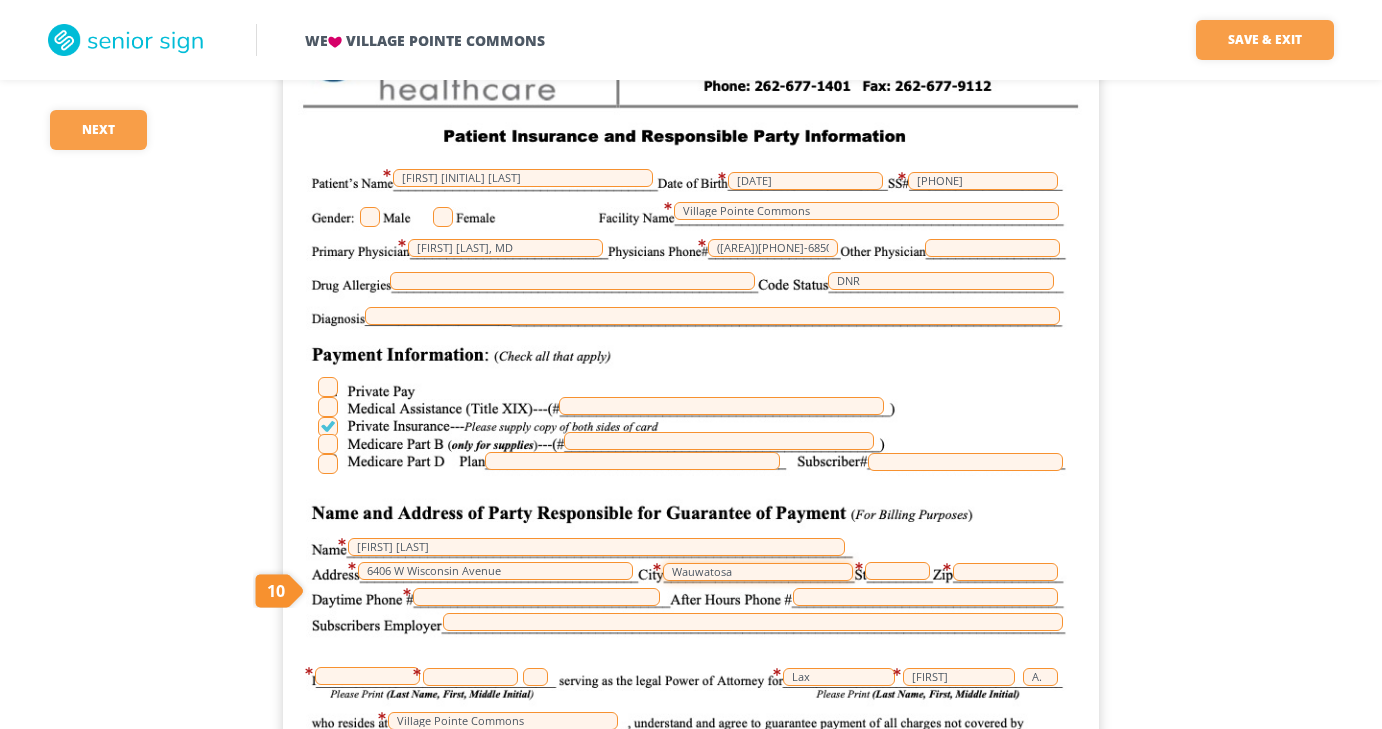 type on "Wauwatosa" 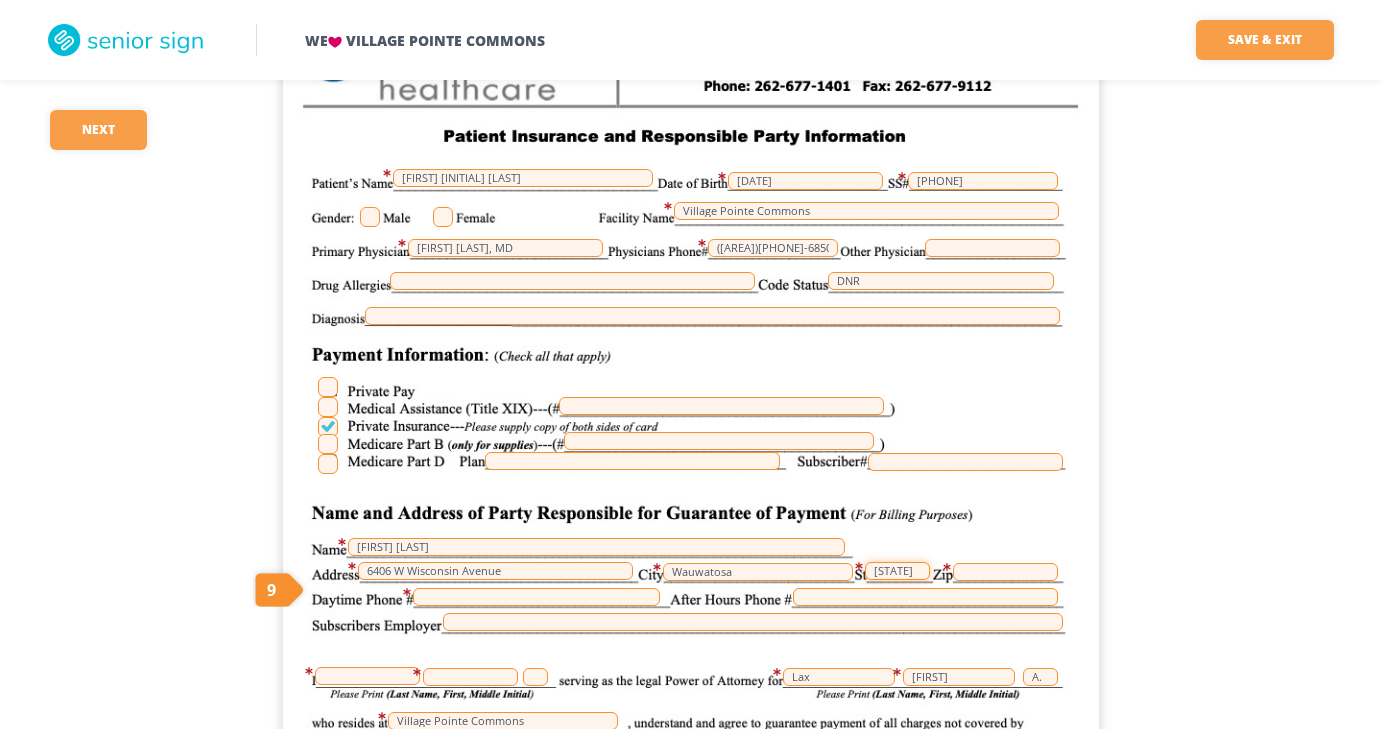 type on "[STATE]" 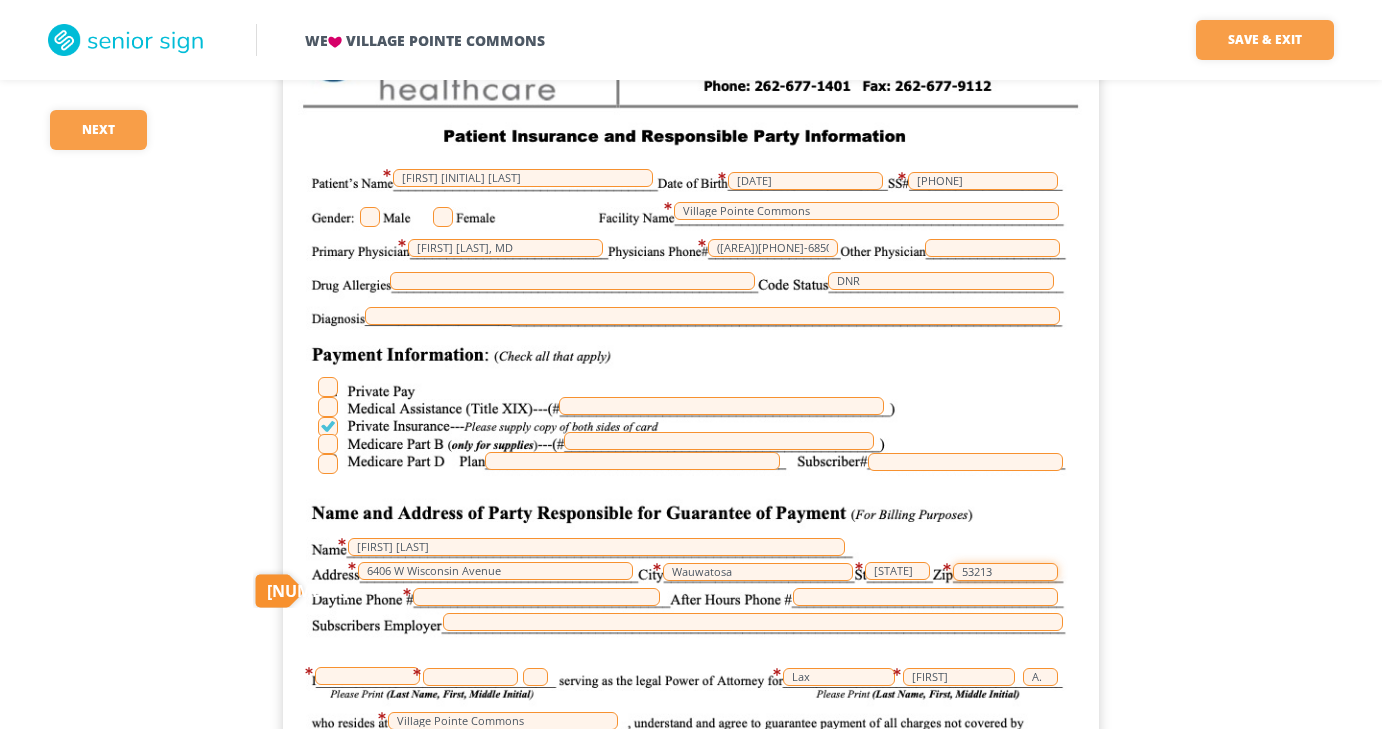 type on "53213" 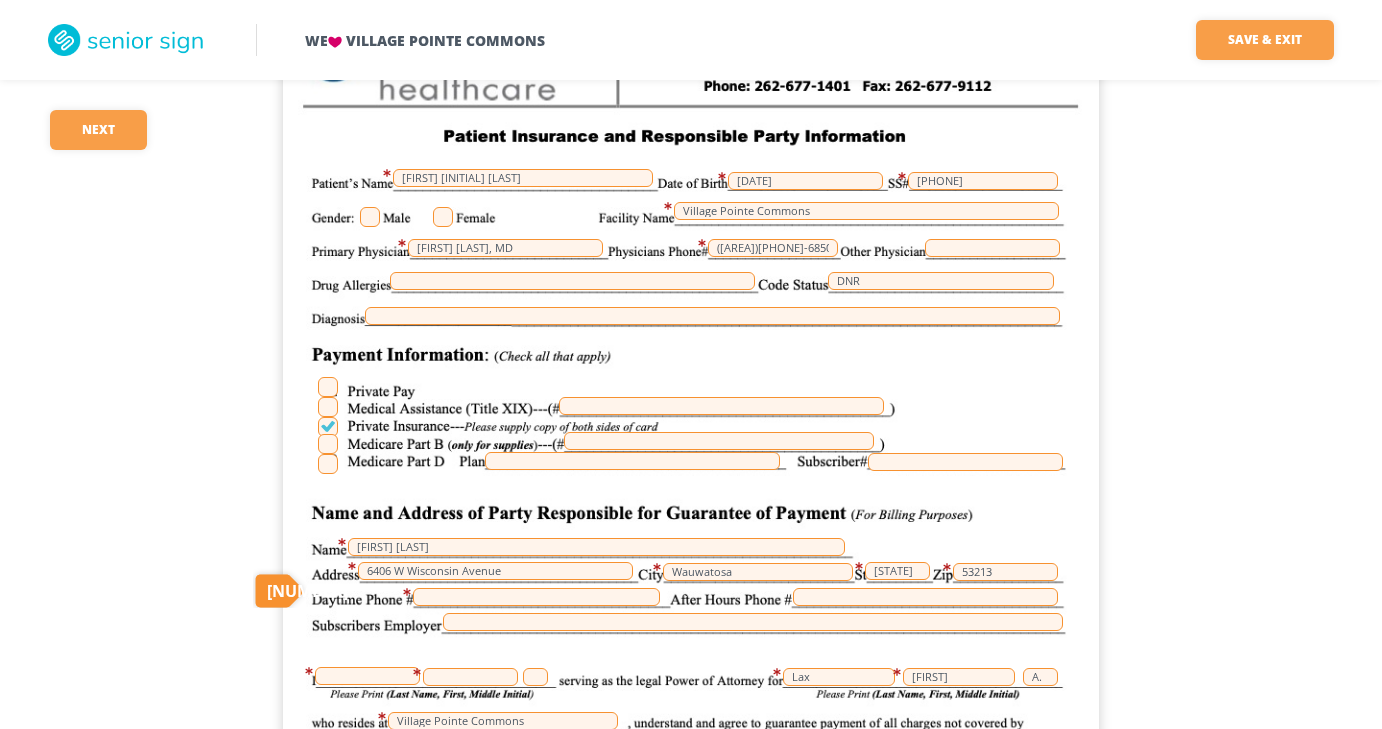 click on "[FIRST] [LAST] [DATE] [PHONE] [CITY] [FIRST] [LAST] [NUMBER] [STREET] [CITY] [STATE] [CITY] [CITY] [FIRST] [LAST] [LAST] [LAST]" at bounding box center [691, 520] 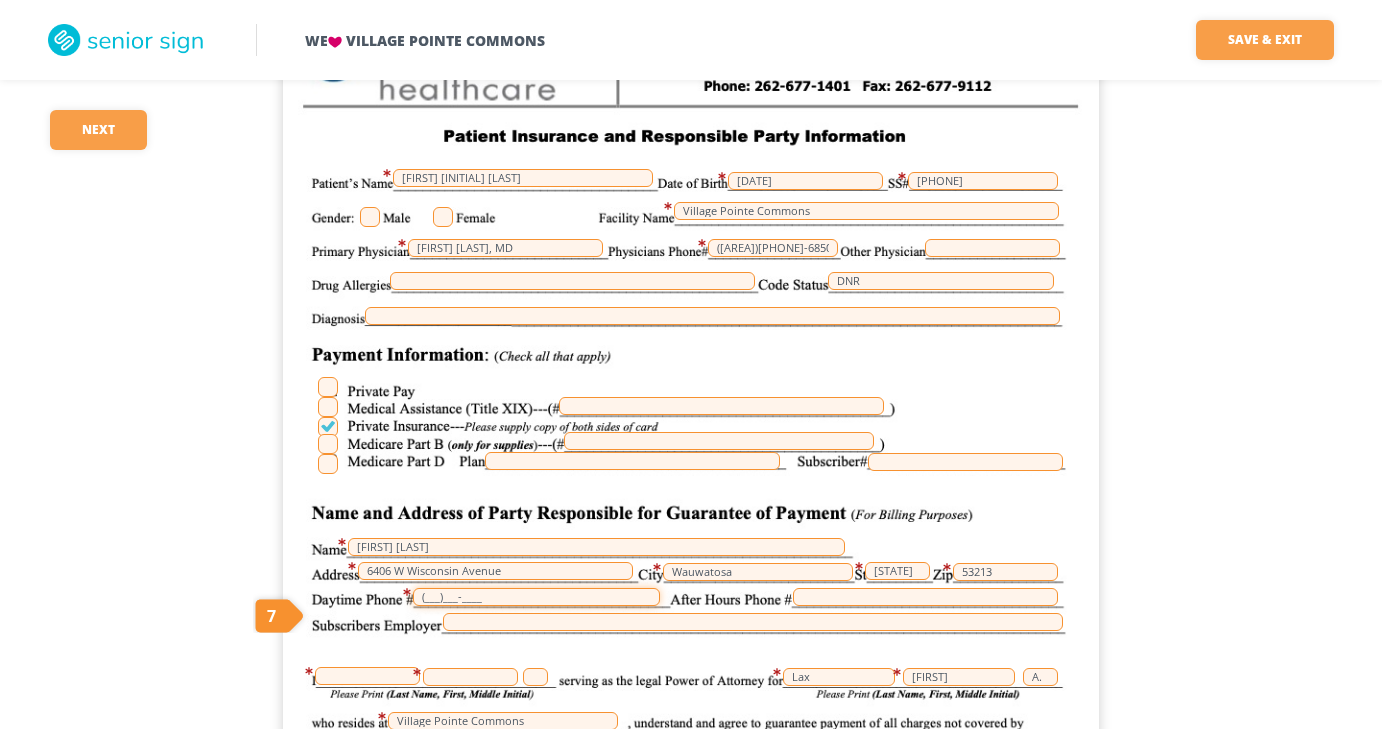 click on "(___)___-____" at bounding box center (536, 597) 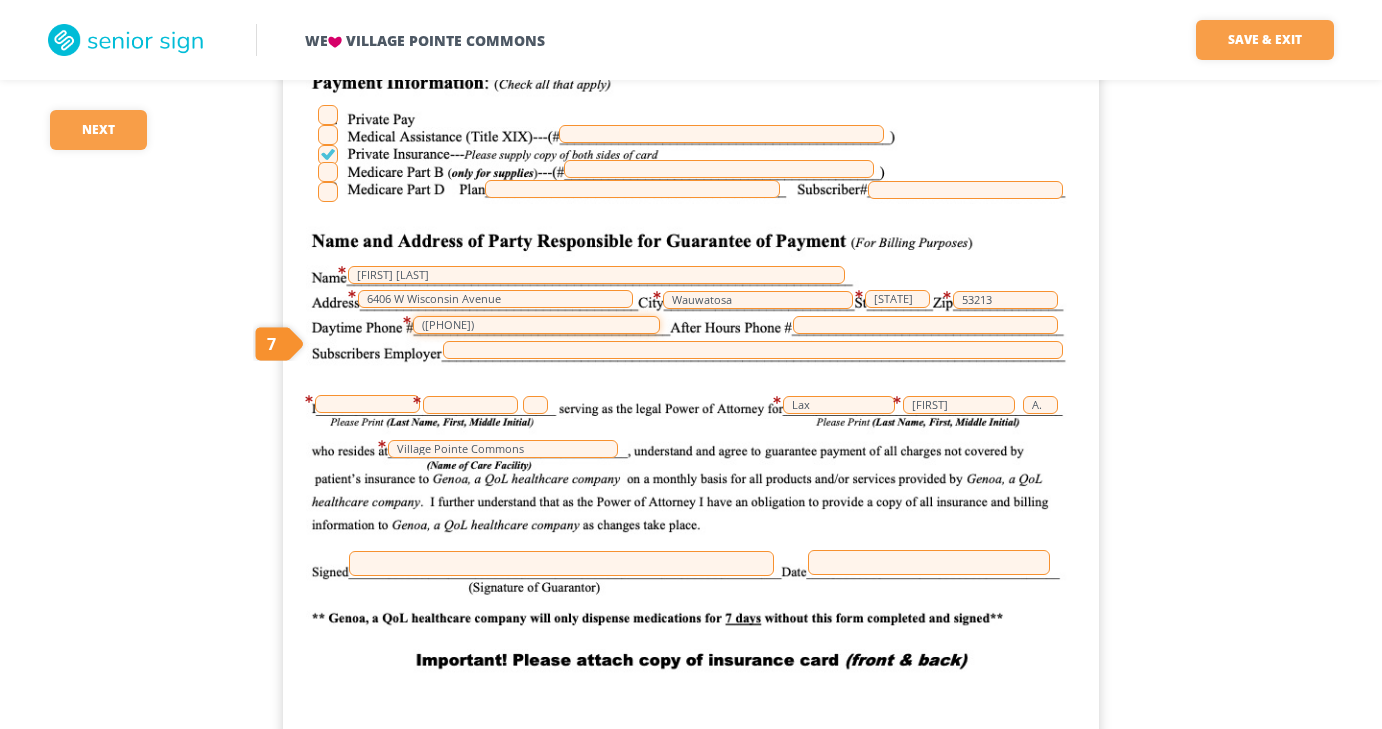 scroll, scrollTop: 2565, scrollLeft: 0, axis: vertical 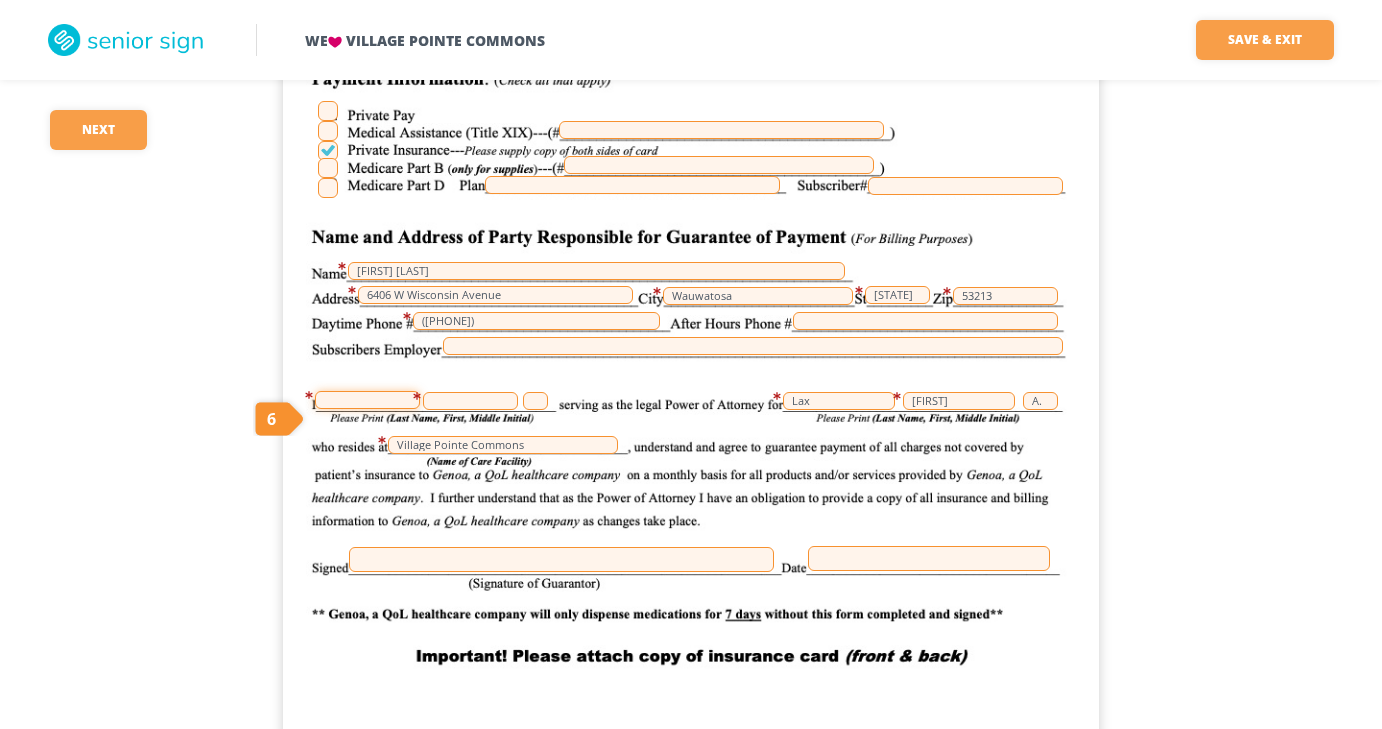 click at bounding box center (367, 400) 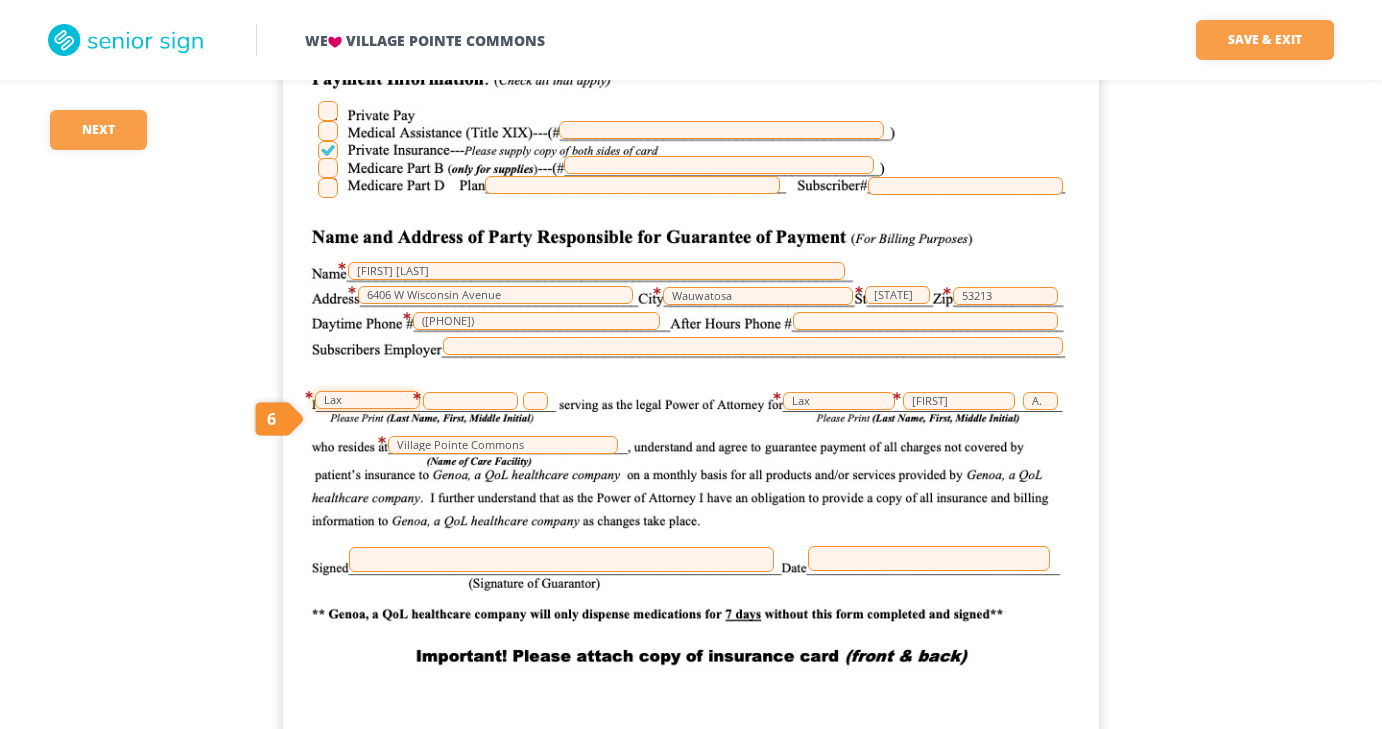 type on "Lax" 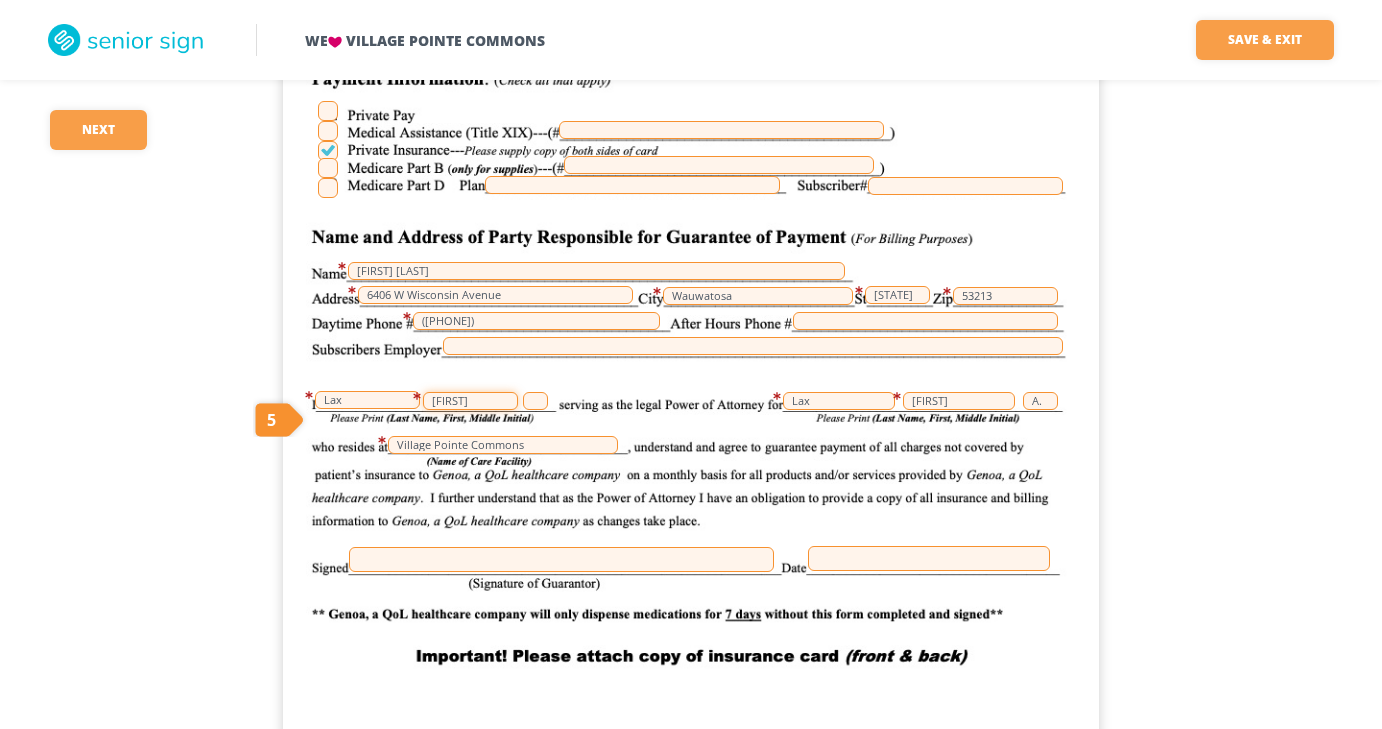 type on "[FIRST]" 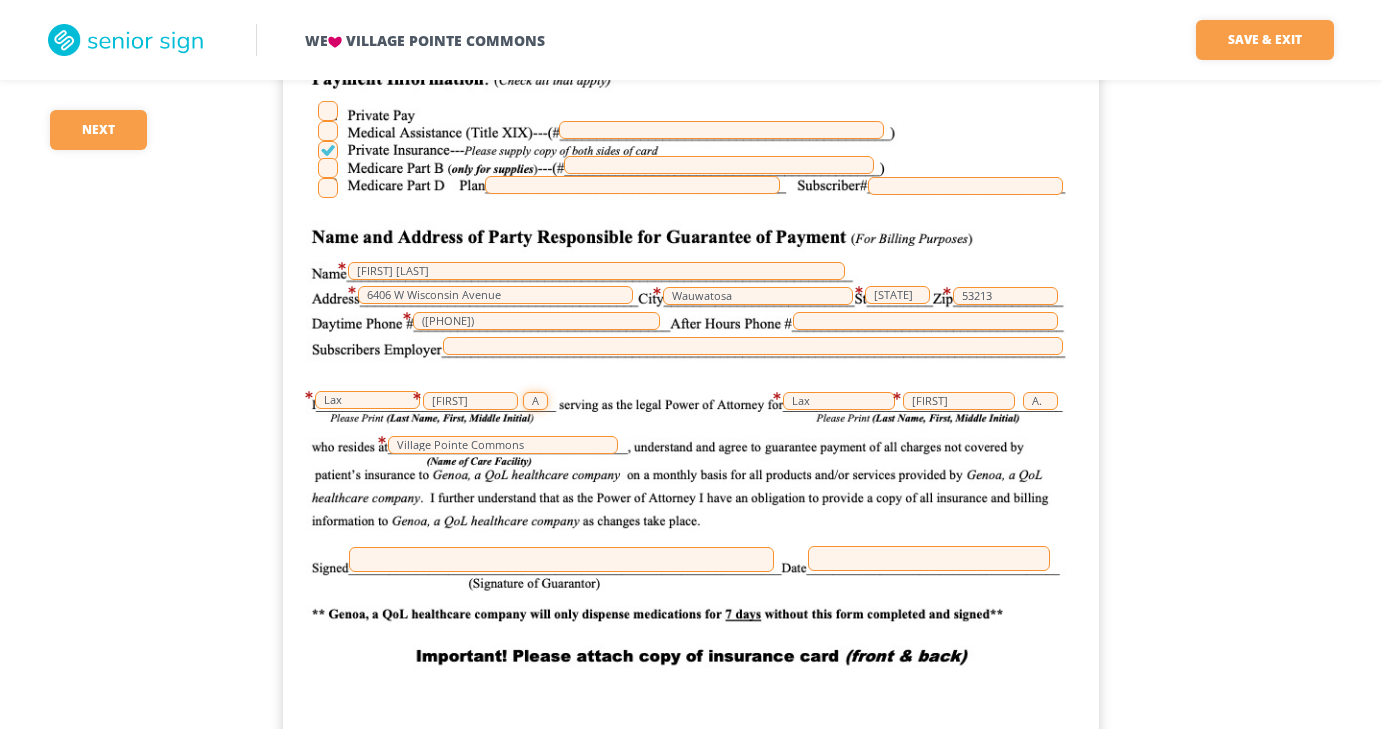 type on "A" 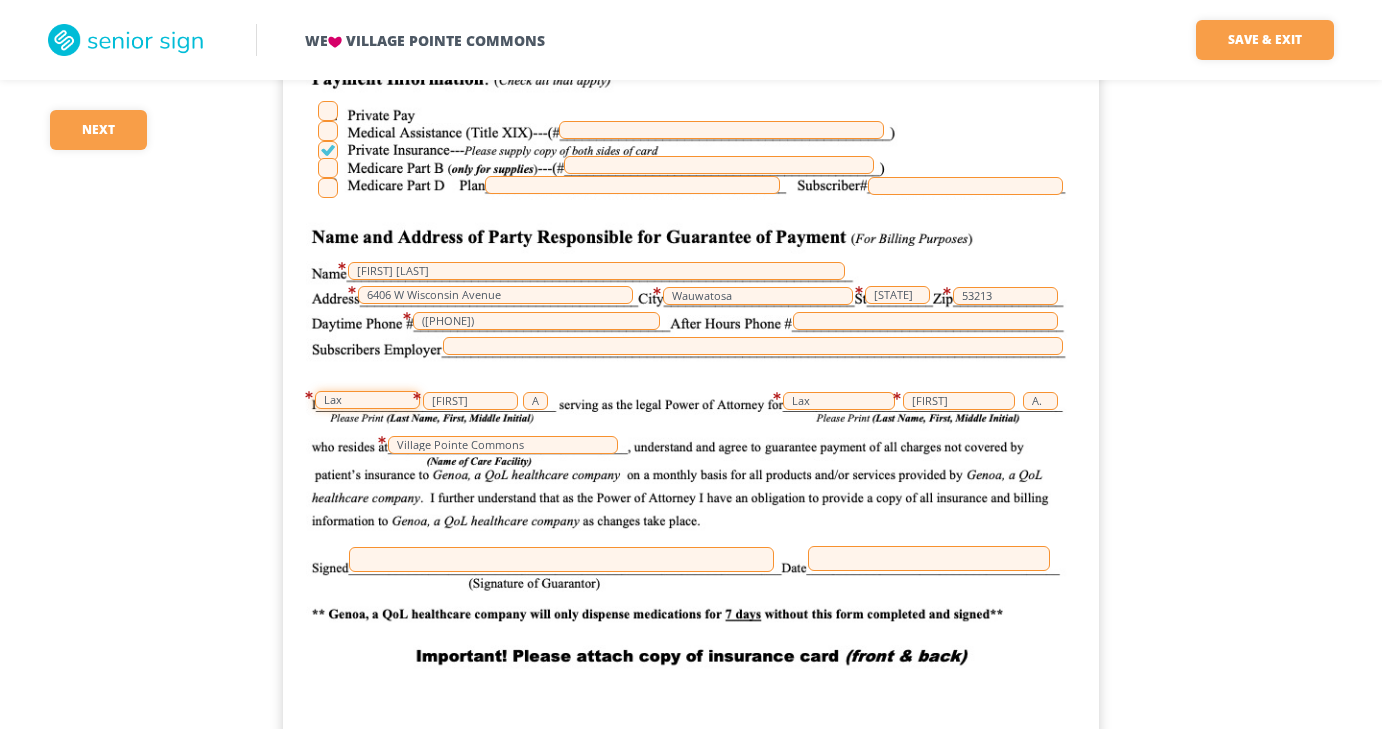 drag, startPoint x: 351, startPoint y: 379, endPoint x: 324, endPoint y: 374, distance: 27.45906 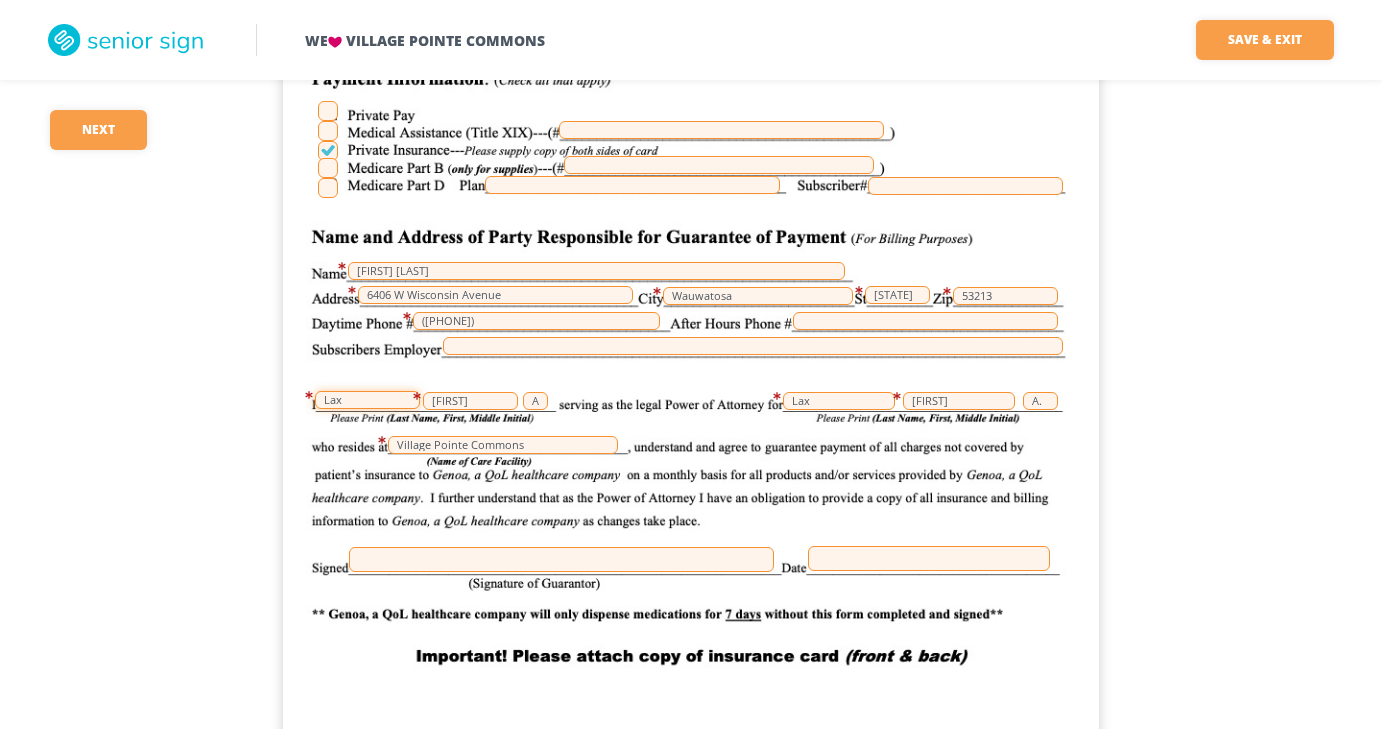 click on "[FIRST] [LAST] [DATE] [PHONE] [CITY] [FIRST] [LAST] [NUMBER] [STREET] [CITY] ([PHONE]) [CITY] [CITY] [FIRST] [LAST] [LAST] [LAST]" at bounding box center (691, 244) 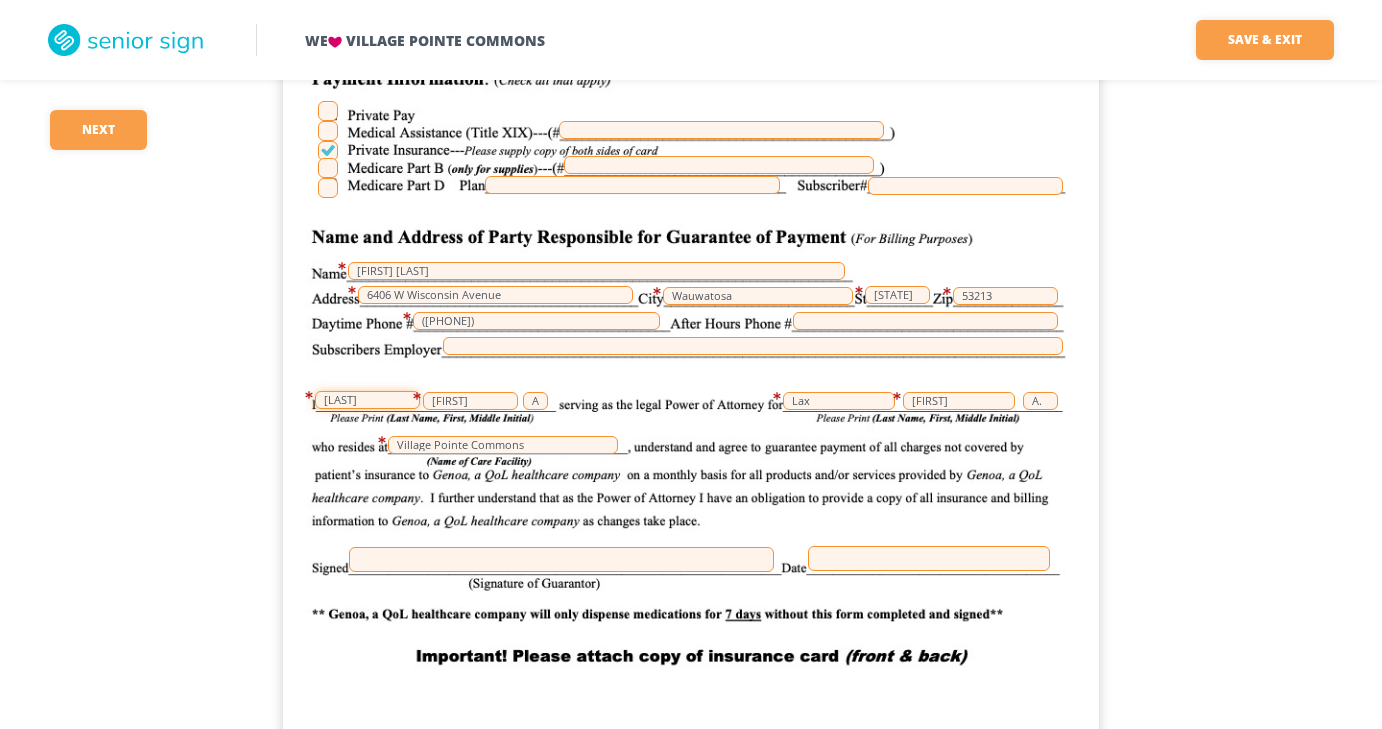 type on "[LAST]" 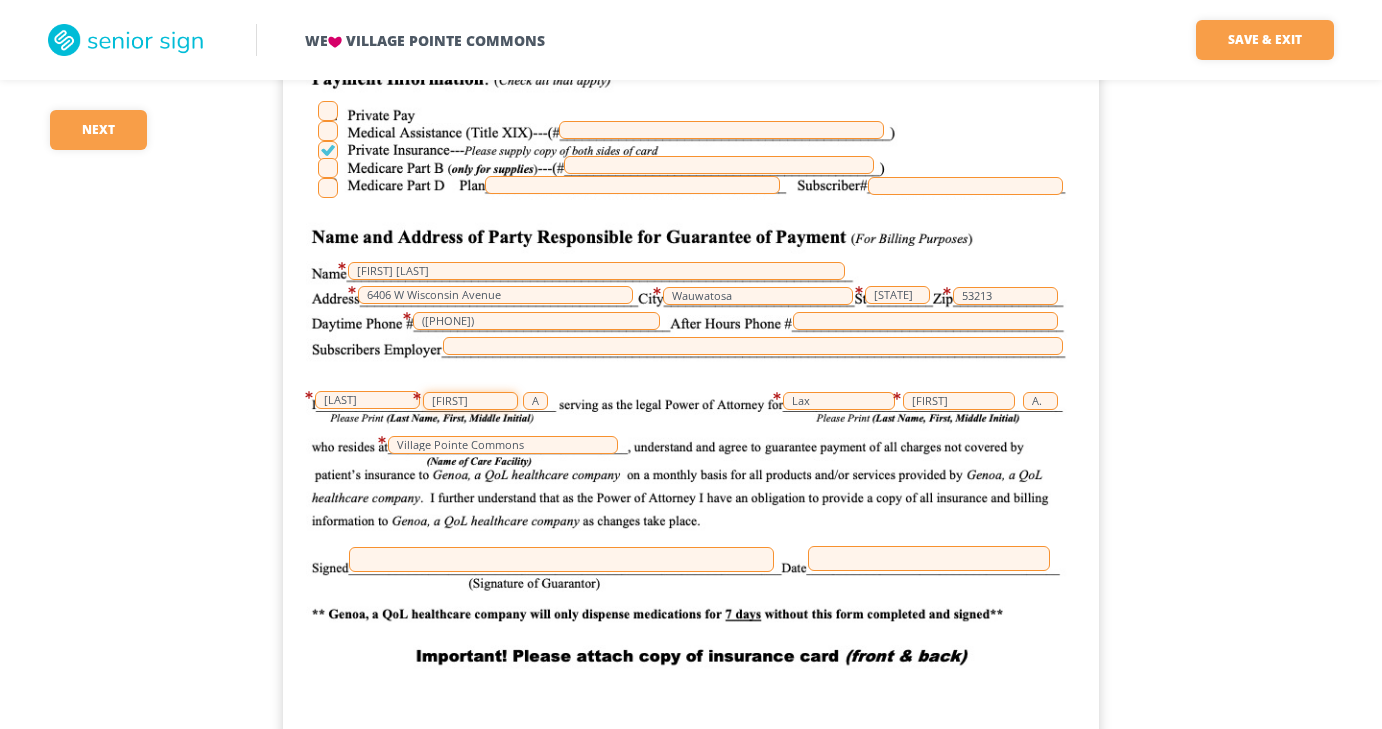 drag, startPoint x: 465, startPoint y: 383, endPoint x: 388, endPoint y: 389, distance: 77.23341 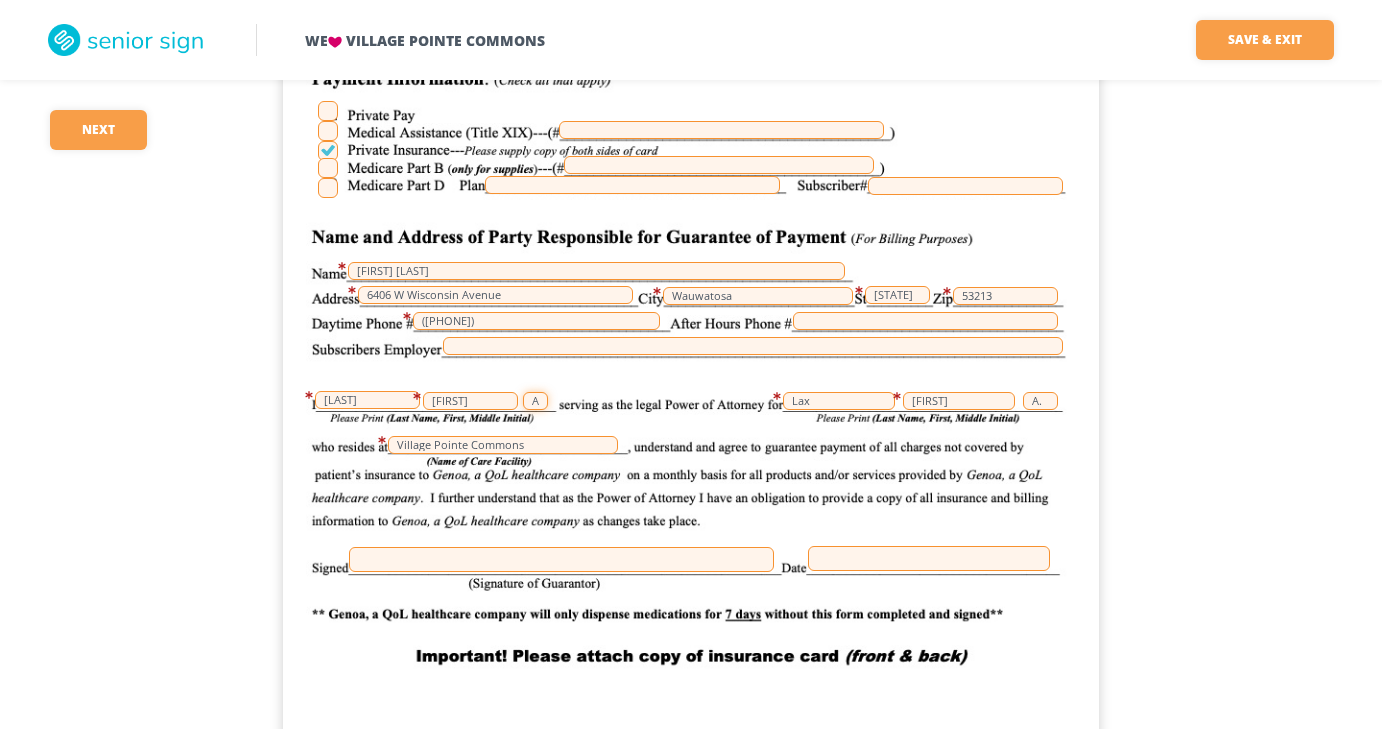 click on "A" at bounding box center (535, 401) 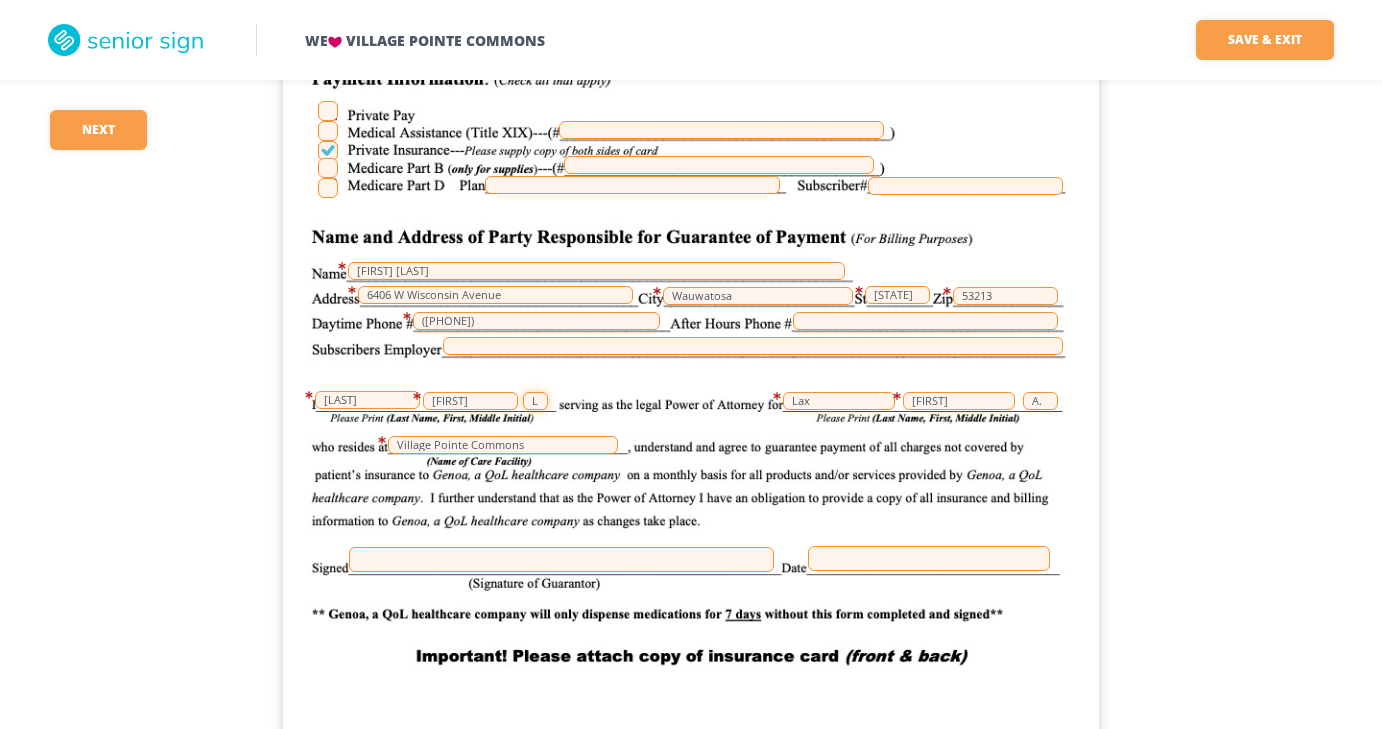 type on "L" 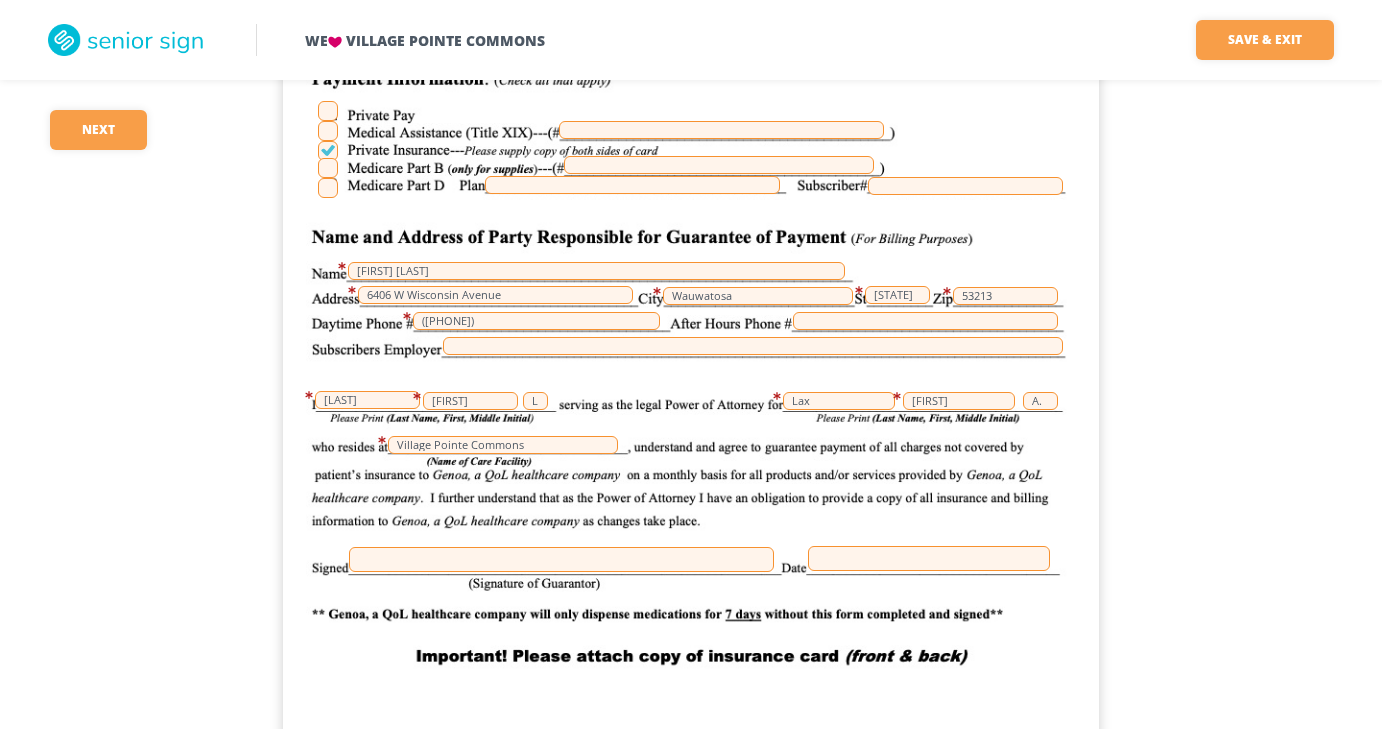 click at bounding box center [561, 559] 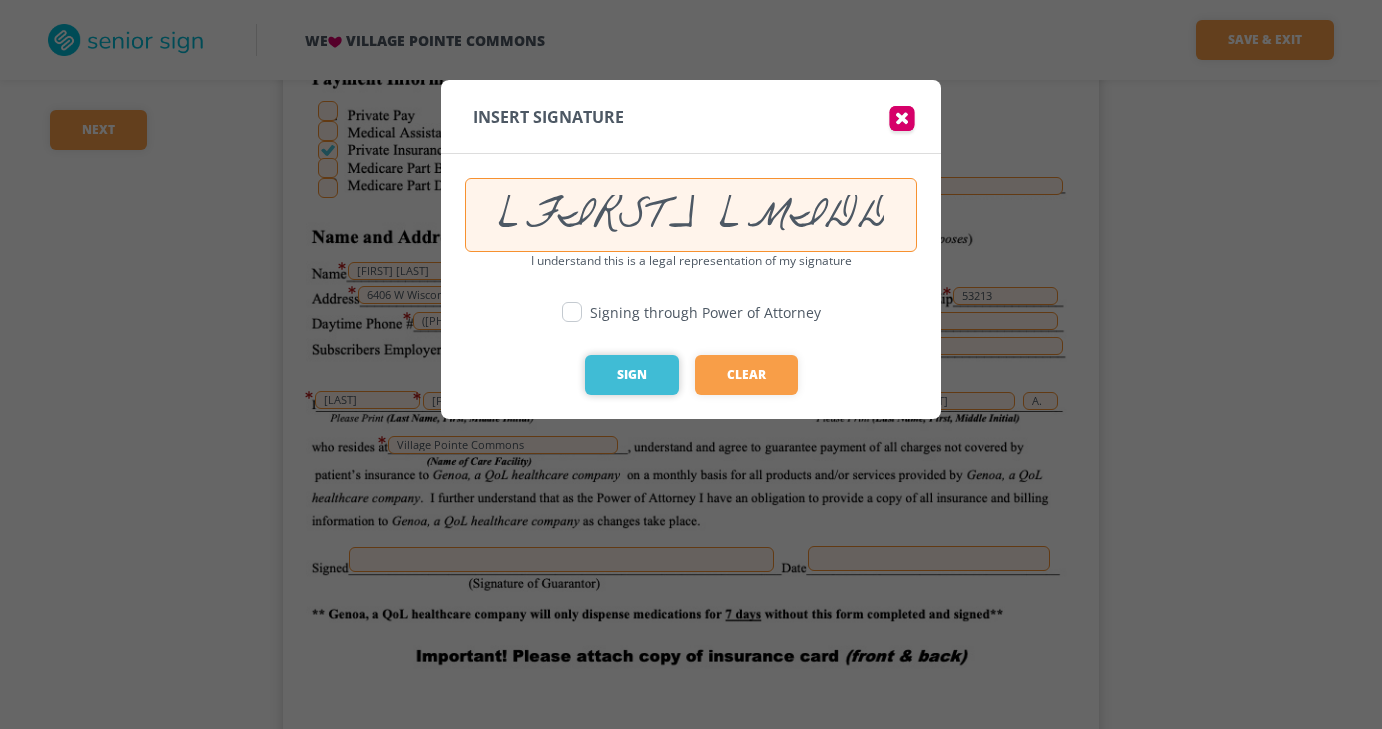 type on "[FIRST] [MIDDLE] [LAST]" 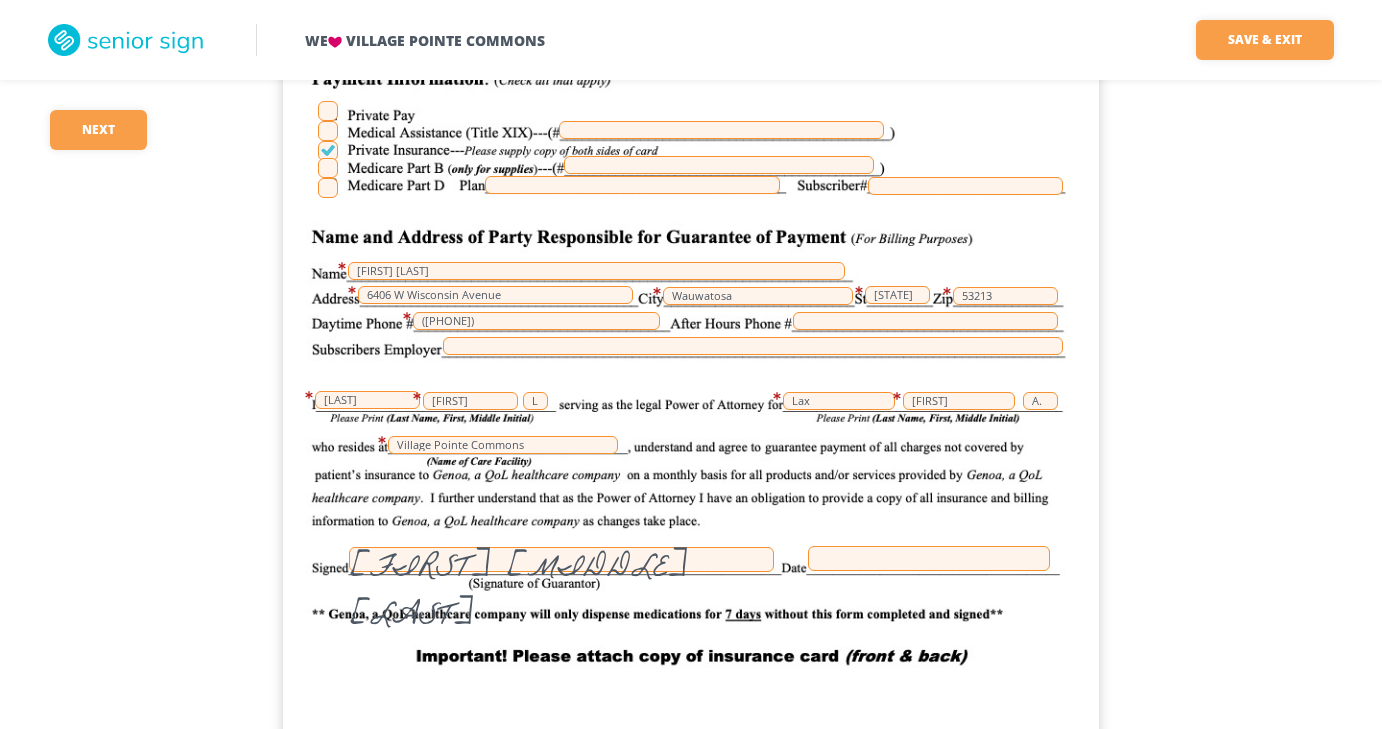 click at bounding box center (929, 558) 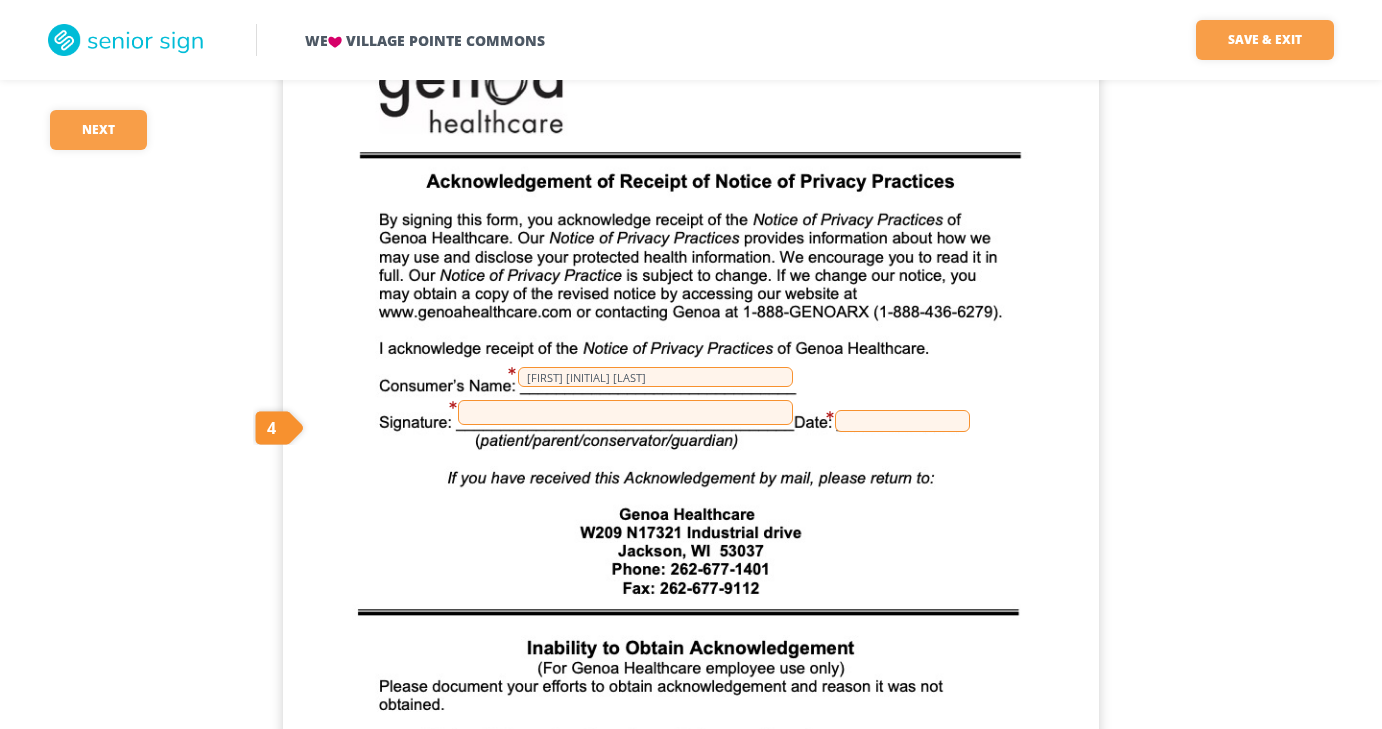 scroll, scrollTop: 11871, scrollLeft: 0, axis: vertical 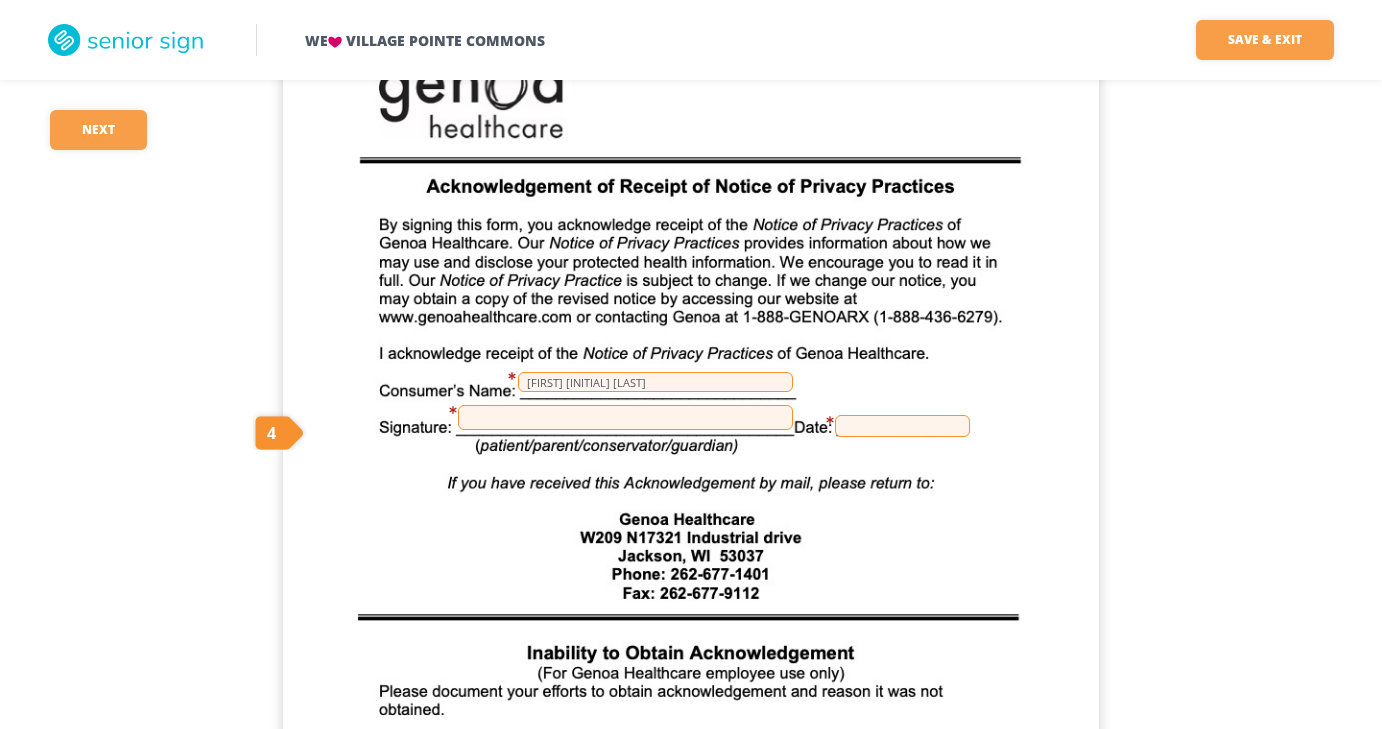 click at bounding box center (625, 417) 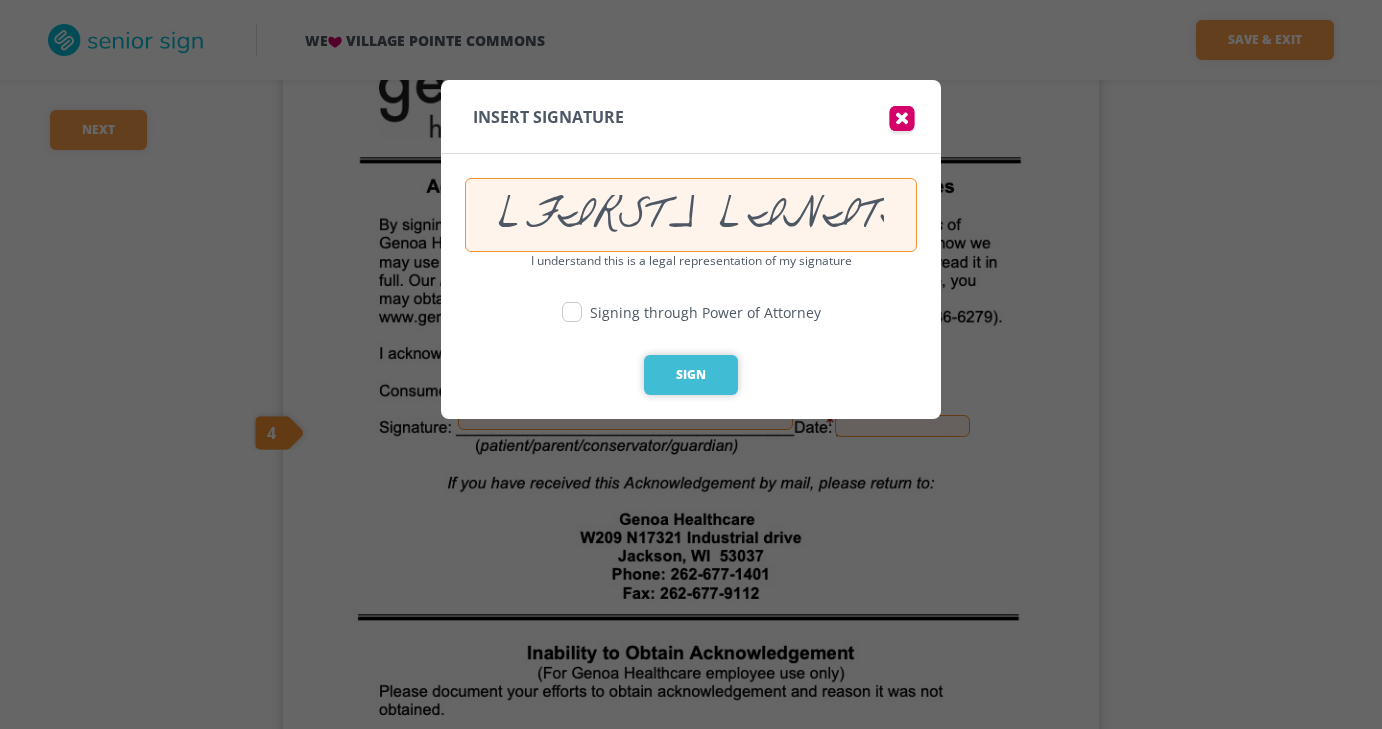 click on "Sign" at bounding box center [691, 375] 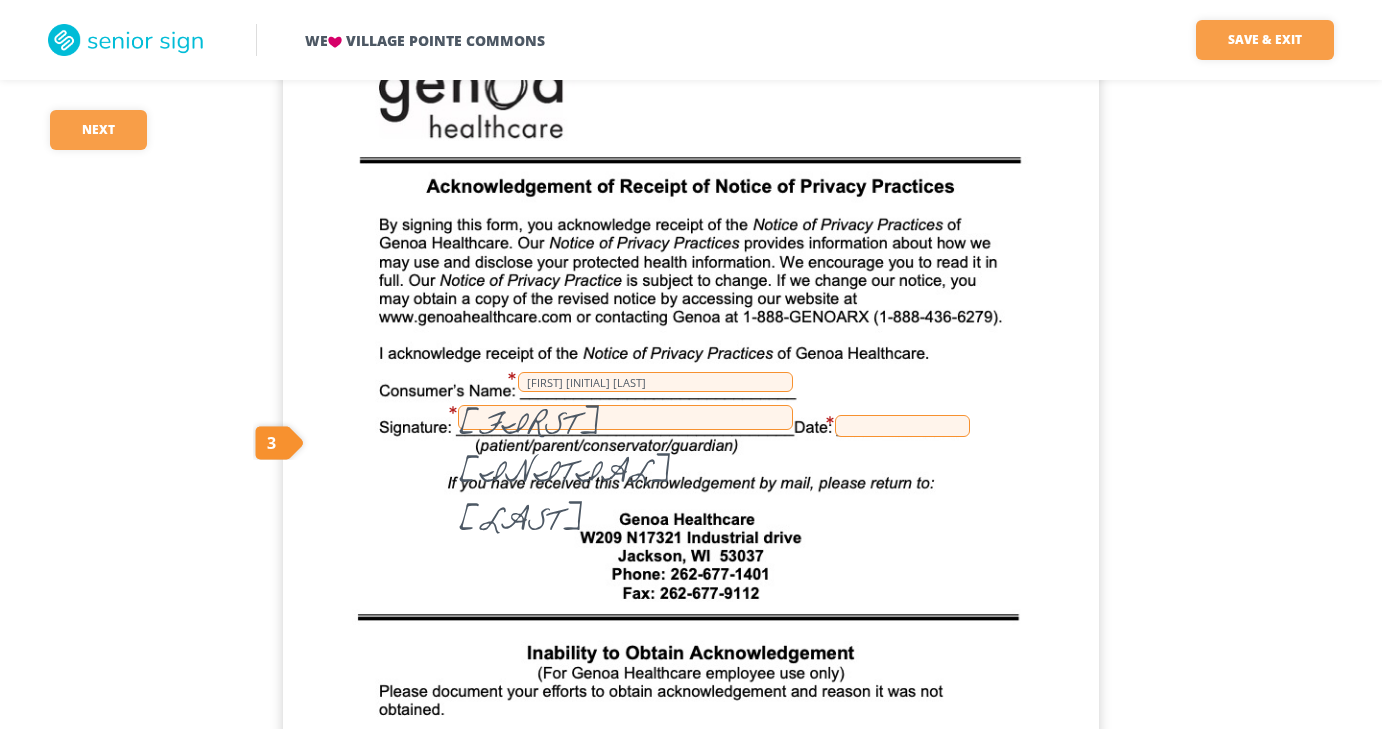 click at bounding box center [902, 426] 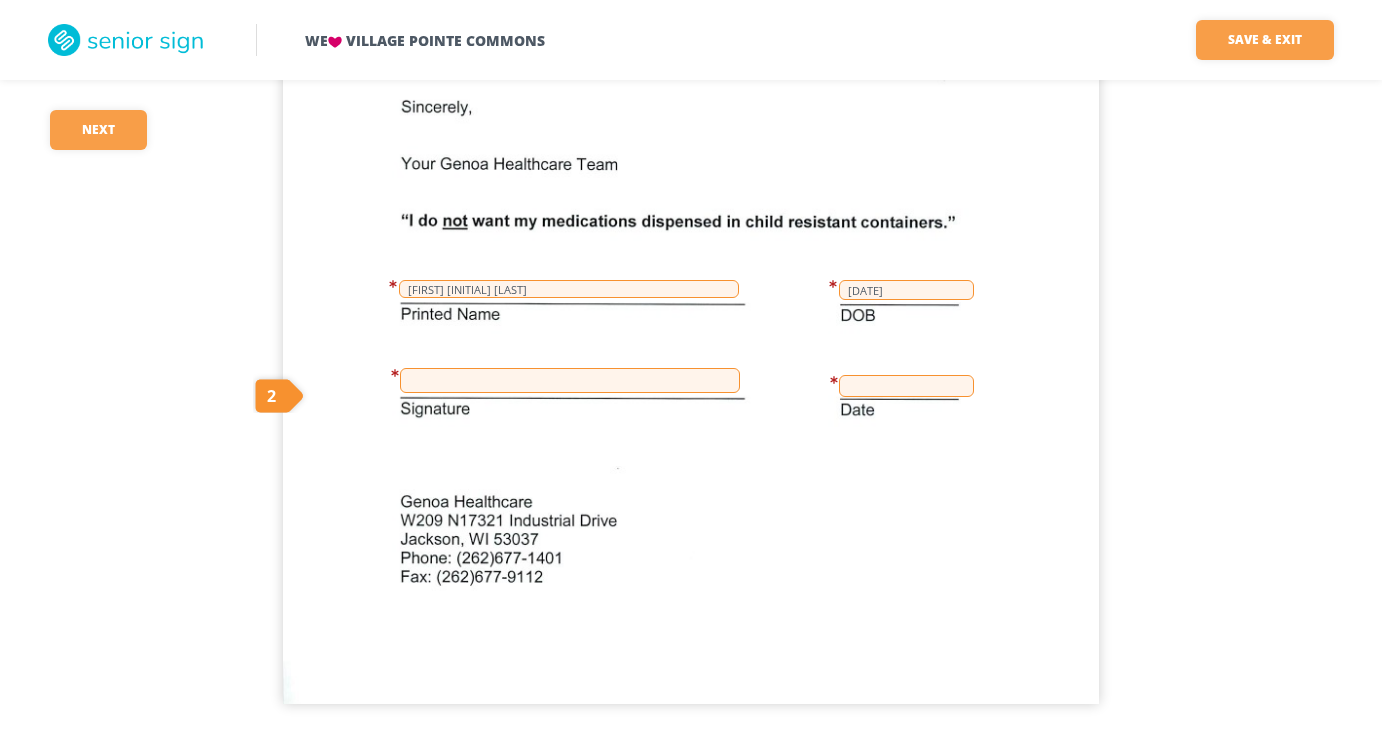 scroll, scrollTop: 13282, scrollLeft: 0, axis: vertical 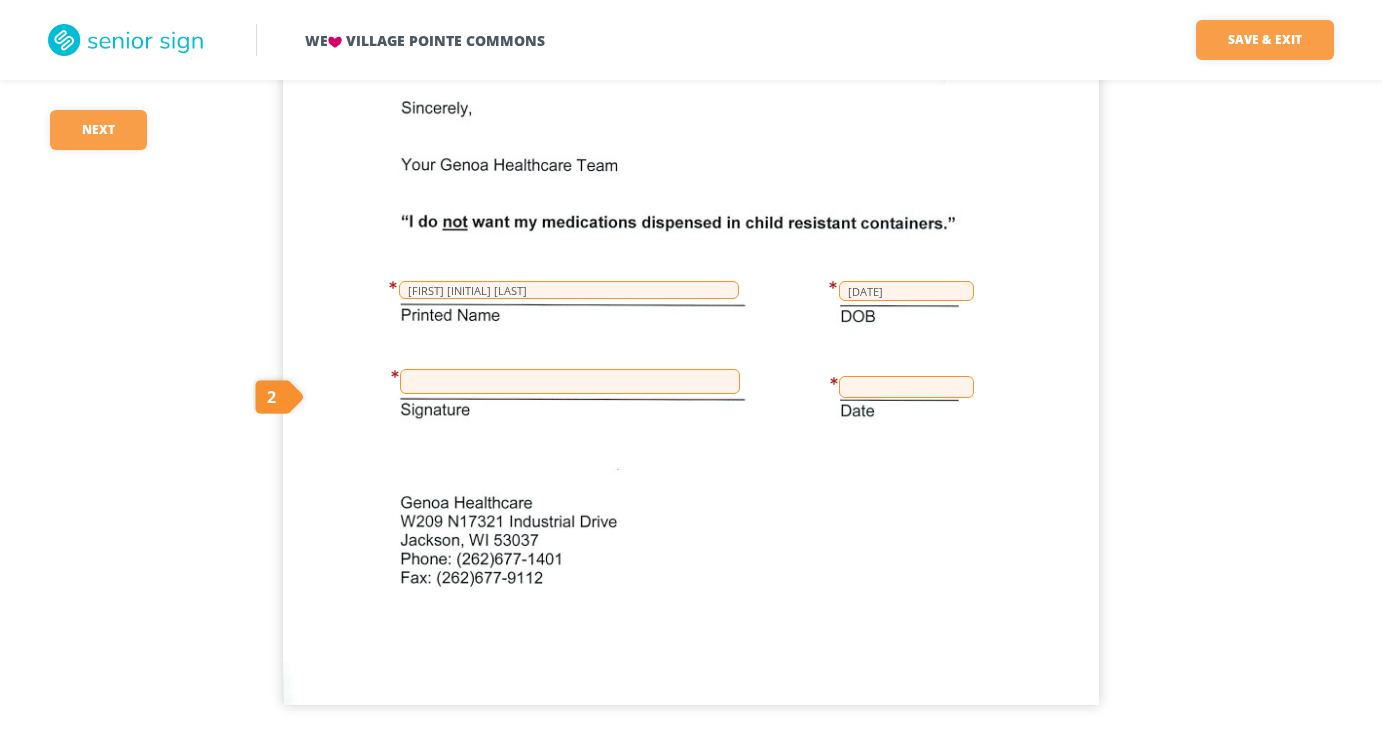 click at bounding box center (570, 381) 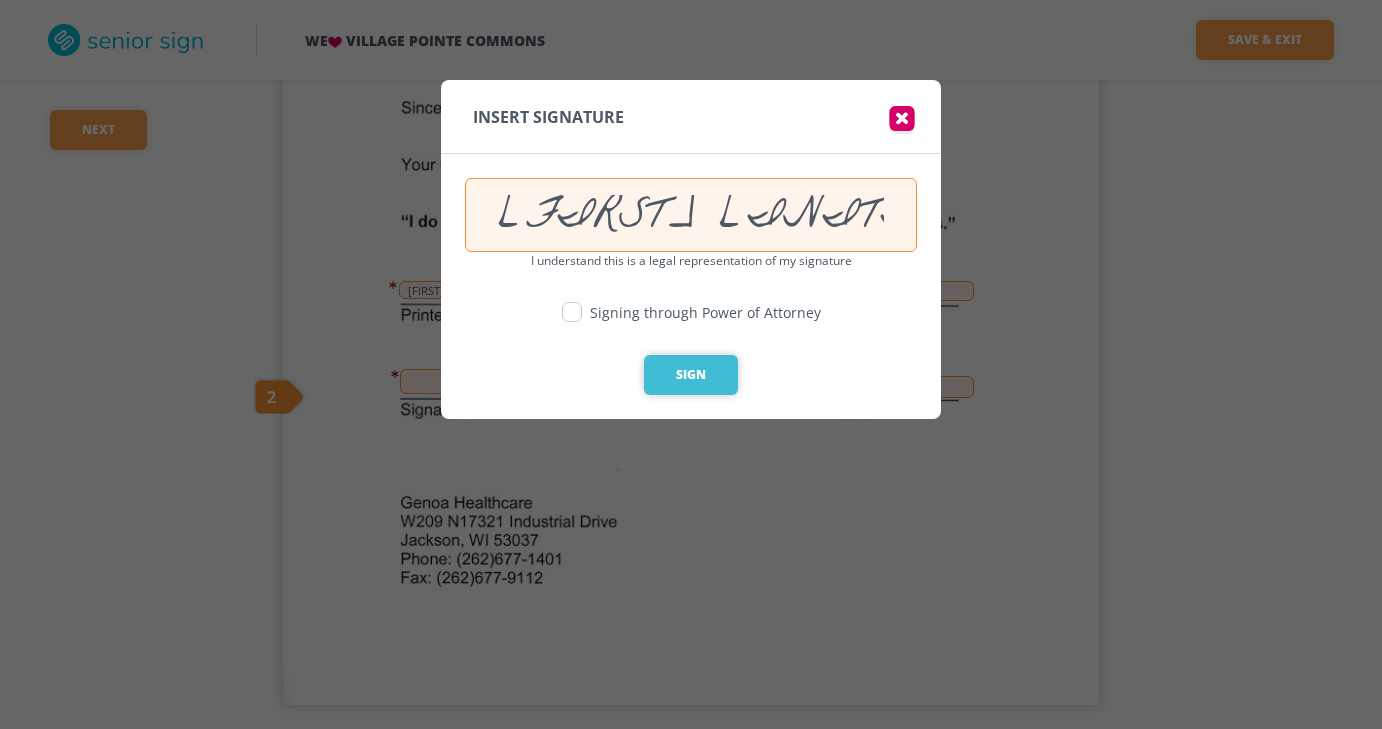click on "Sign" at bounding box center (691, 375) 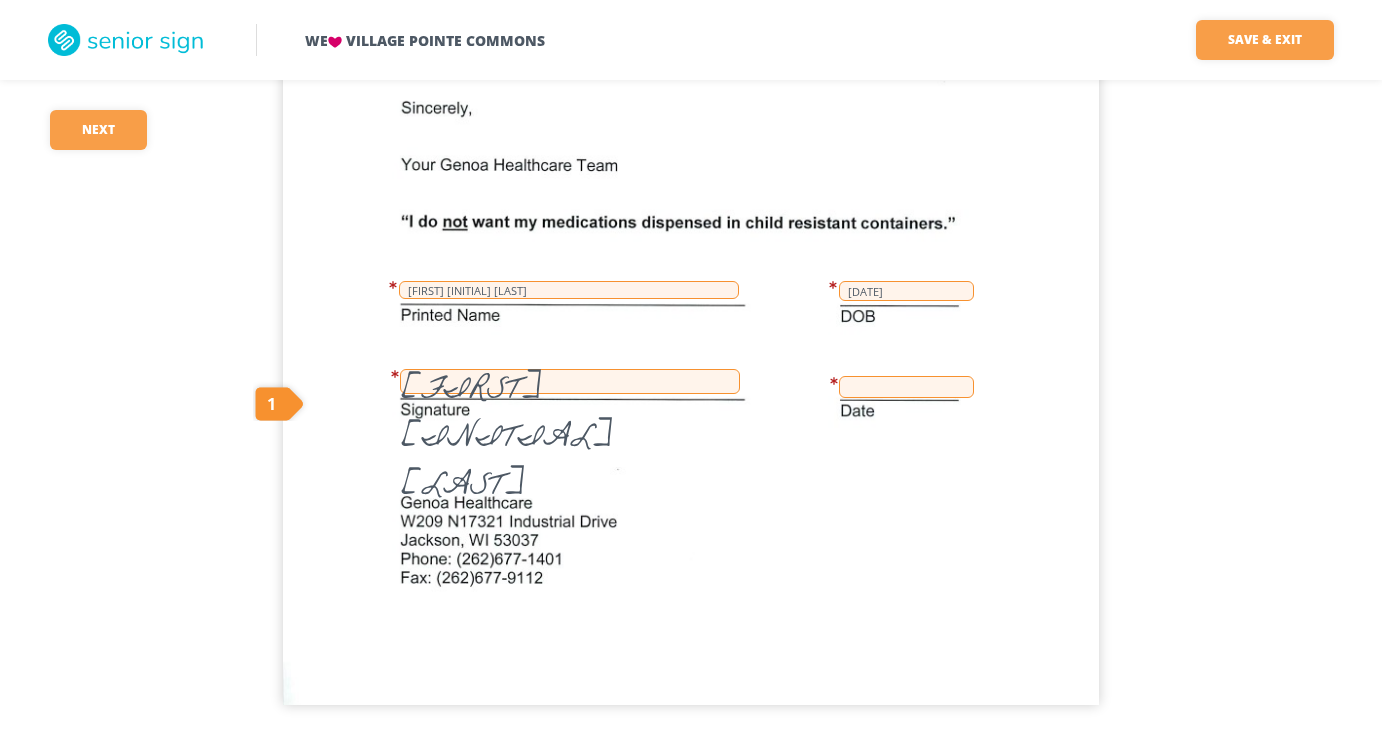 click at bounding box center (906, 387) 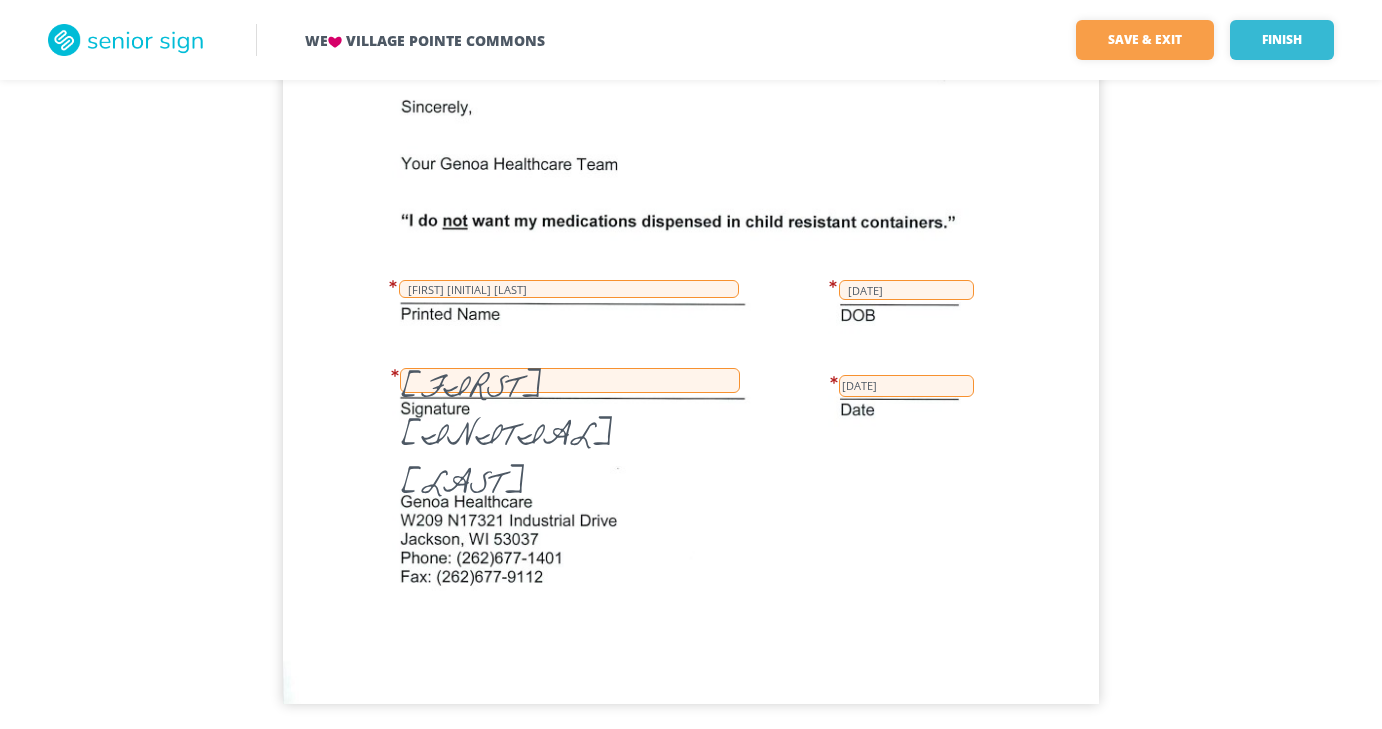 scroll, scrollTop: 13282, scrollLeft: 0, axis: vertical 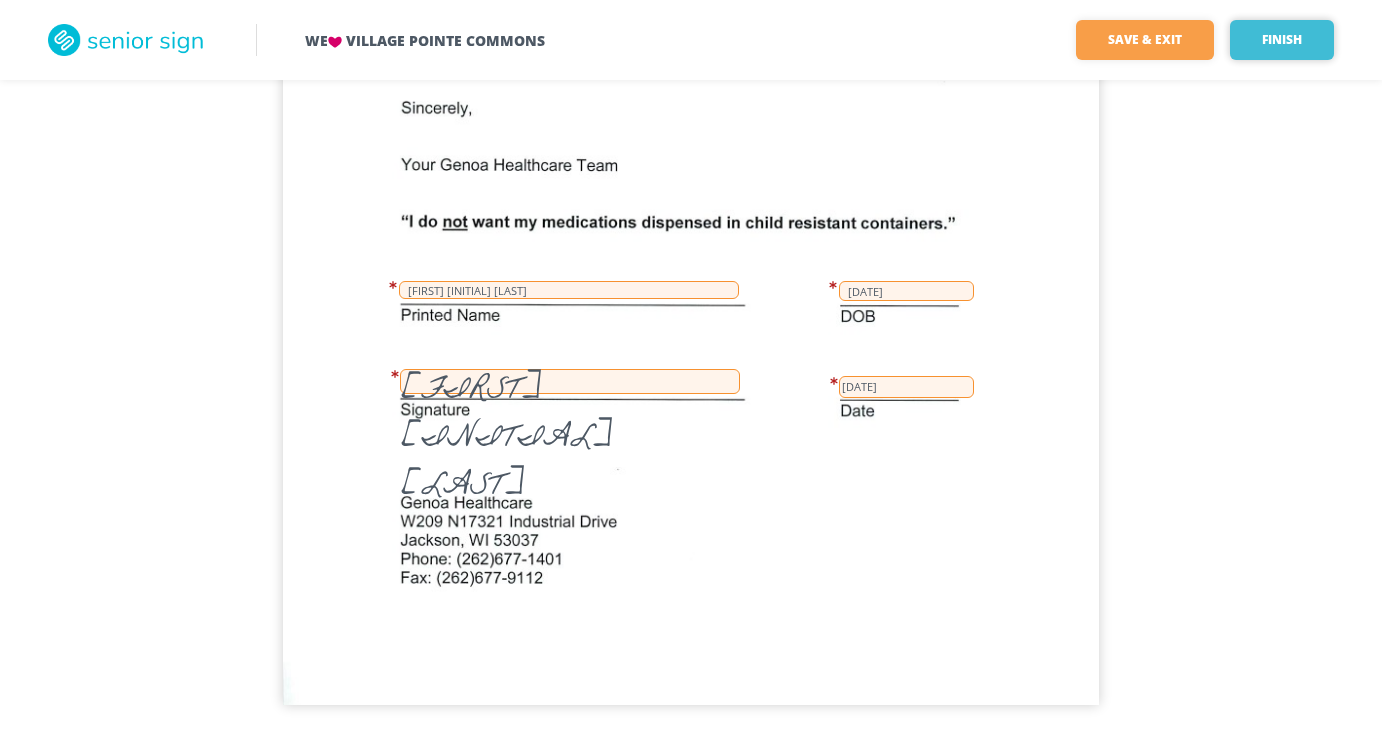click on "Finish" at bounding box center (1282, 40) 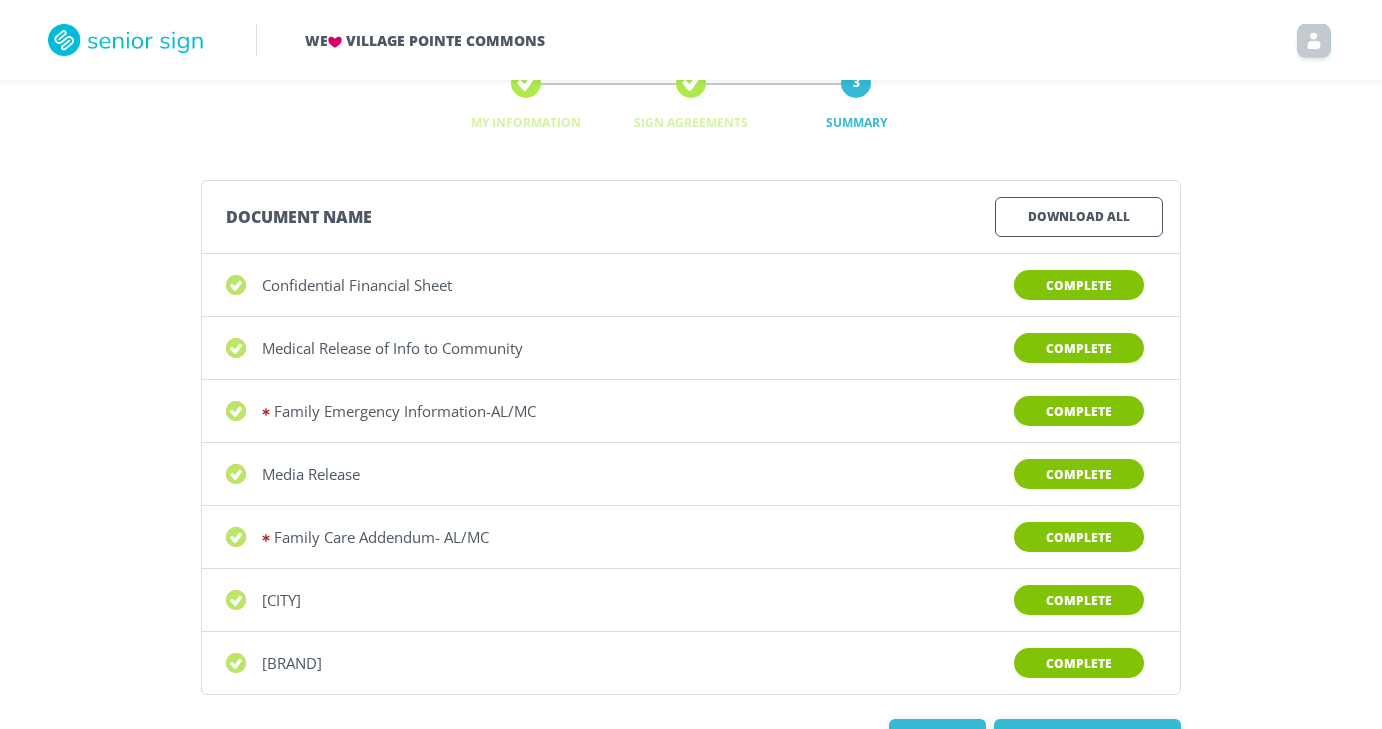 scroll, scrollTop: 97, scrollLeft: 0, axis: vertical 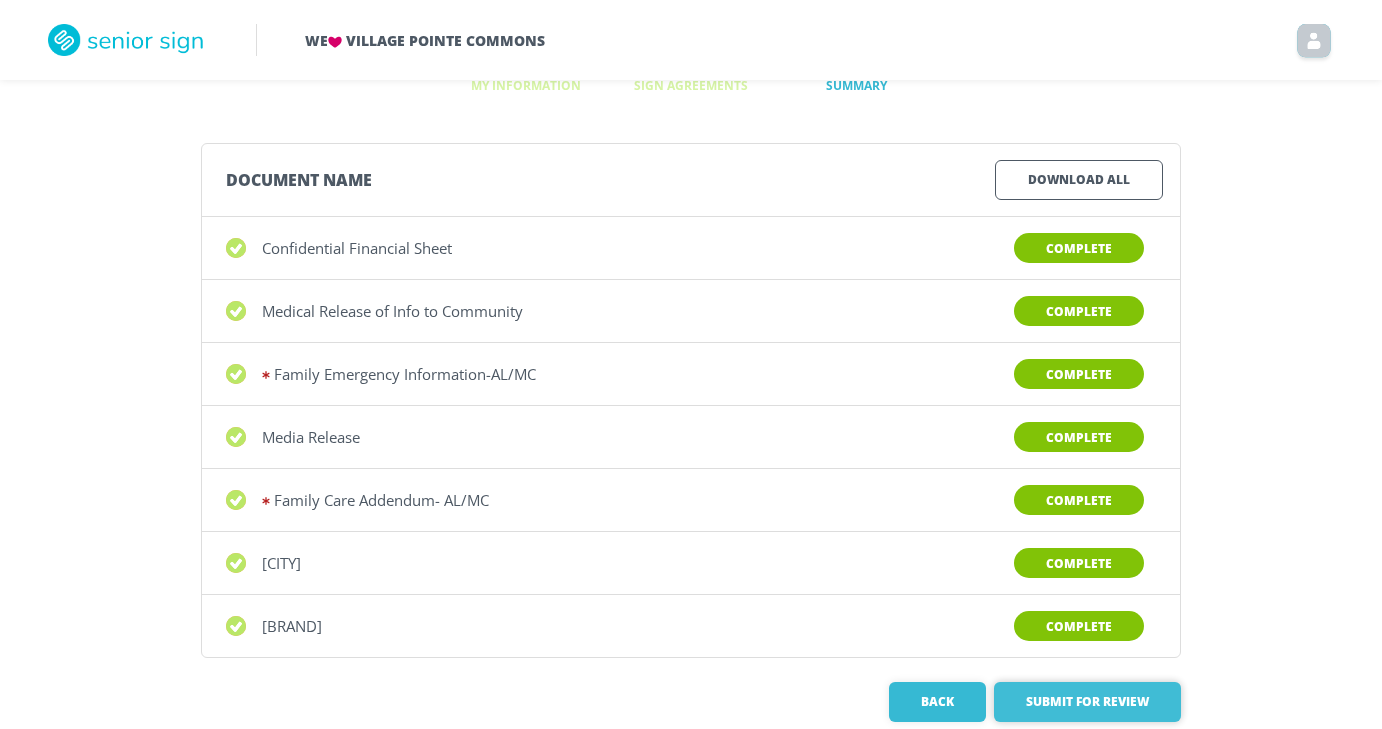 click on "Submit for Review" at bounding box center (1087, 702) 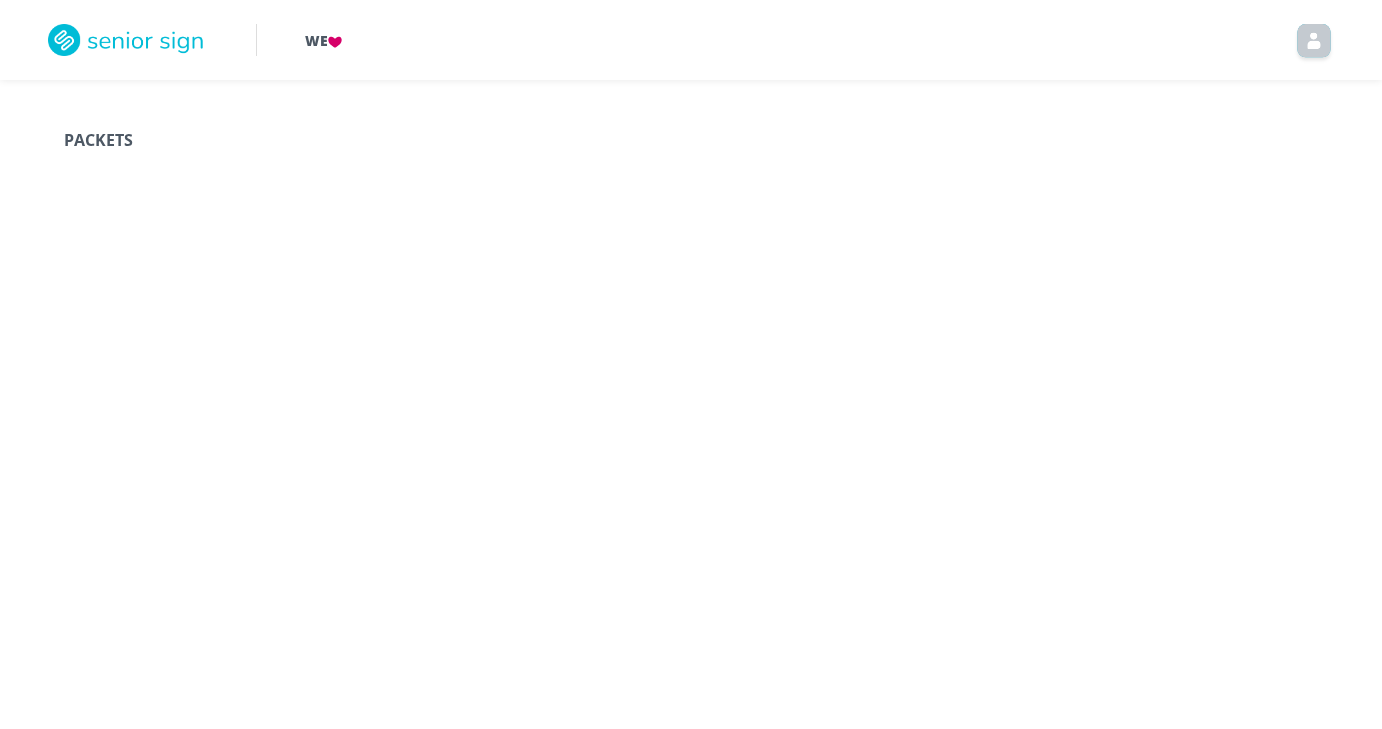 scroll, scrollTop: 0, scrollLeft: 0, axis: both 